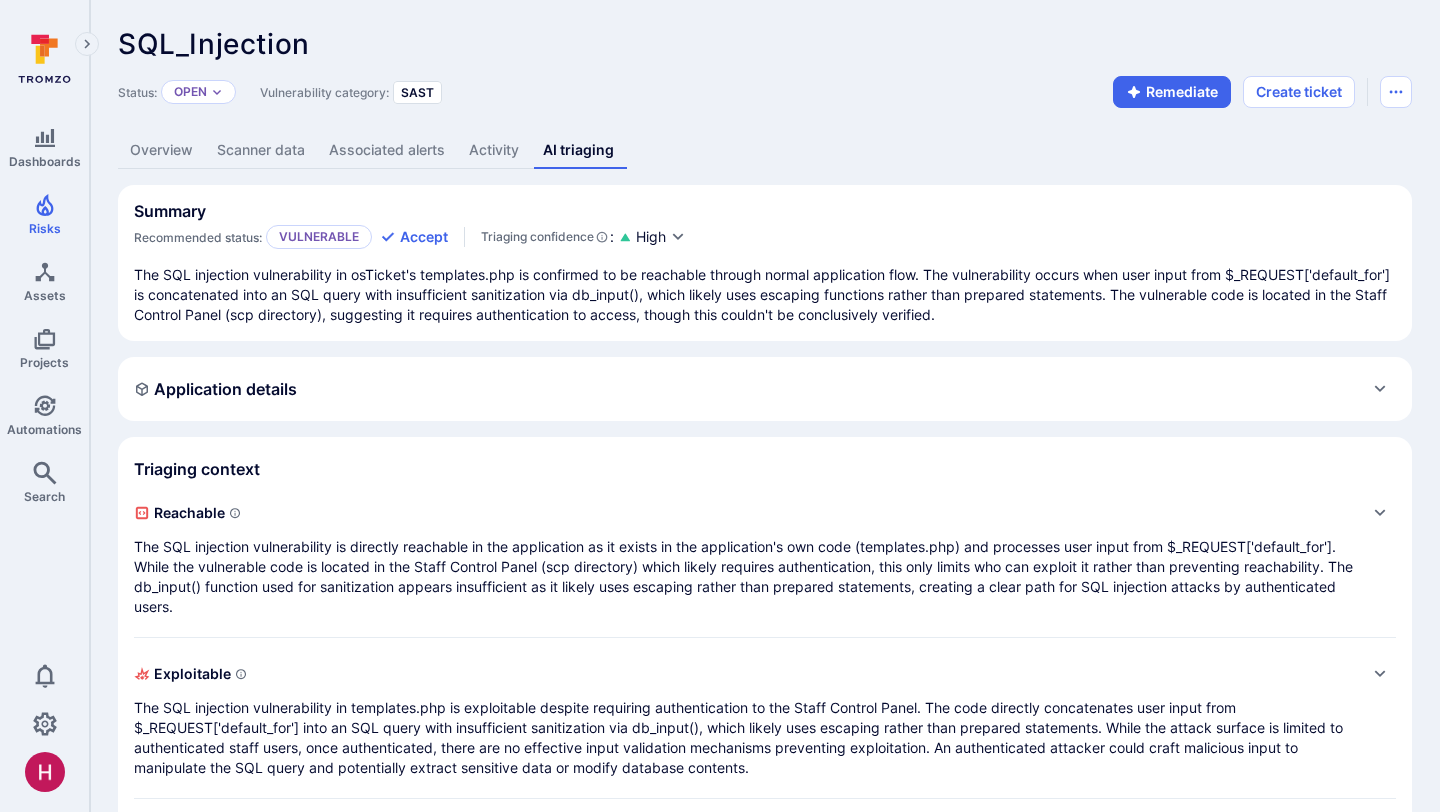 scroll, scrollTop: 171, scrollLeft: 0, axis: vertical 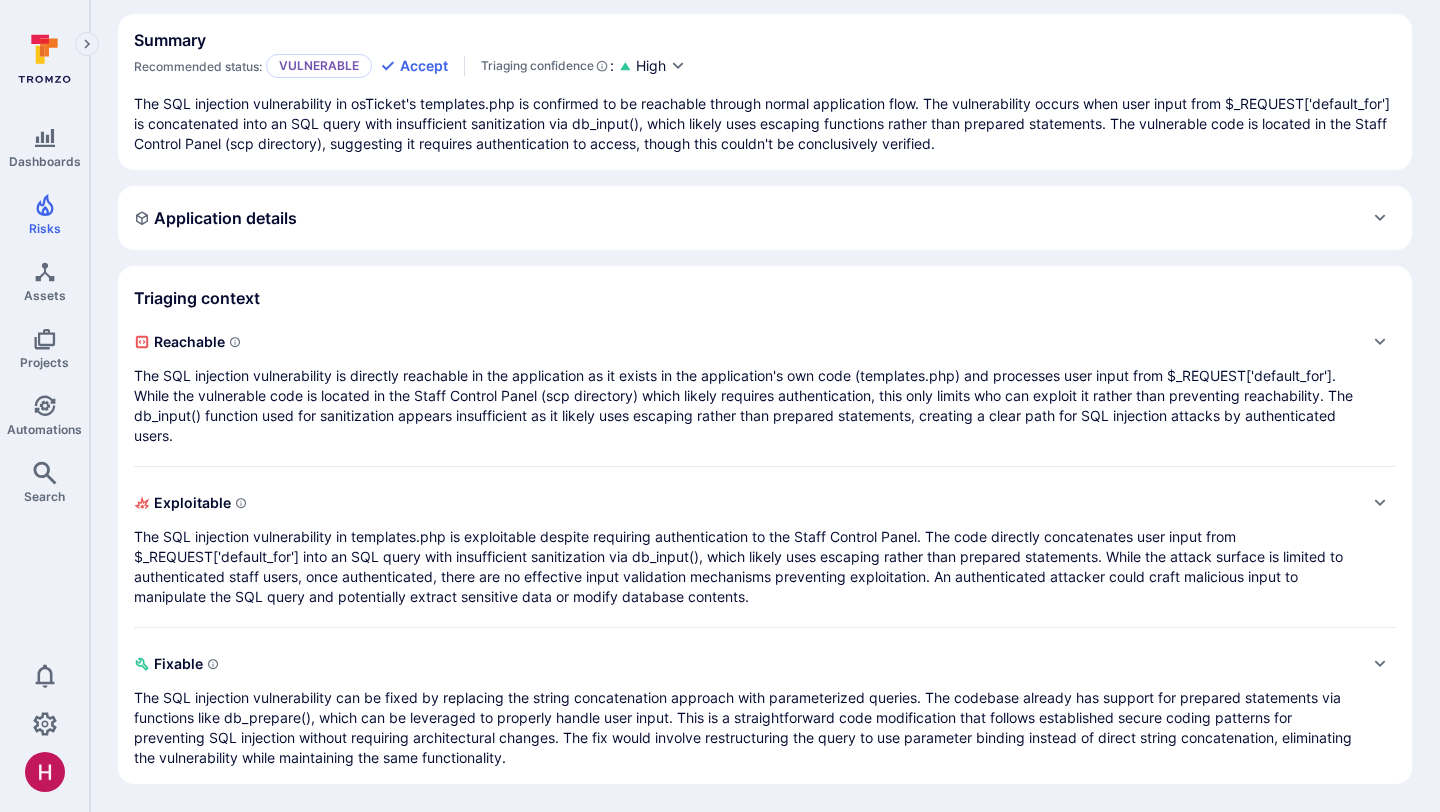 click on "The SQL injection vulnerability is directly reachable in the application as it exists in the application's own code (templates.php) and processes user input from $_REQUEST['default_for']. While the vulnerable code is located in the Staff Control Panel (scp directory) which likely requires authentication, this only limits who can exploit it rather than preventing reachability. The db_input() function used for sanitization appears insufficient as it likely uses escaping rather than prepared statements, creating a clear path for SQL injection attacks by authenticated users." at bounding box center (745, 406) 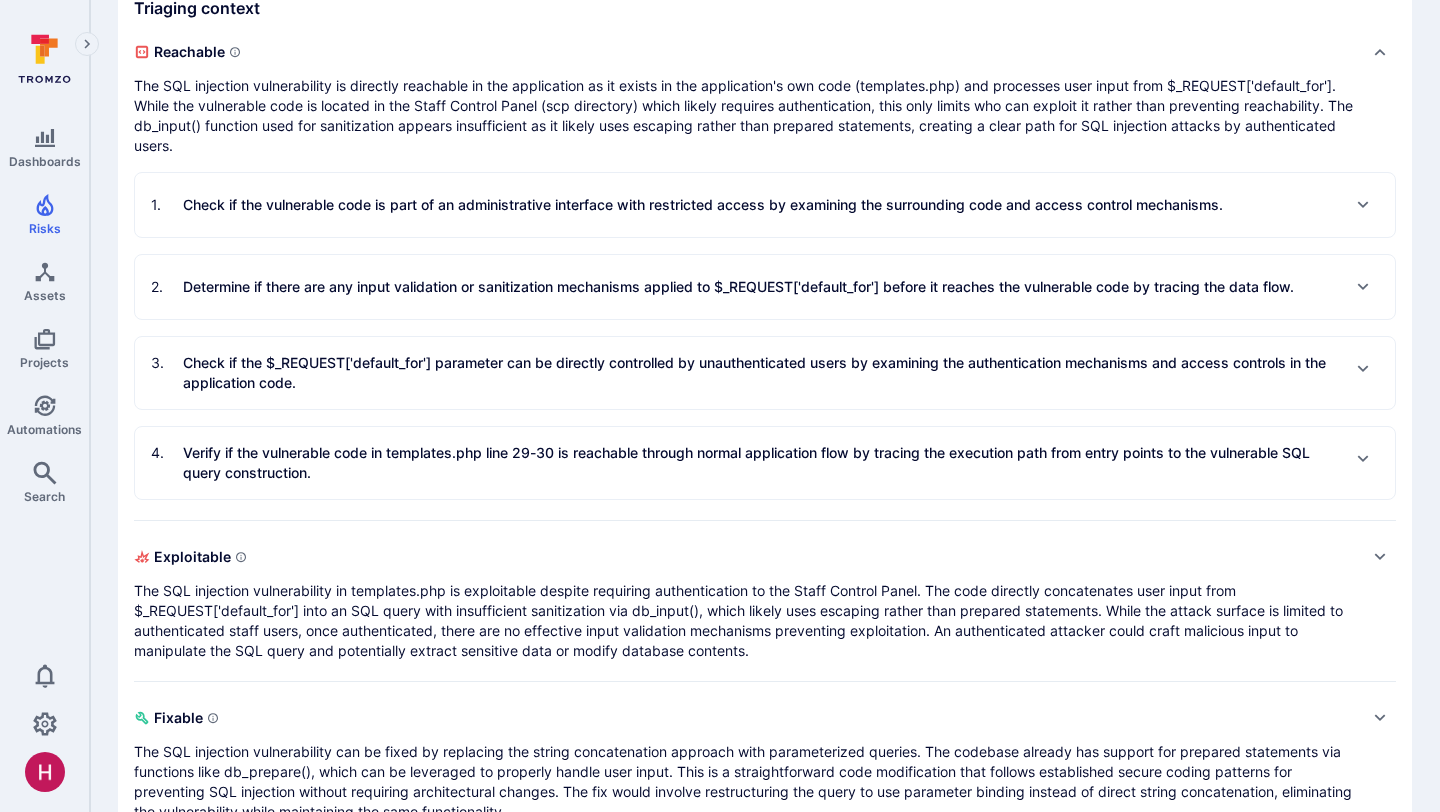 scroll, scrollTop: 474, scrollLeft: 0, axis: vertical 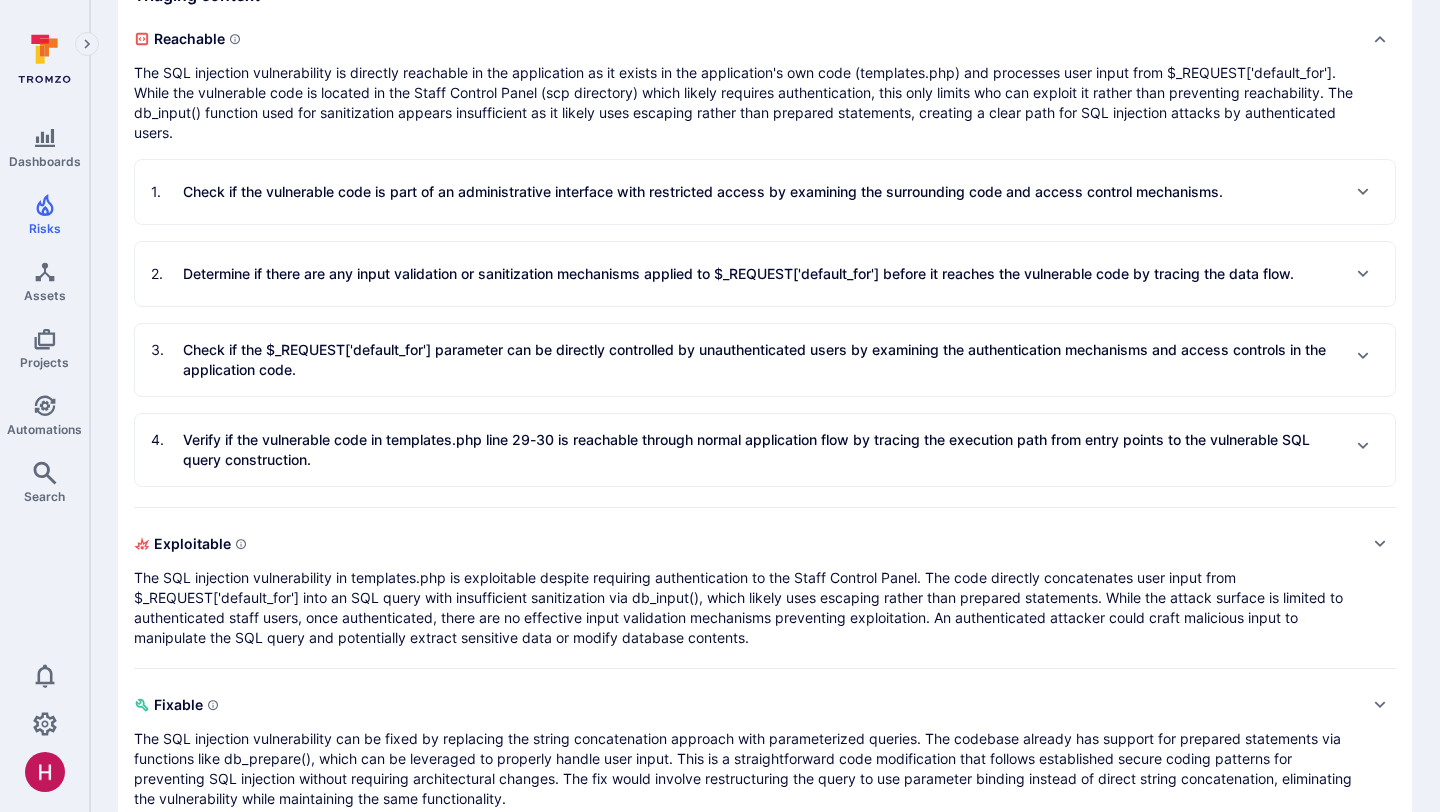 click on "Verify if the vulnerable code in templates.php line 29-30 is reachable through normal application flow by tracing the execution path from entry points to the vulnerable SQL query construction." at bounding box center (761, 450) 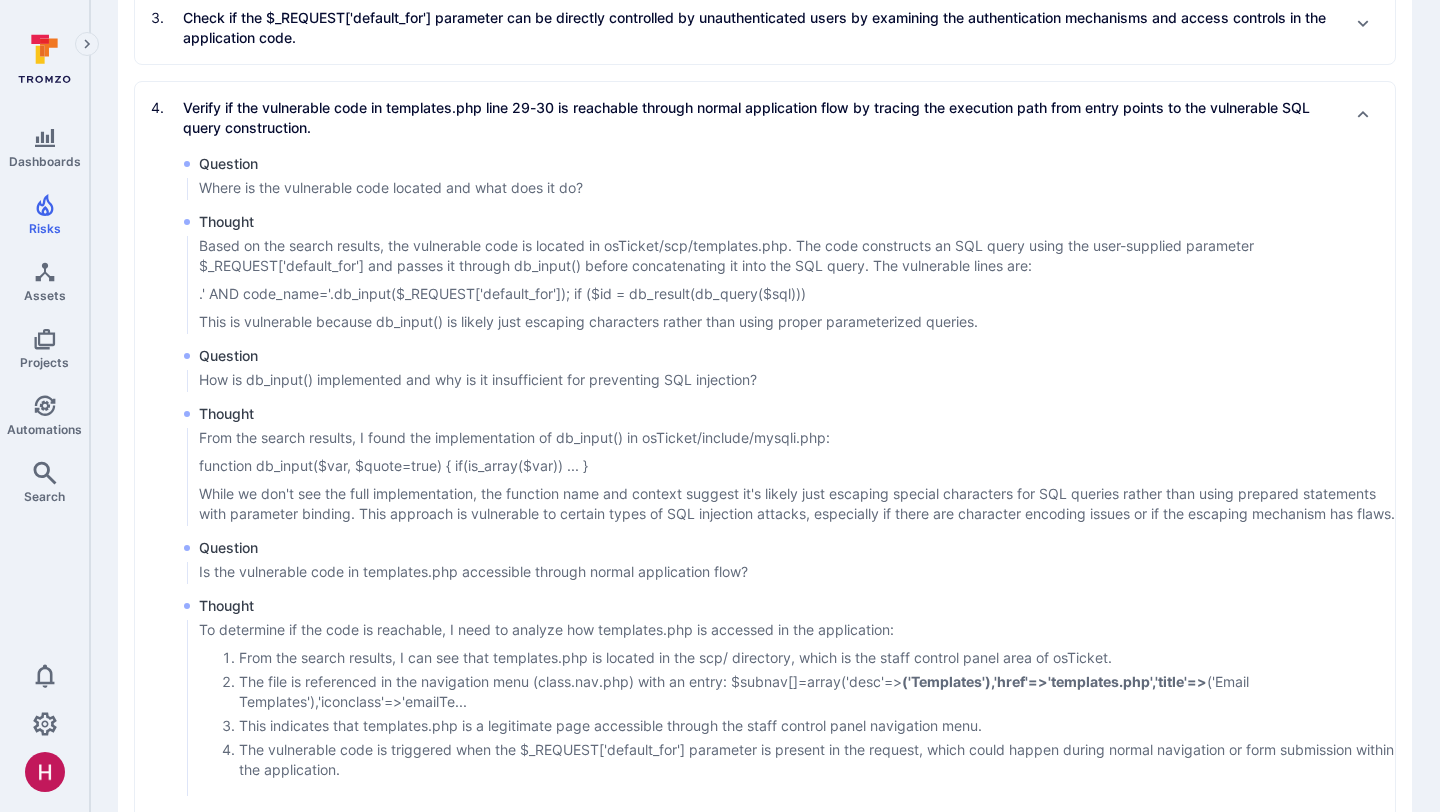 scroll, scrollTop: 813, scrollLeft: 0, axis: vertical 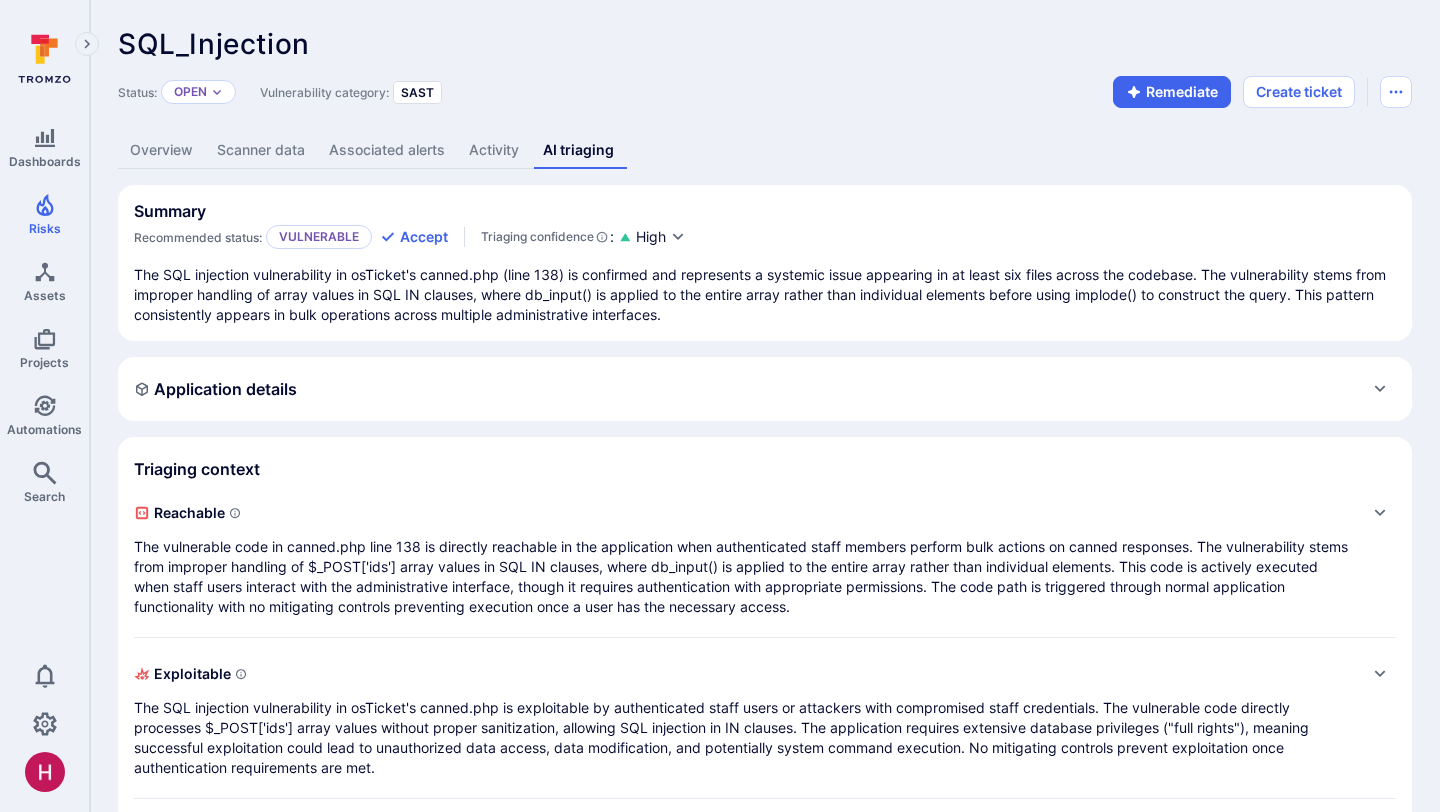 click on "Overview" at bounding box center (161, 150) 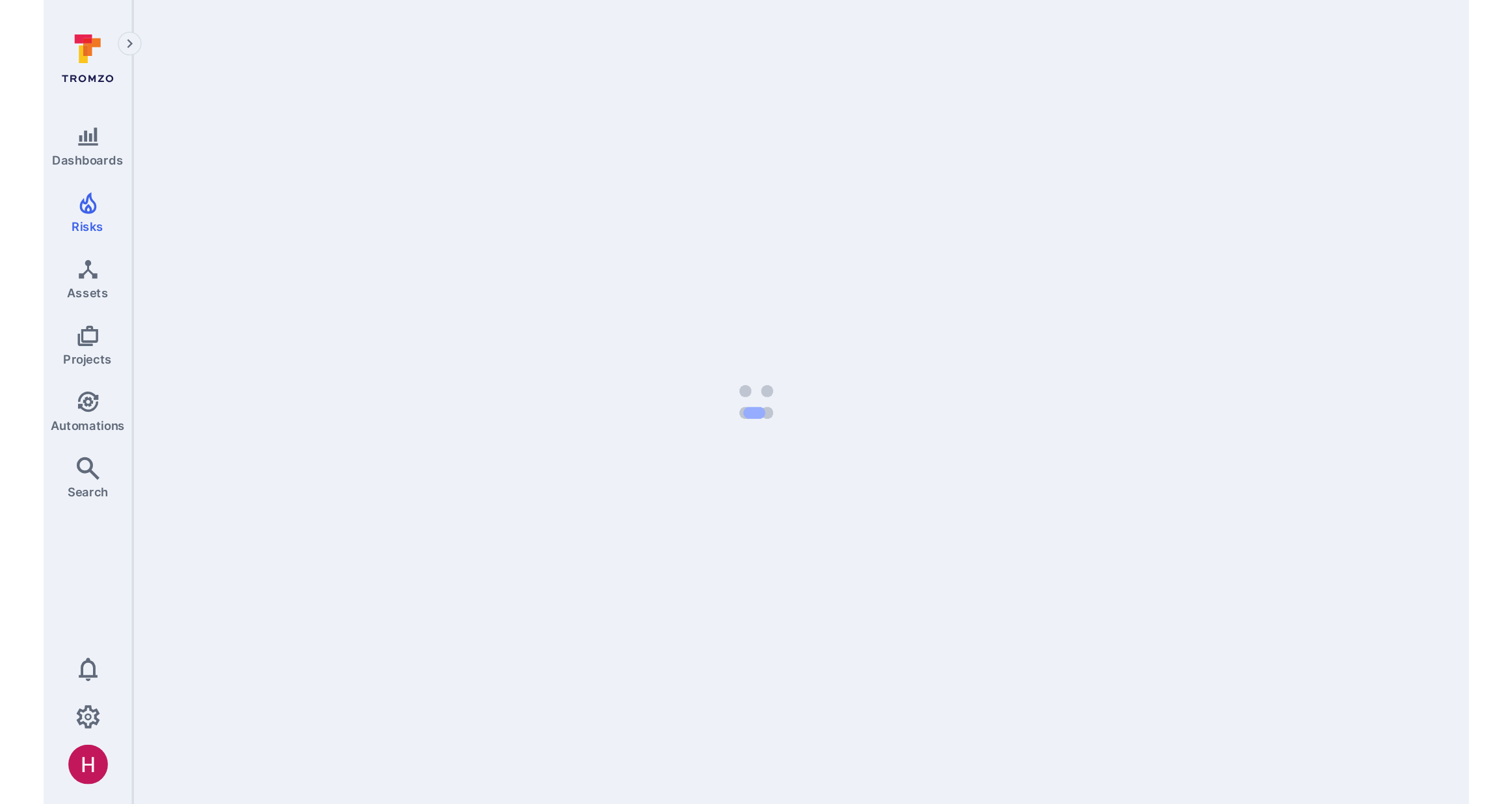 scroll, scrollTop: 0, scrollLeft: 0, axis: both 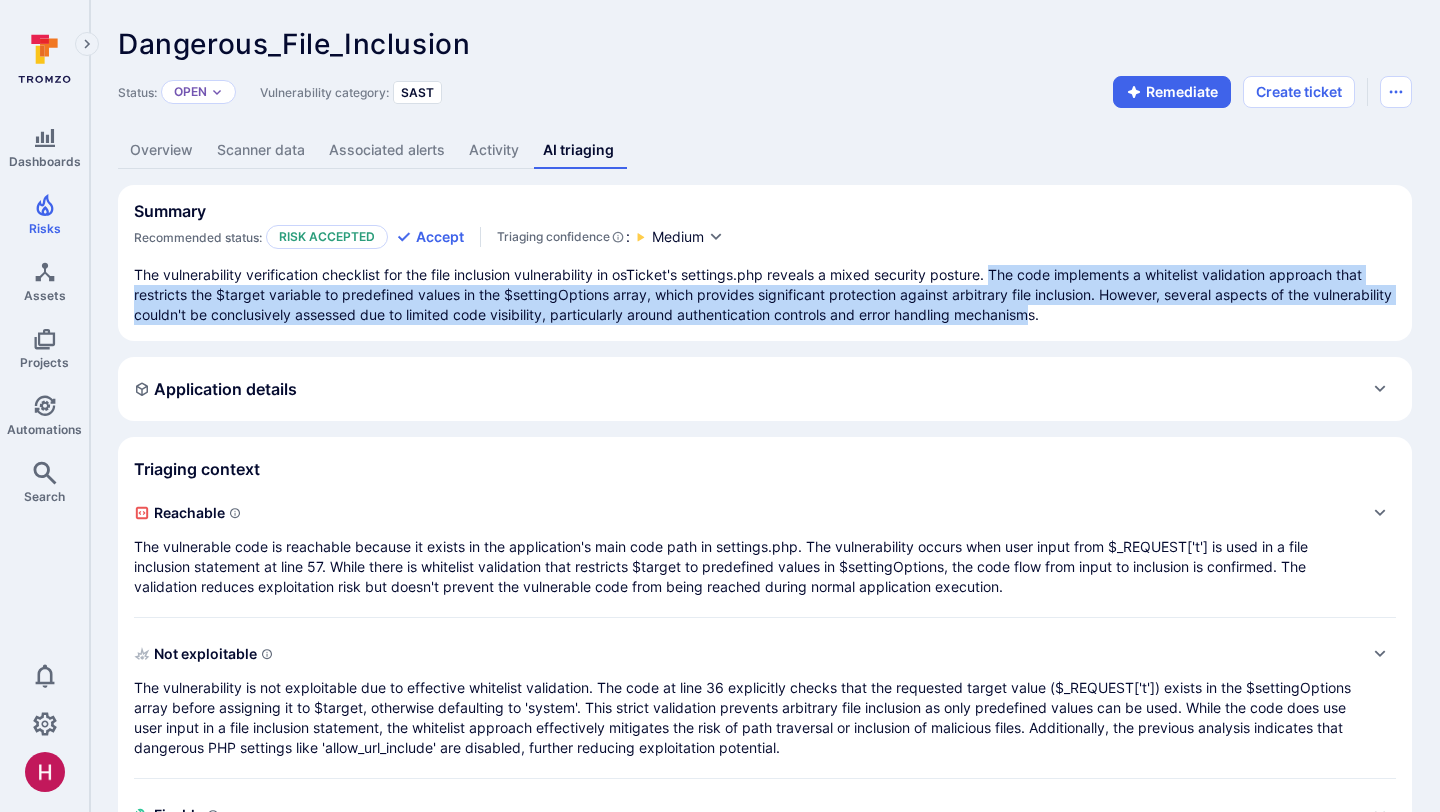 drag, startPoint x: 1001, startPoint y: 271, endPoint x: 1123, endPoint y: 313, distance: 129.02713 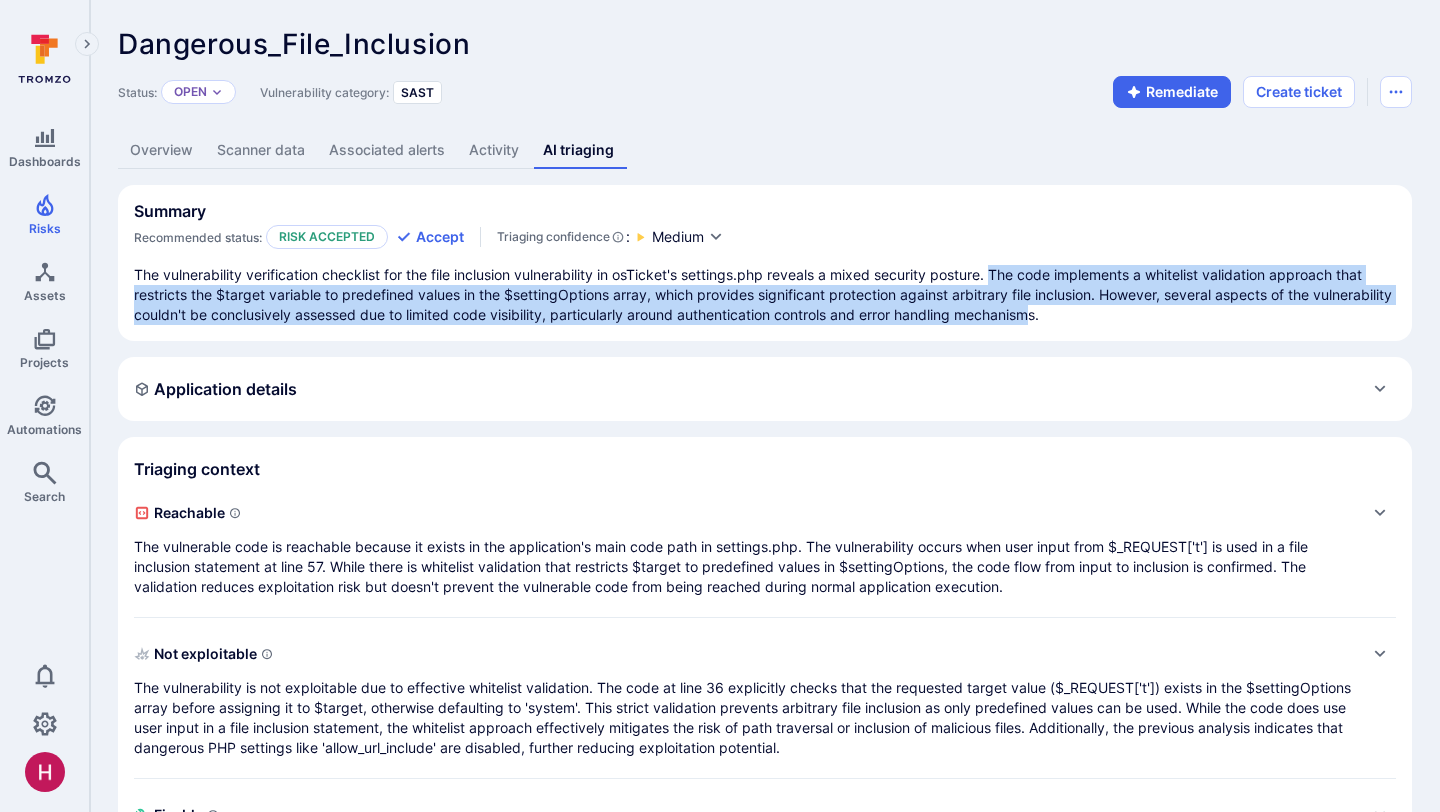 click on "The vulnerability verification checklist for the file inclusion vulnerability in osTicket's settings.php reveals a mixed security posture. The code implements a whitelist validation approach that restricts the $target variable to predefined values in the $settingOptions array, which provides significant protection against arbitrary file inclusion. However, several aspects of the vulnerability couldn't be conclusively assessed due to limited code visibility, particularly around authentication controls and error handling mechanisms." at bounding box center [765, 295] 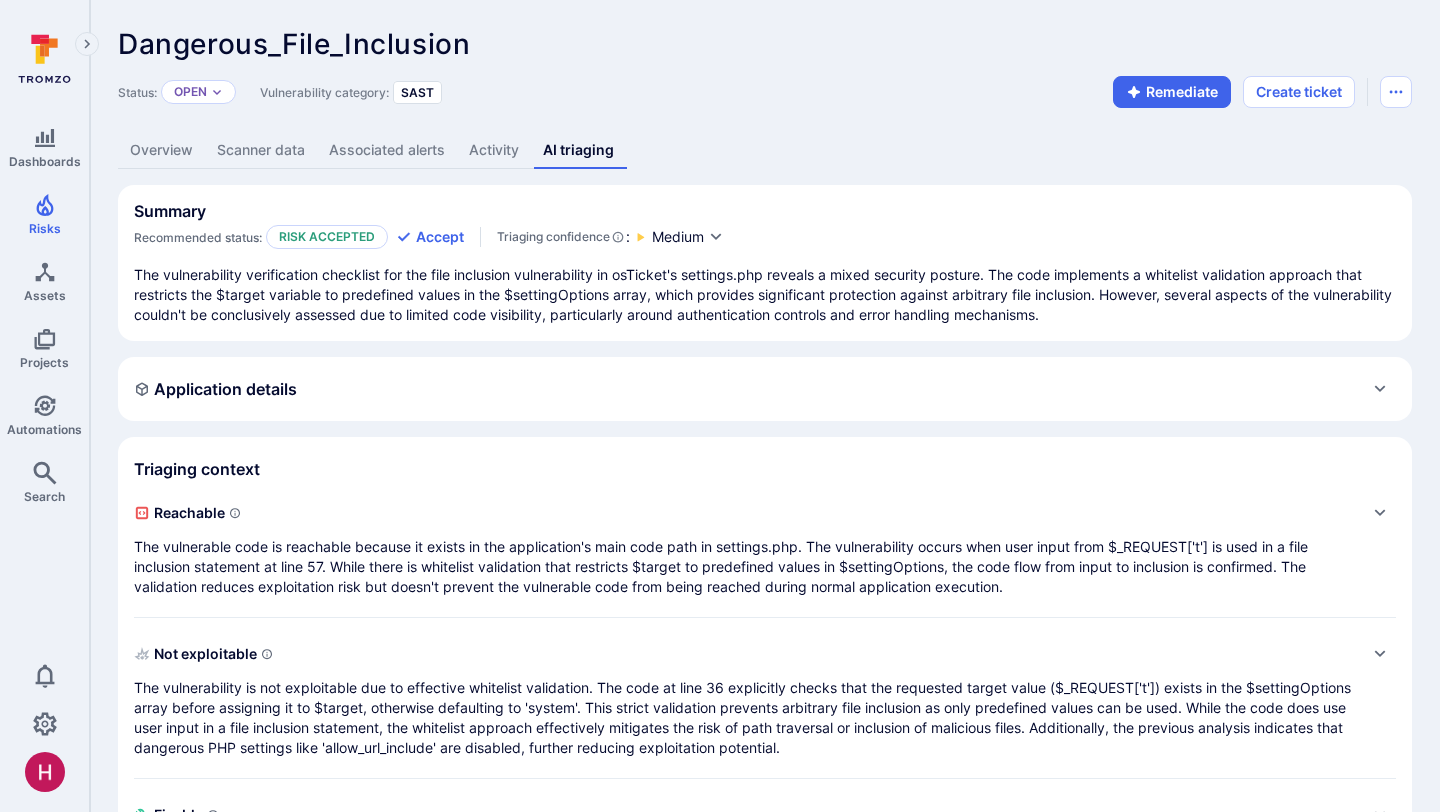 click on "Overview" at bounding box center [161, 150] 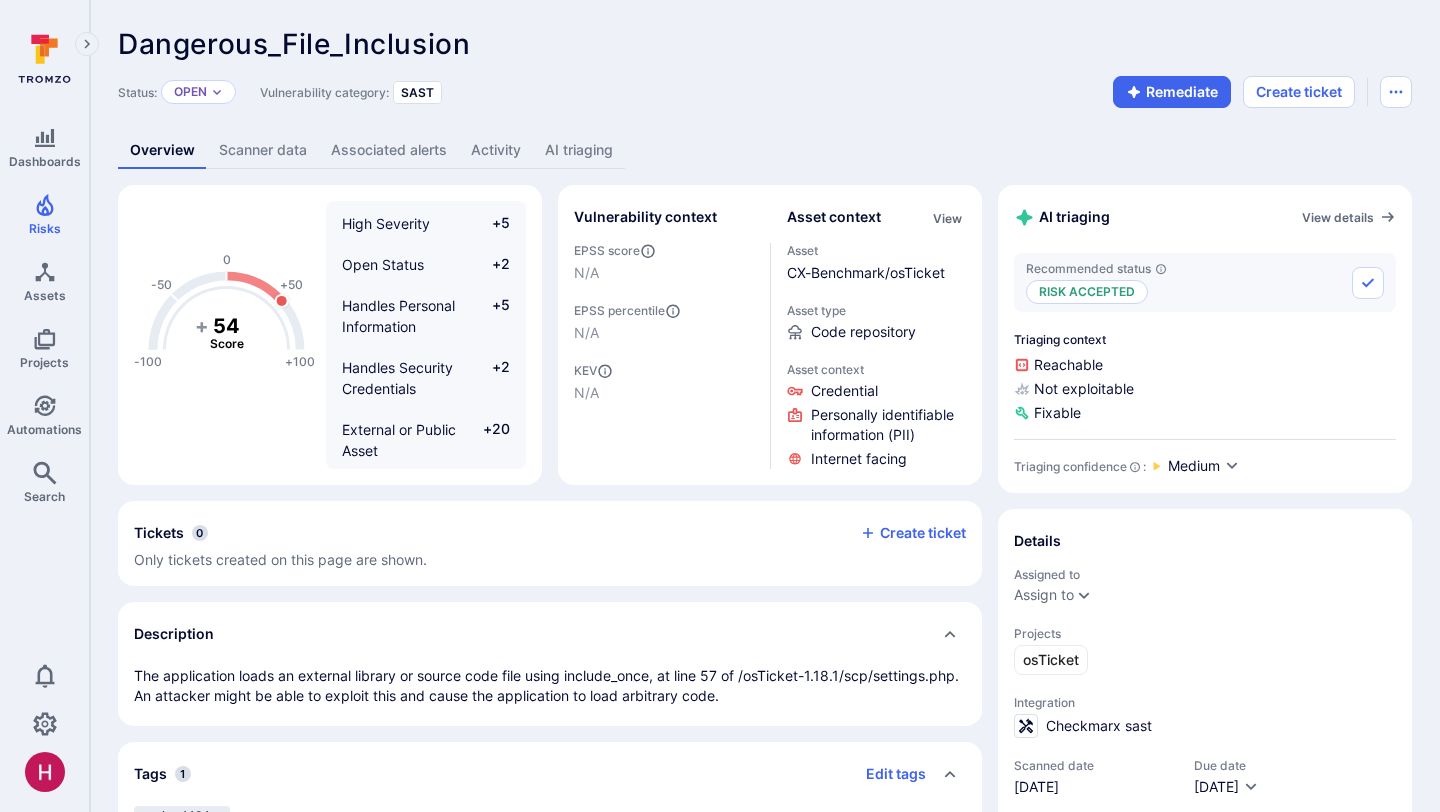 click on "AI triaging" at bounding box center [579, 150] 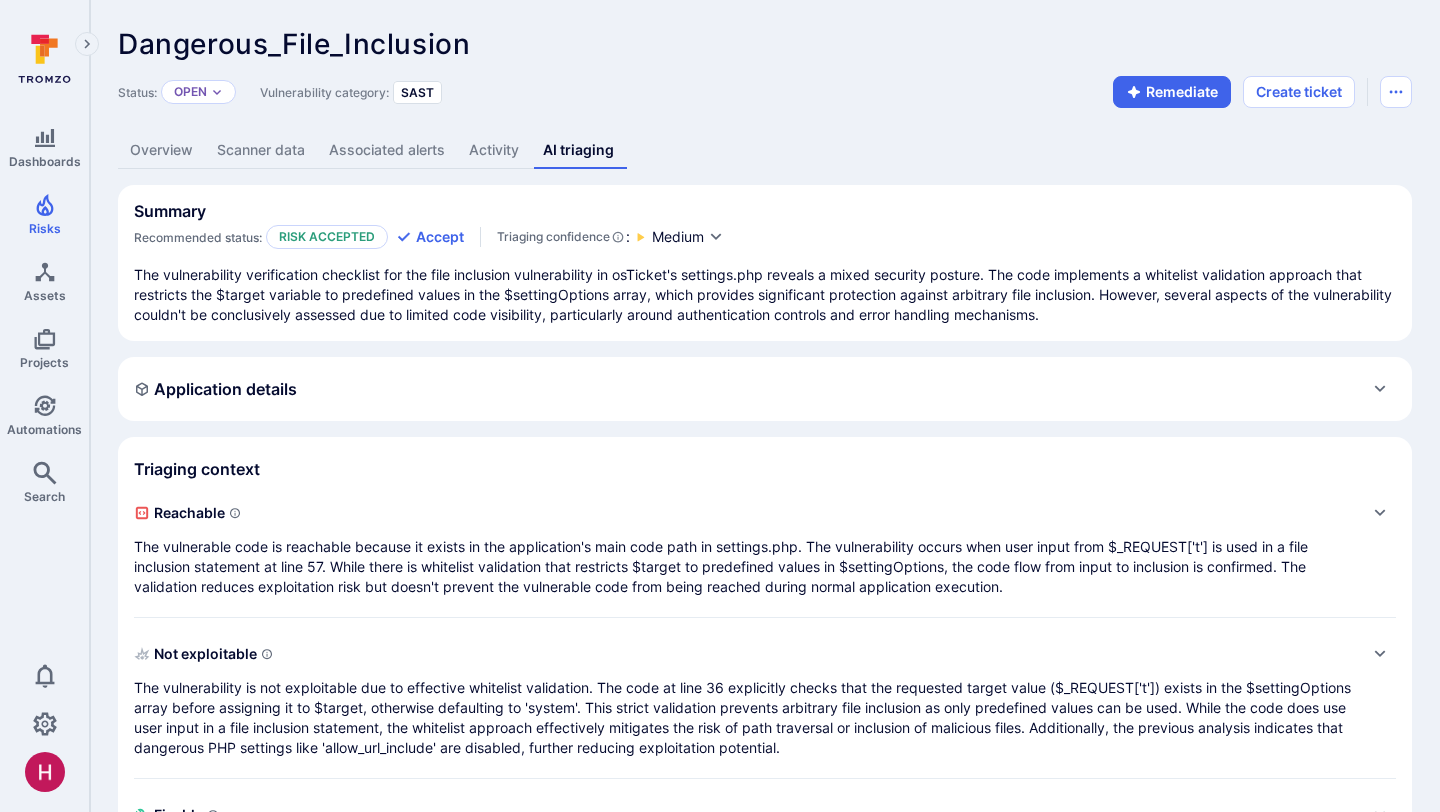 click on "Overview" at bounding box center (161, 150) 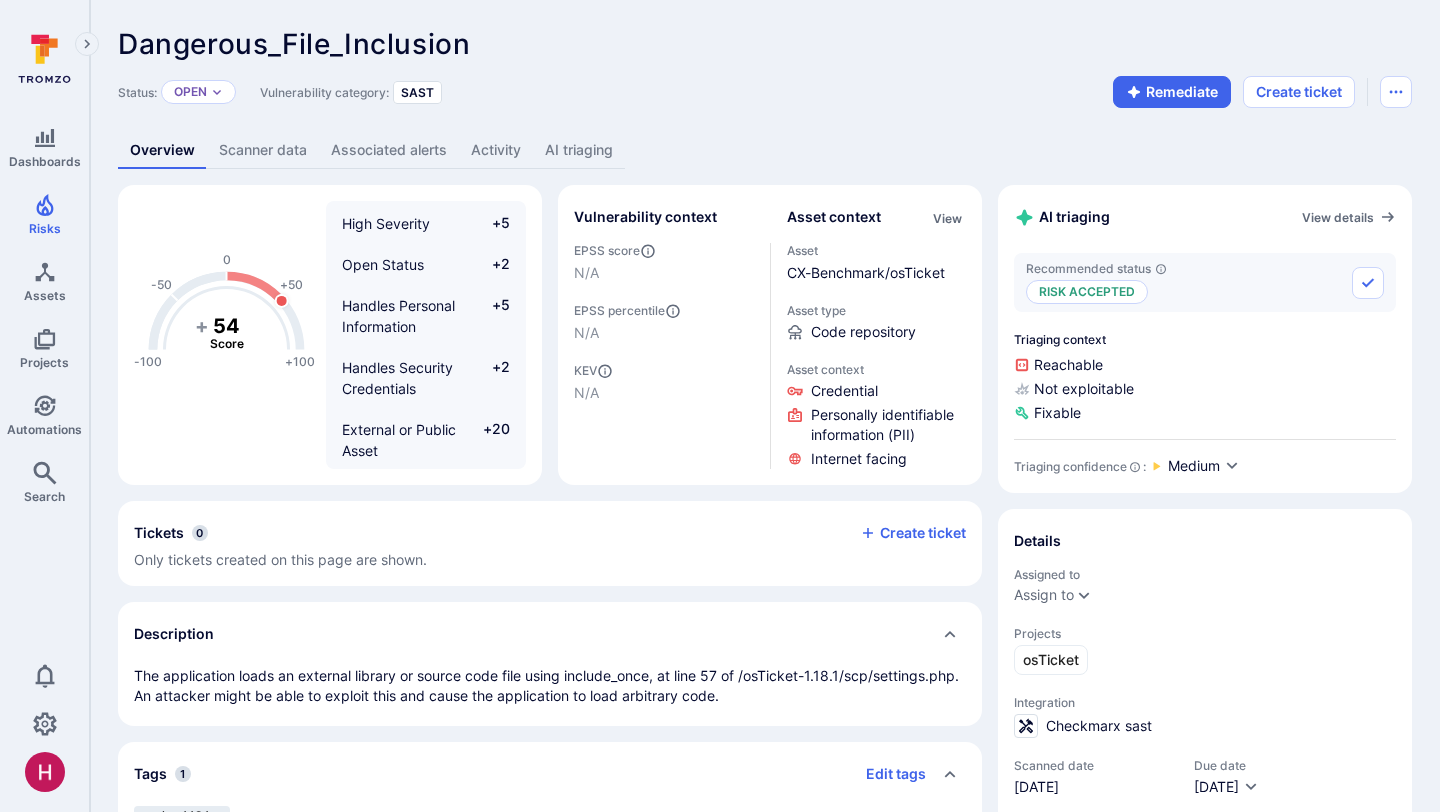 click on "Dangerous_File_Inclusion" at bounding box center [294, 44] 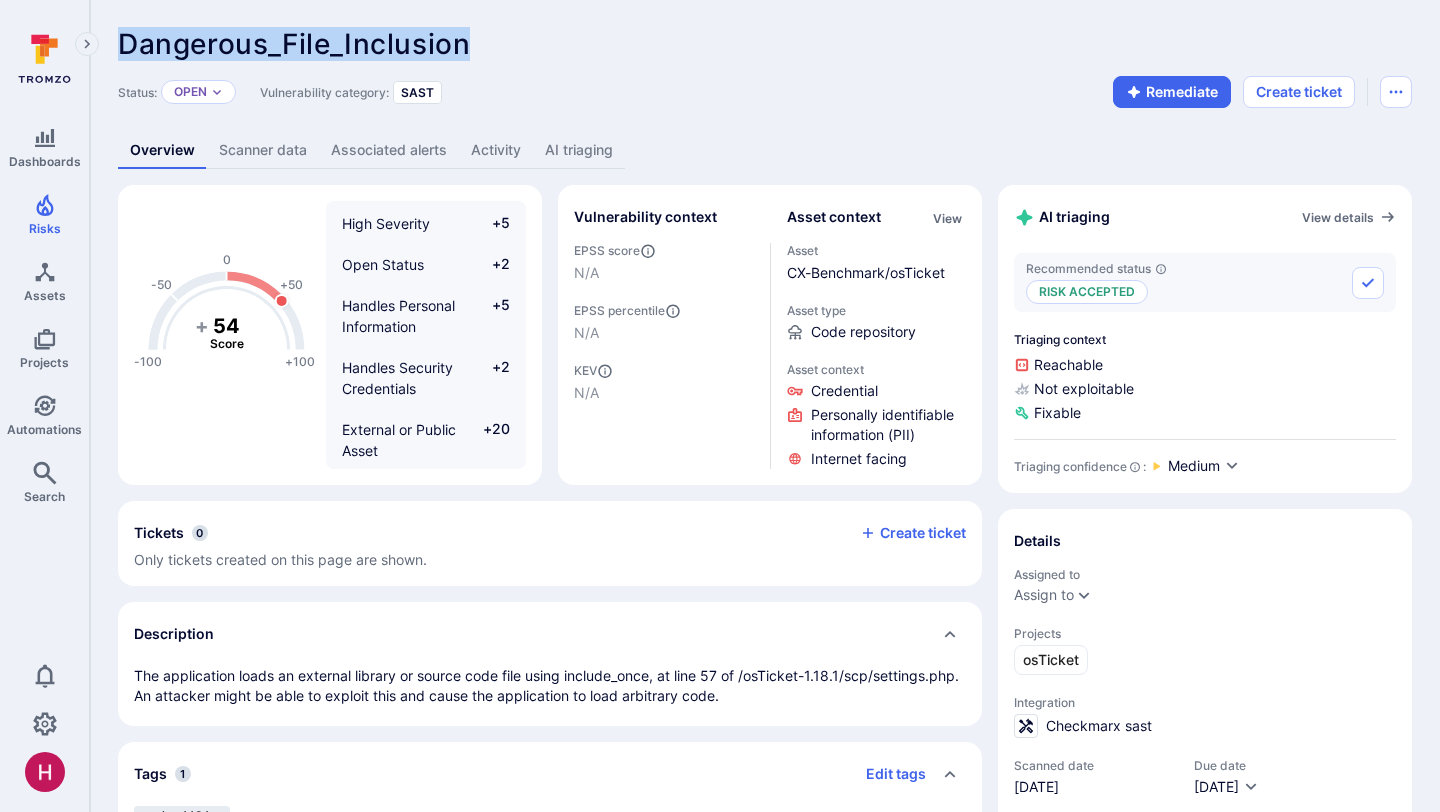 click on "Dangerous_File_Inclusion" at bounding box center (294, 44) 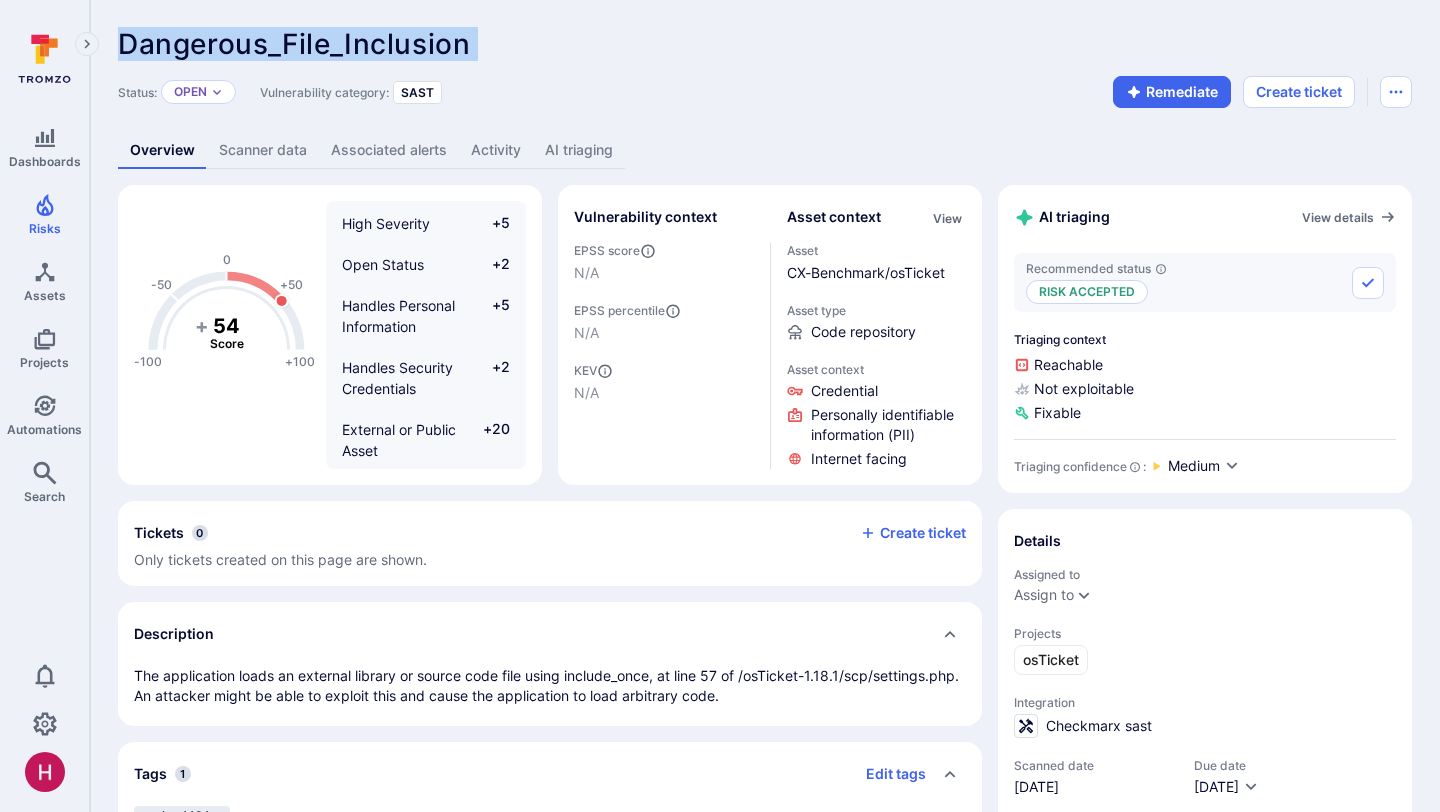click on "Dangerous_File_Inclusion" at bounding box center [294, 44] 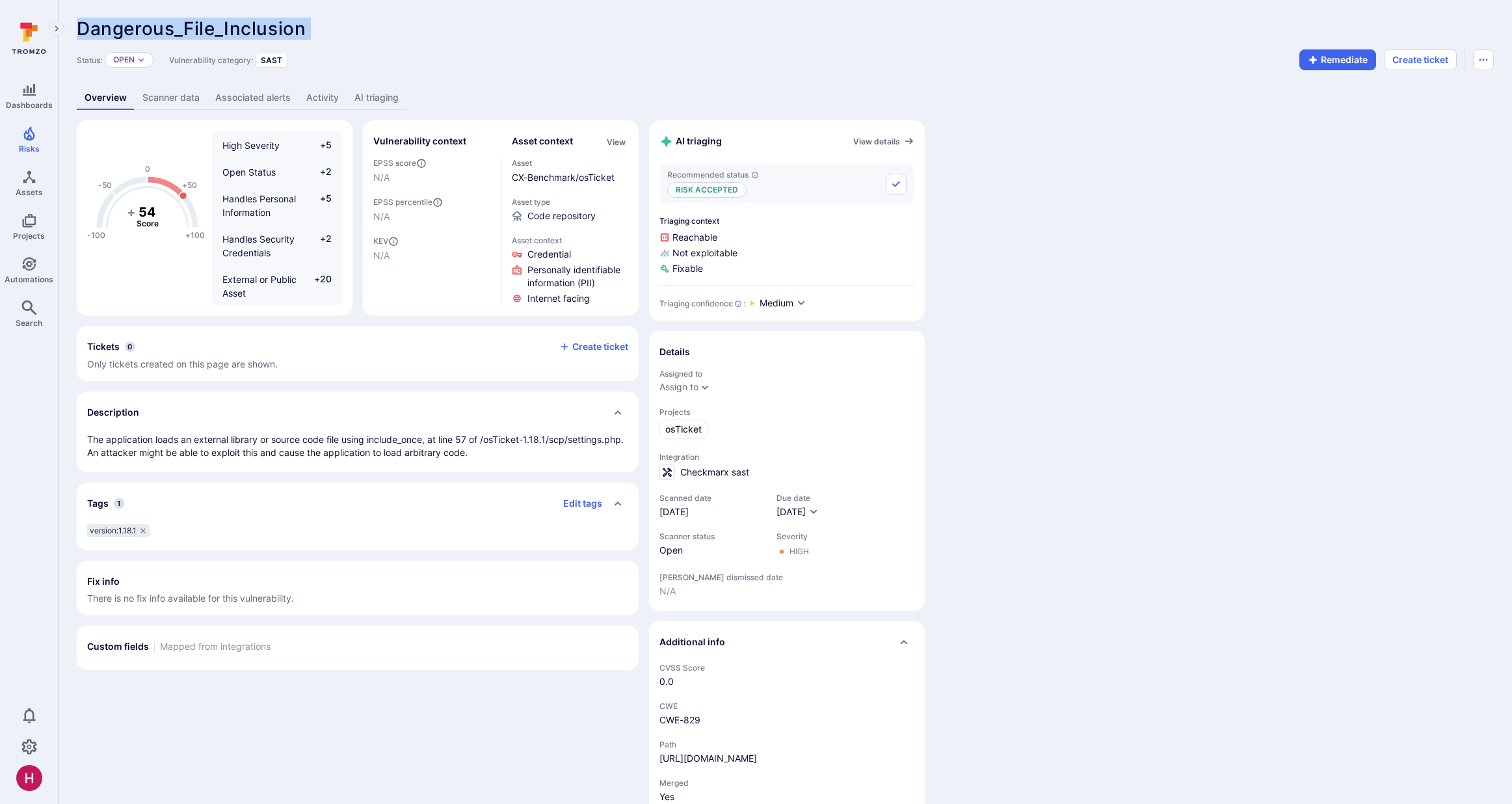 click on "AI triaging" at bounding box center [377, 98] 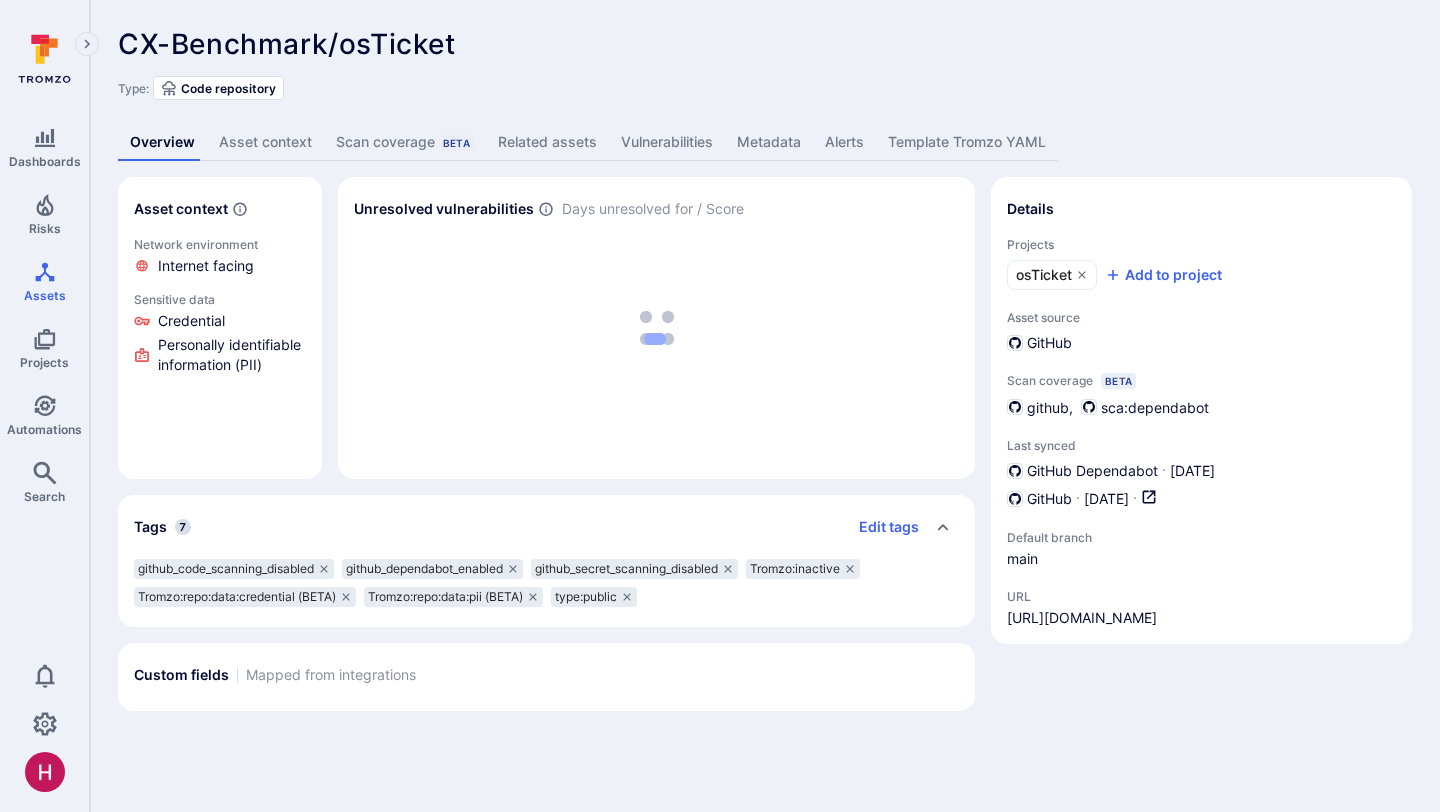 scroll, scrollTop: 0, scrollLeft: 0, axis: both 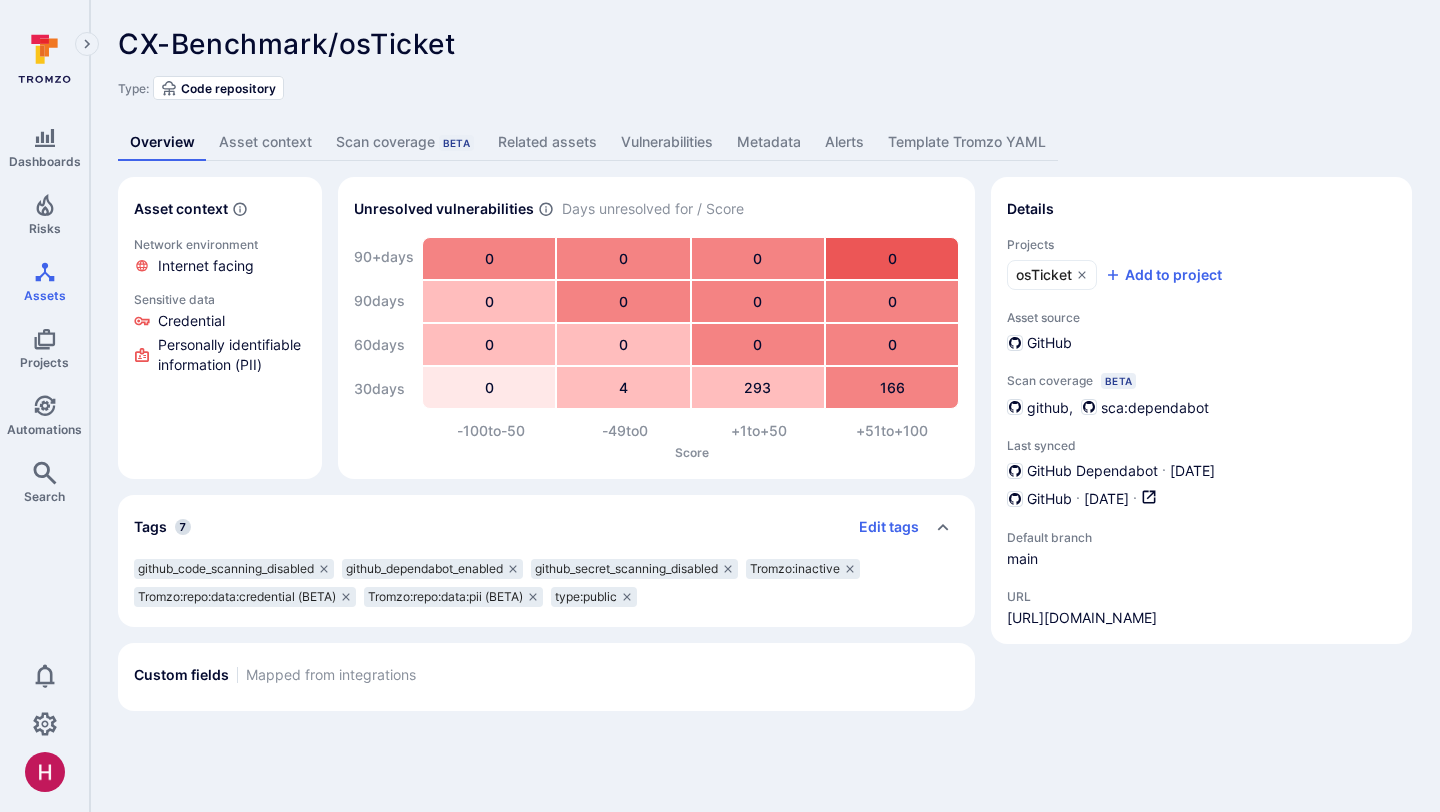 click on "Vulnerabilities" at bounding box center [667, 142] 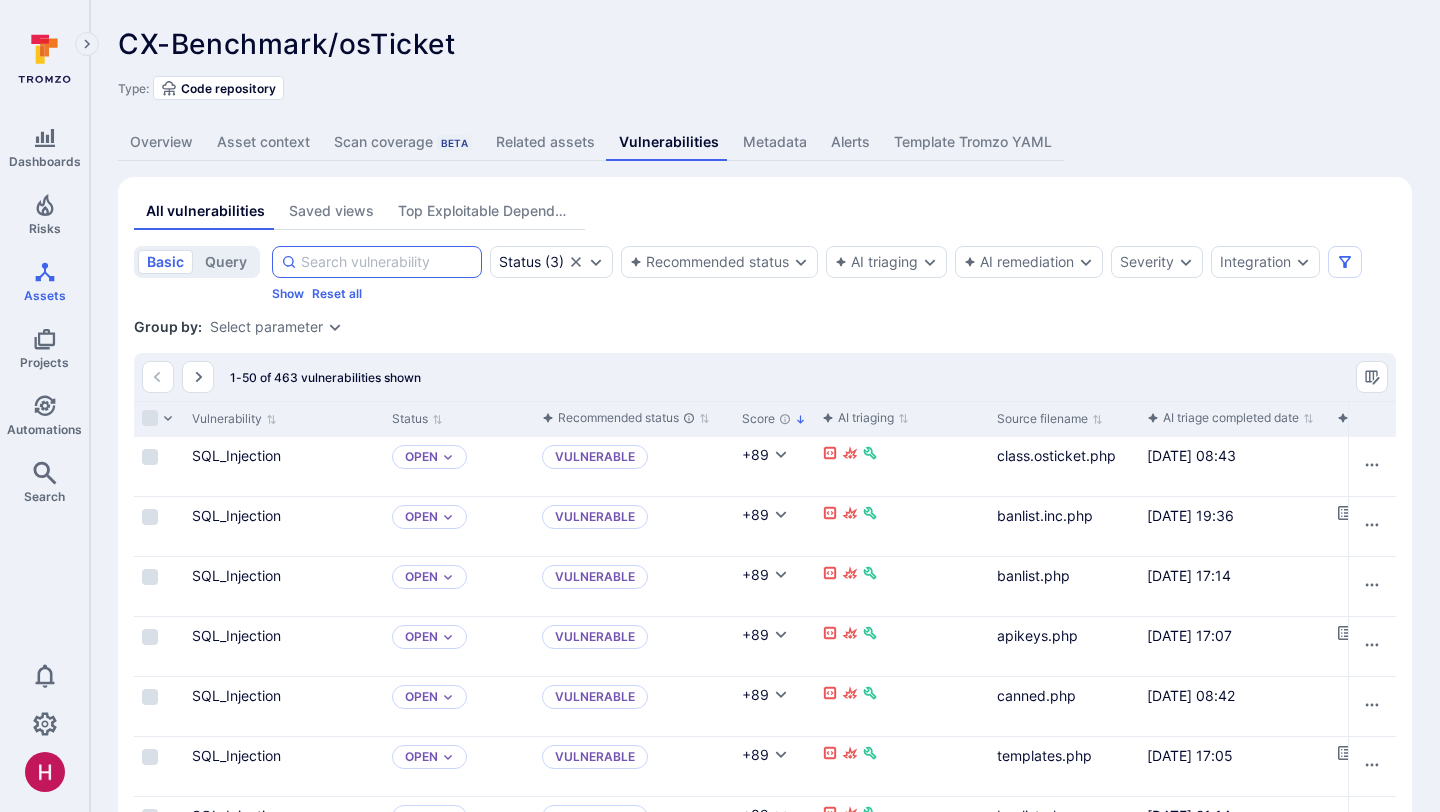 click at bounding box center [387, 262] 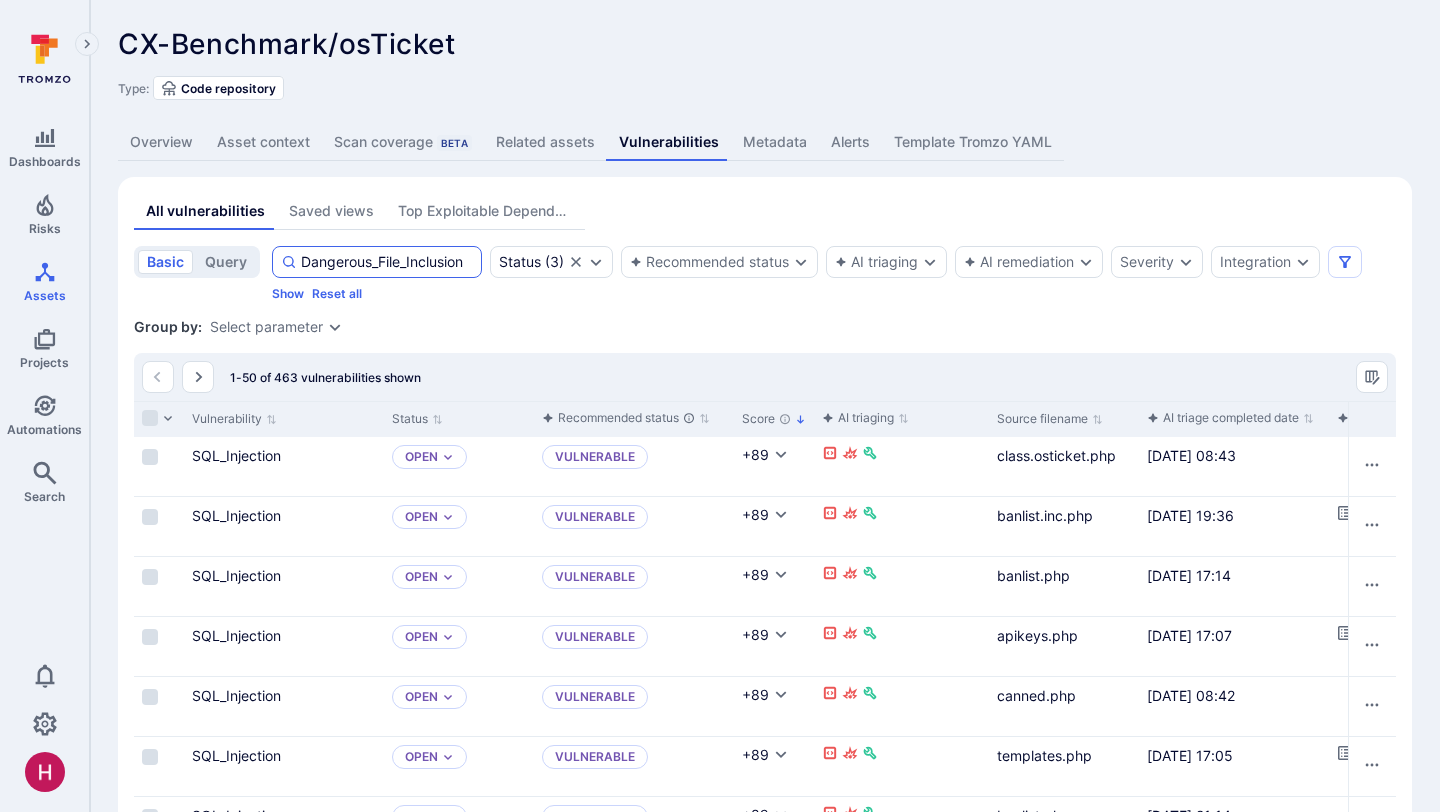 type on "Dangerous_File_Inclusion" 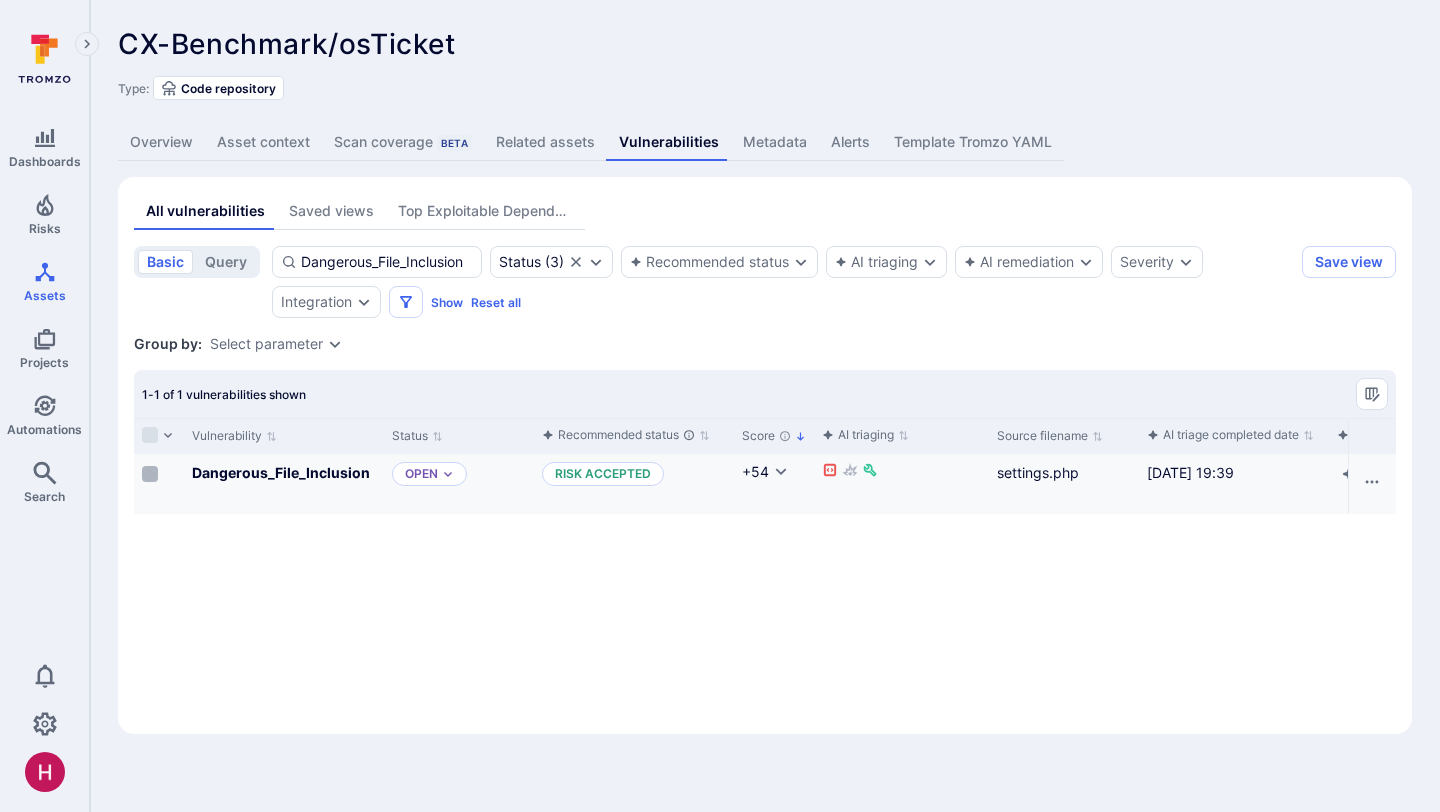 click at bounding box center (150, 474) 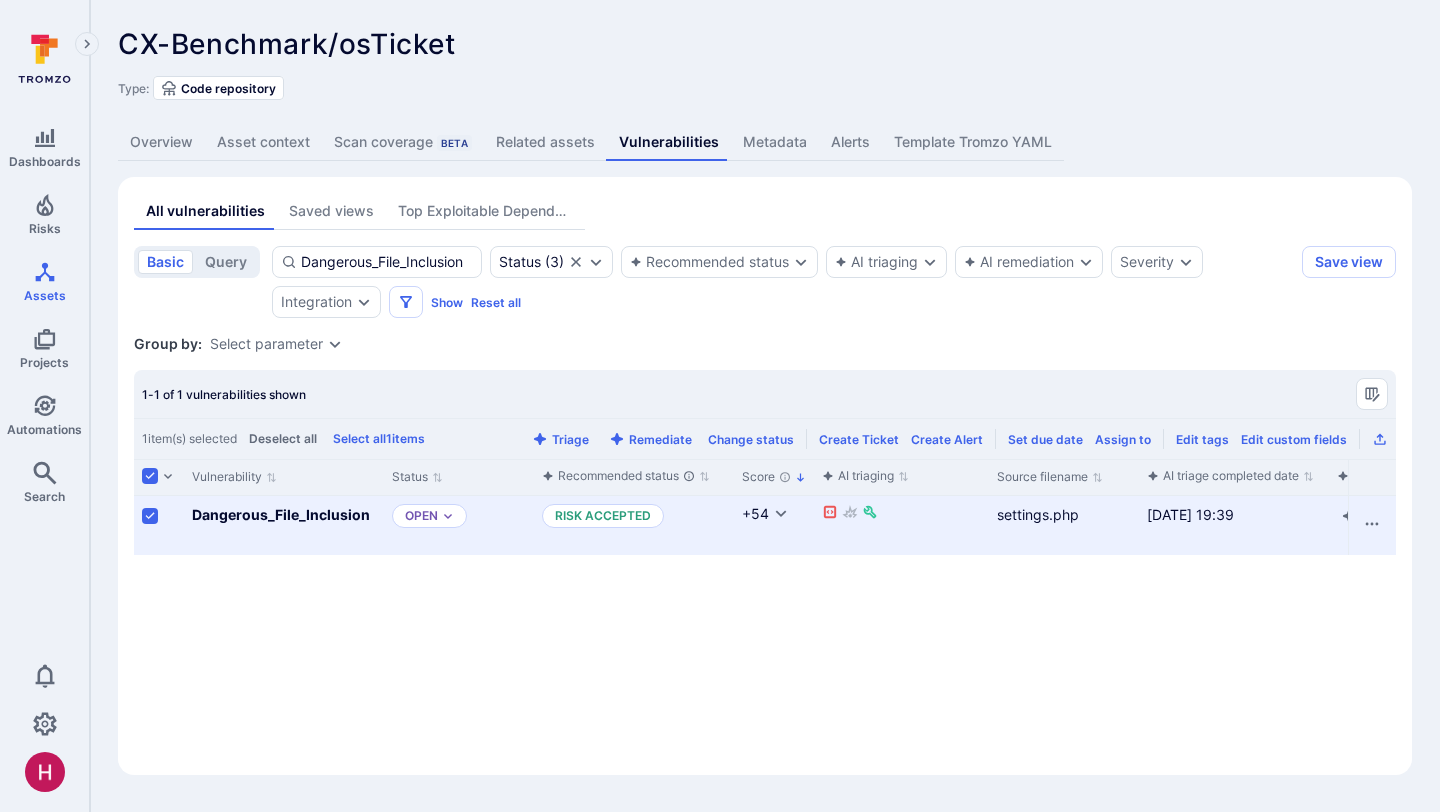 click at bounding box center [150, 476] 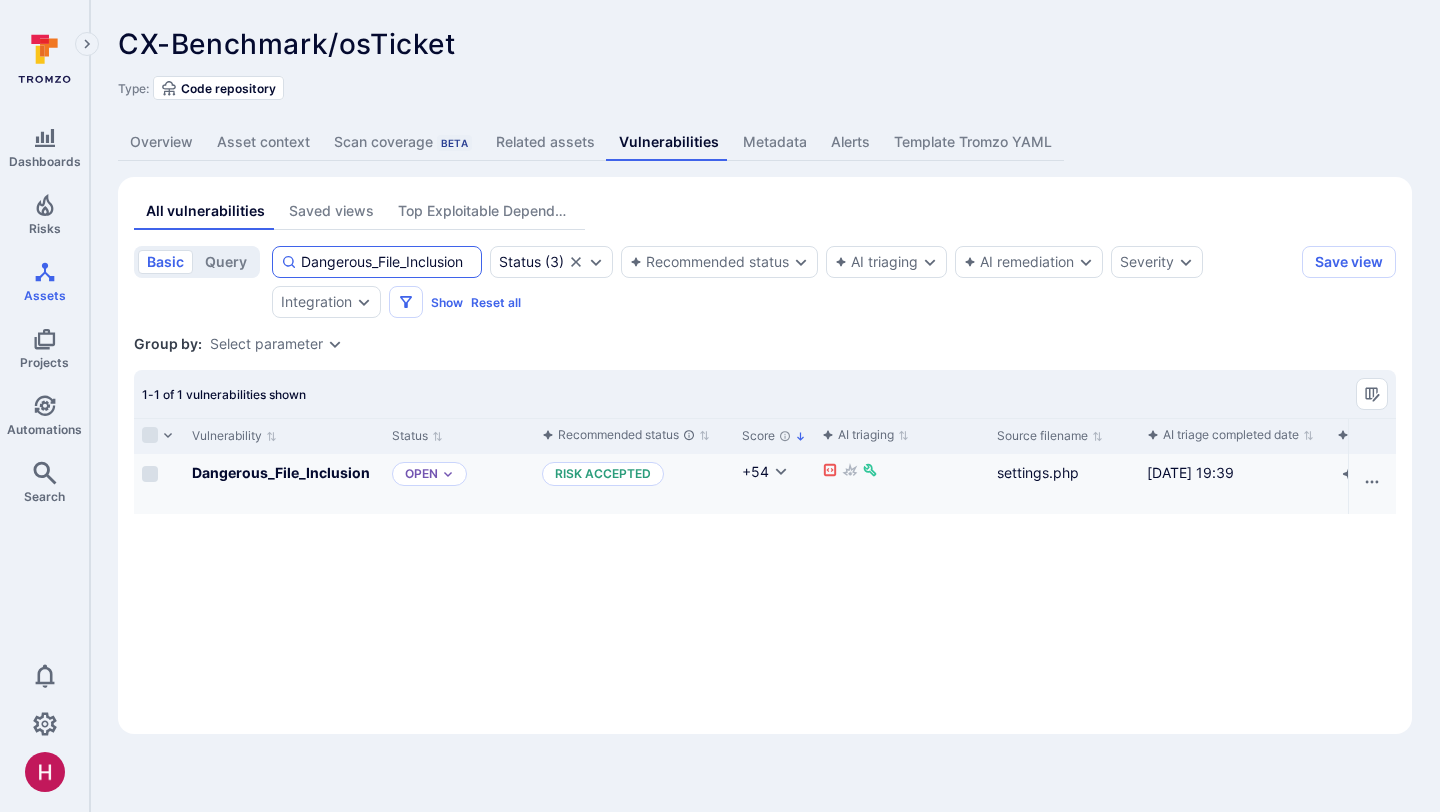 click on "Dangerous_File_Inclusion" at bounding box center [387, 262] 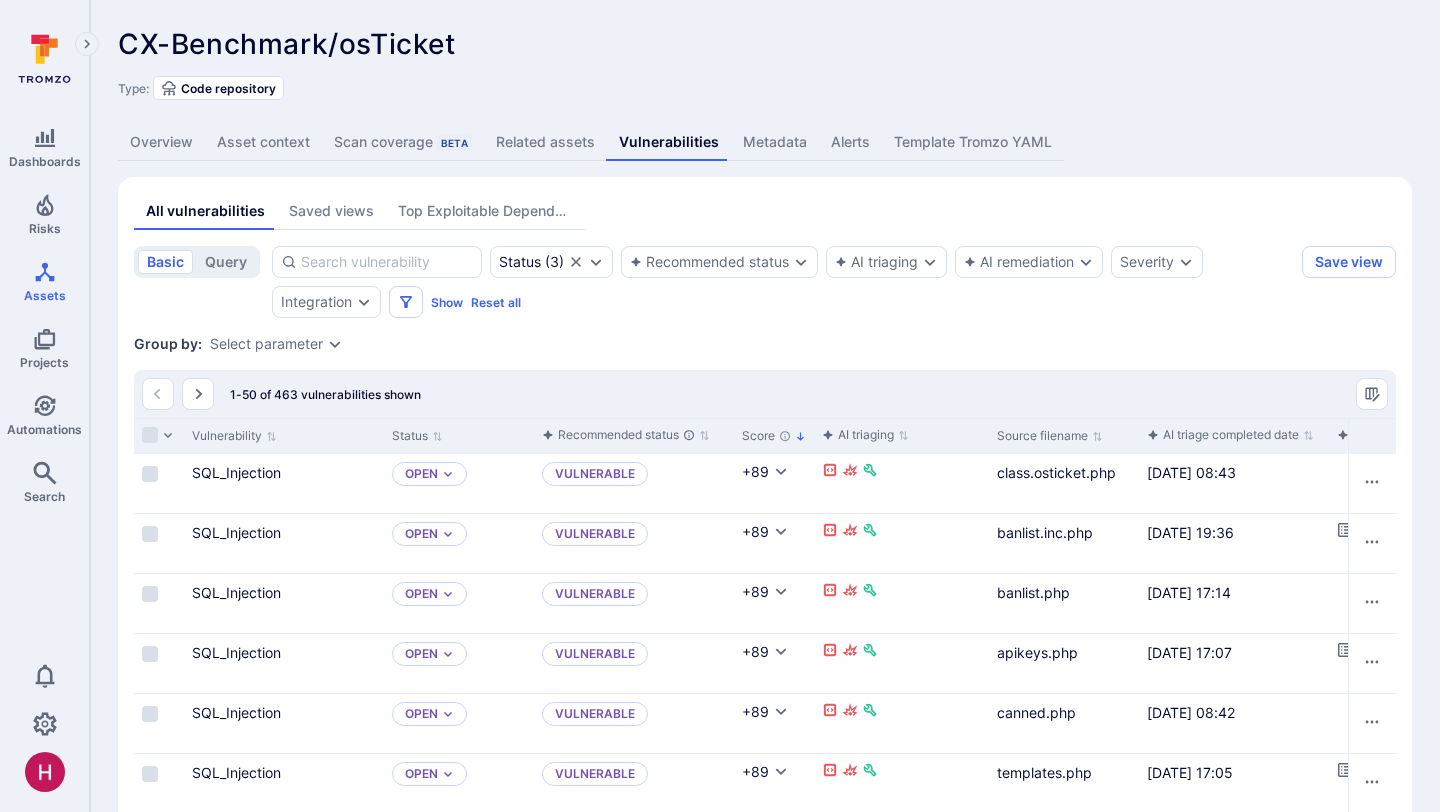 type 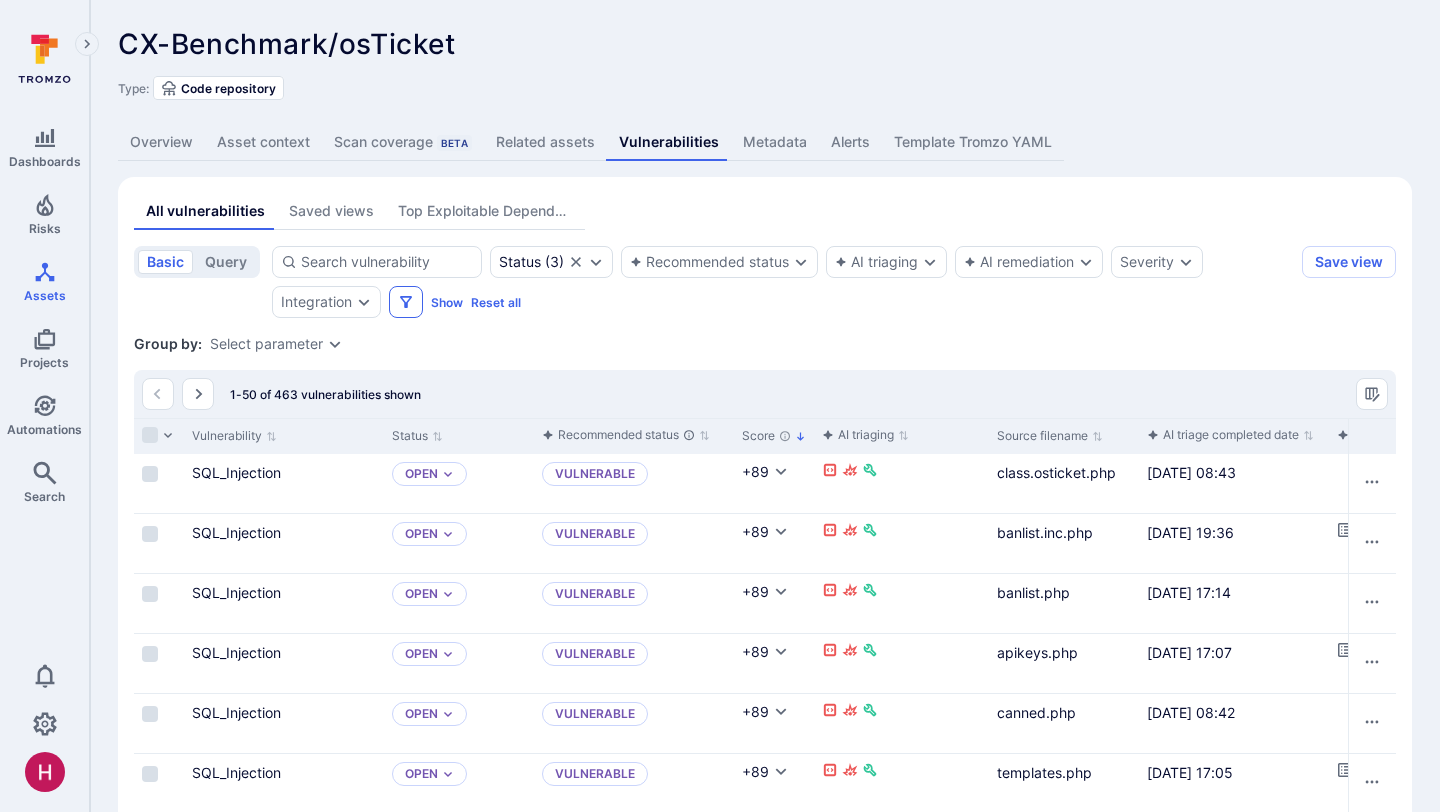 click 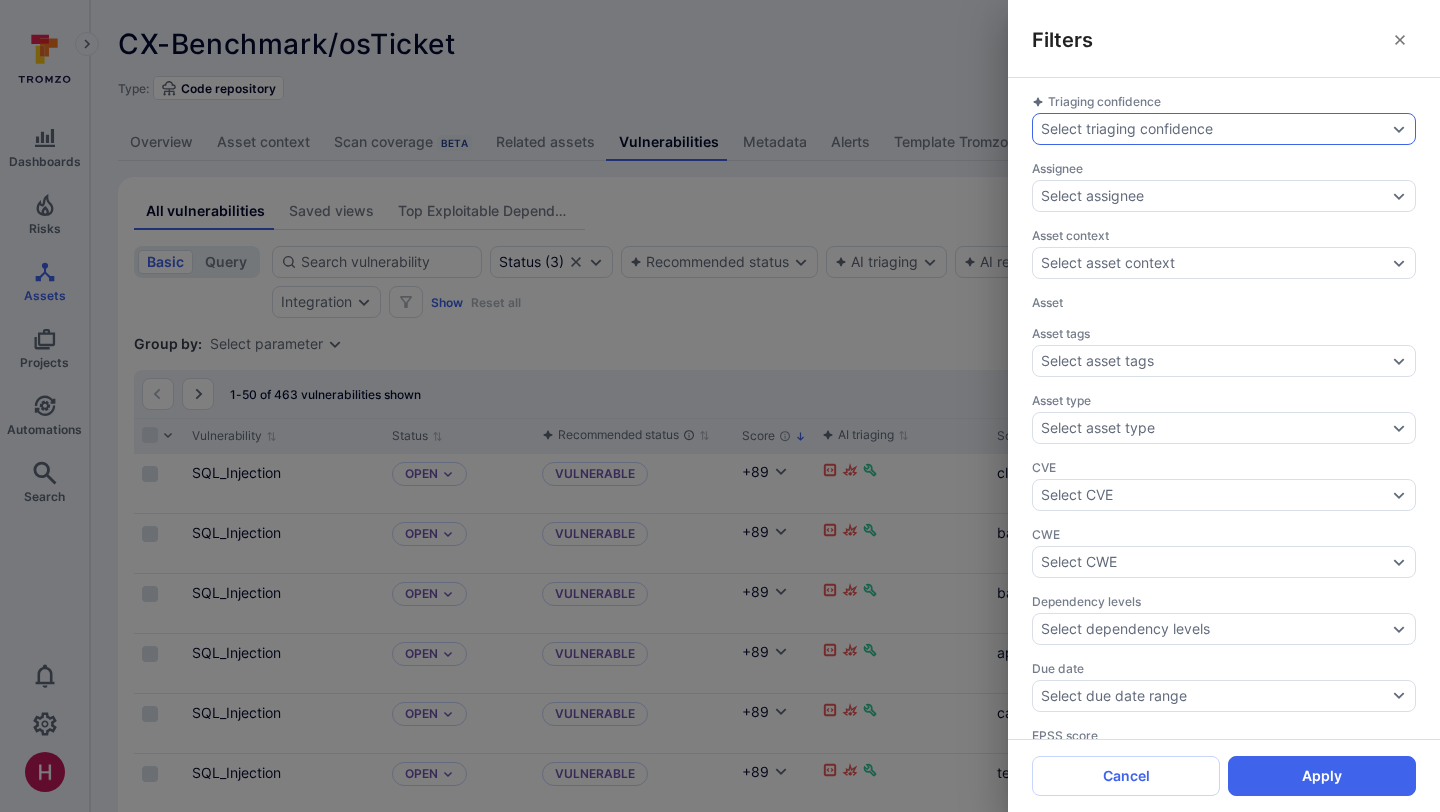 click on "Select triaging confidence" at bounding box center (1127, 129) 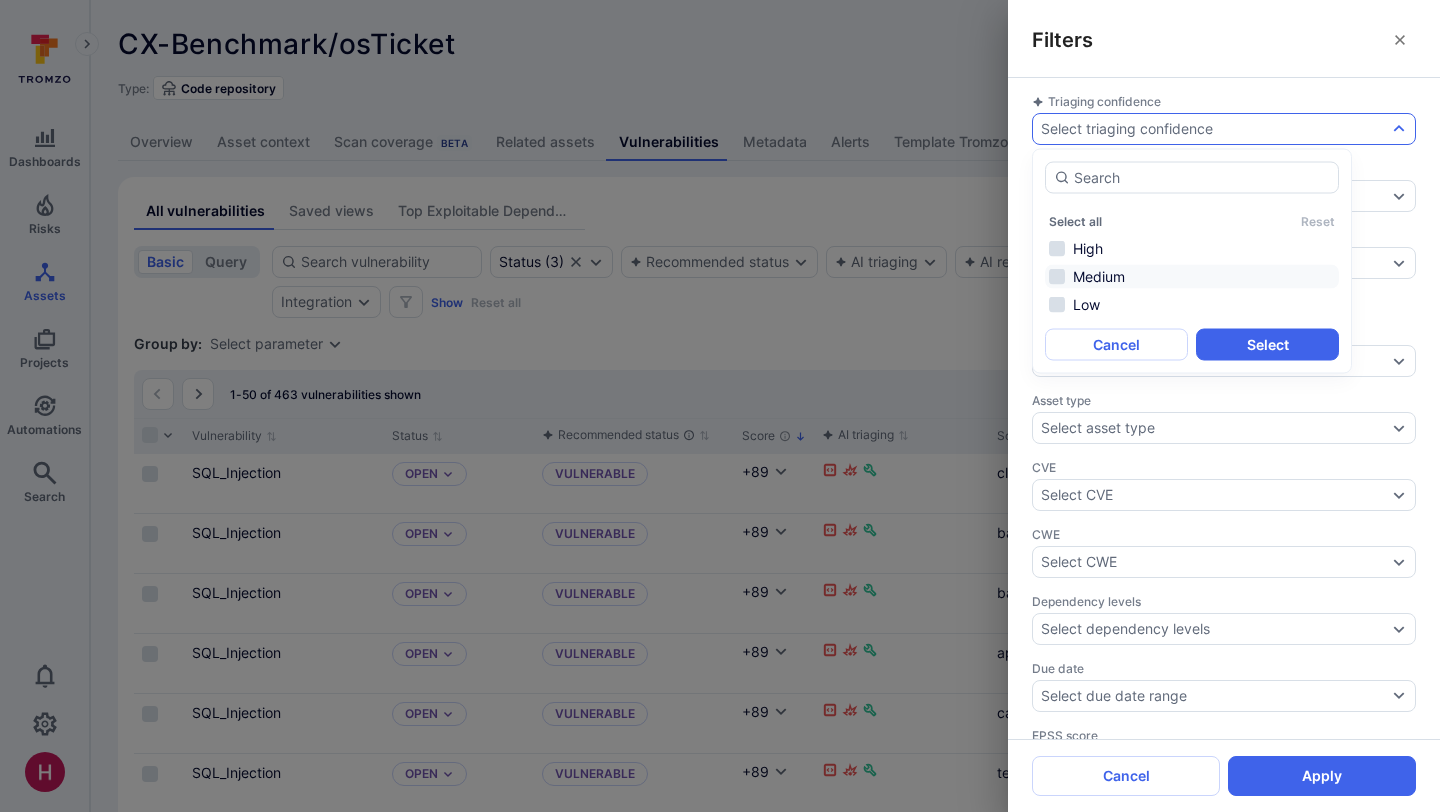 click on "Medium" at bounding box center [1192, 277] 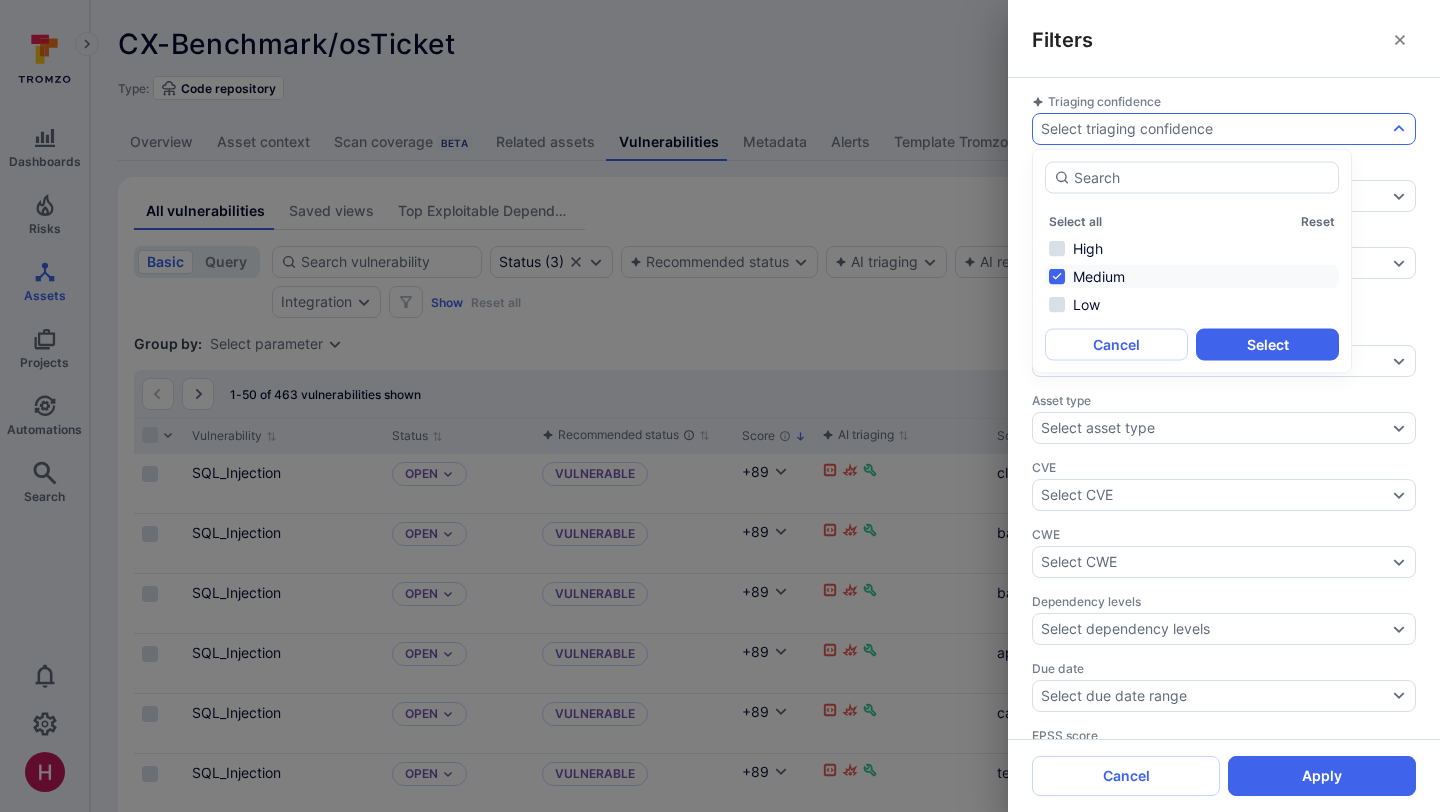 click on "Select" at bounding box center (1267, 345) 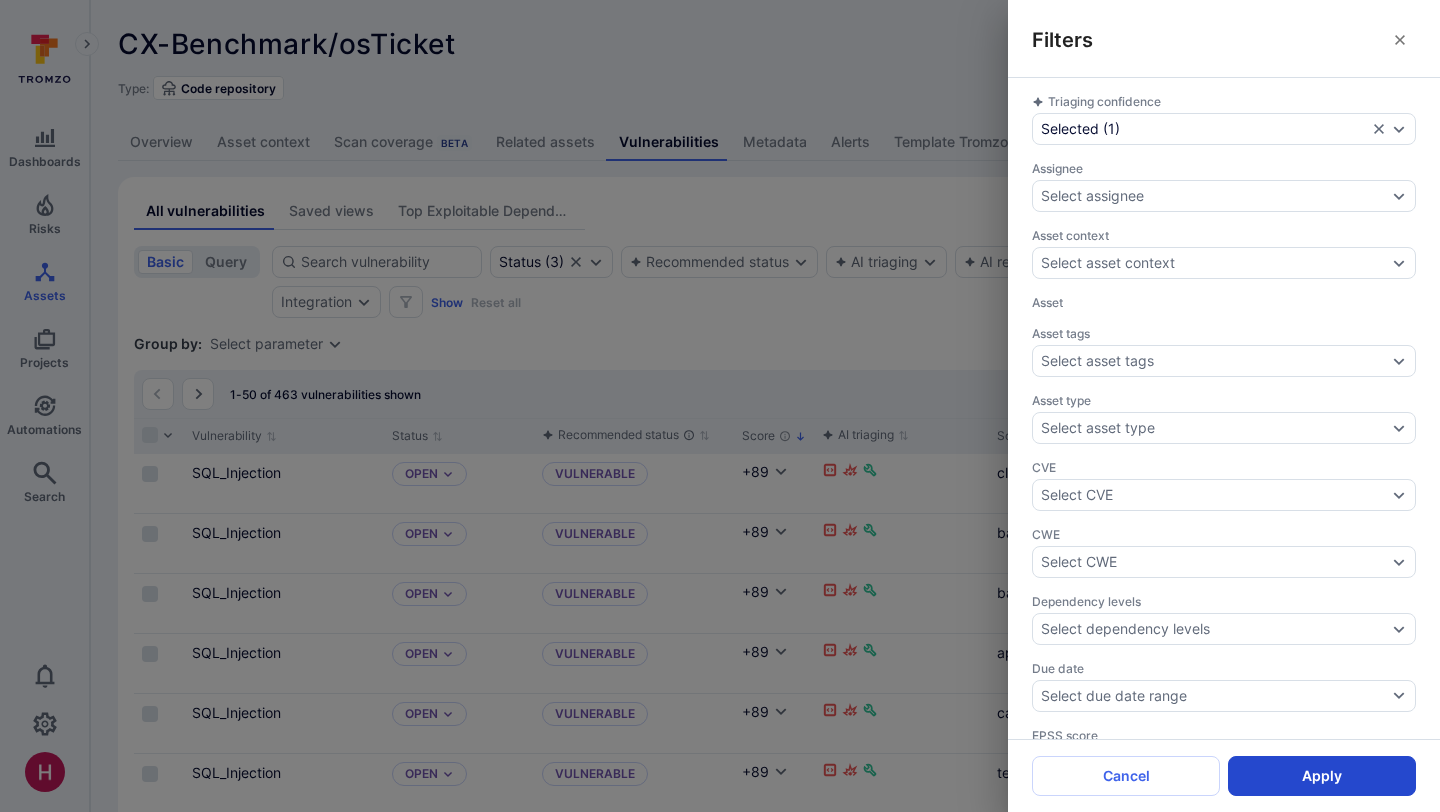 click on "Apply" at bounding box center [1322, 776] 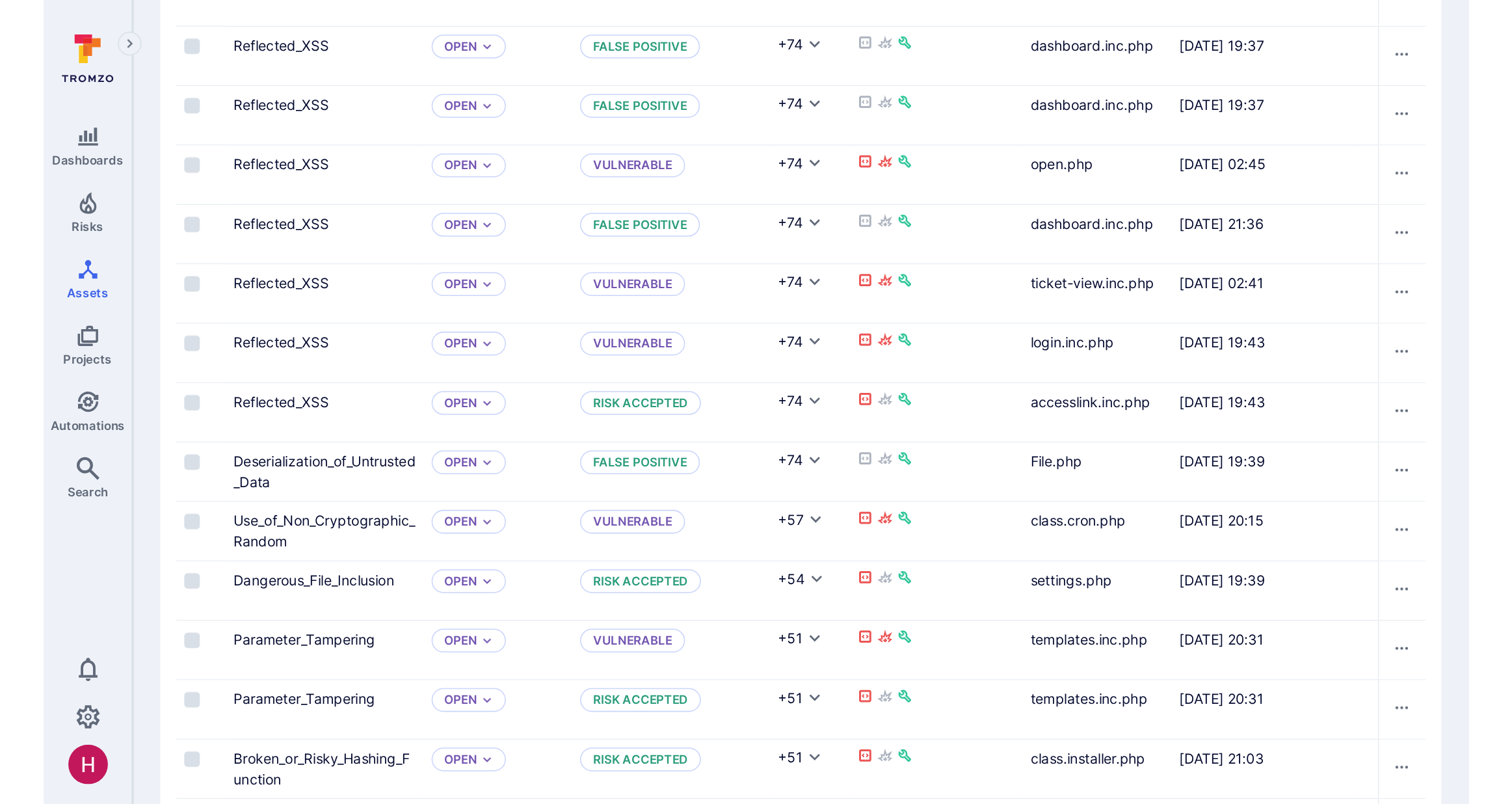 scroll, scrollTop: 521, scrollLeft: 0, axis: vertical 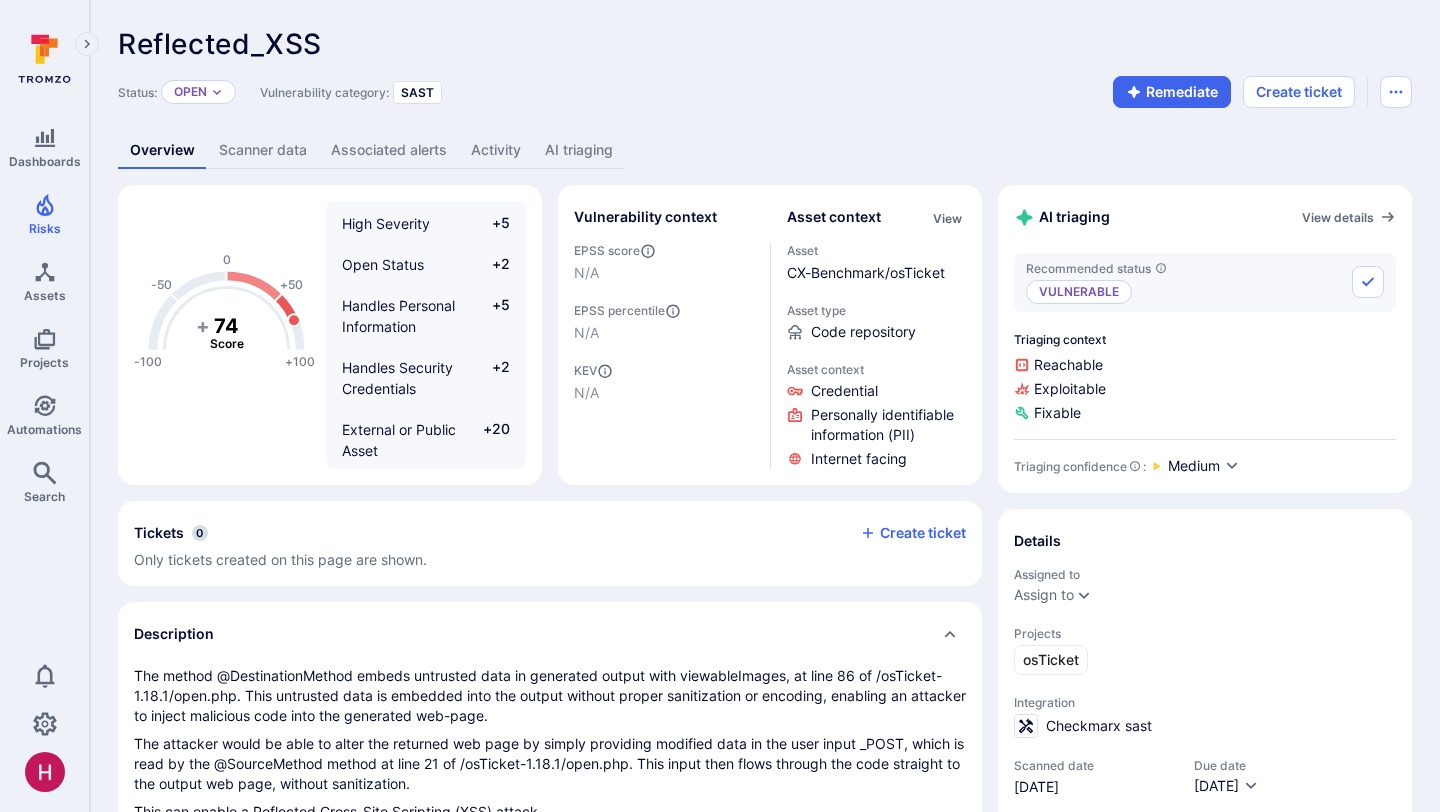click on "AI triaging" at bounding box center [579, 150] 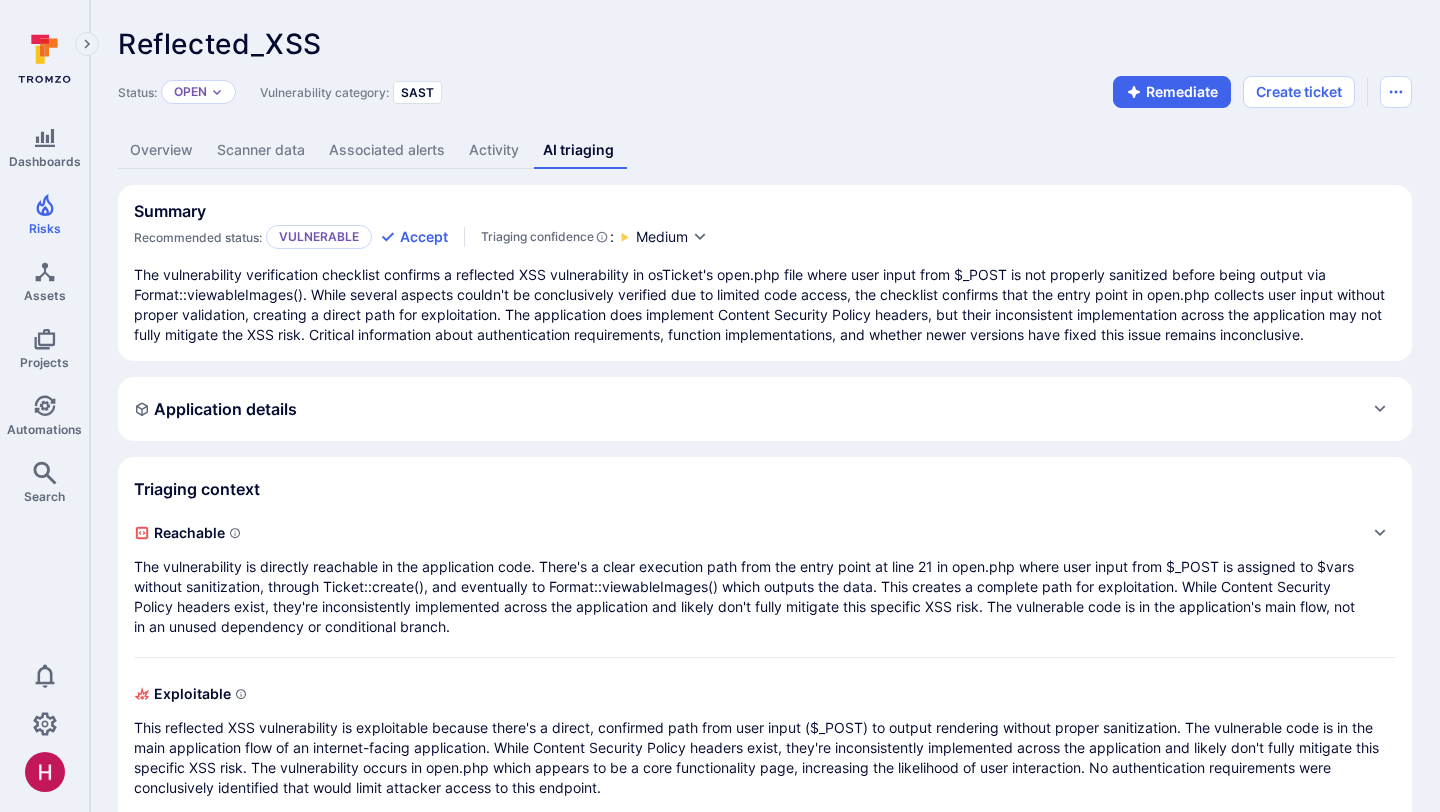click on "The vulnerability verification checklist confirms a reflected XSS vulnerability in osTicket's open.php file where user input from $_POST is not properly sanitized before being output via Format::viewableImages(). While several aspects couldn't be conclusively verified due to limited code access, the checklist confirms that the entry point in open.php collects user input without proper validation, creating a direct path for exploitation. The application does implement Content Security Policy headers, but their inconsistent implementation across the application may not fully mitigate the XSS risk. Critical information about authentication requirements, function implementations, and whether newer versions have fixed this issue remains inconclusive." at bounding box center (765, 305) 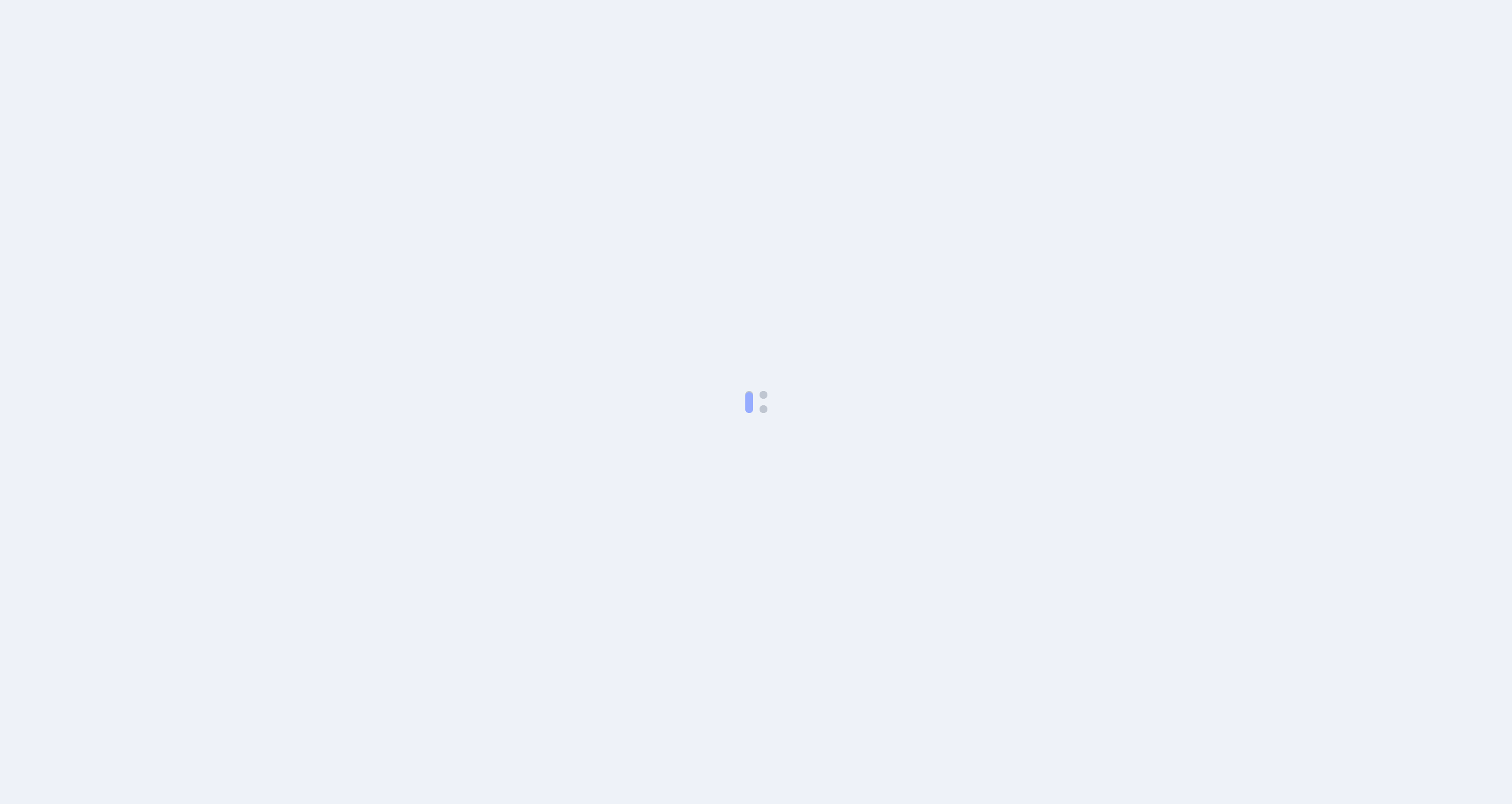 scroll, scrollTop: 0, scrollLeft: 0, axis: both 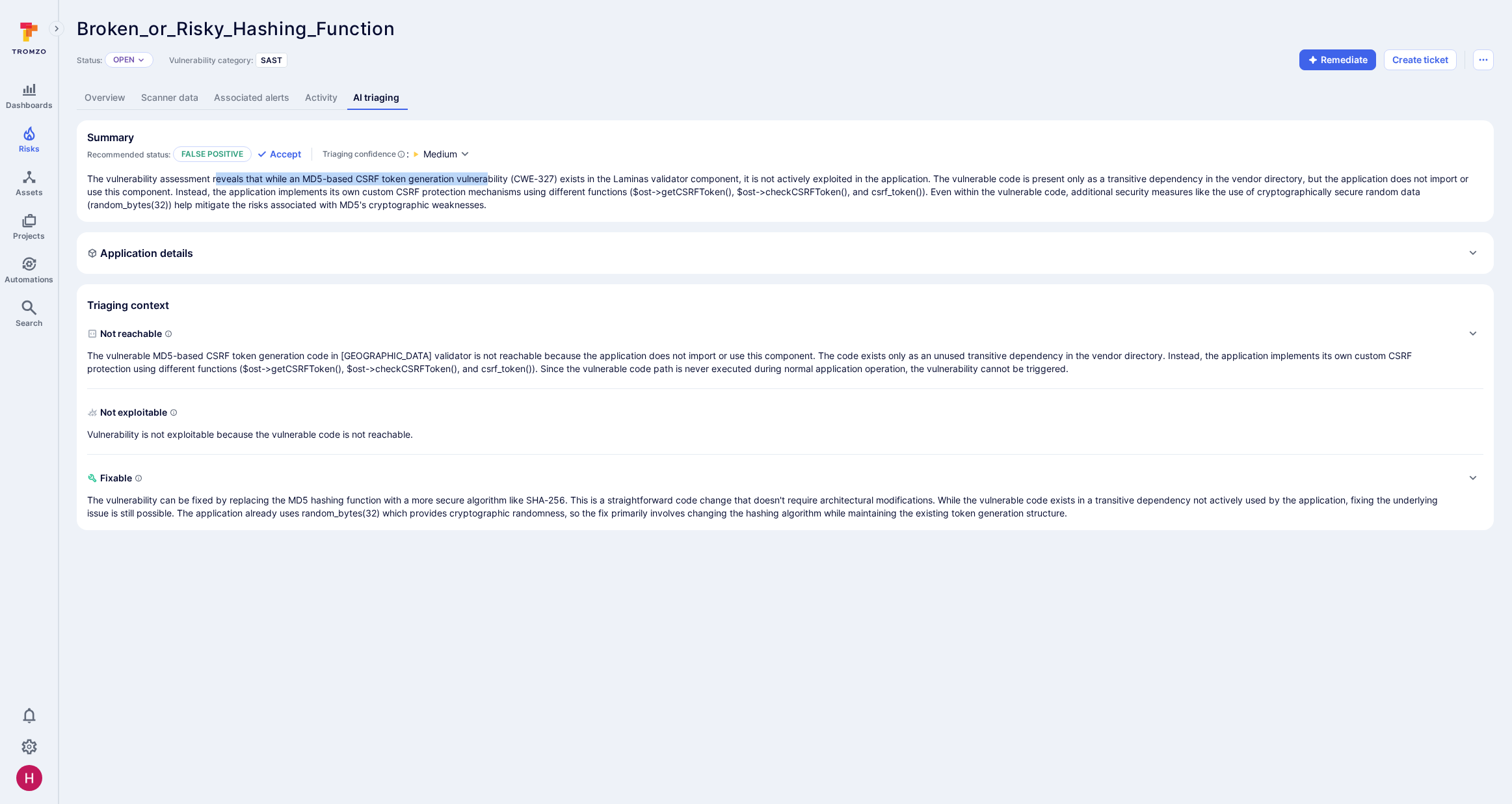 drag, startPoint x: 249, startPoint y: 181, endPoint x: 494, endPoint y: 183, distance: 245.0082 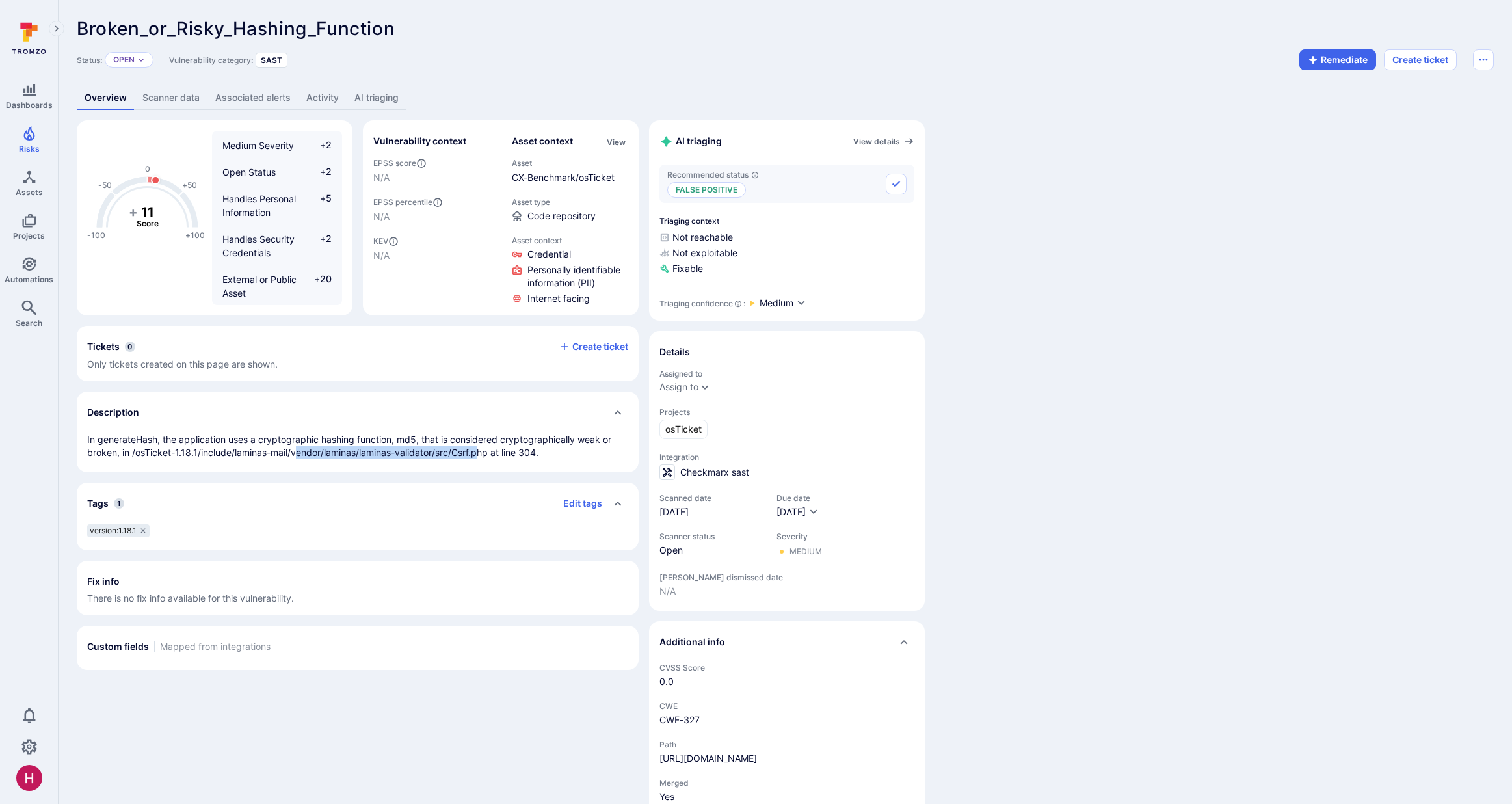 drag, startPoint x: 346, startPoint y: 453, endPoint x: 480, endPoint y: 451, distance: 134.01492 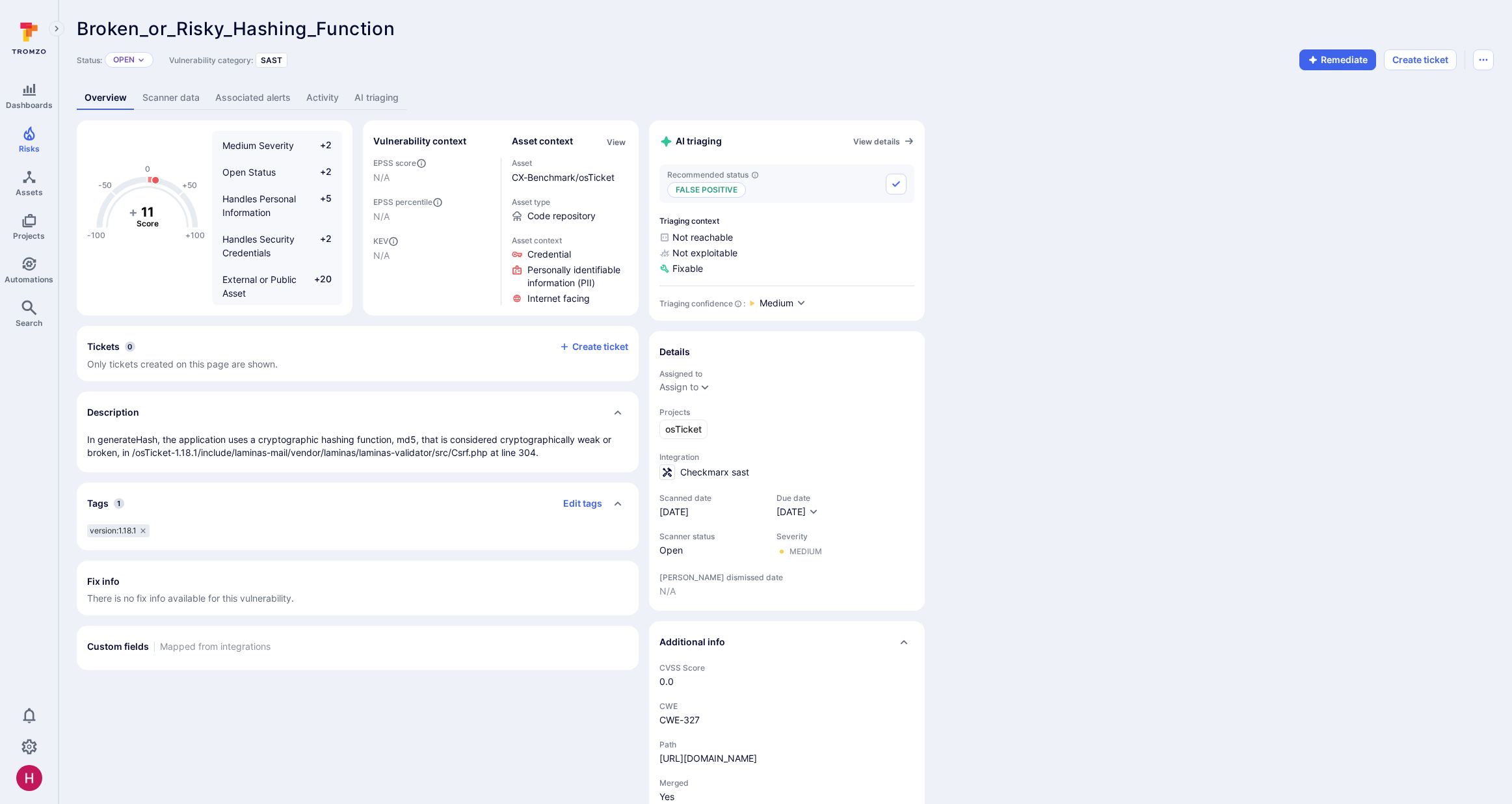 click on "In generateHash, the application uses a cryptographic hashing function, md5, that is considered cryptographically weak or broken, in /osTicket-1.18.1/include/laminas-mail/vendor/laminas/laminas-validator/src/Csrf.php at line 304." at bounding box center [358, 446] 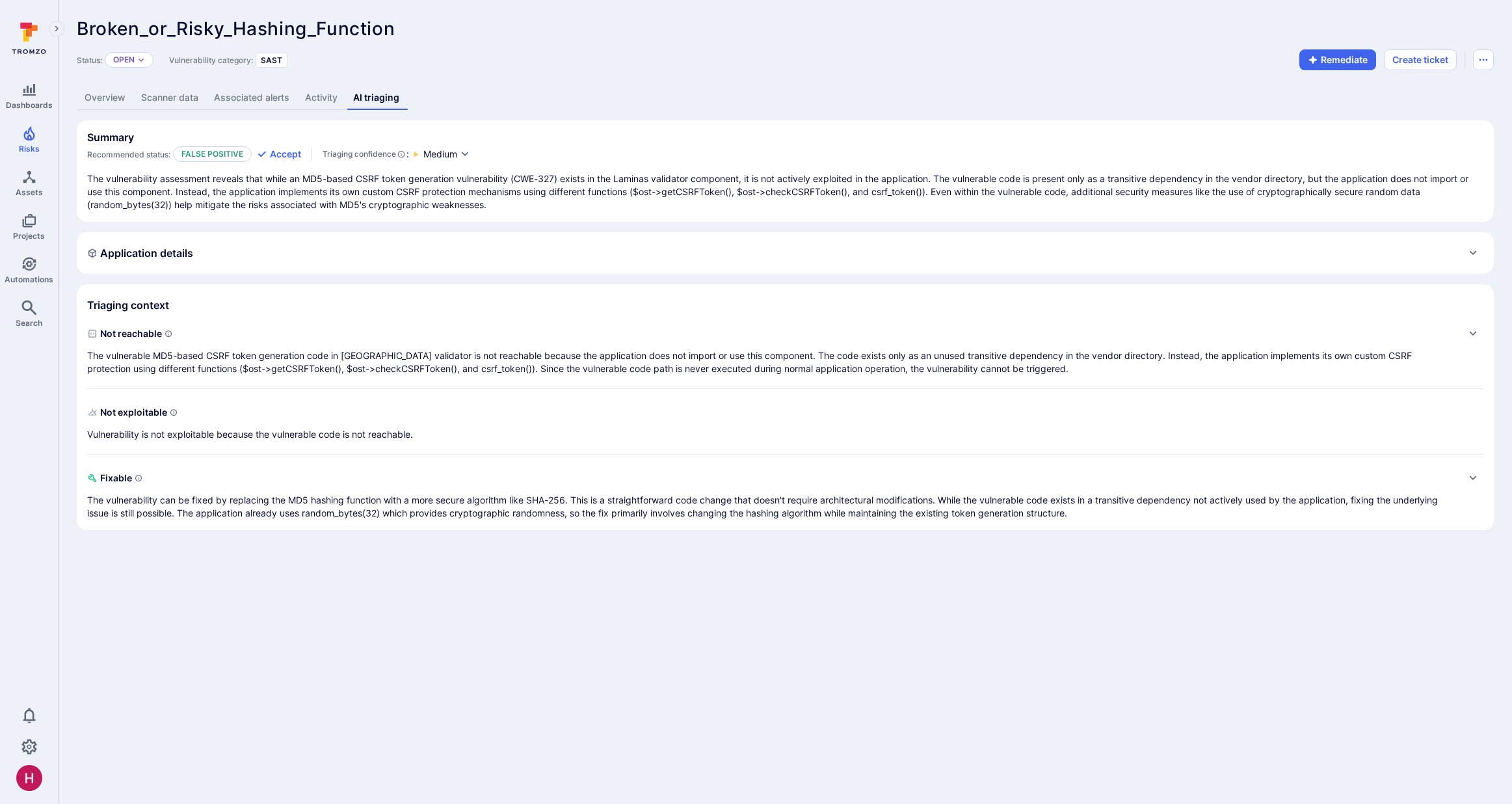 click on "Overview" at bounding box center [105, 98] 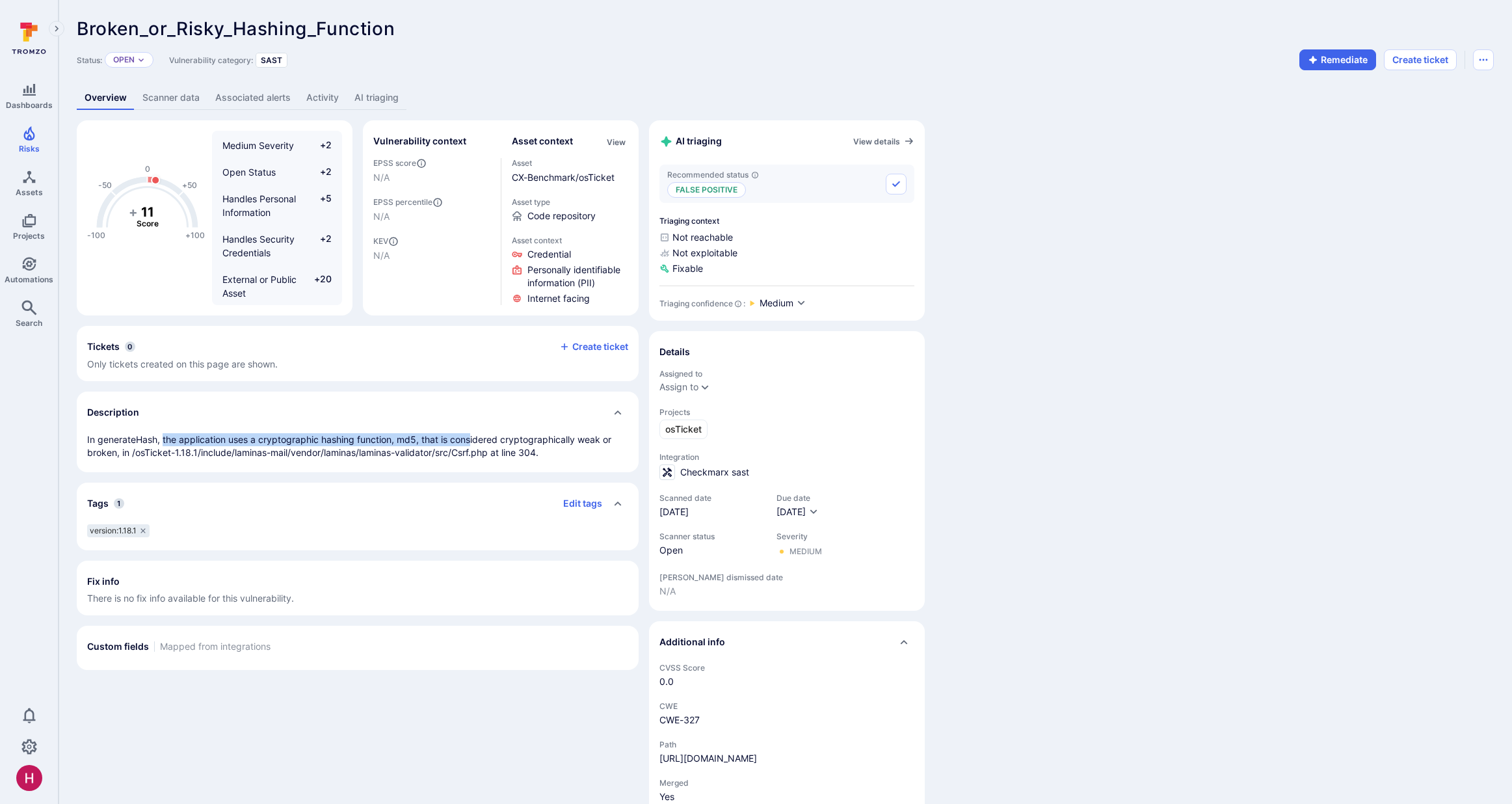 drag, startPoint x: 162, startPoint y: 436, endPoint x: 471, endPoint y: 442, distance: 309.05825 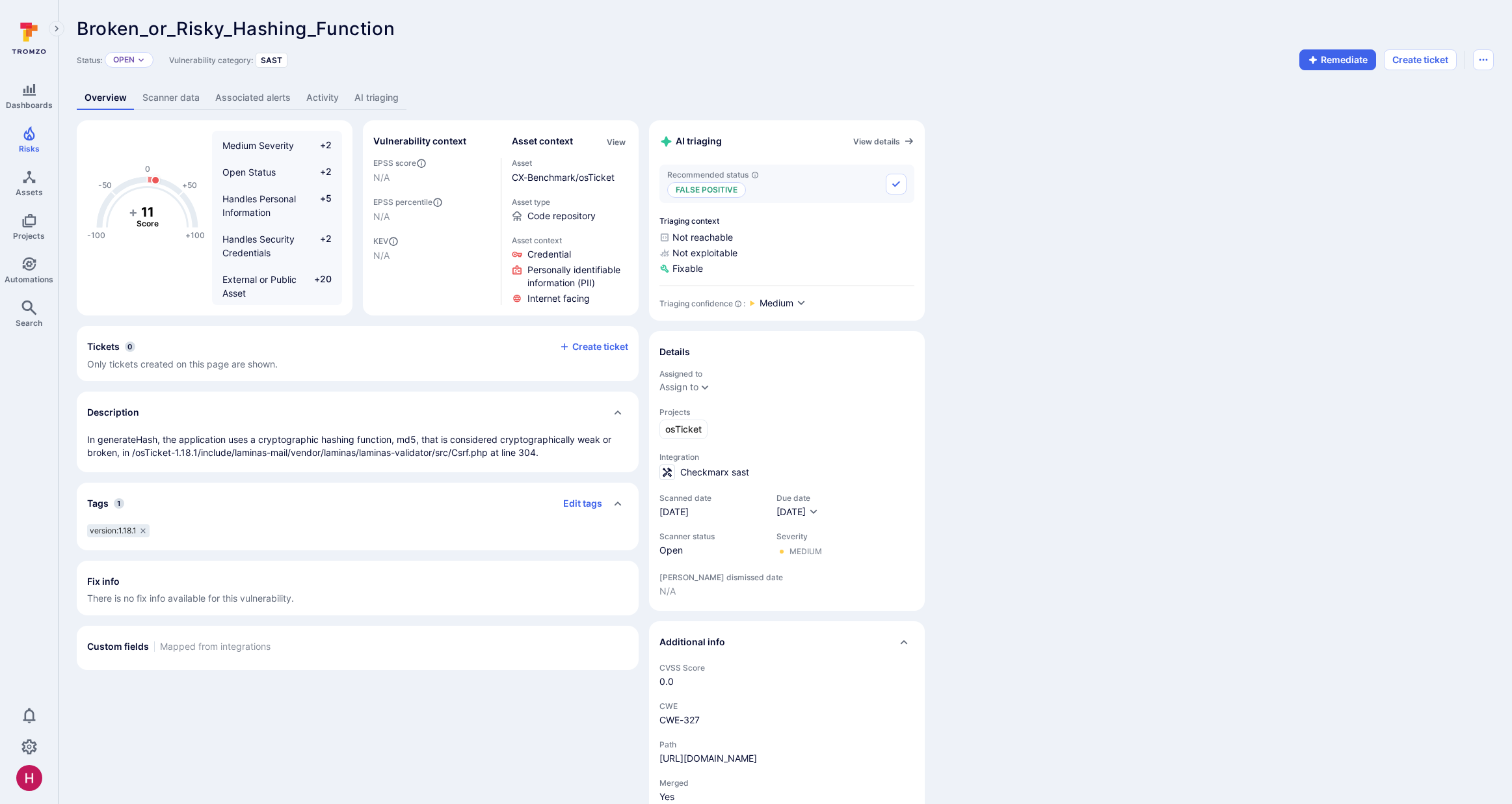 click on "In generateHash, the application uses a cryptographic hashing function, md5, that is considered cryptographically weak or broken, in /osTicket-1.18.1/include/laminas-mail/vendor/laminas/laminas-validator/src/Csrf.php at line 304." at bounding box center [358, 446] 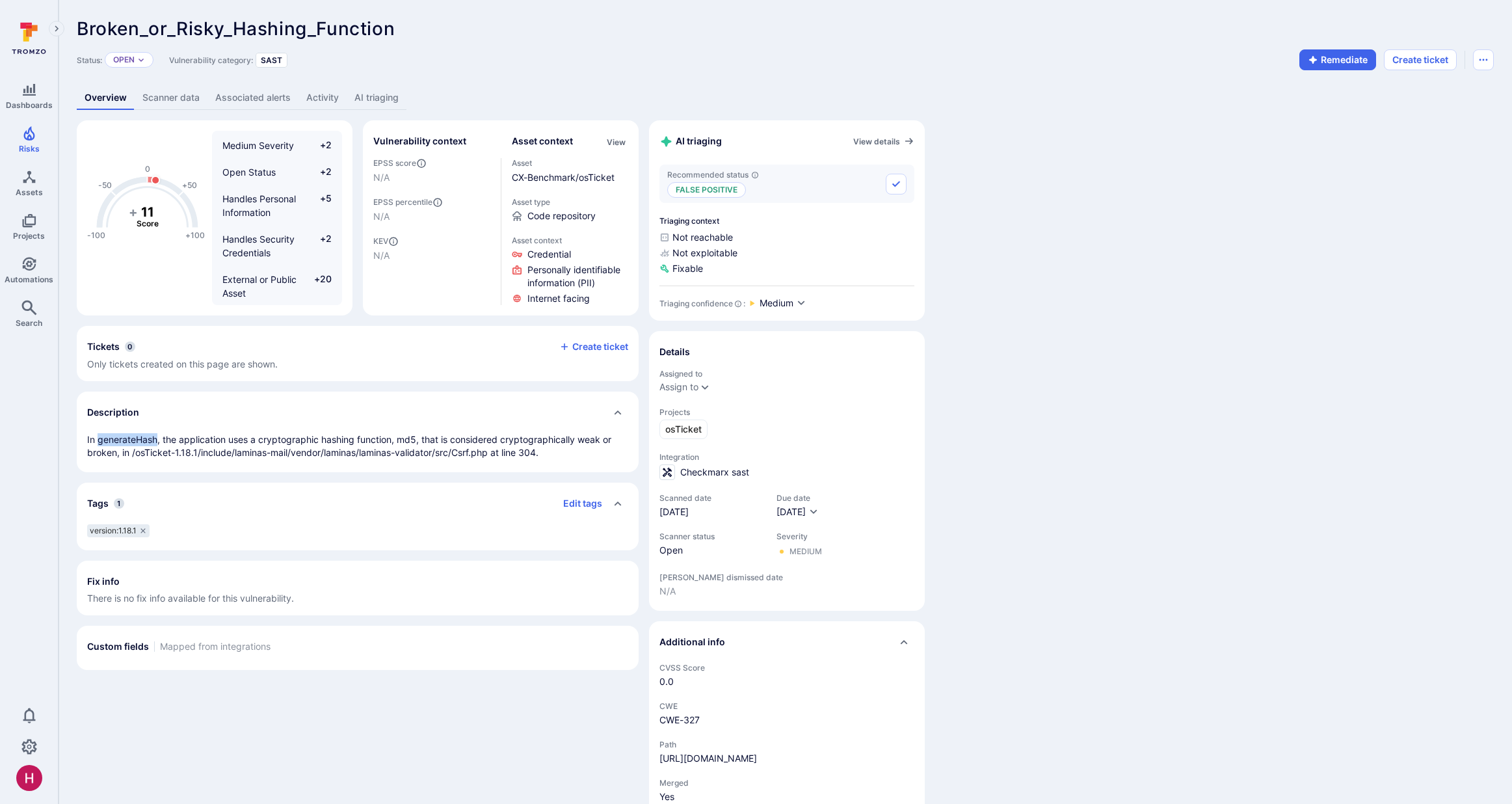 click on "In generateHash, the application uses a cryptographic hashing function, md5, that is considered cryptographically weak or broken, in /osTicket-1.18.1/include/laminas-mail/vendor/laminas/laminas-validator/src/Csrf.php at line 304." at bounding box center (358, 446) 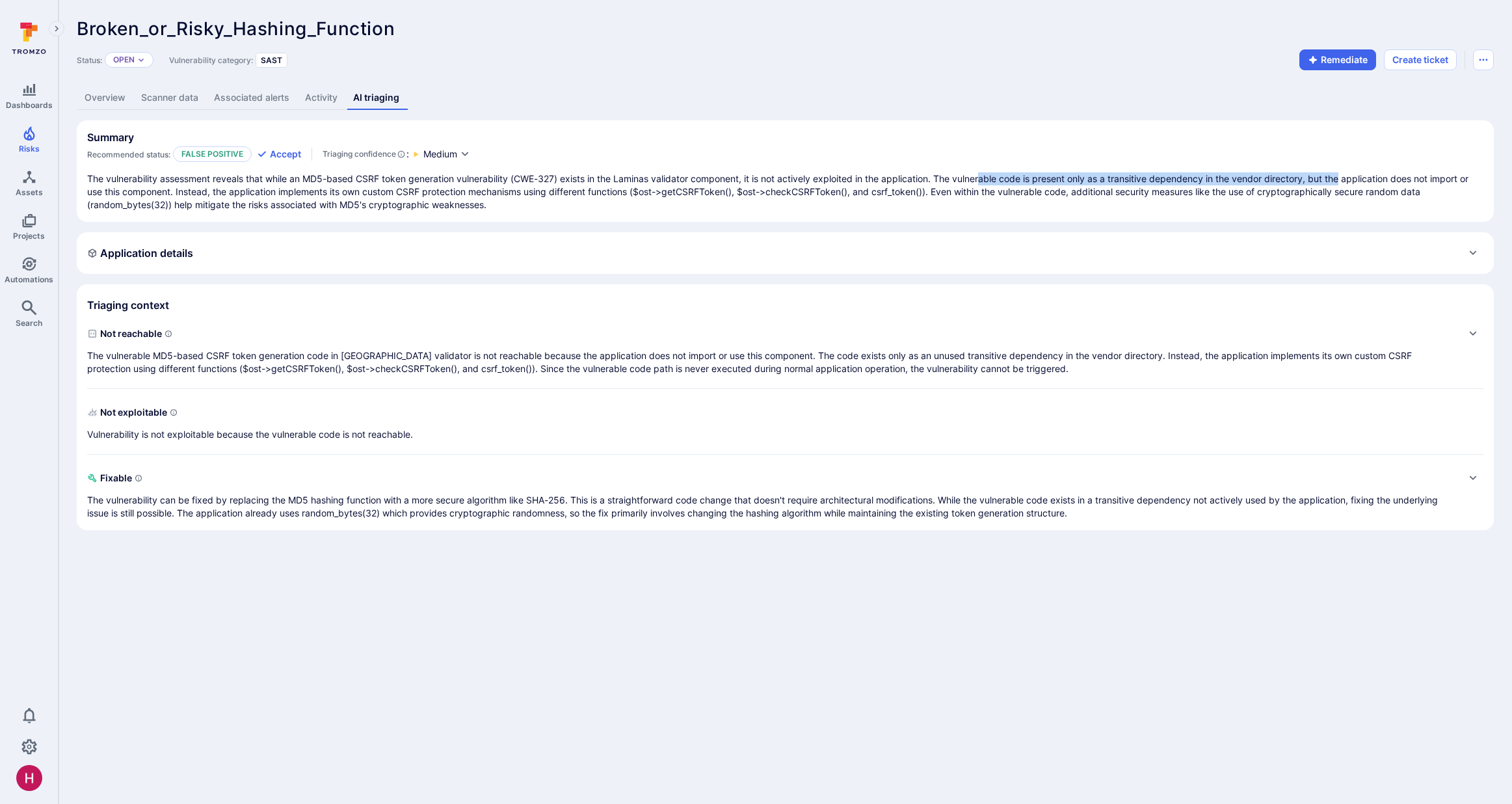 drag, startPoint x: 990, startPoint y: 178, endPoint x: 1351, endPoint y: 185, distance: 361.0679 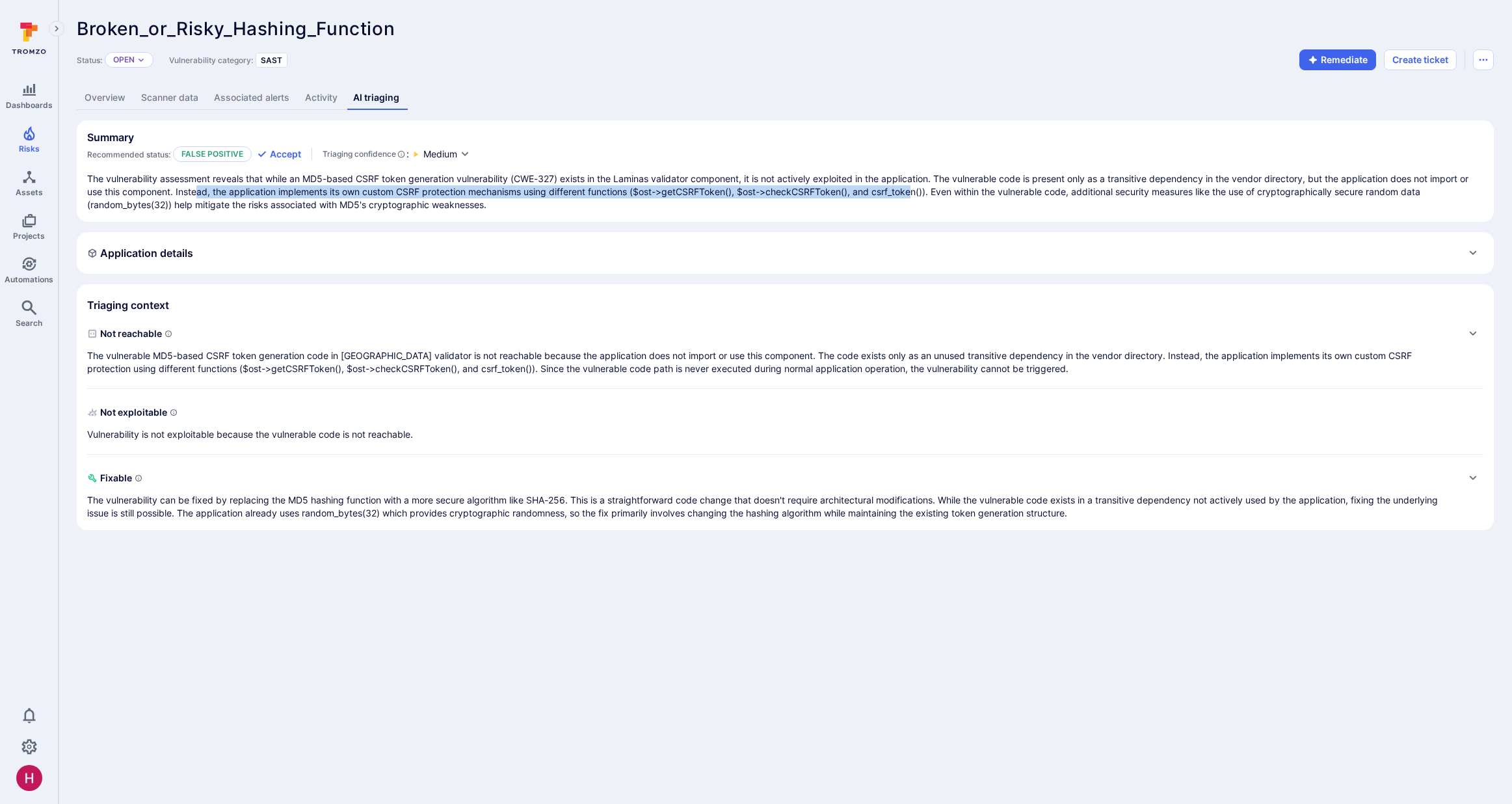 drag, startPoint x: 271, startPoint y: 193, endPoint x: 920, endPoint y: 193, distance: 649 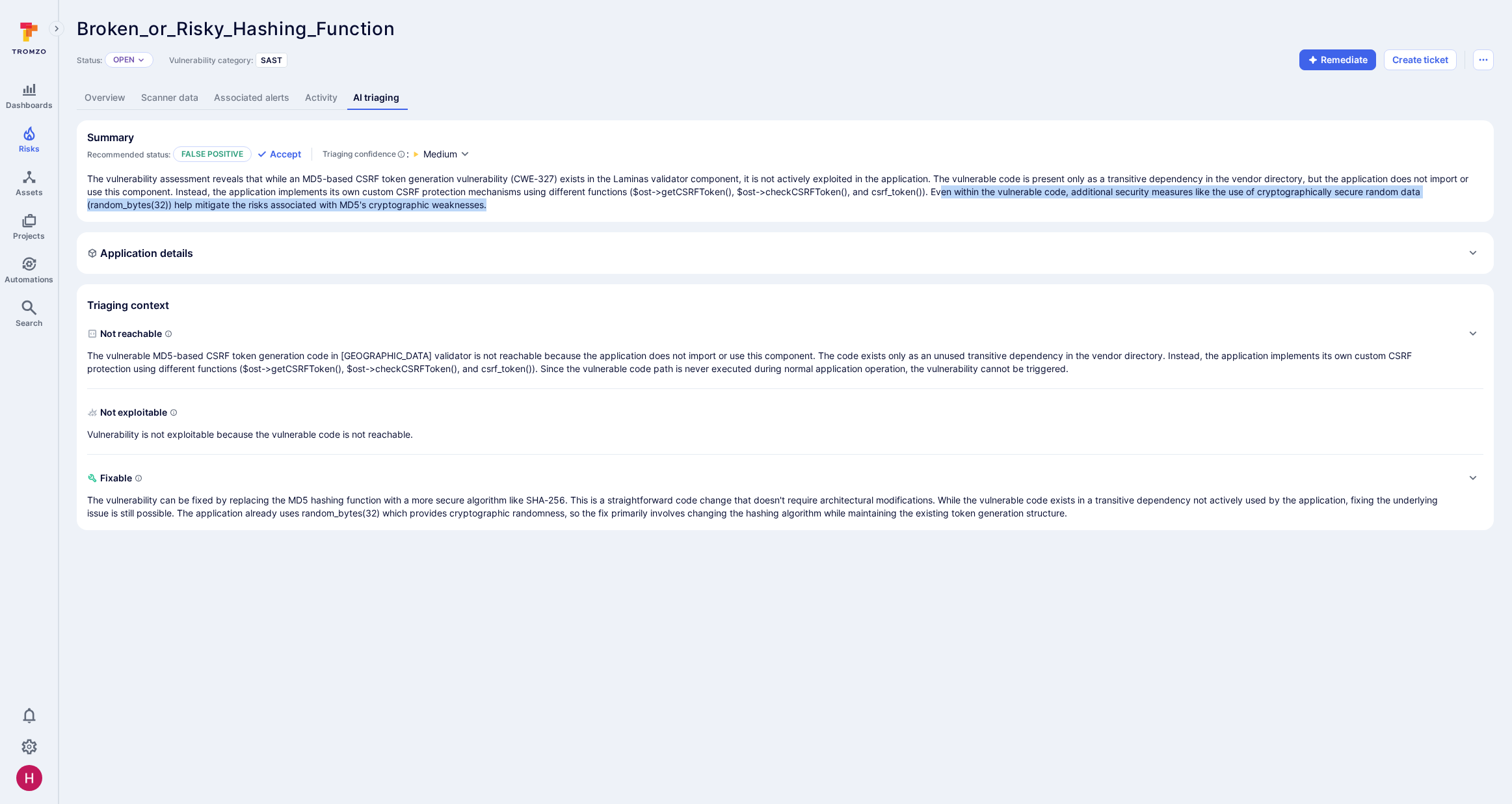 drag, startPoint x: 949, startPoint y: 190, endPoint x: 962, endPoint y: 207, distance: 21.40093 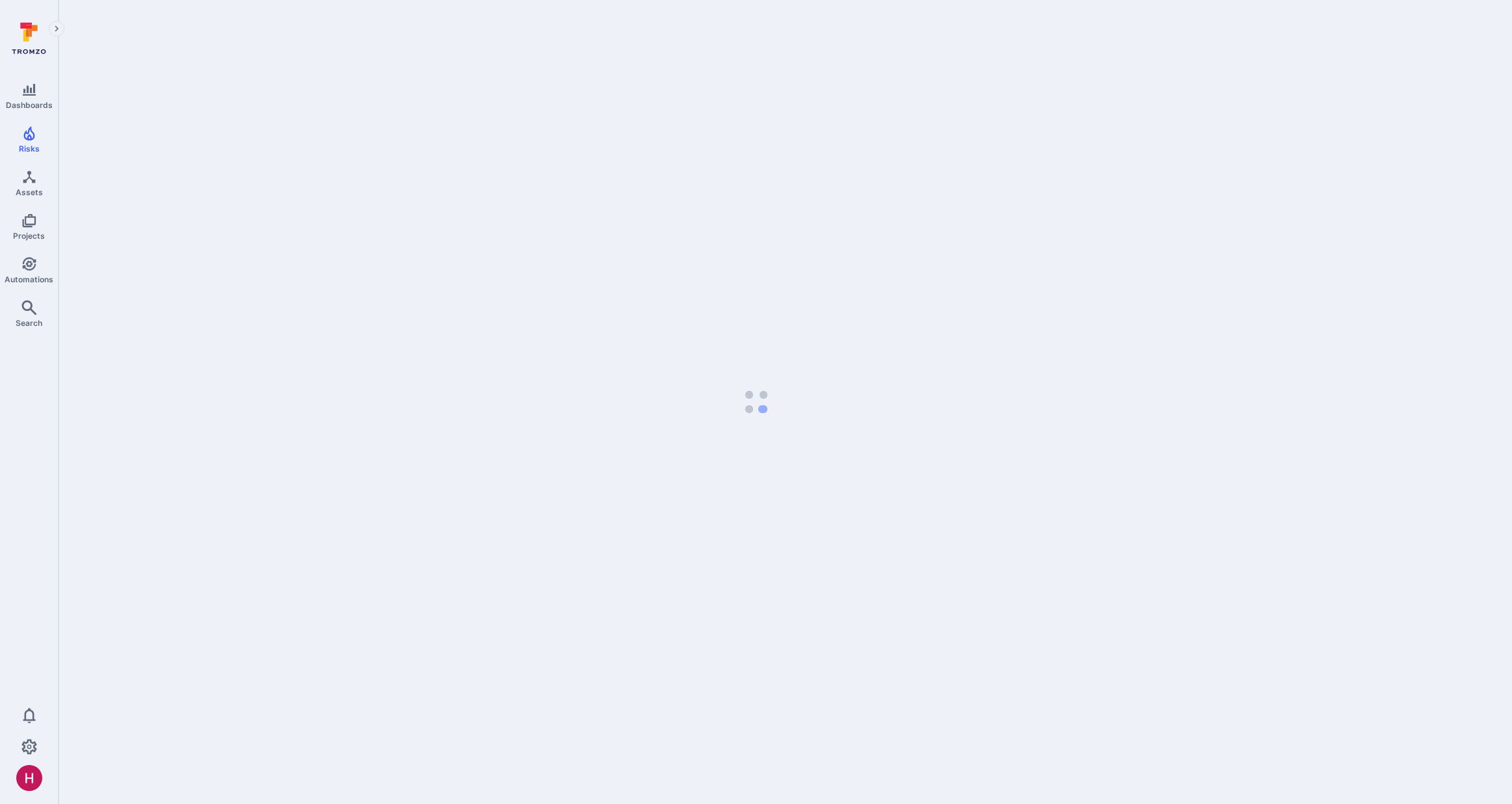 scroll, scrollTop: 0, scrollLeft: 0, axis: both 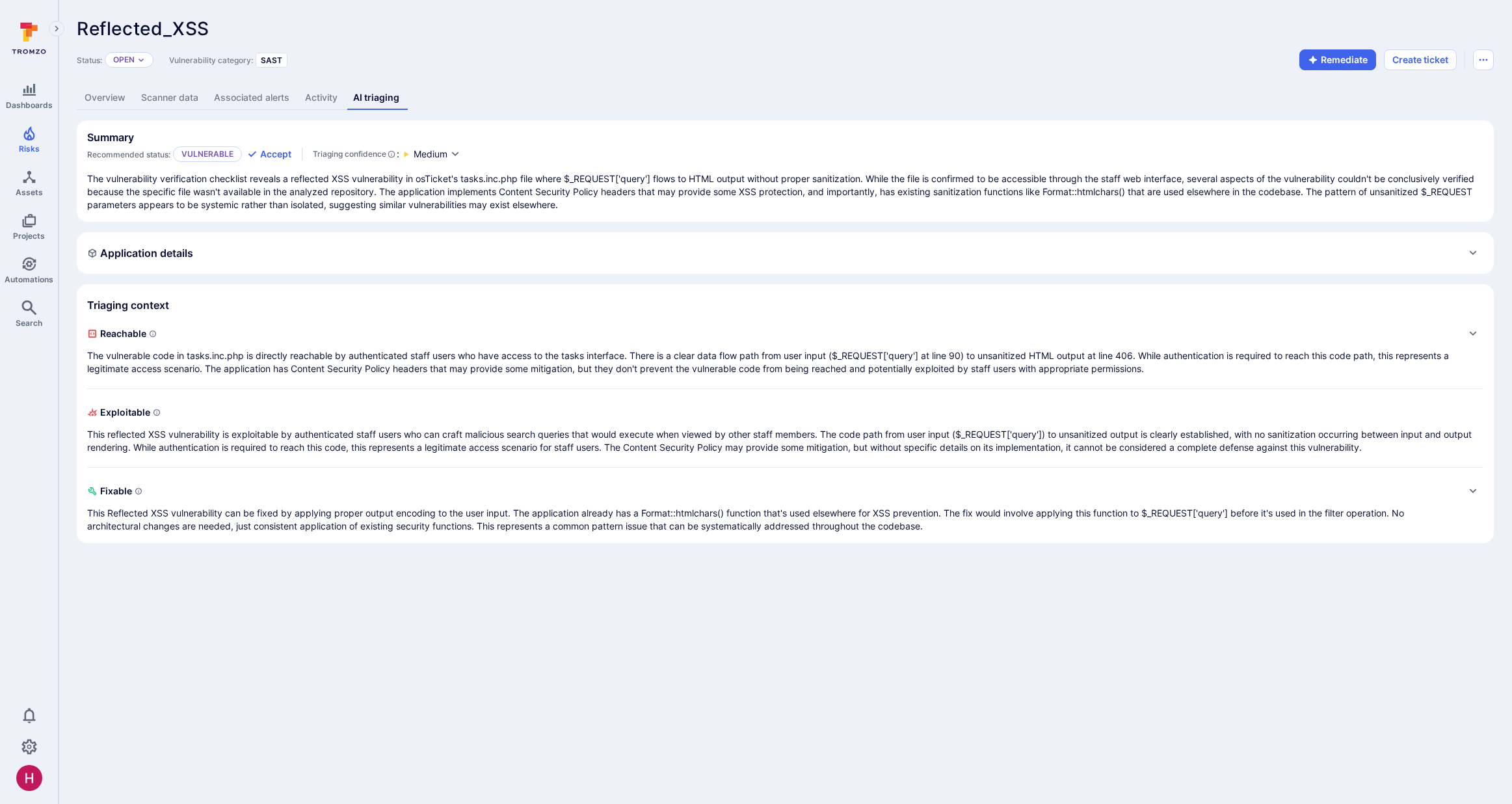 drag, startPoint x: 1324, startPoint y: 63, endPoint x: 1321, endPoint y: 74, distance: 11.401754 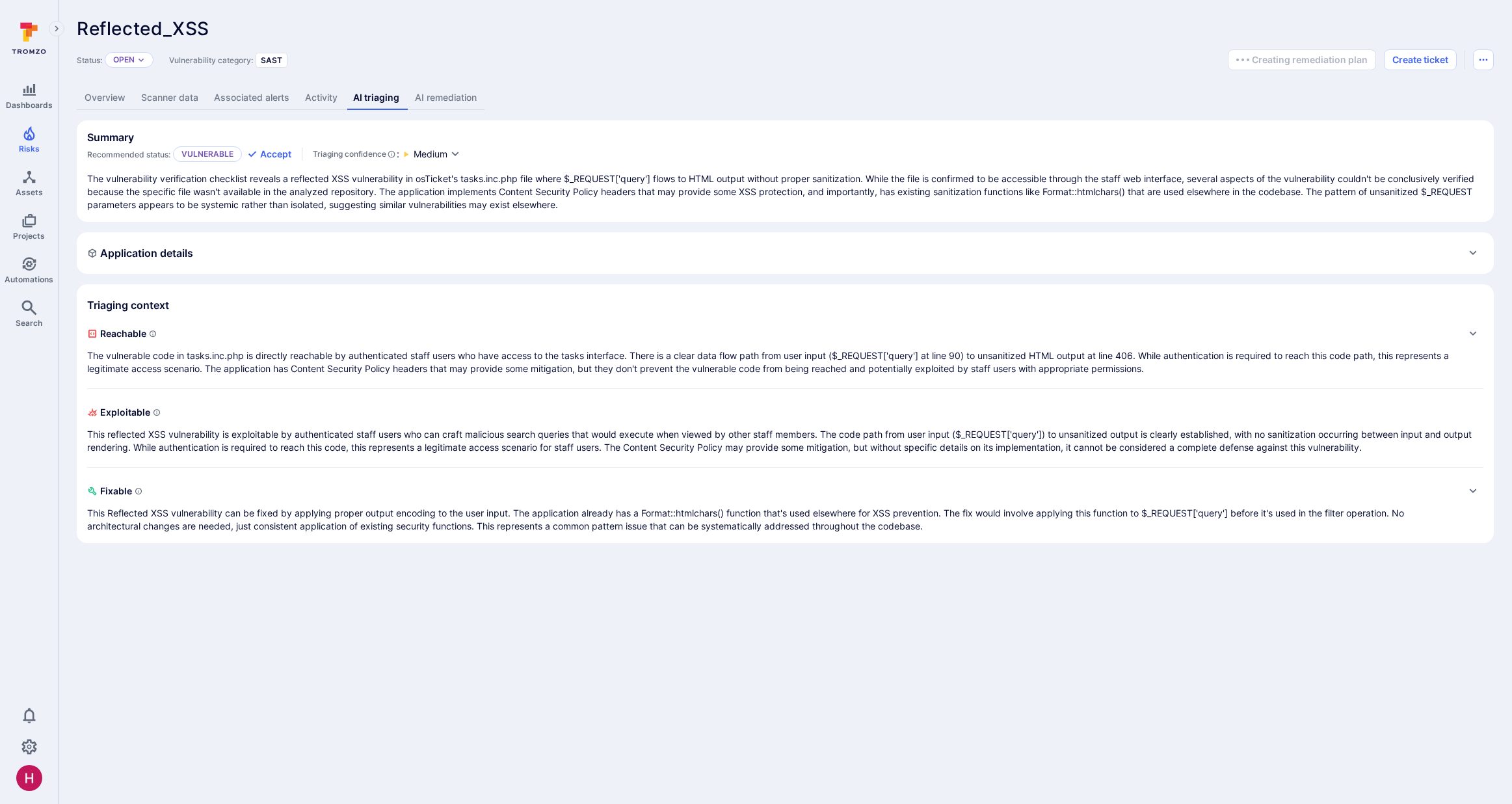 click on "AI remediation" at bounding box center [445, 98] 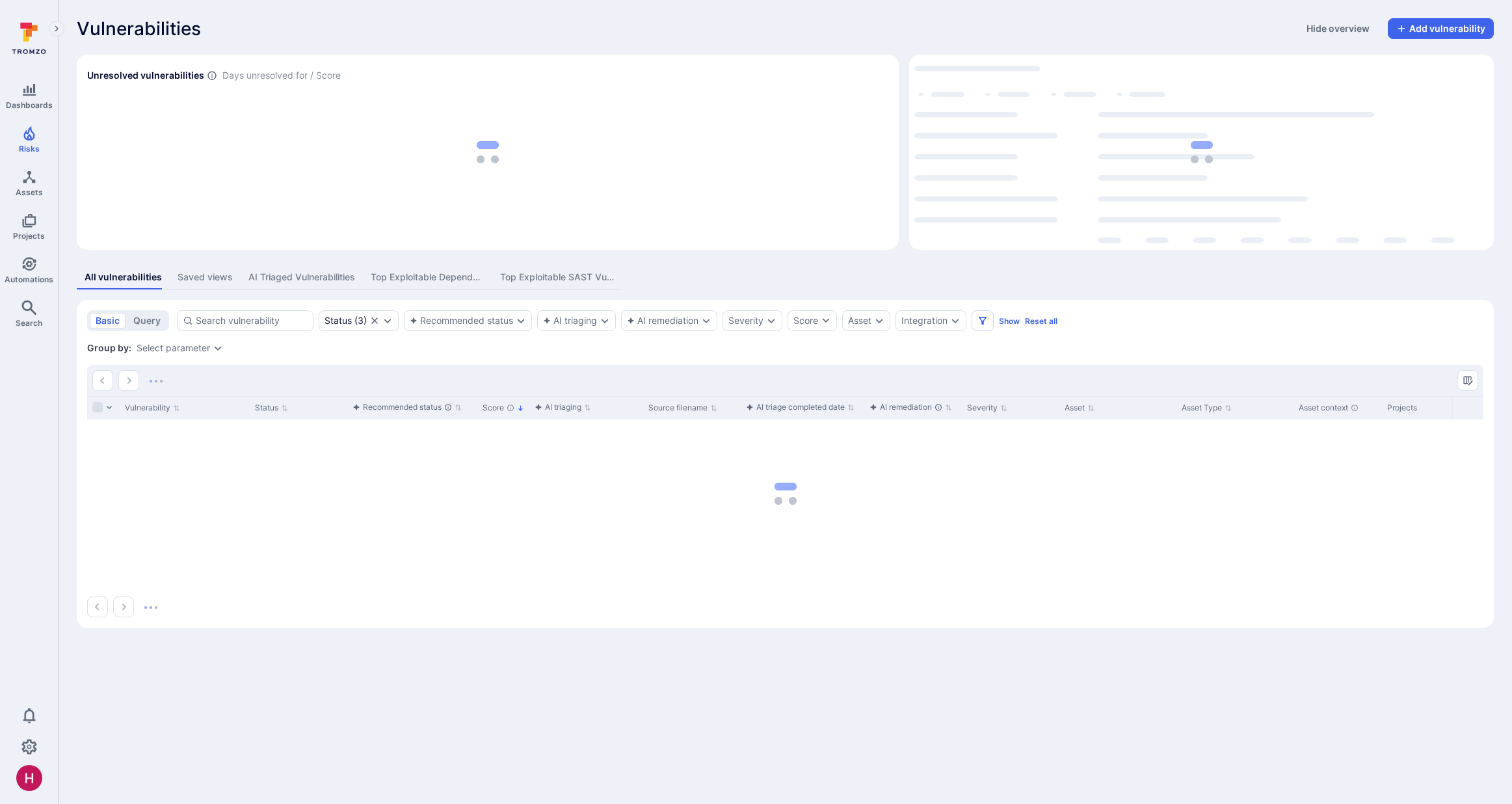scroll, scrollTop: 0, scrollLeft: 0, axis: both 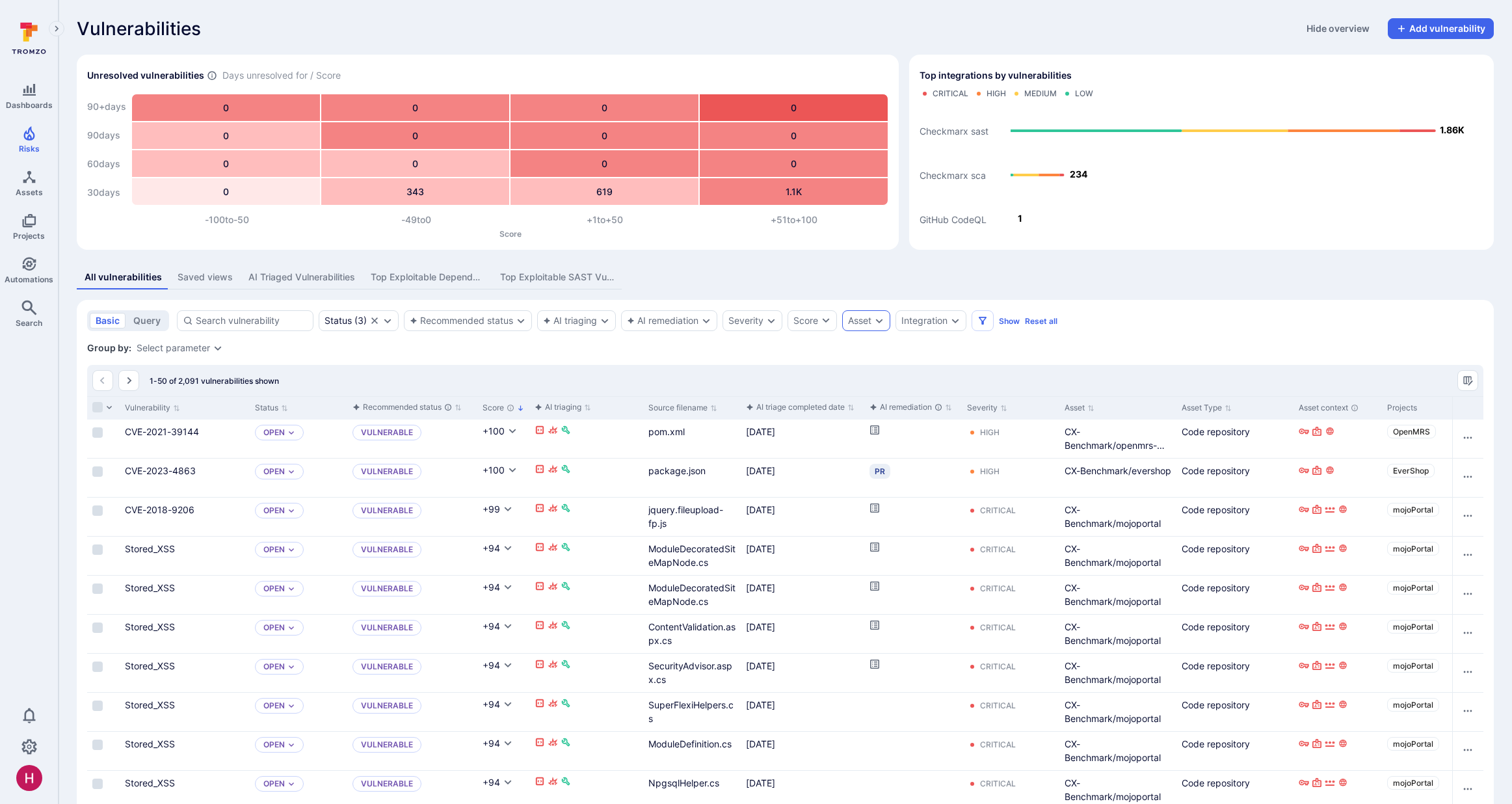 click 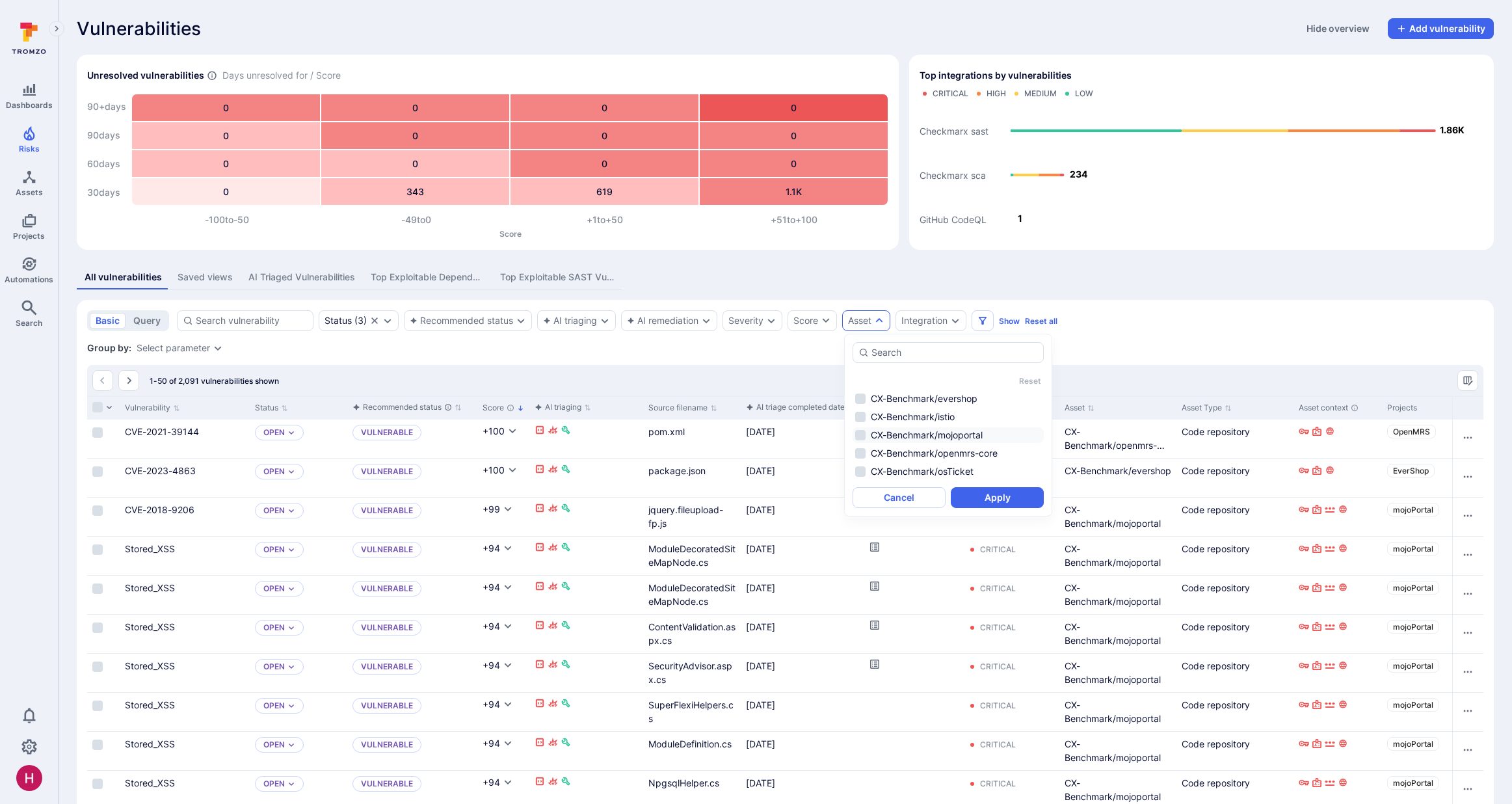 click on "CX-Benchmark/mojoportal" at bounding box center [948, 435] 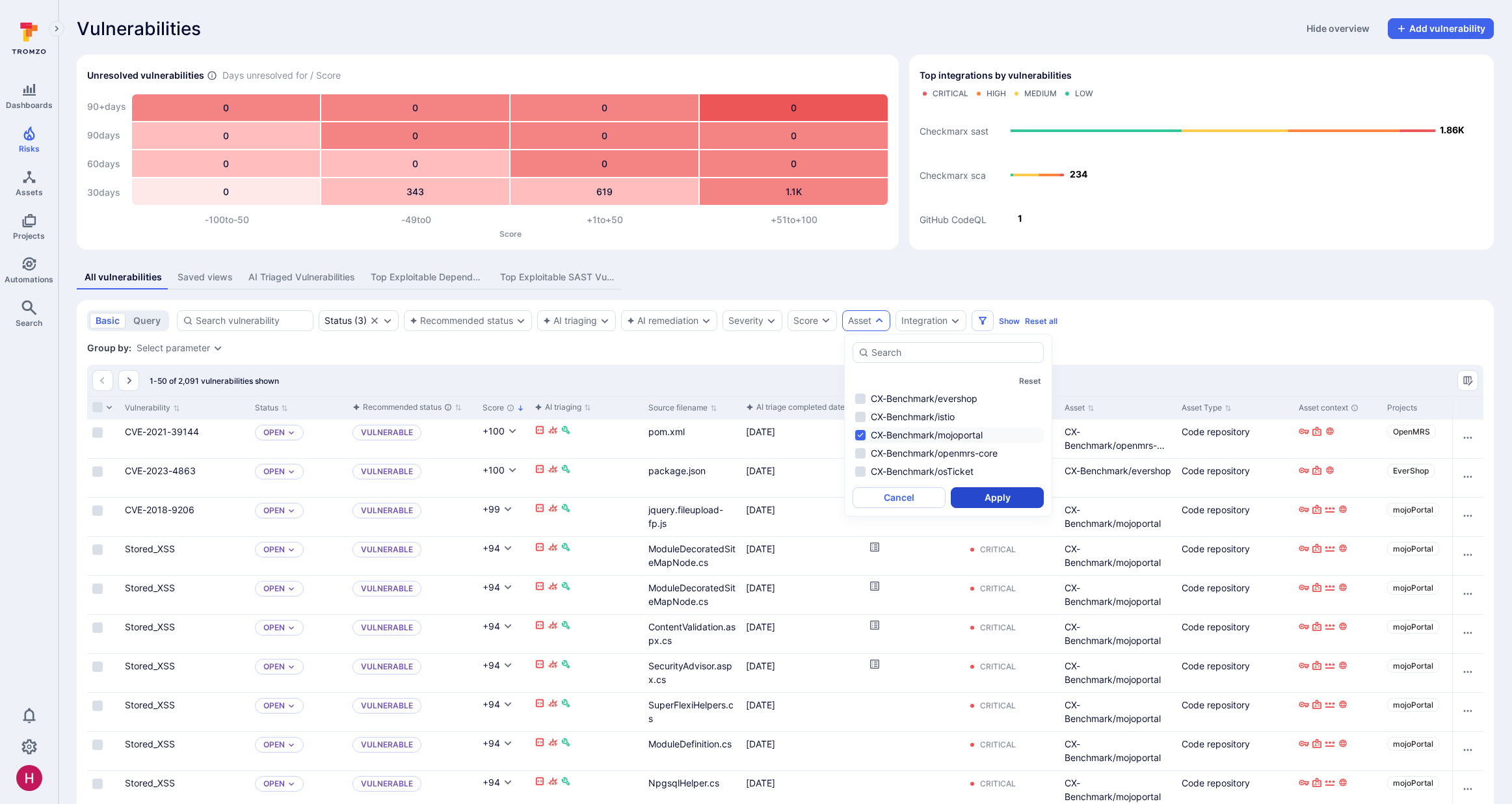 click on "Apply" at bounding box center (997, 498) 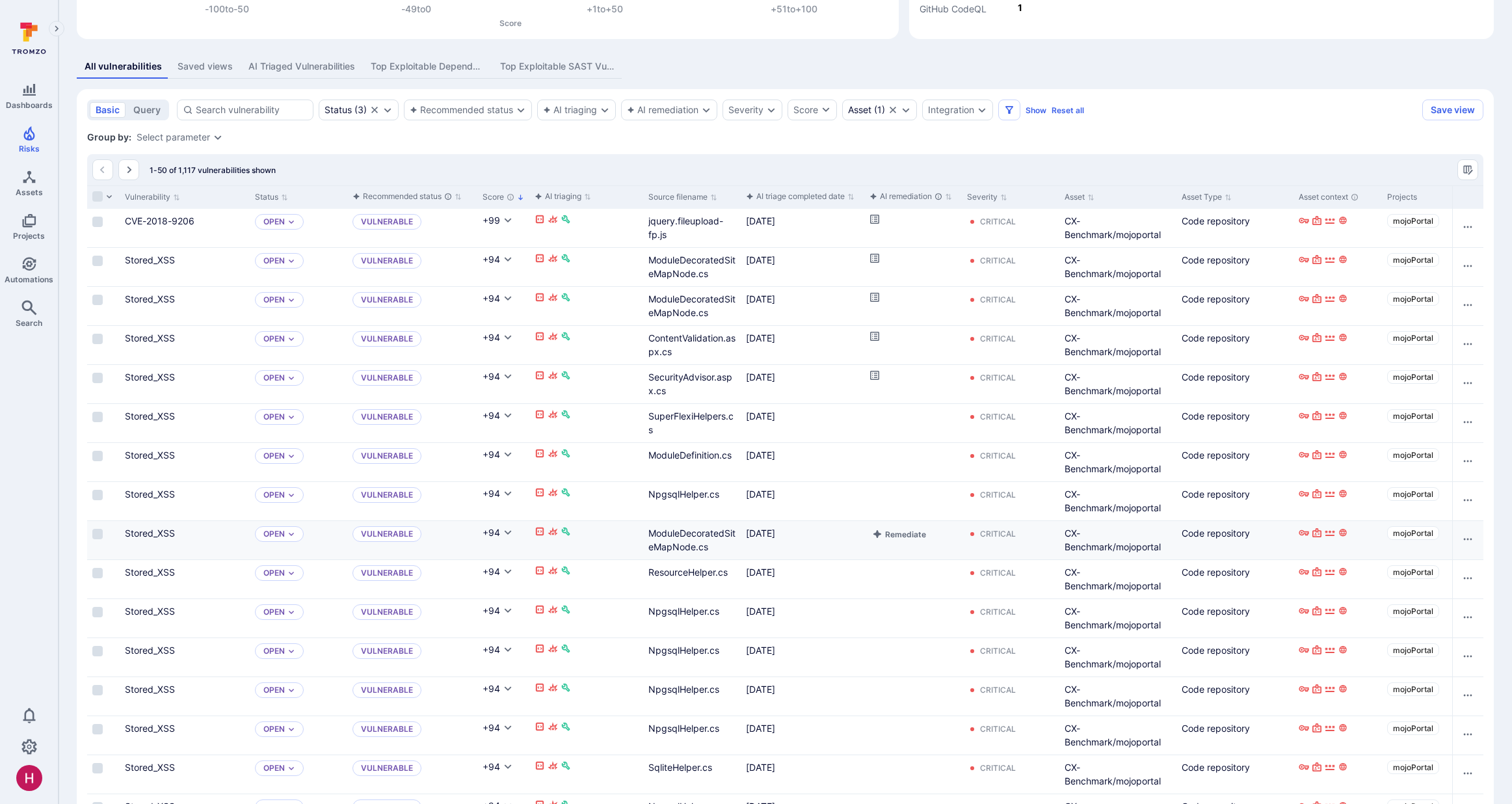 scroll, scrollTop: 226, scrollLeft: 0, axis: vertical 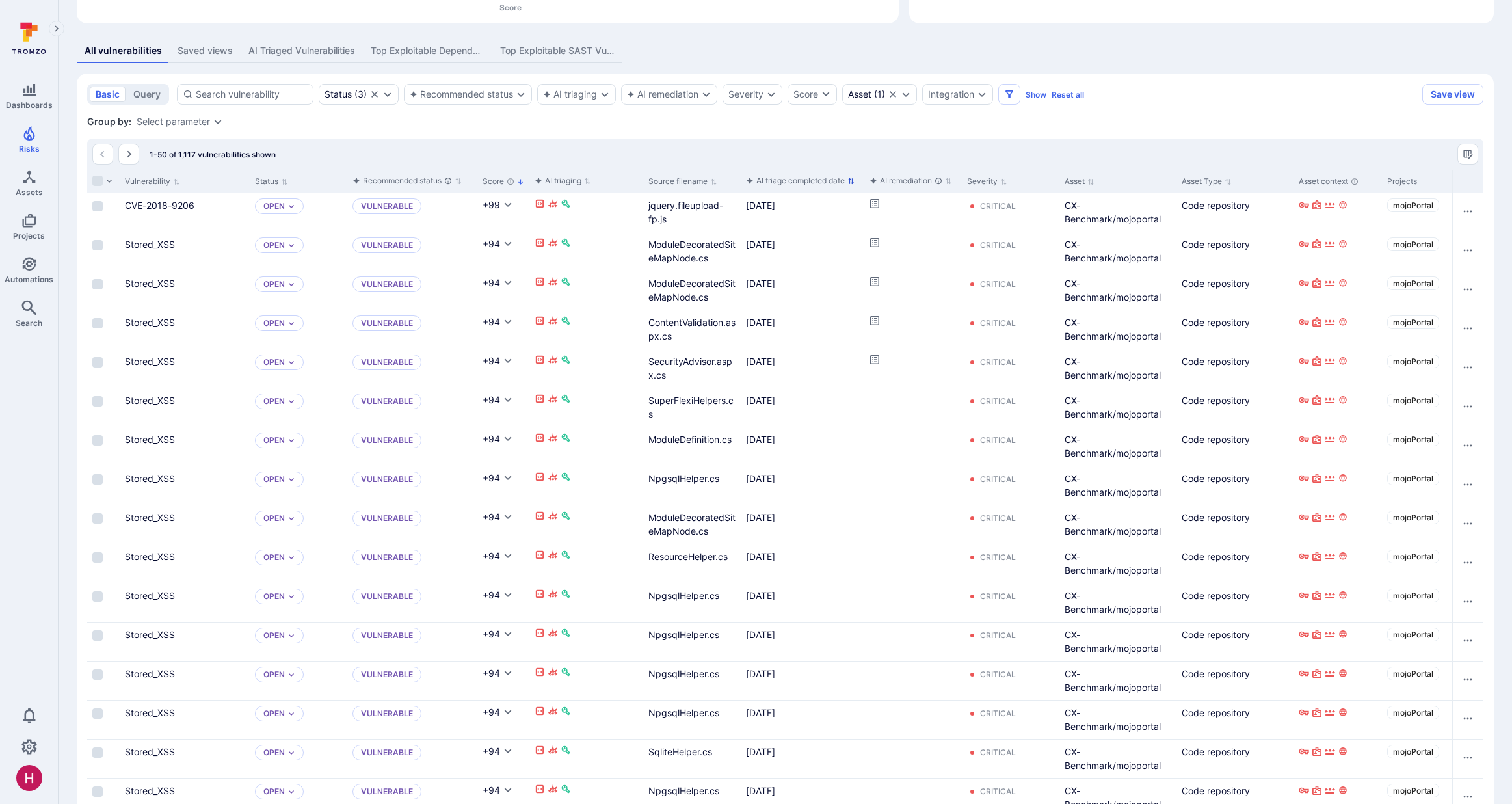 click on "AI triage completed date" at bounding box center [795, 181] 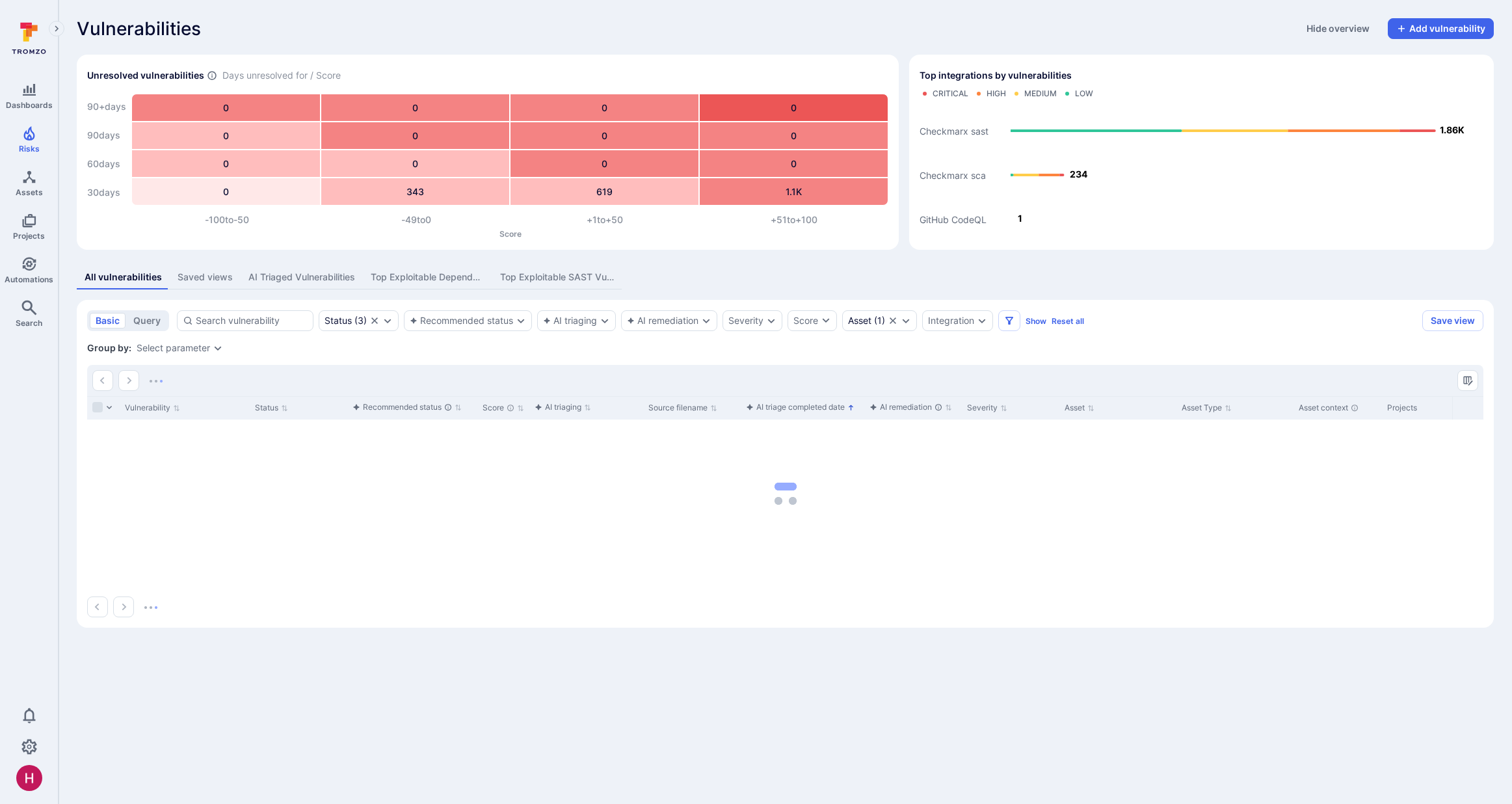 scroll, scrollTop: 0, scrollLeft: 0, axis: both 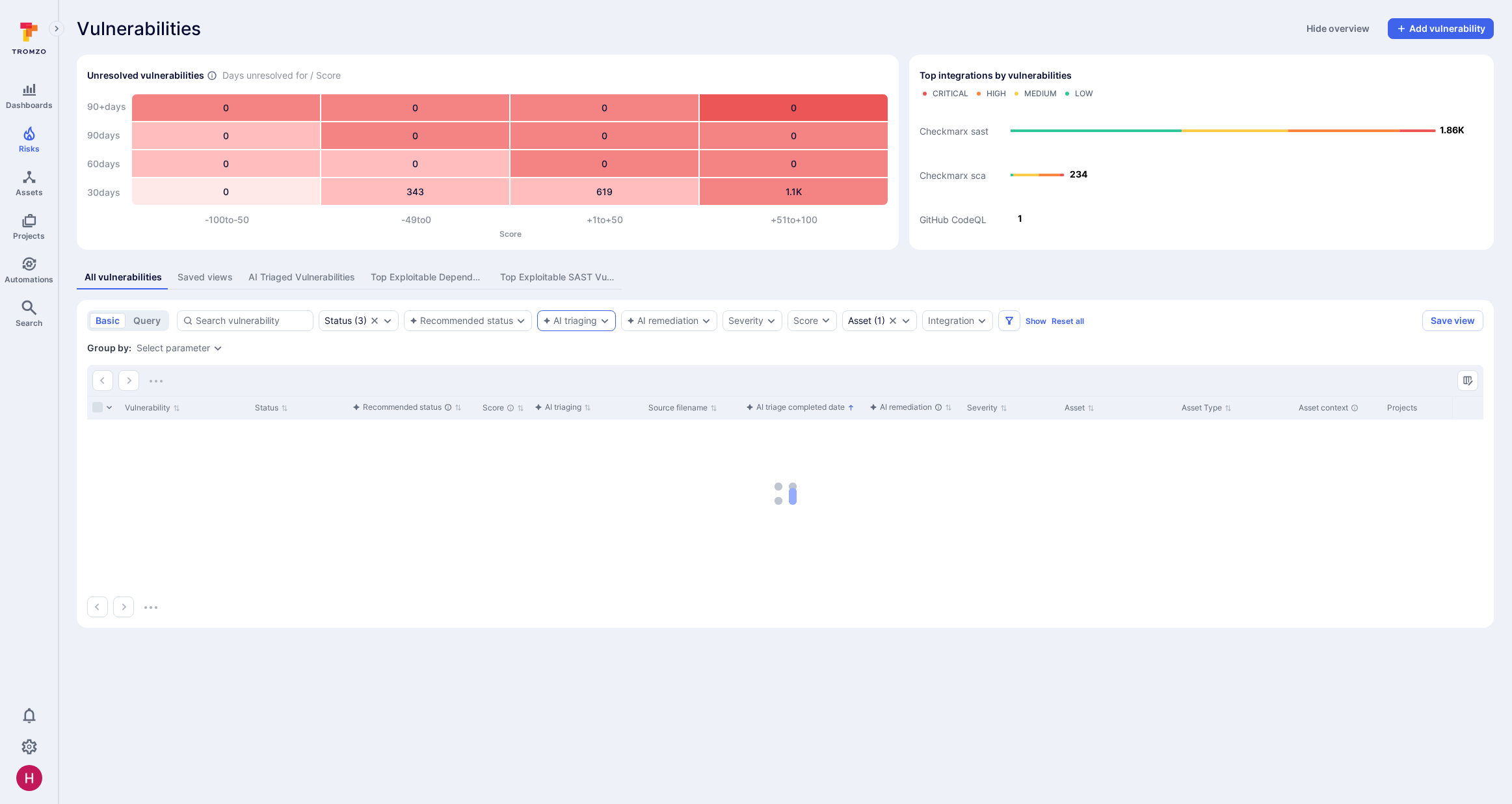 type 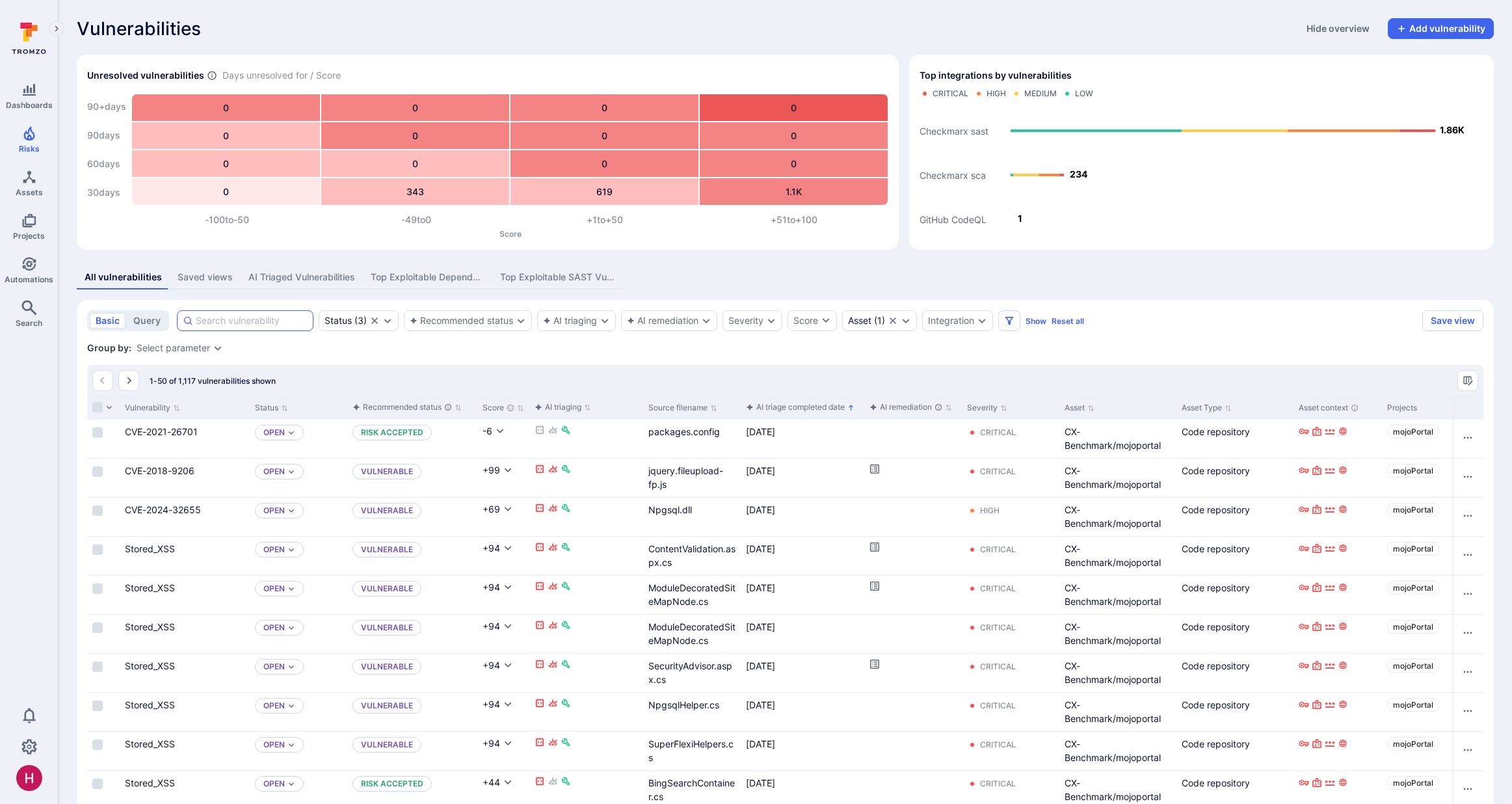 click at bounding box center [252, 321] 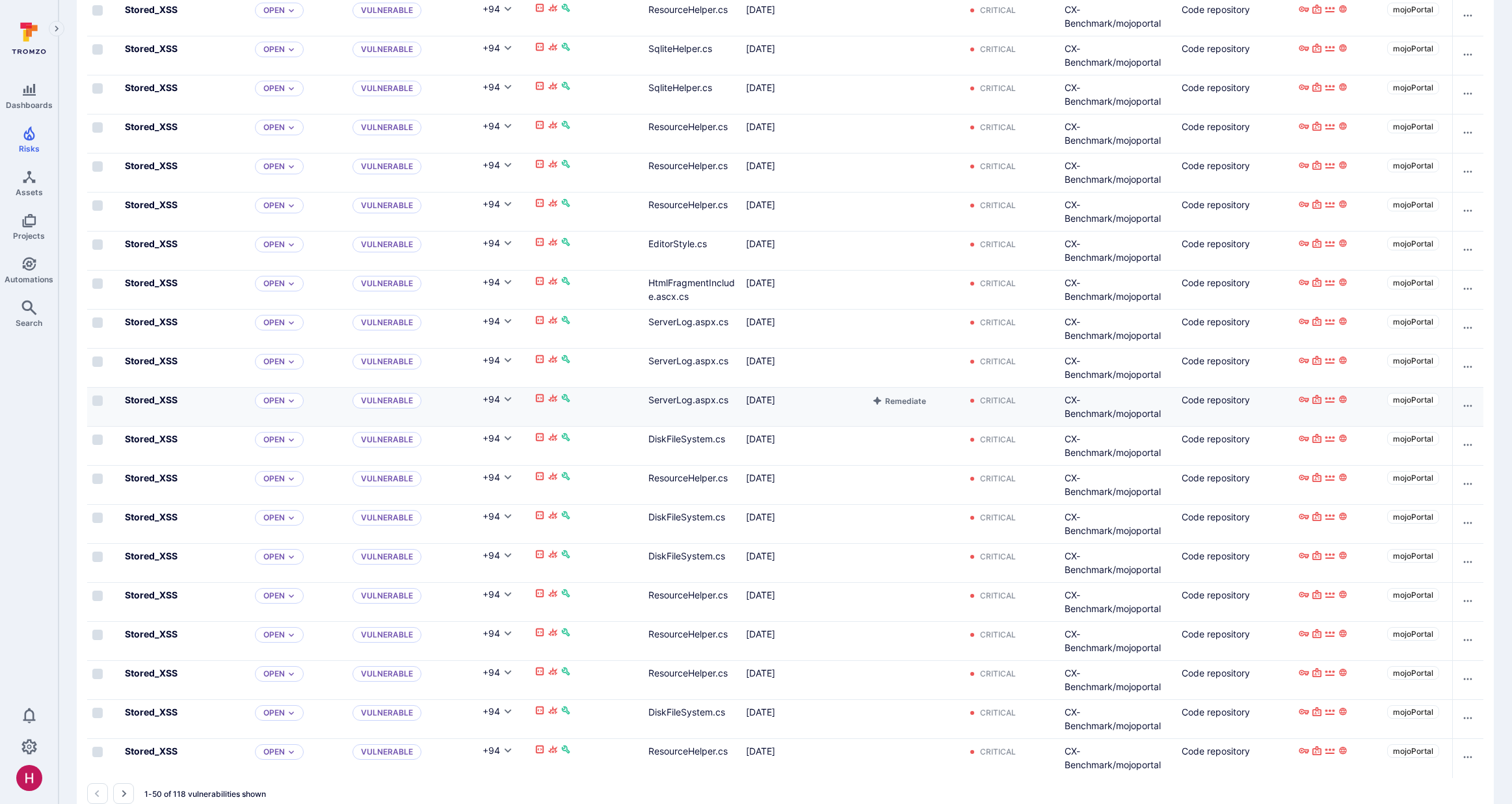 scroll, scrollTop: 1622, scrollLeft: 0, axis: vertical 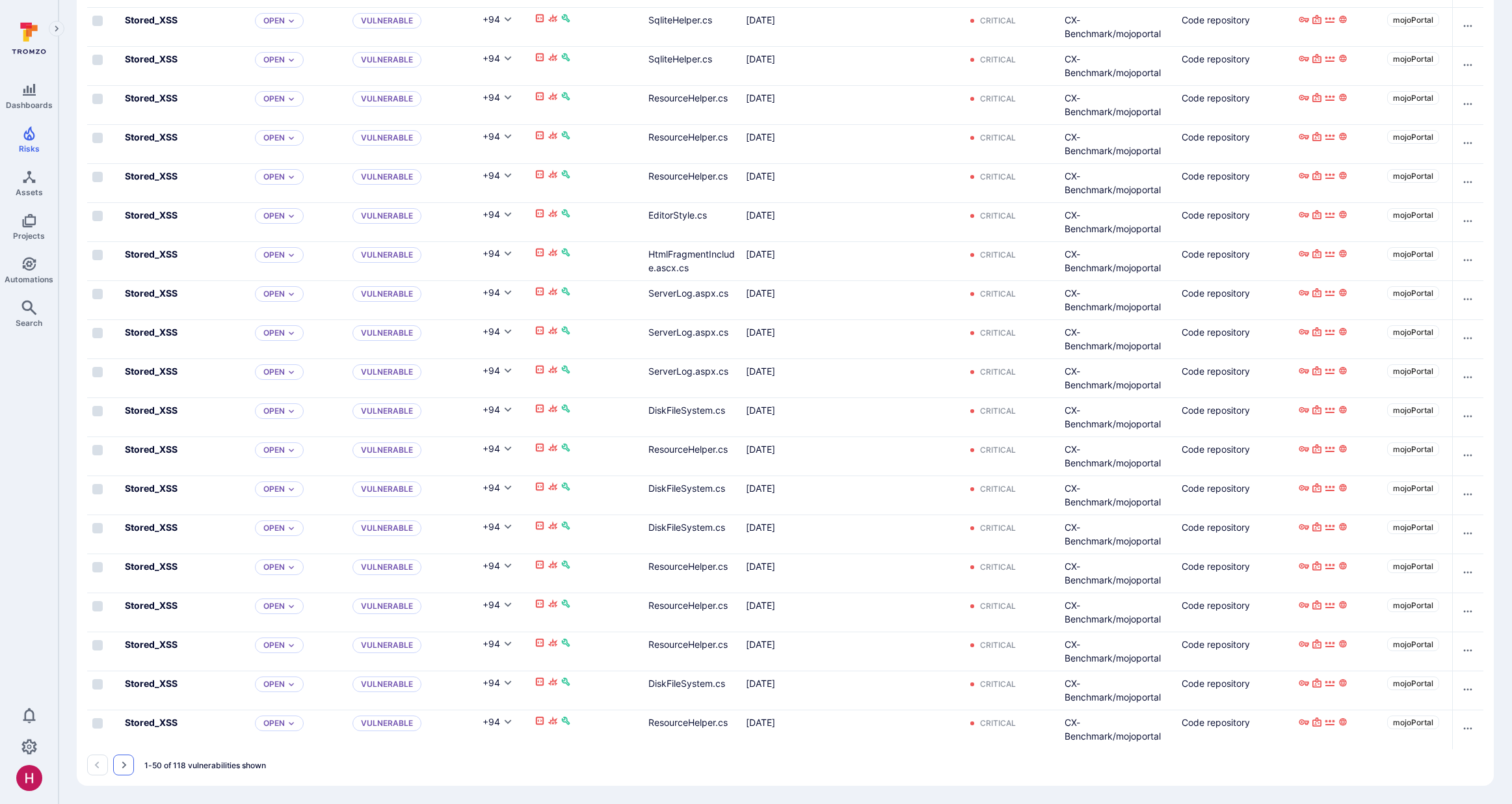 type on "stored_xss" 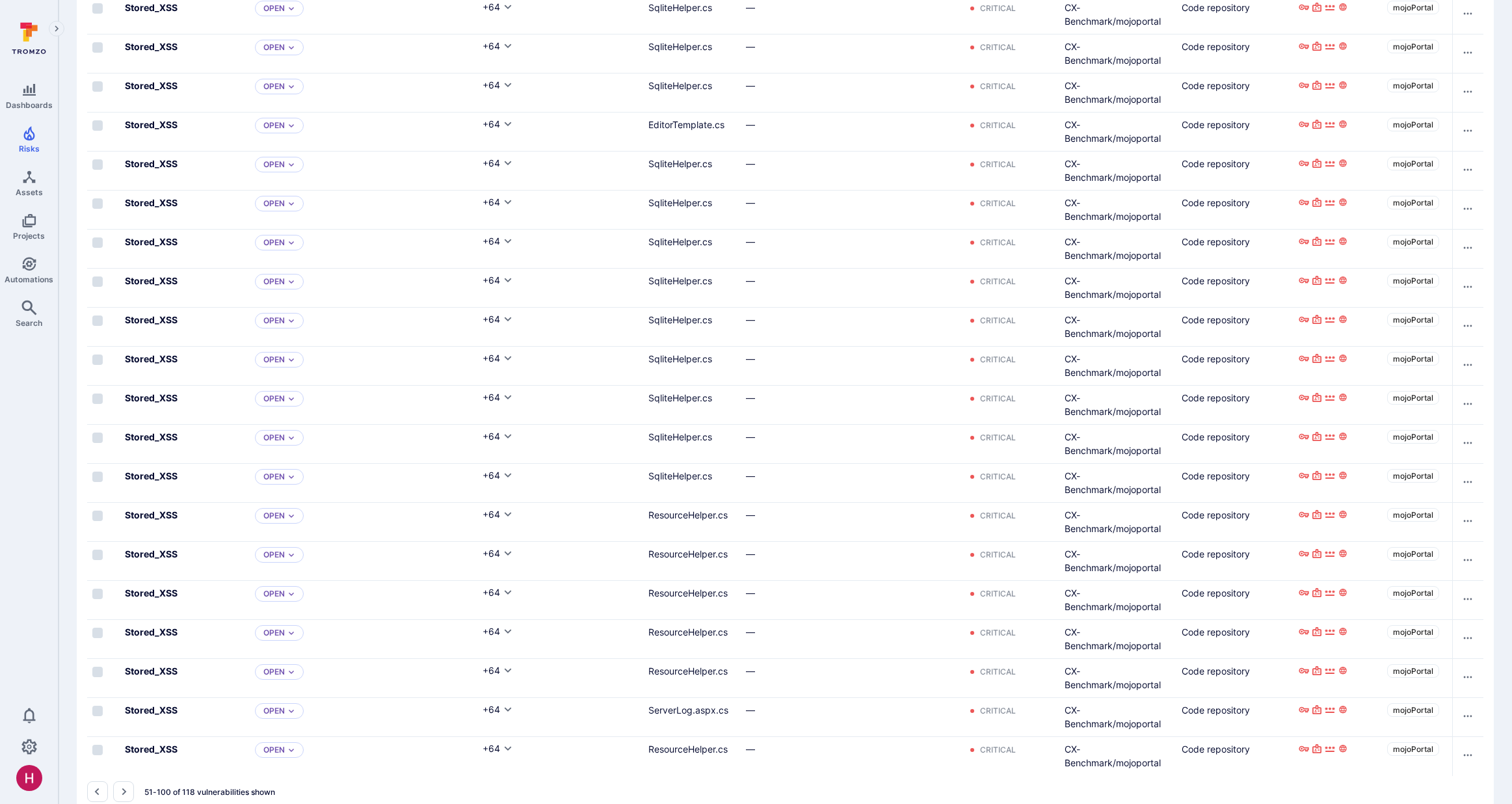 scroll, scrollTop: 1622, scrollLeft: 0, axis: vertical 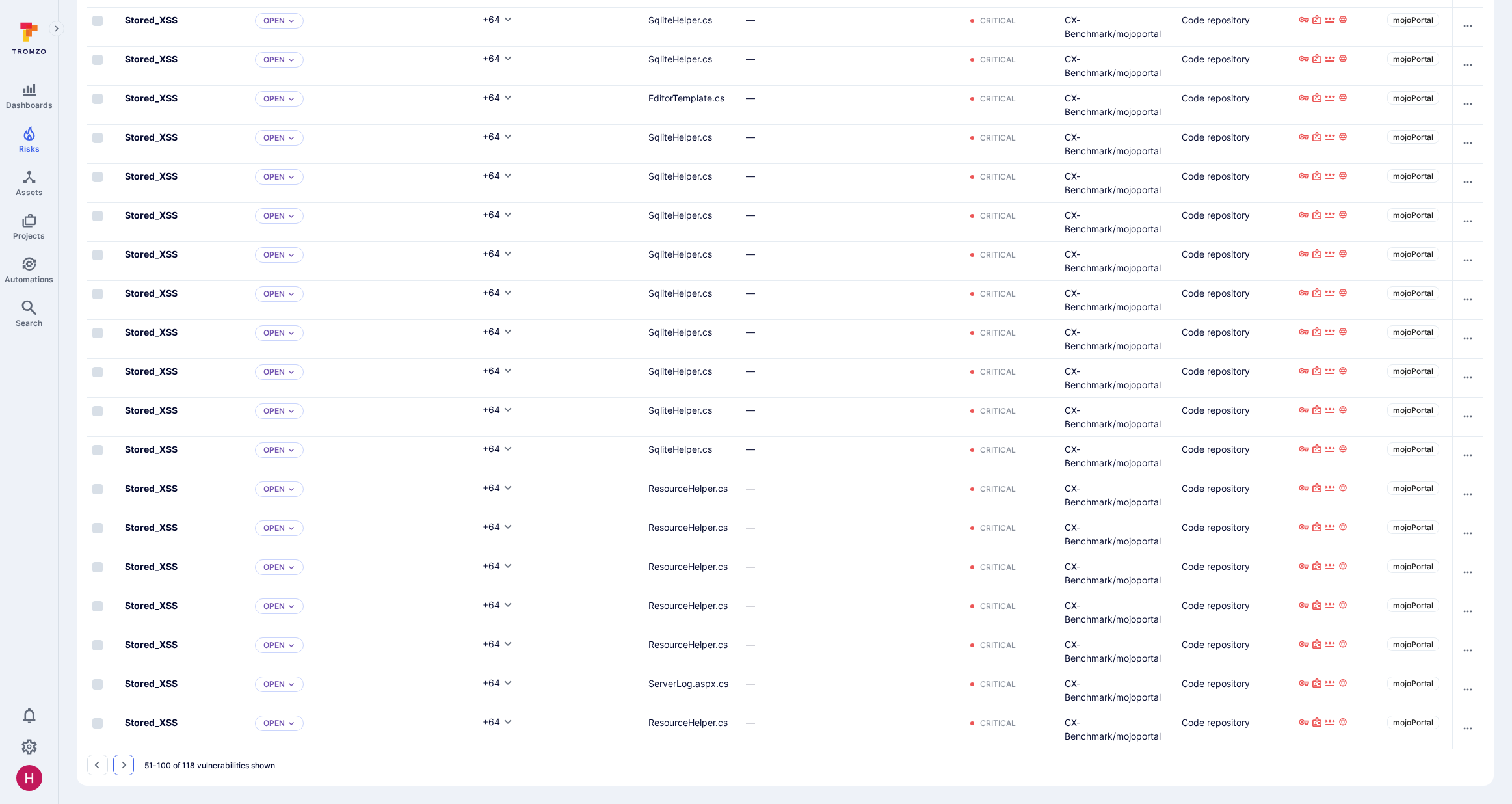 click 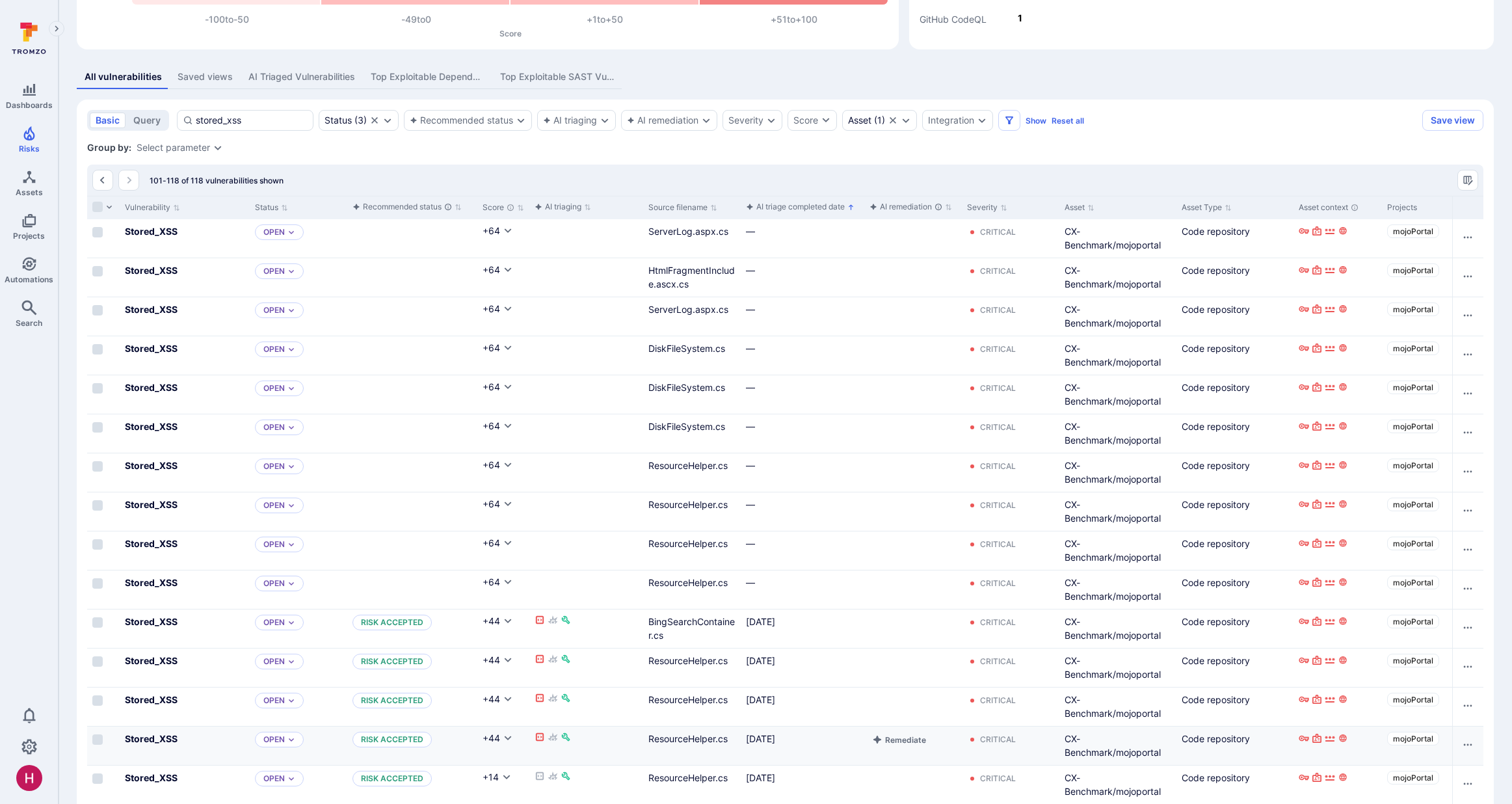 scroll, scrollTop: 373, scrollLeft: 0, axis: vertical 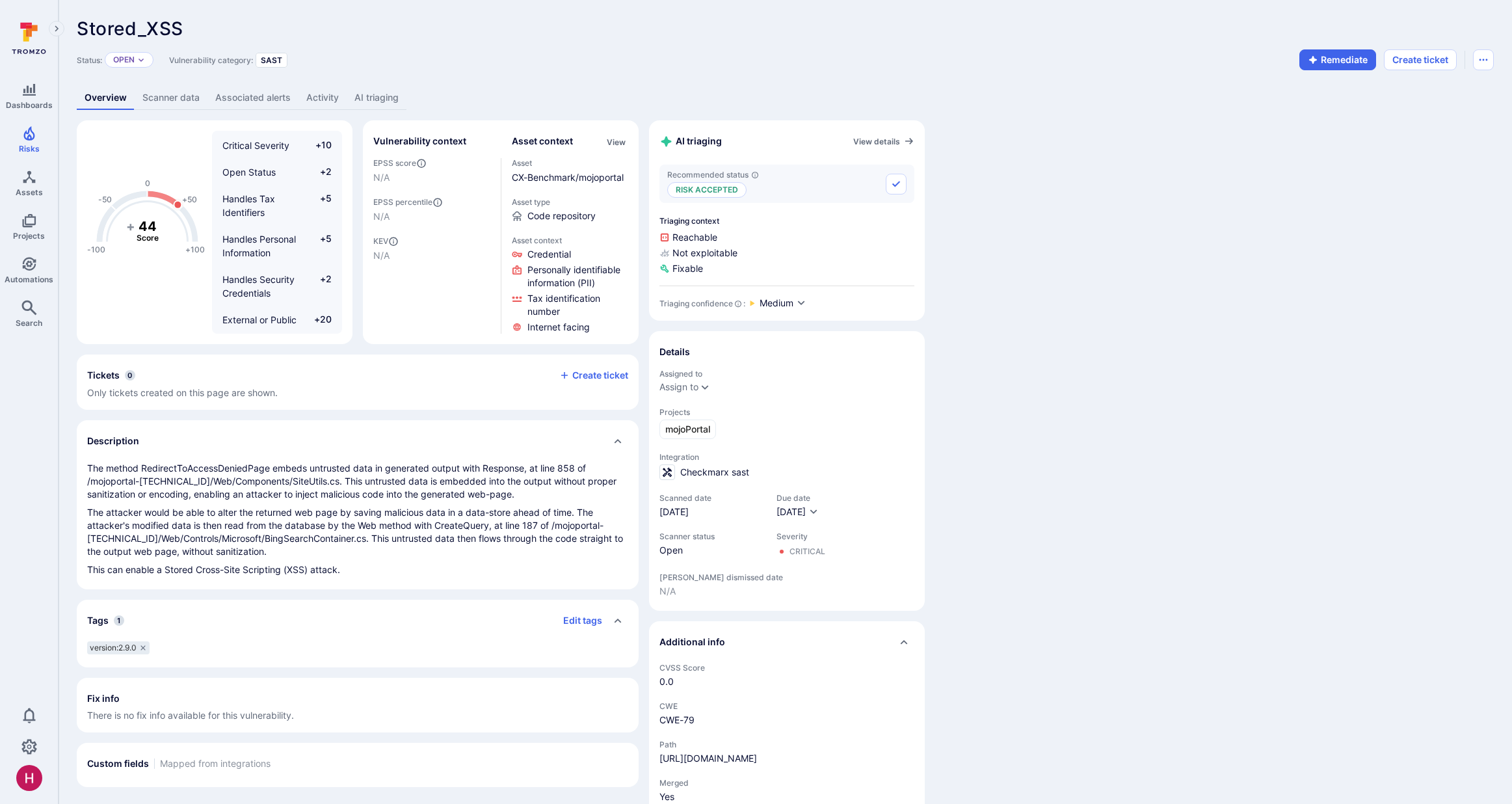 click on "AI triaging" at bounding box center [377, 98] 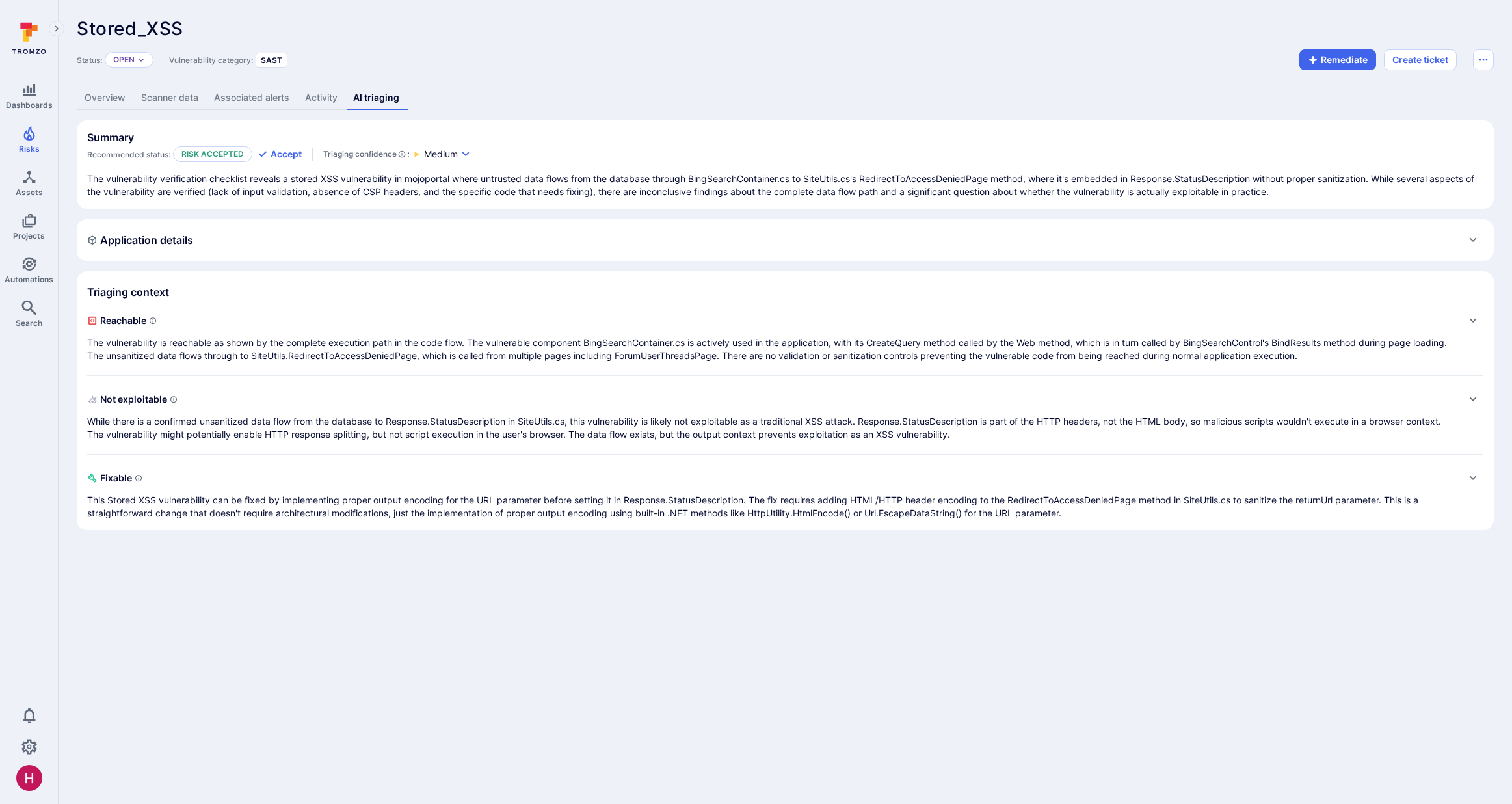 click on "Medium" at bounding box center (441, 154) 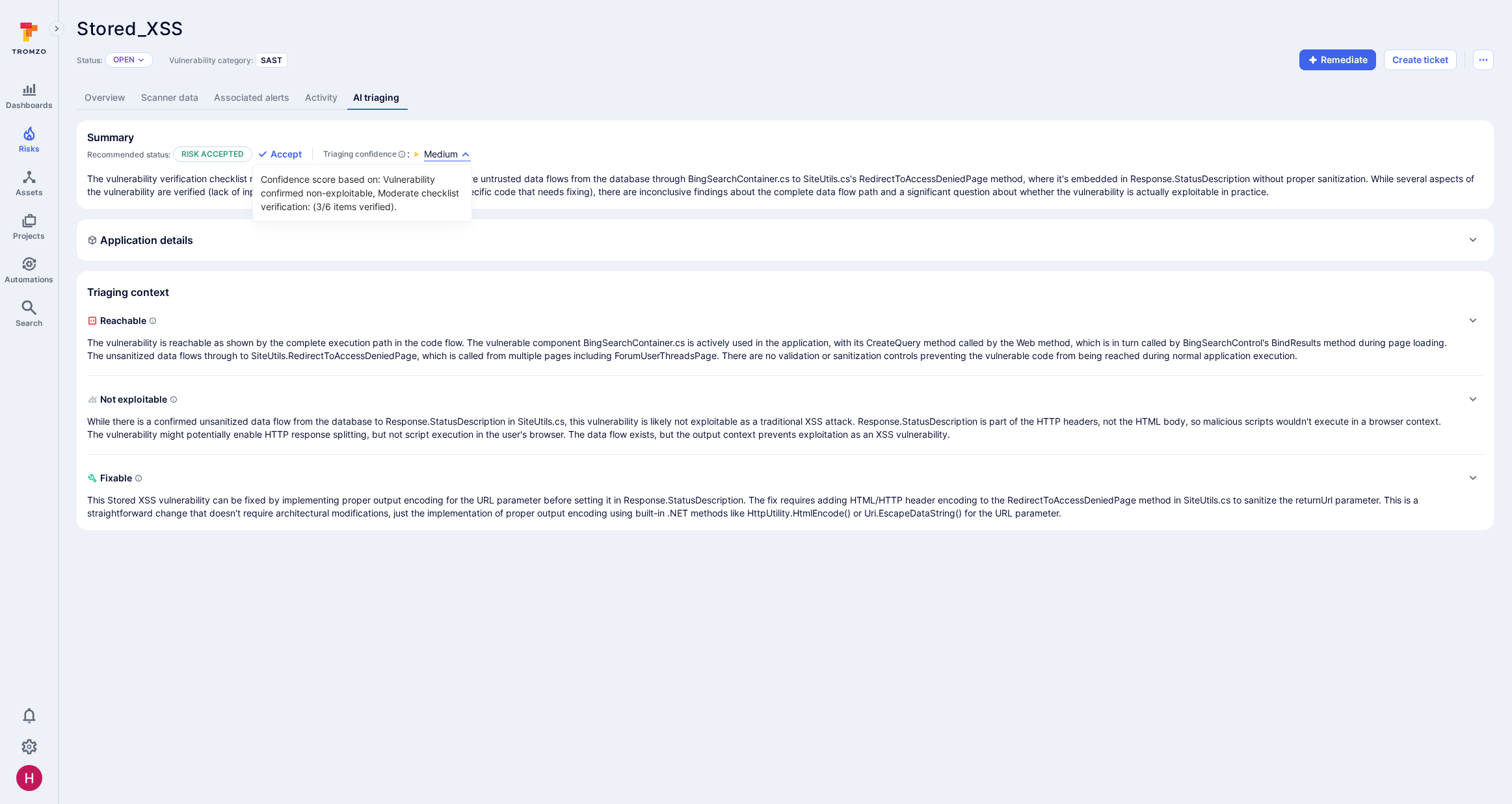 click at bounding box center (756, 402) 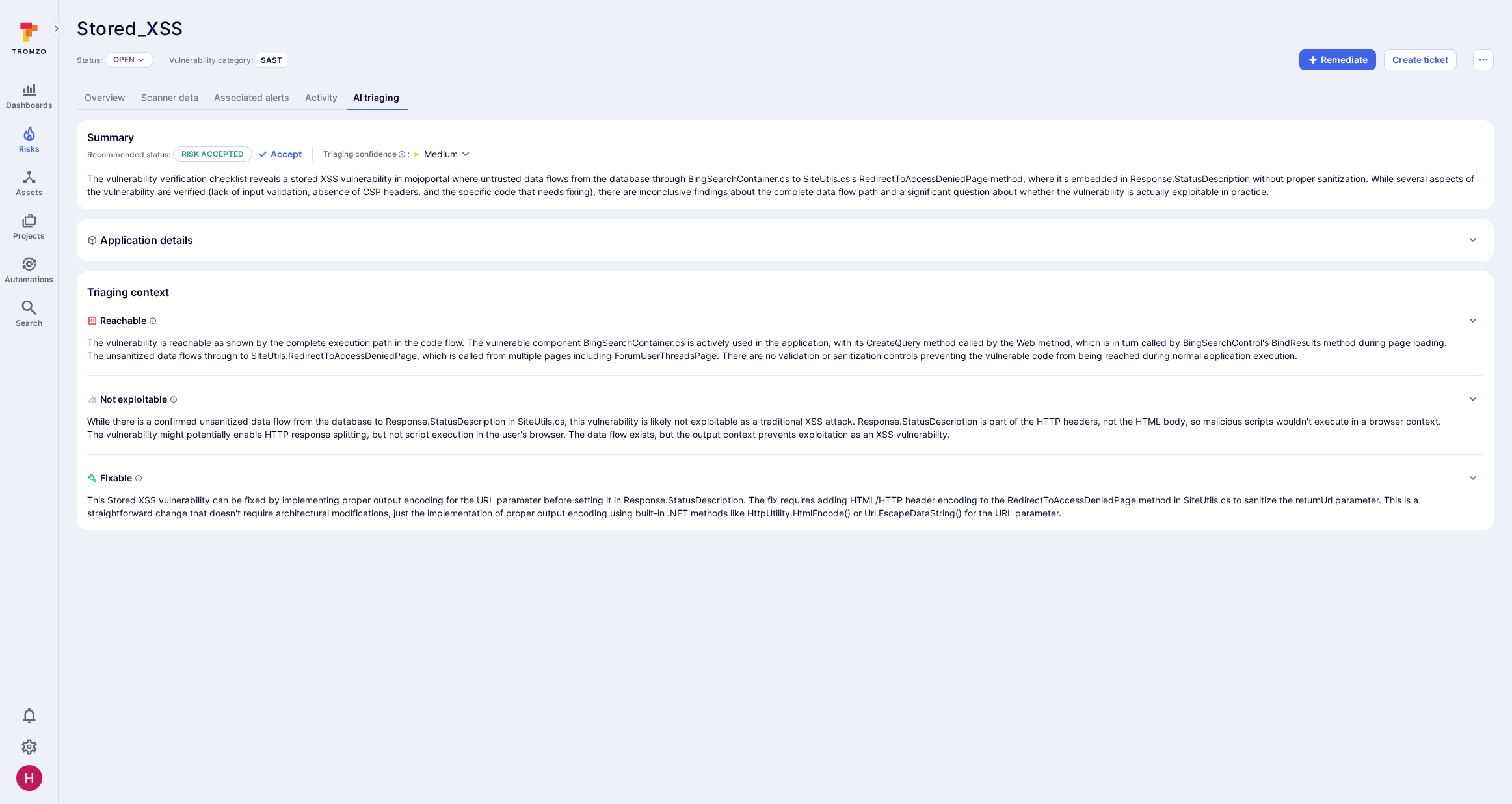 click on "Reachable The vulnerability is reachable as shown by the complete execution path in the code flow. The vulnerable component BingSearchContainer.cs is actively used in the application, with its CreateQuery method called by the Web method, which is in turn called by BingSearchControl's BindResults method during page loading. The unsanitized data flows through to SiteUtils.RedirectToAccessDeniedPage, which is called from multiple pages including ForumUserThreadsPage. There are no validation or sanitization controls preventing the vulnerable code from being reached during normal application execution." at bounding box center (772, 336) 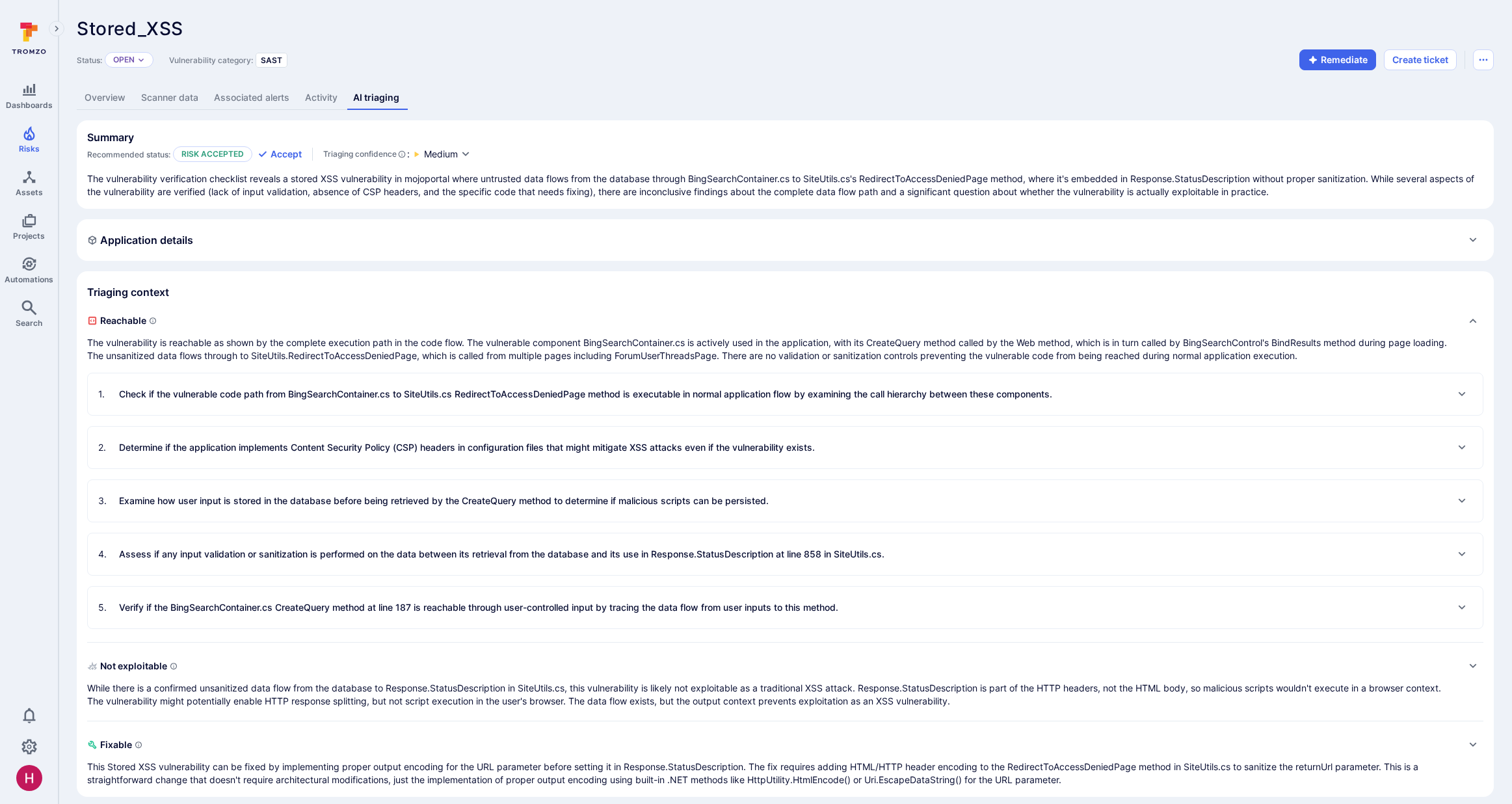click on "2 . Determine if the application implements Content Security Policy (CSP) headers in configuration files that might mitigate XSS attacks even if the vulnerability exists." at bounding box center (785, 448) 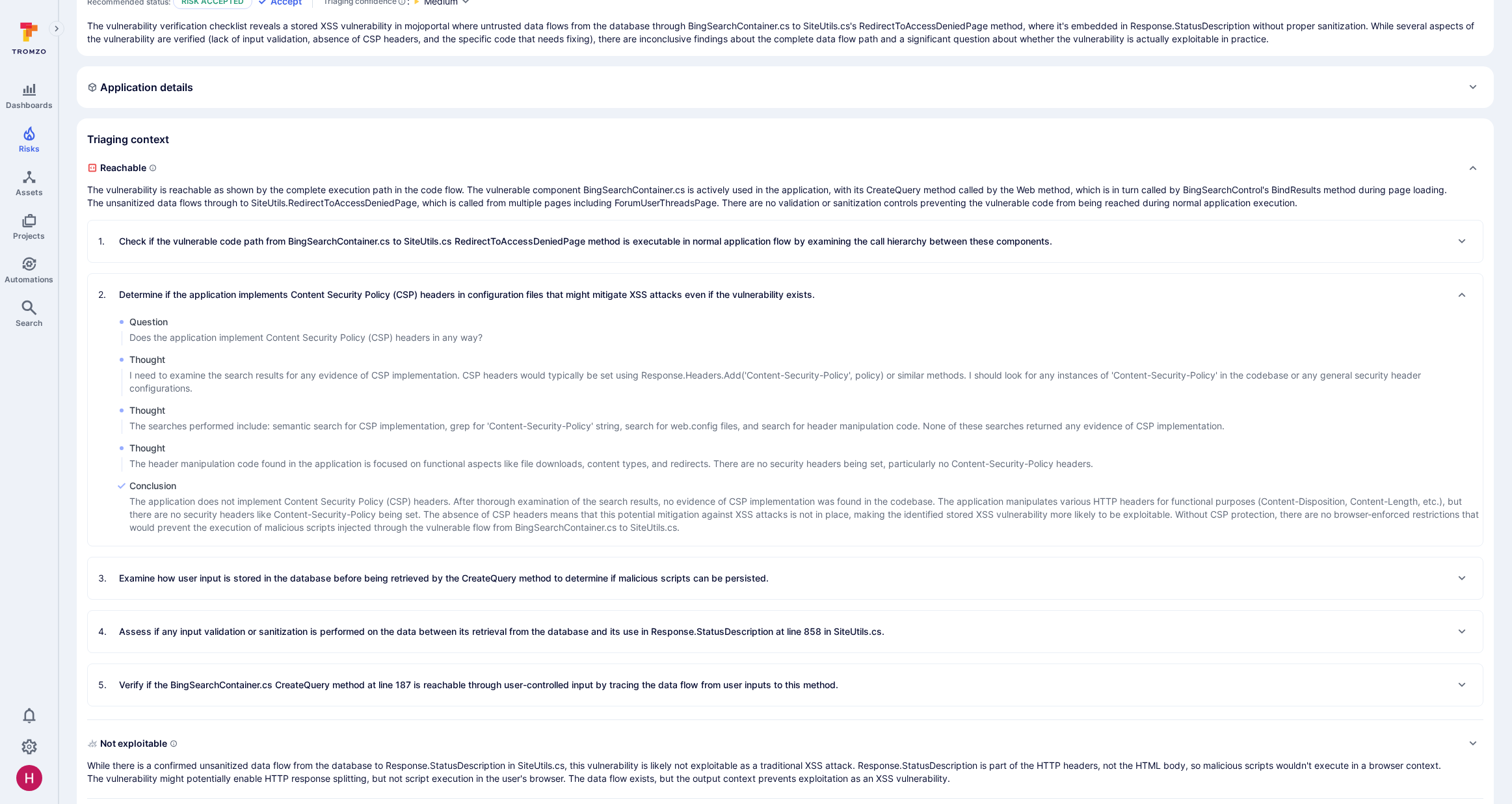 scroll, scrollTop: 241, scrollLeft: 0, axis: vertical 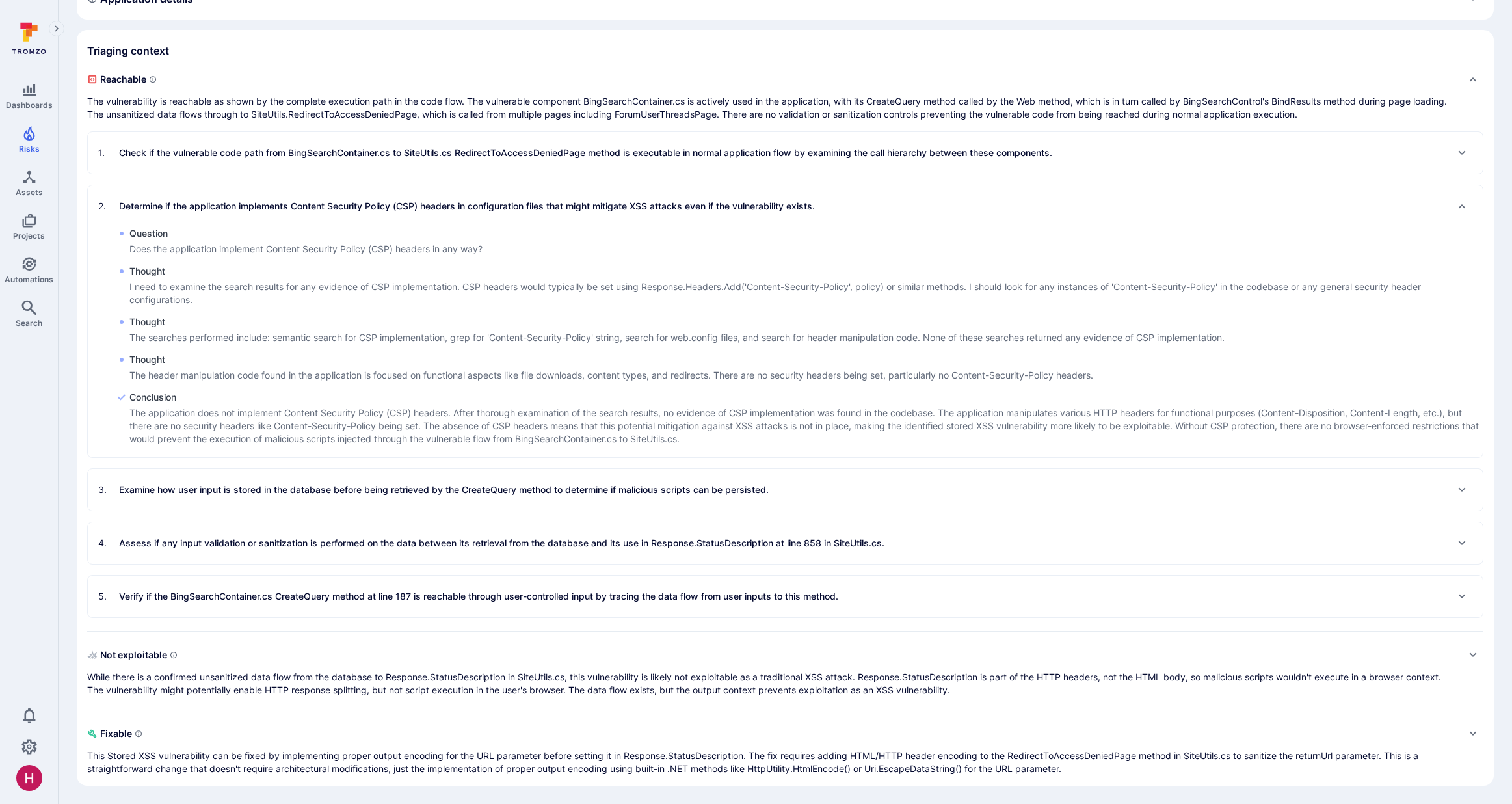 click on "Verify if the BingSearchContainer.cs CreateQuery method at line 187 is reachable through user-controlled input by tracing the data flow from user inputs to this method." at bounding box center [479, 596] 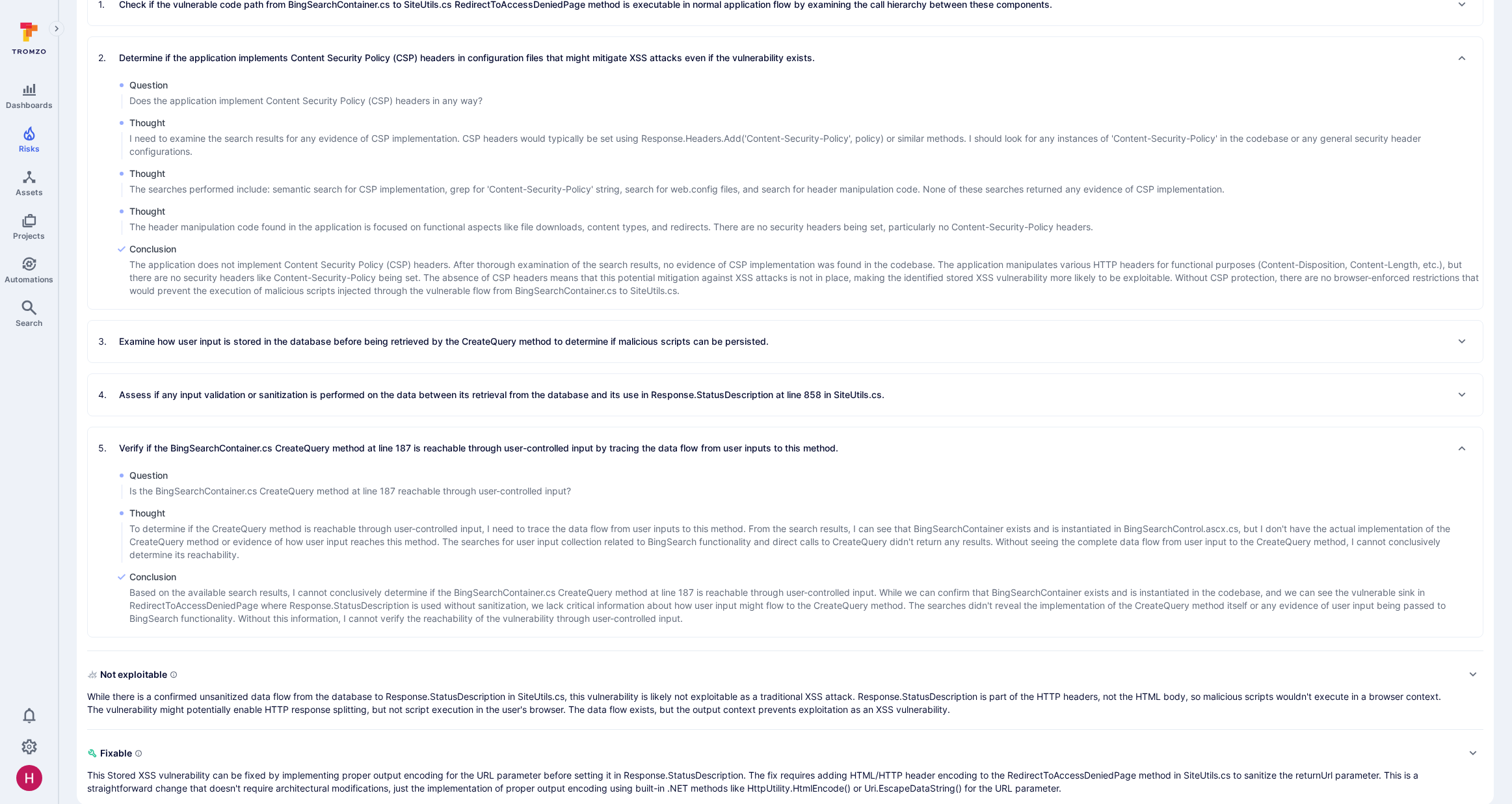 scroll, scrollTop: 409, scrollLeft: 0, axis: vertical 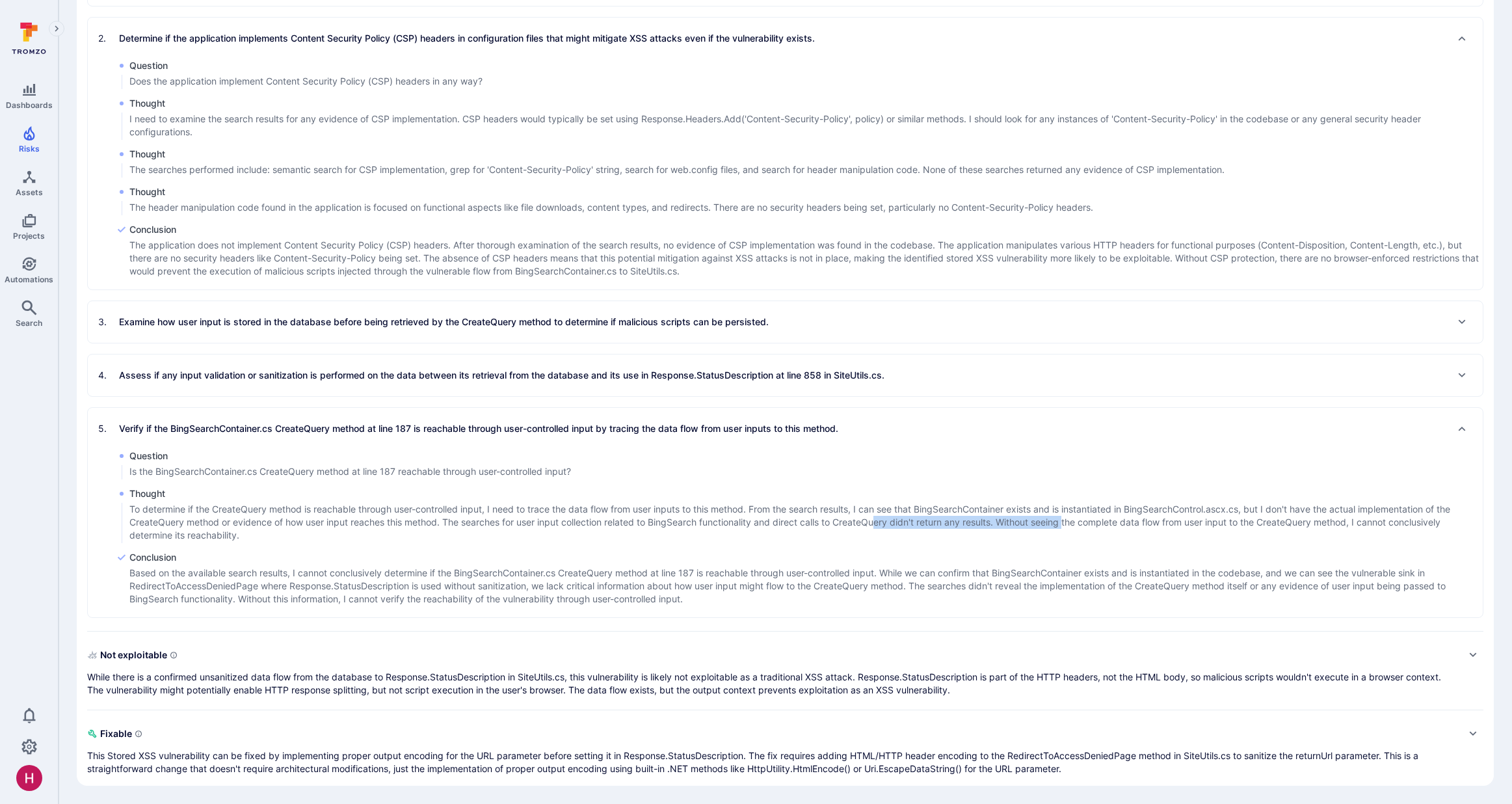 drag, startPoint x: 882, startPoint y: 524, endPoint x: 1072, endPoint y: 521, distance: 190.0237 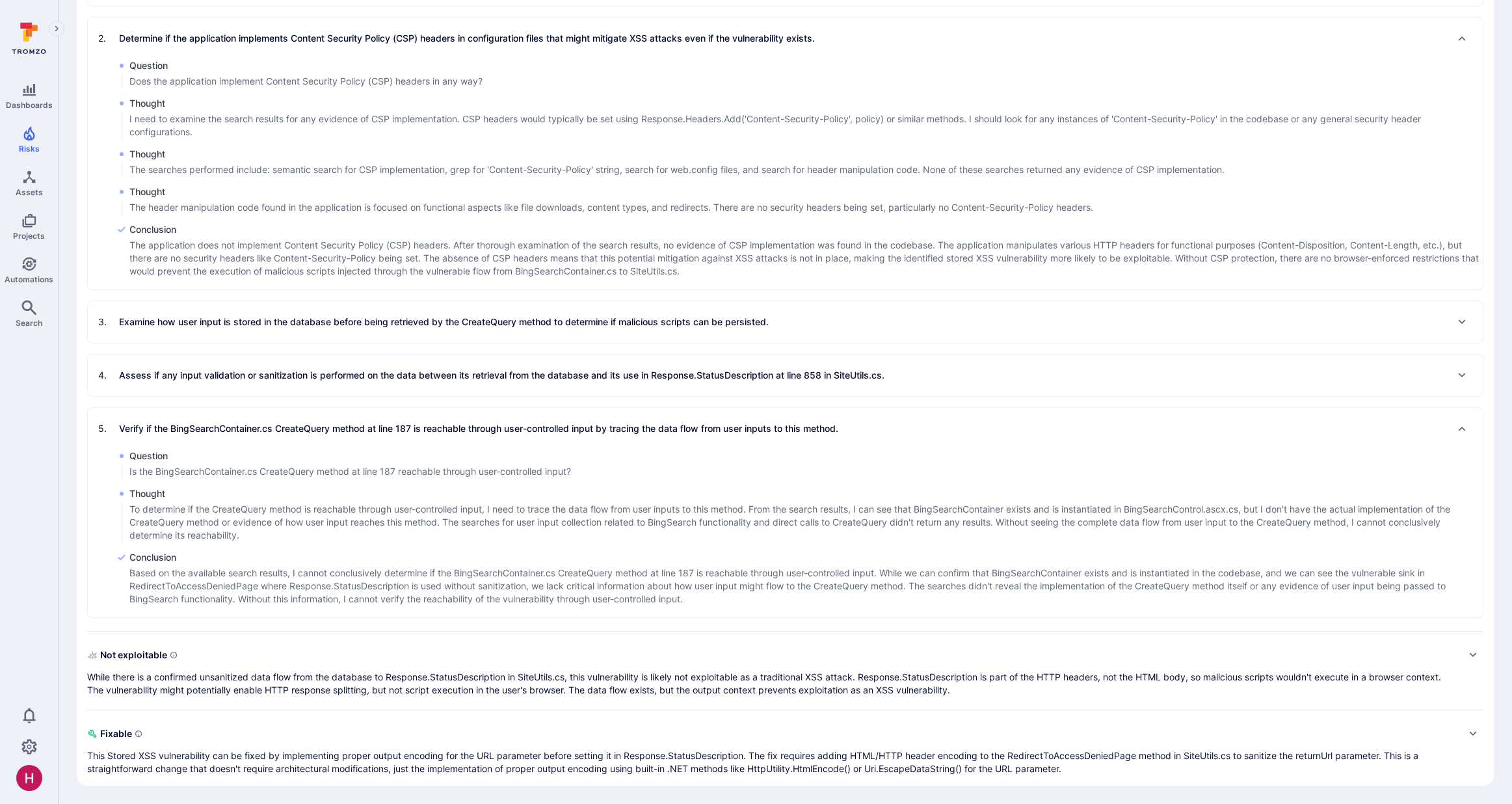 drag, startPoint x: 1048, startPoint y: 520, endPoint x: 1333, endPoint y: 525, distance: 285.0439 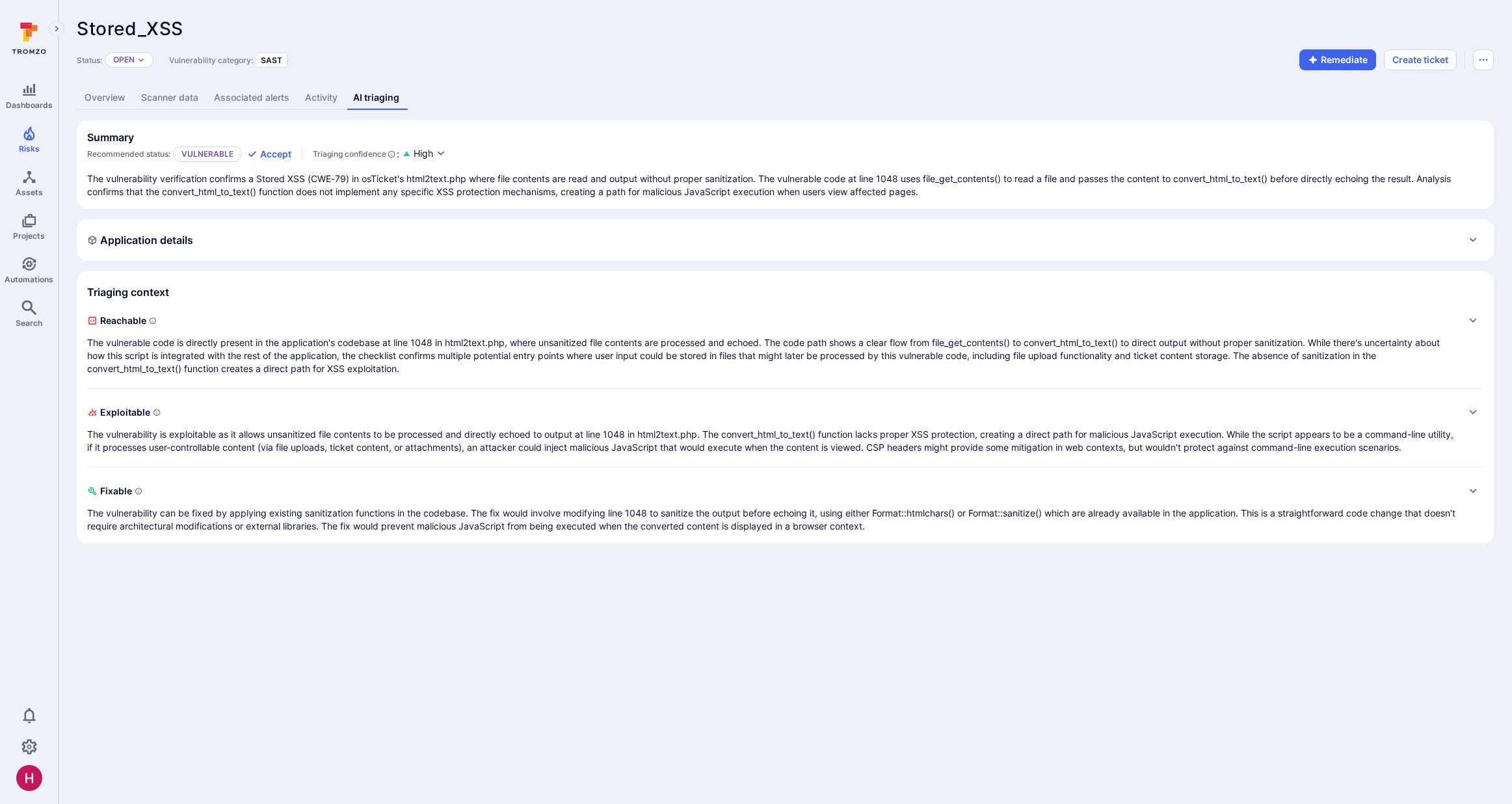 scroll, scrollTop: 0, scrollLeft: 0, axis: both 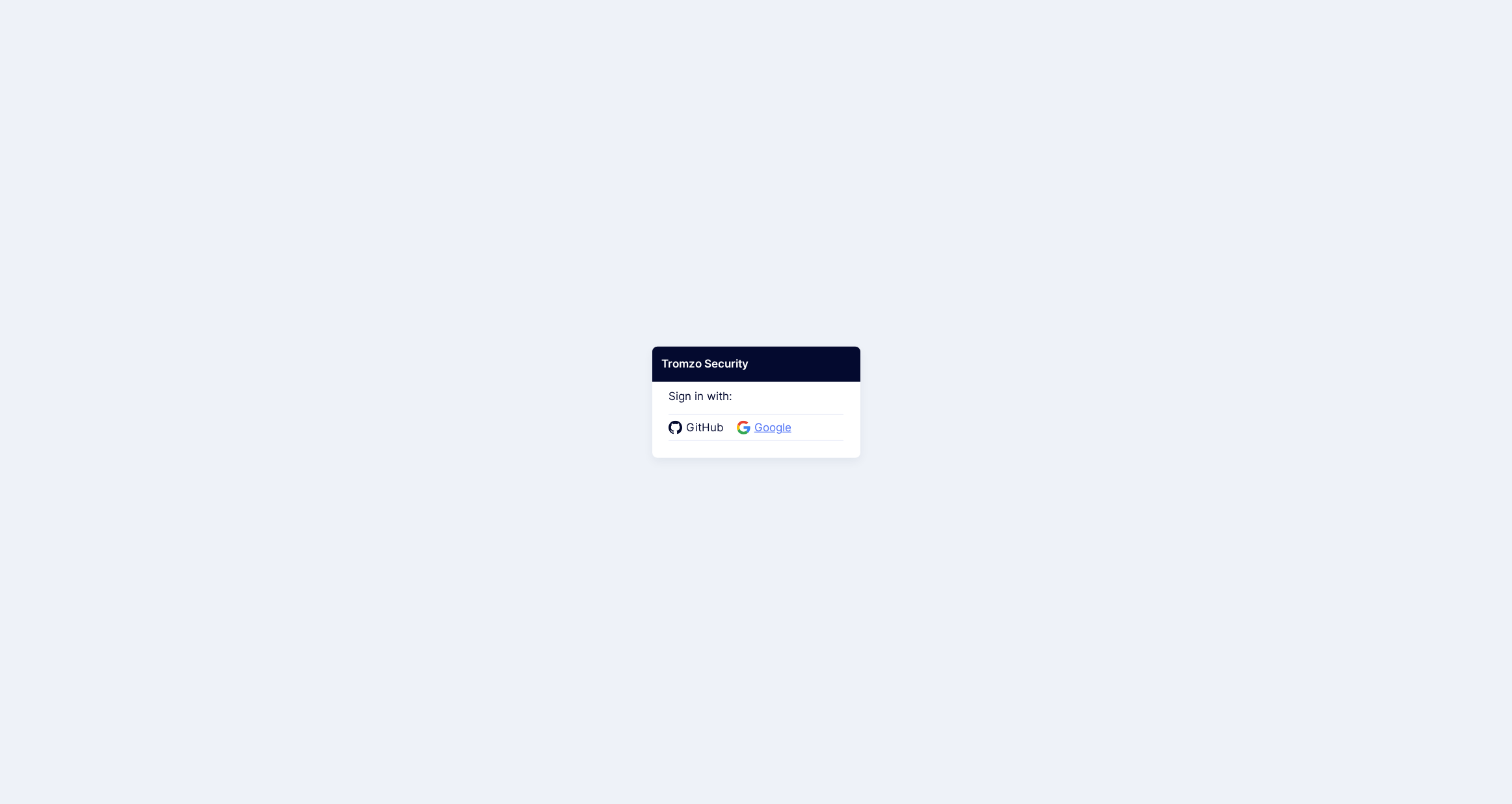 click on "Google" at bounding box center [773, 428] 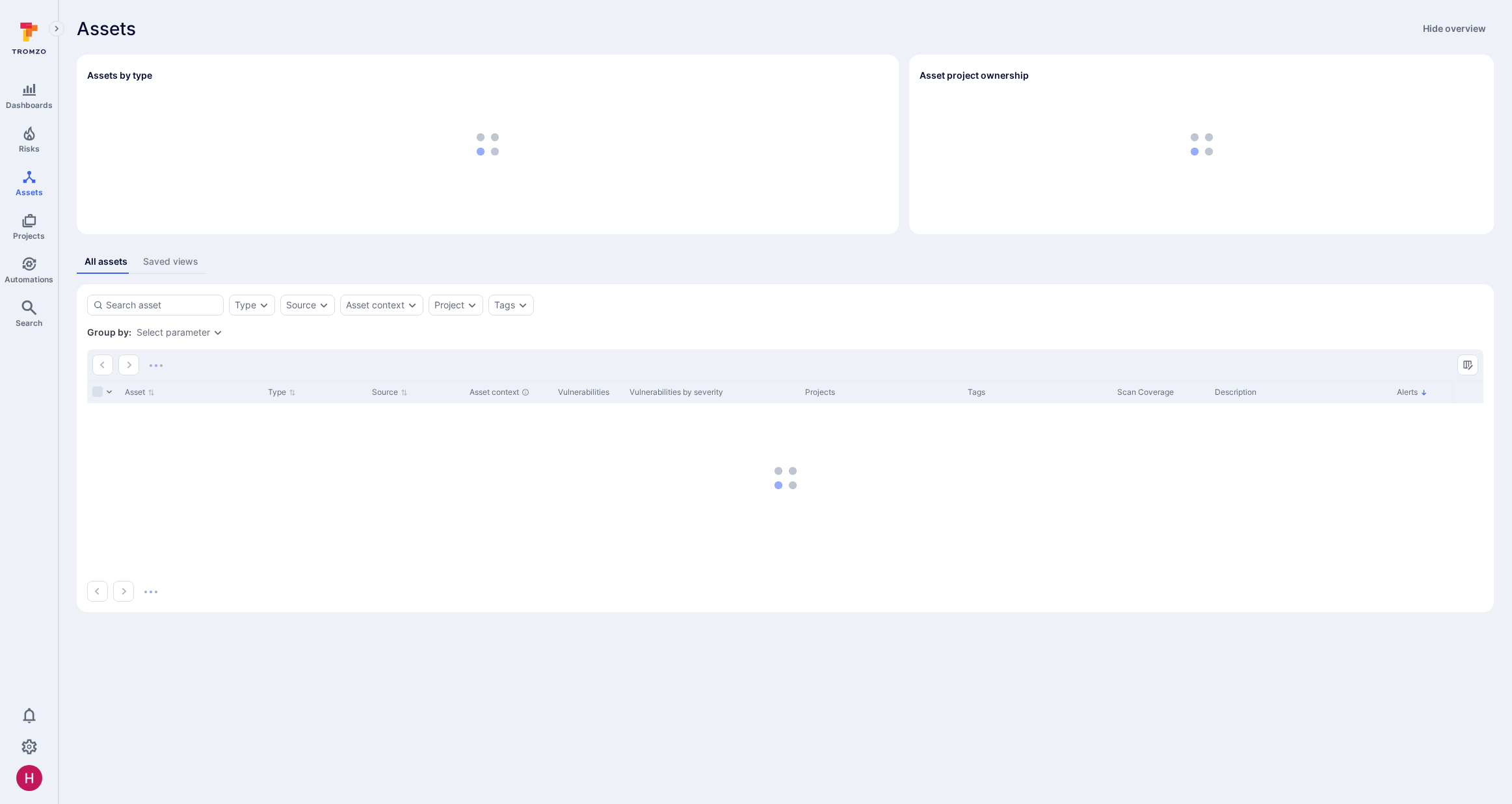 scroll, scrollTop: 0, scrollLeft: 0, axis: both 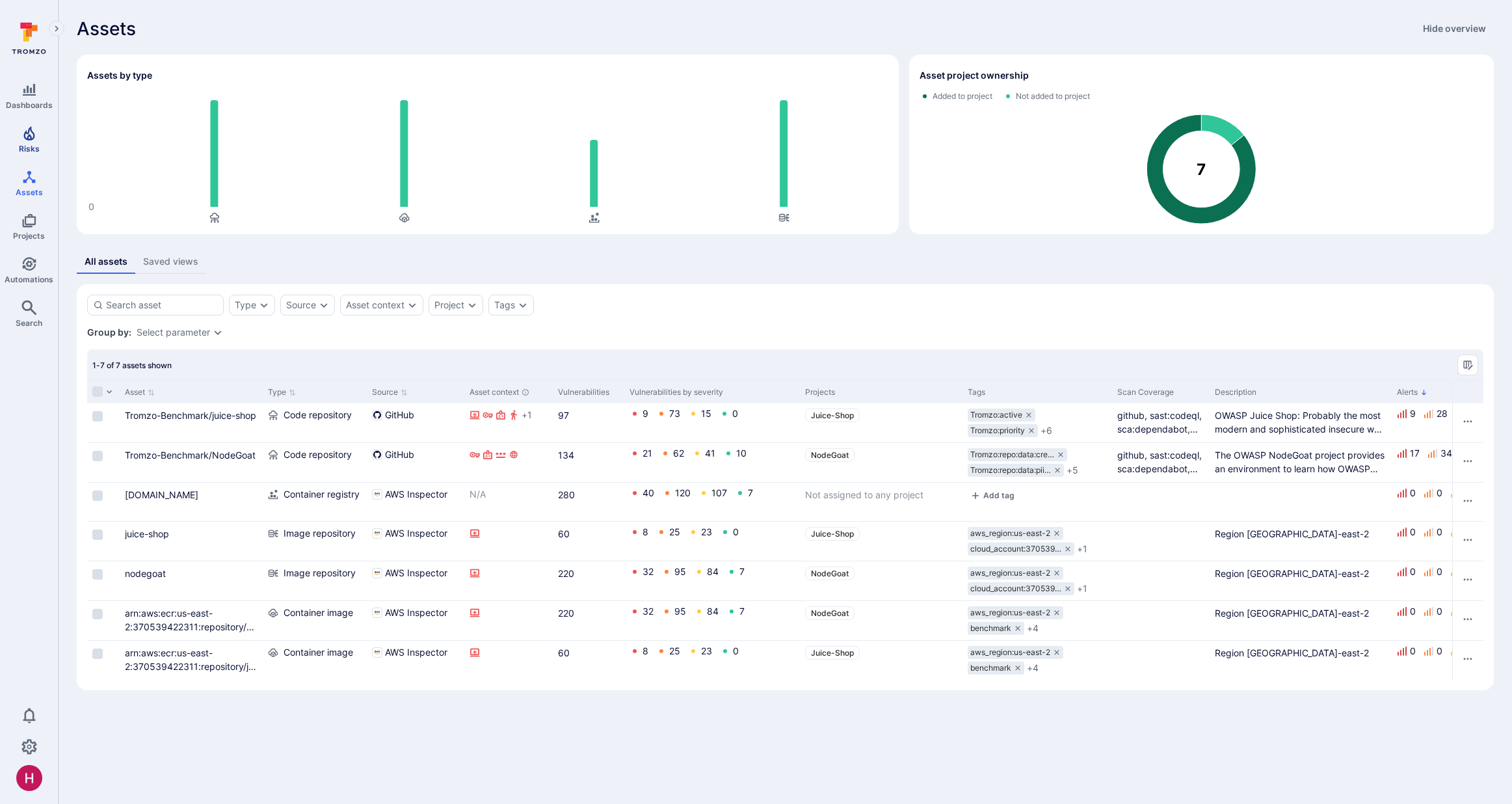 click on "Risks" at bounding box center [29, 148] 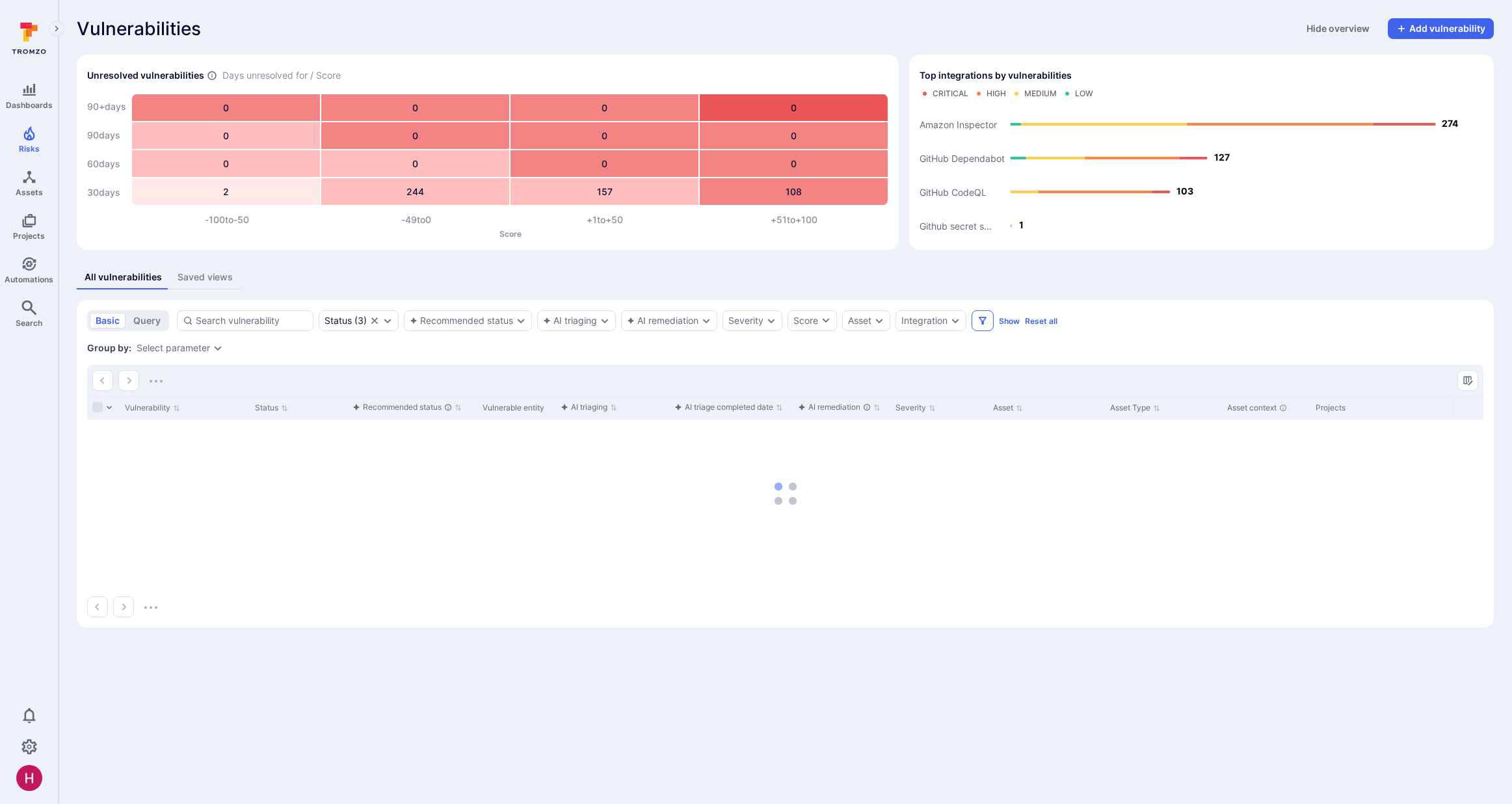 click 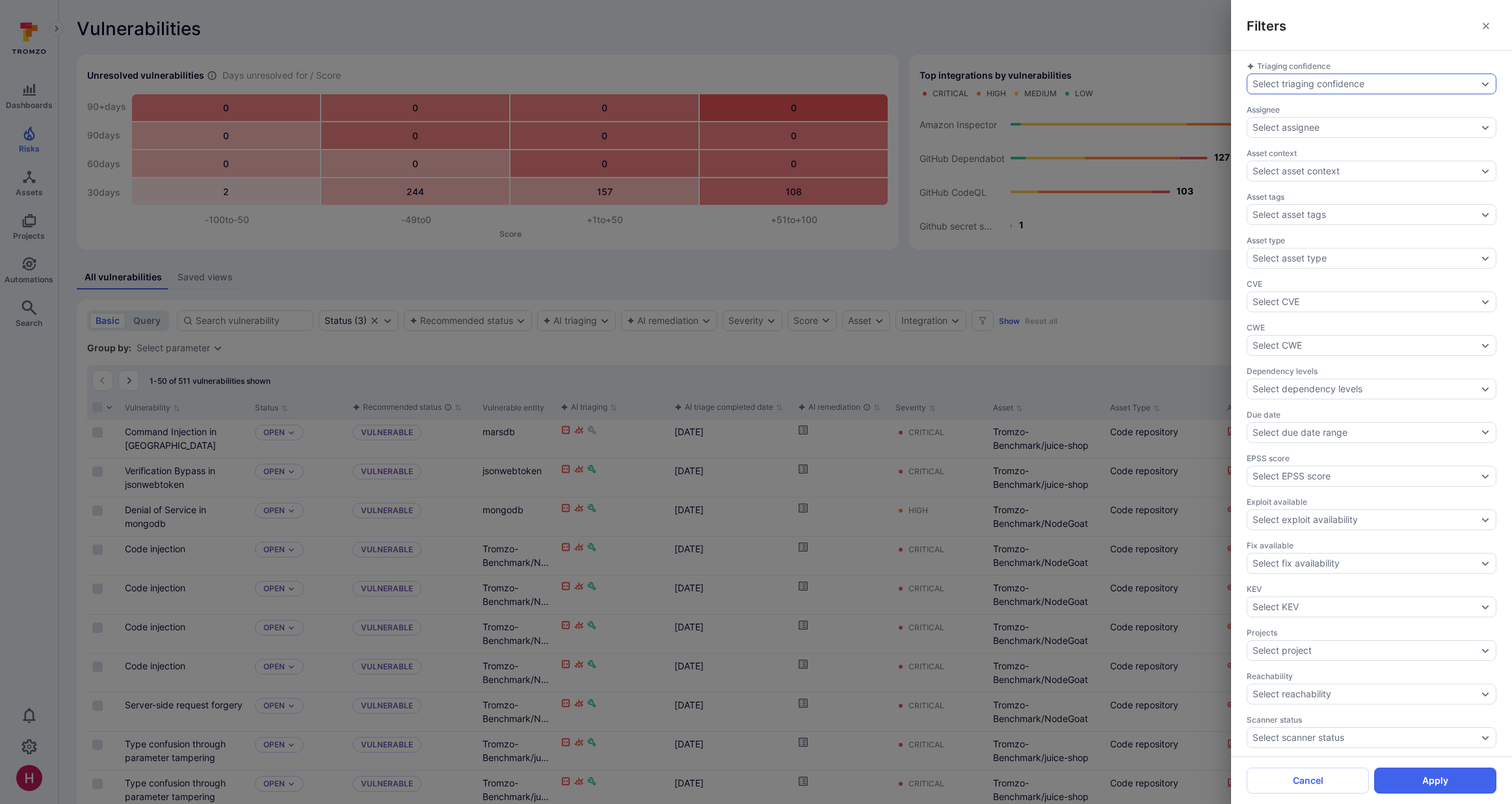 click on "Select triaging confidence" at bounding box center (1372, 84) 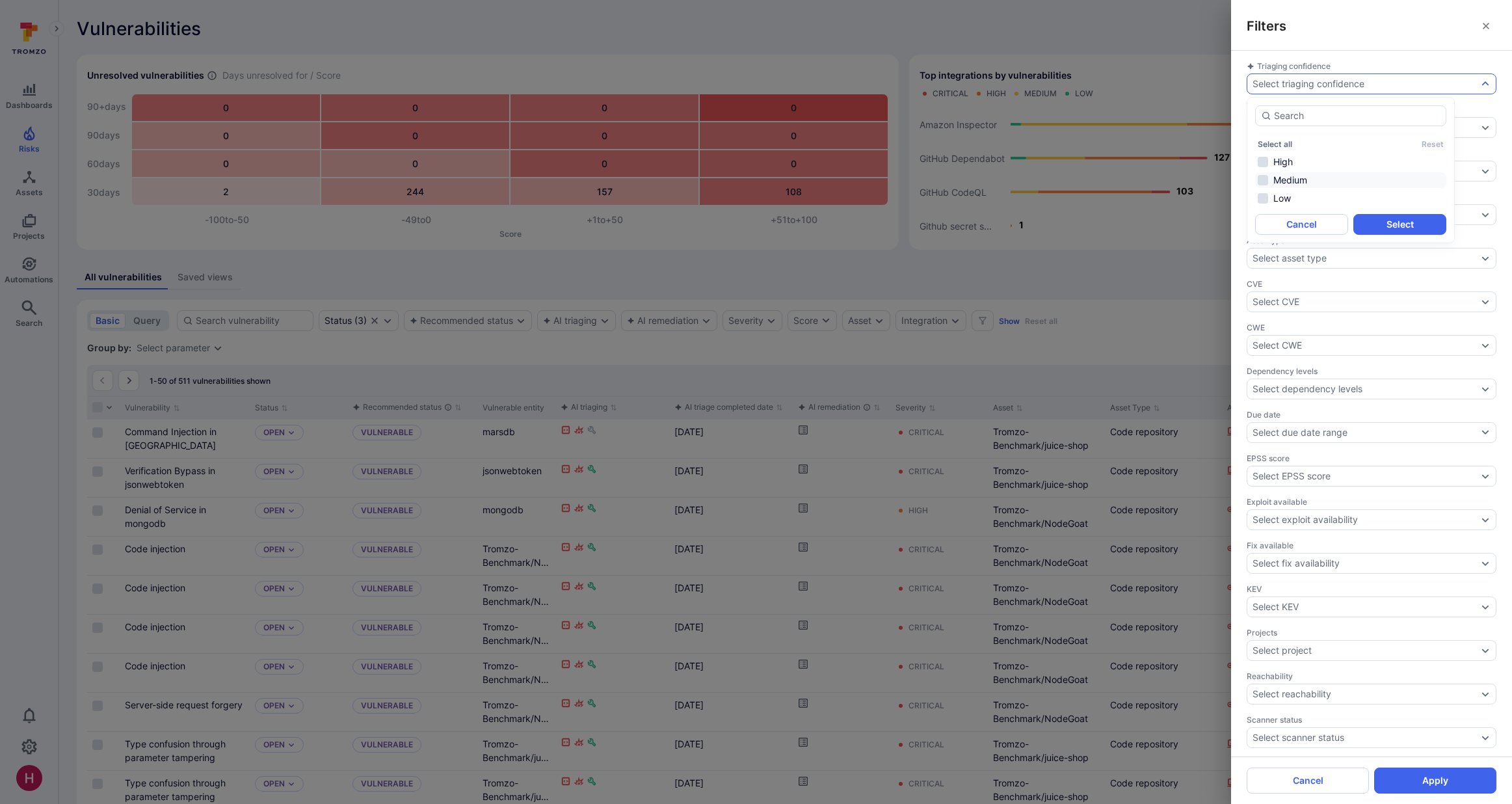 click on "Medium" at bounding box center [1351, 180] 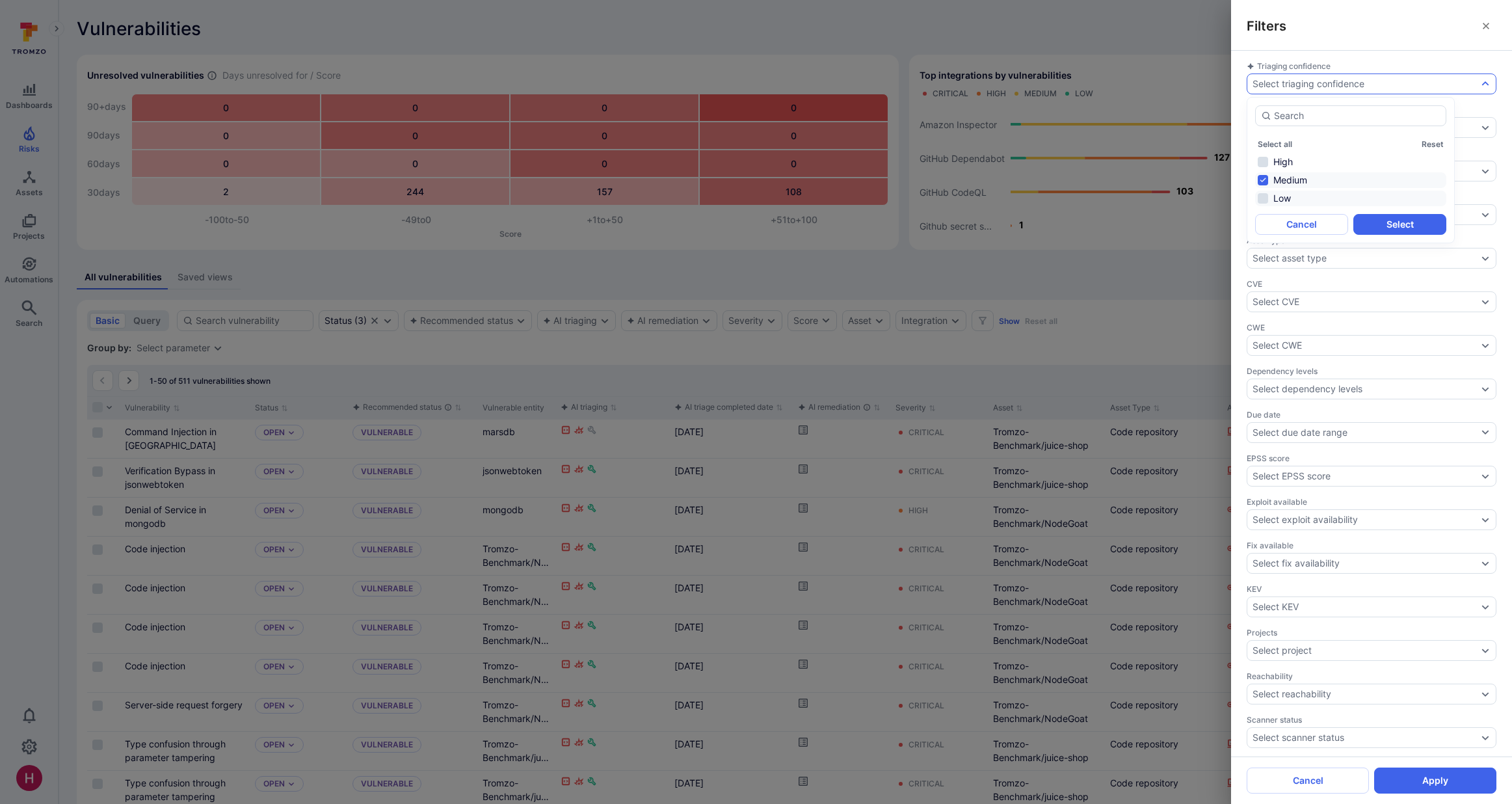 click on "Low" at bounding box center (1351, 198) 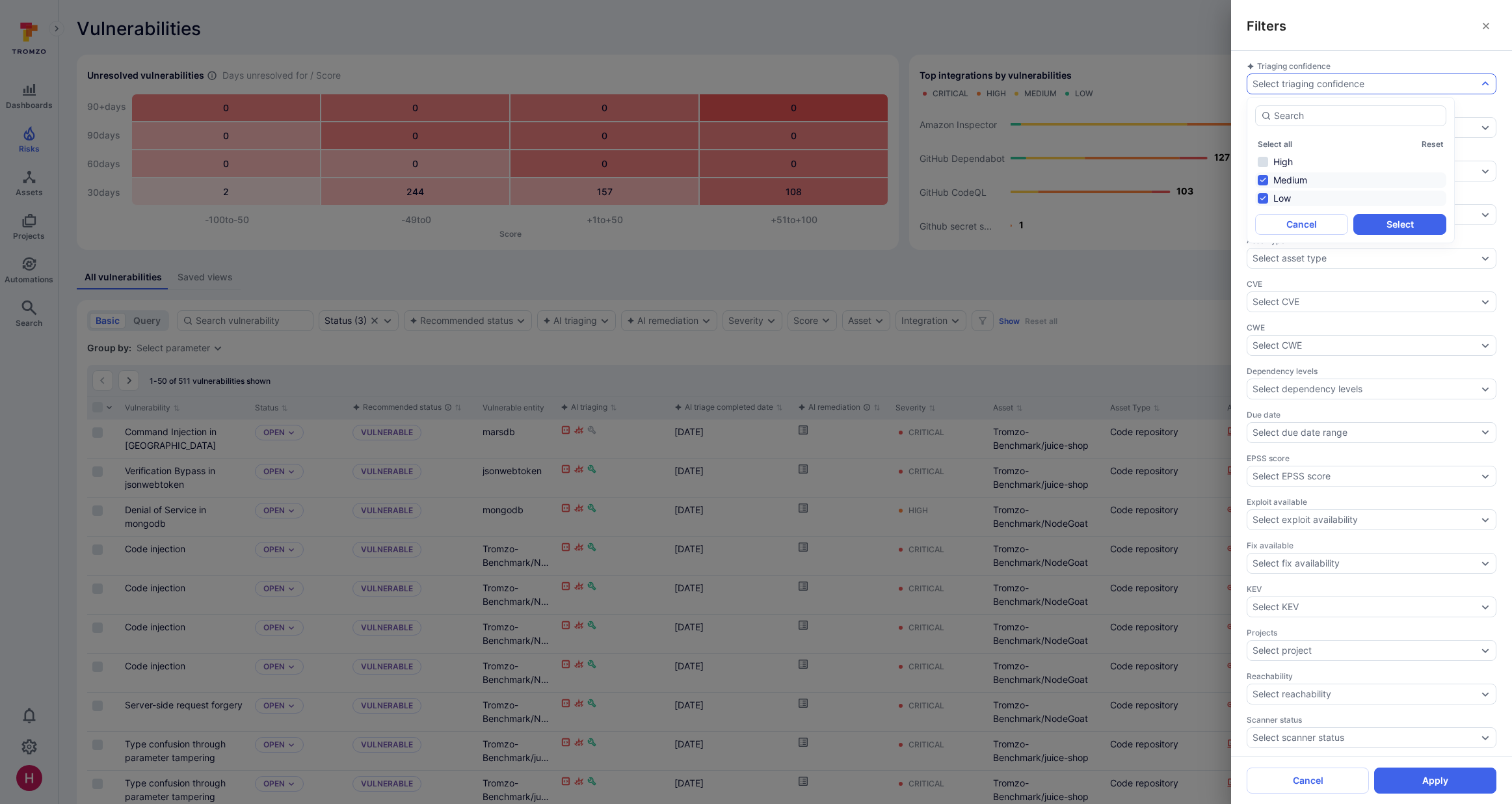 click on "Select" at bounding box center [1399, 224] 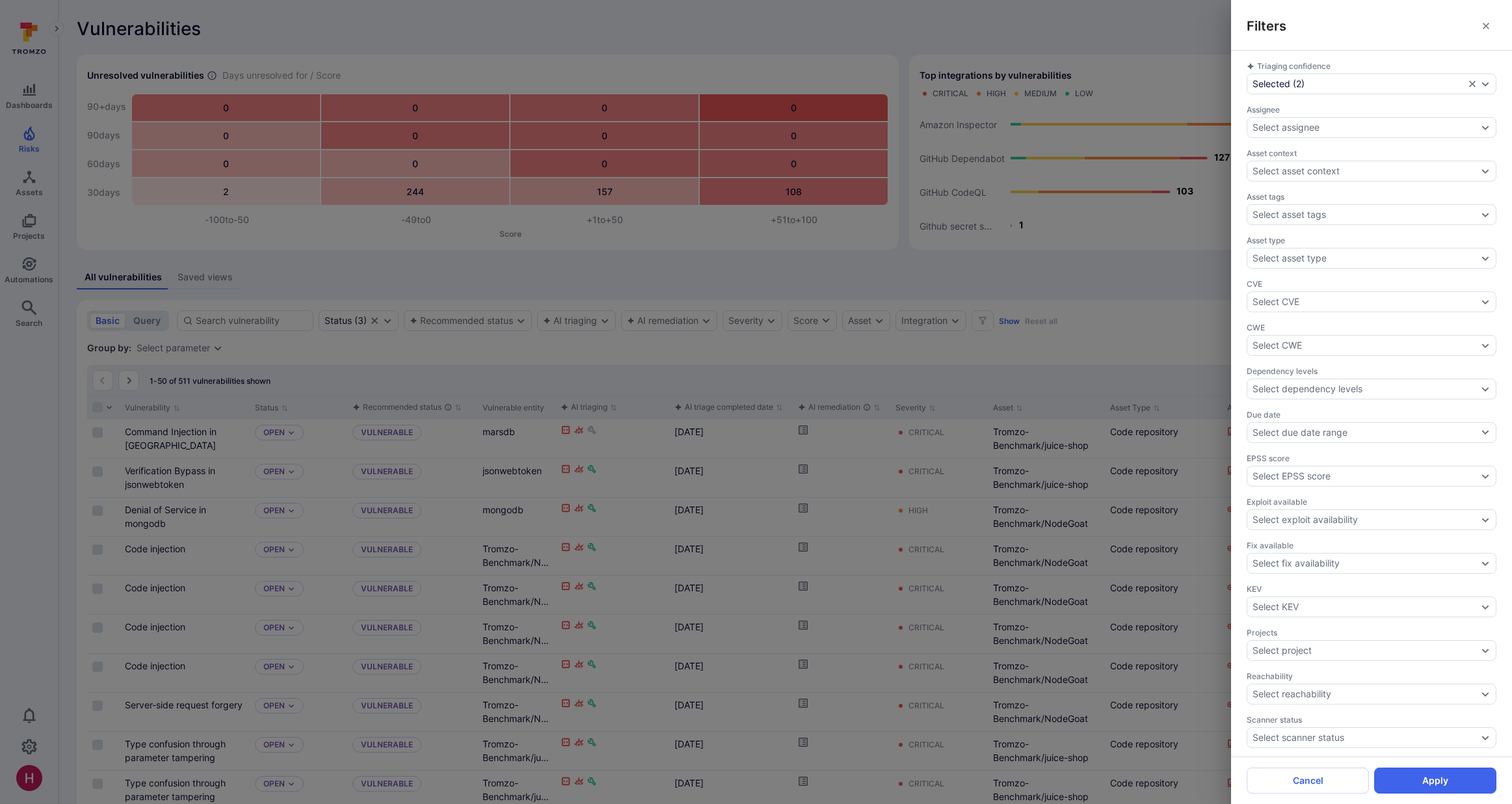 click on "Cancel Apply" at bounding box center [1372, 780] 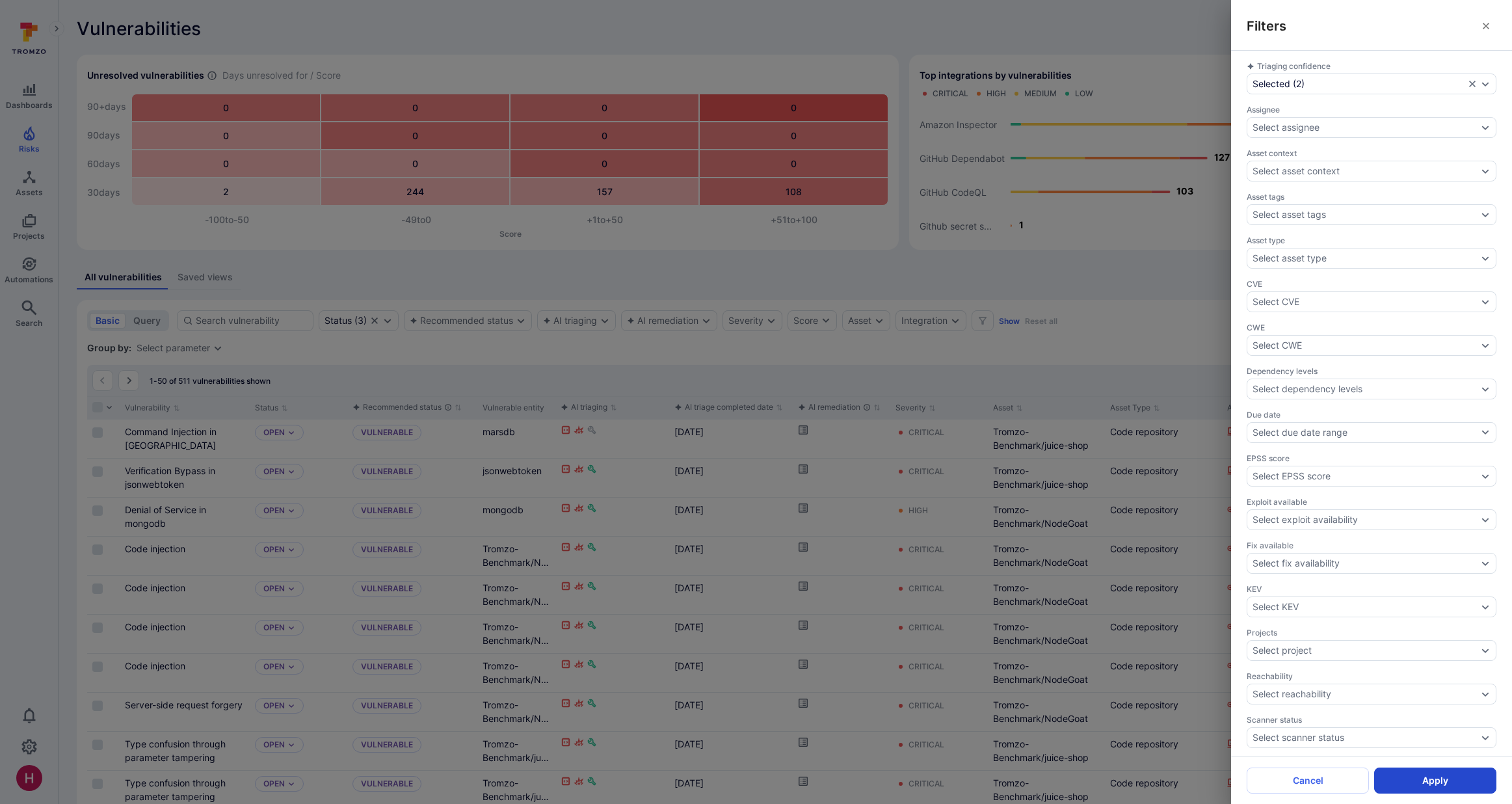 click on "Apply" at bounding box center (1435, 781) 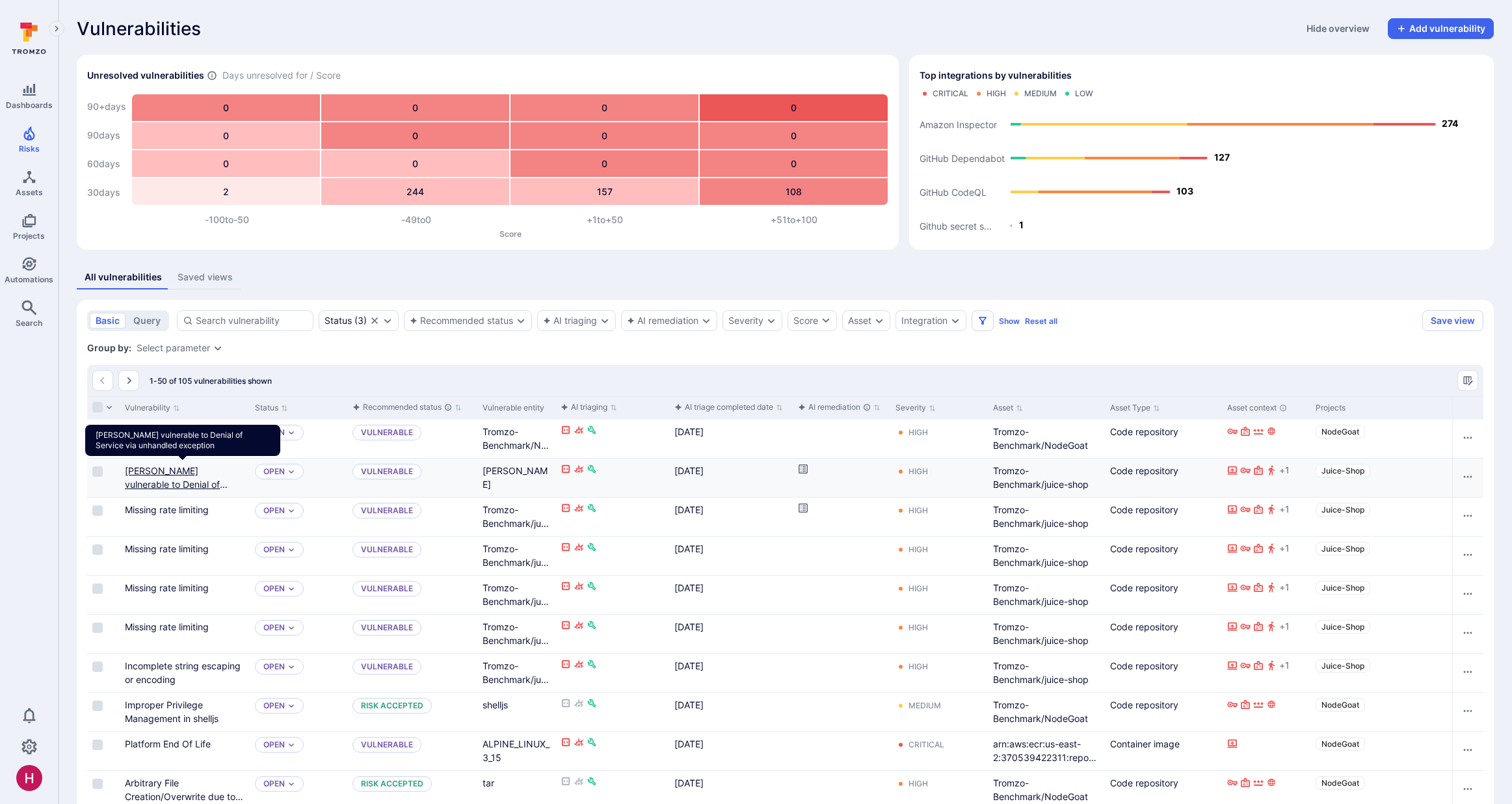 click on "Multer vulnerable to Denial of Service via unhandled exception" at bounding box center [176, 491] 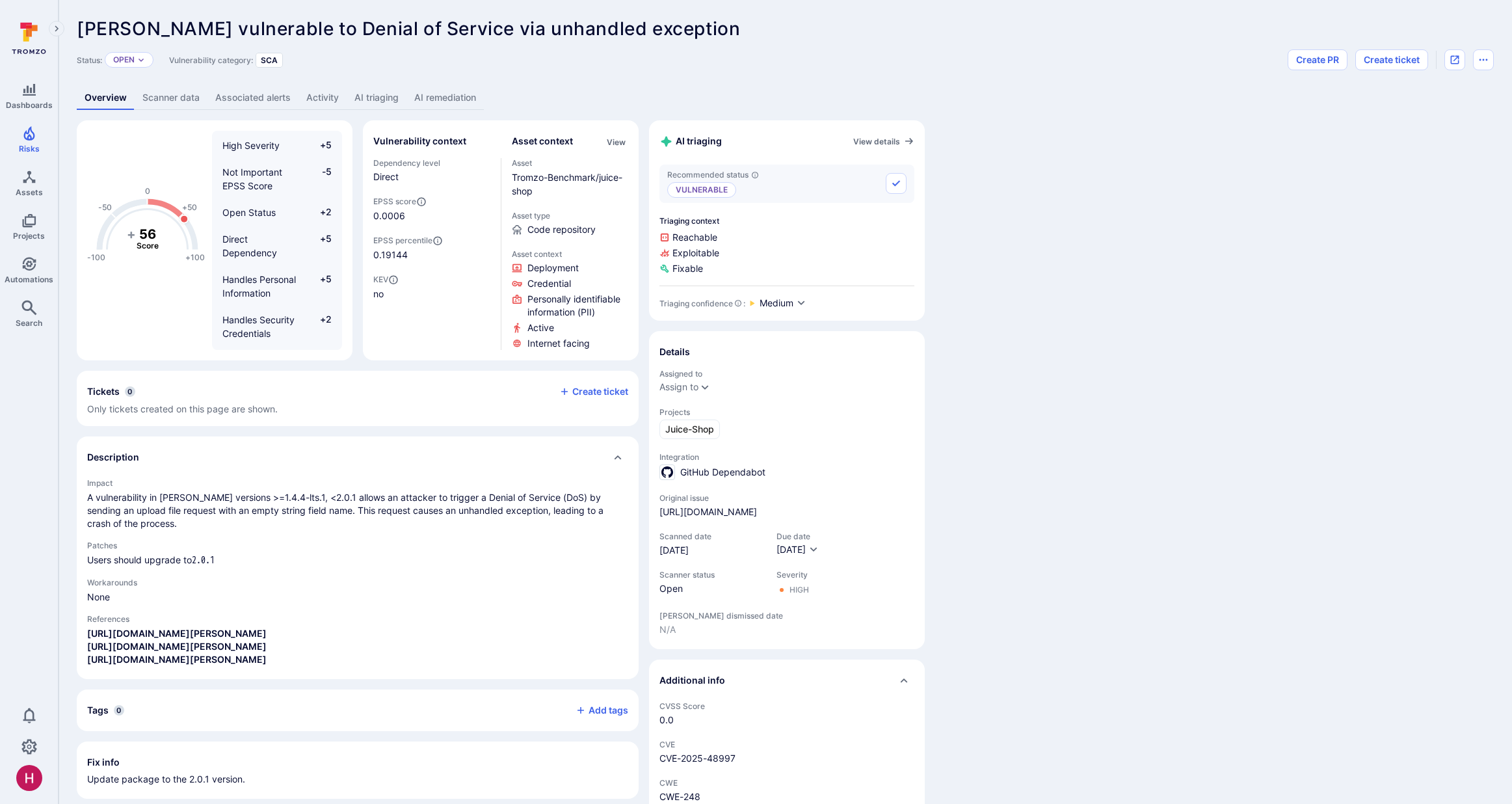 click on "AI triaging" at bounding box center [377, 98] 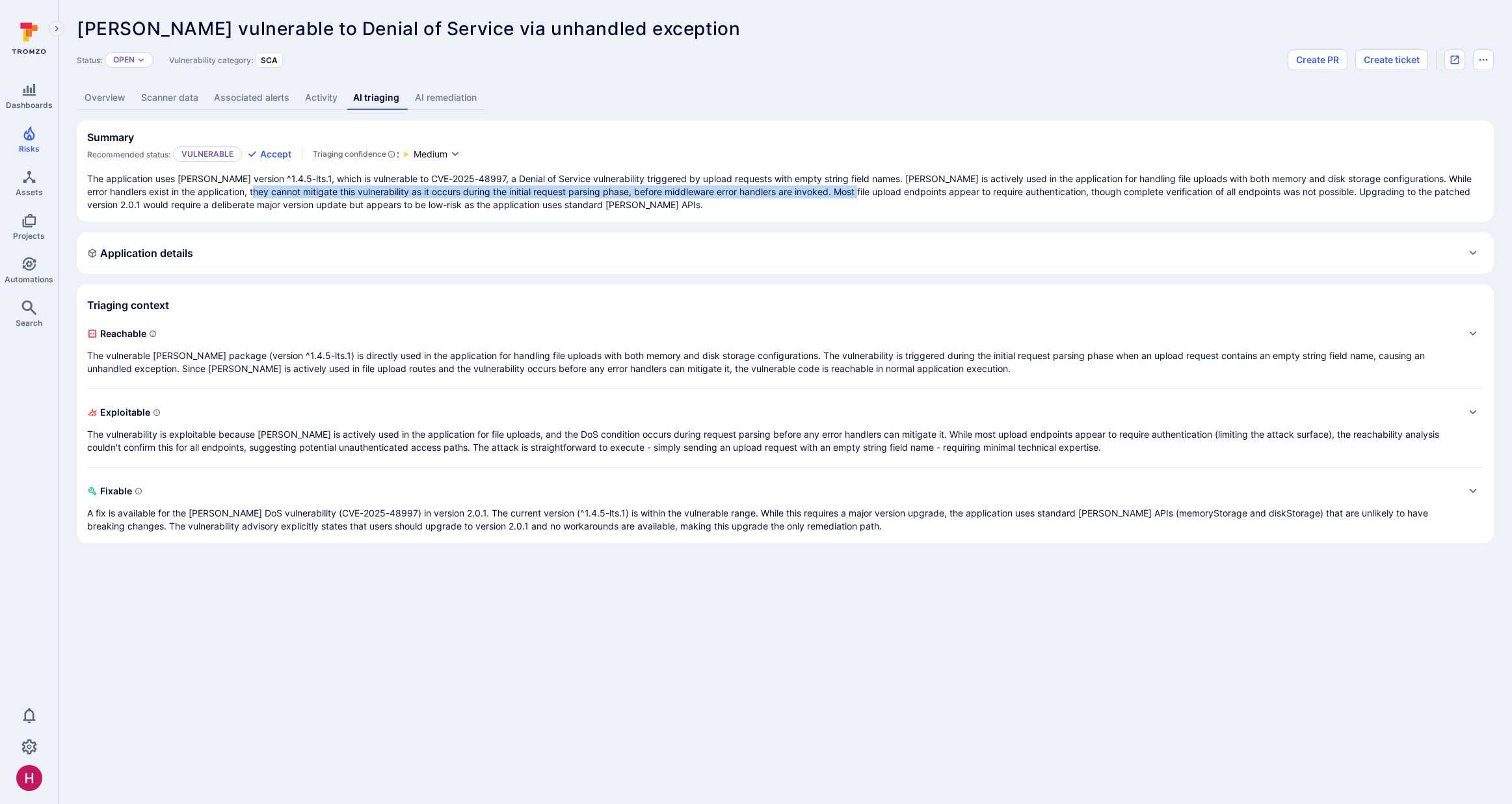 drag, startPoint x: 241, startPoint y: 193, endPoint x: 849, endPoint y: 189, distance: 608.0132 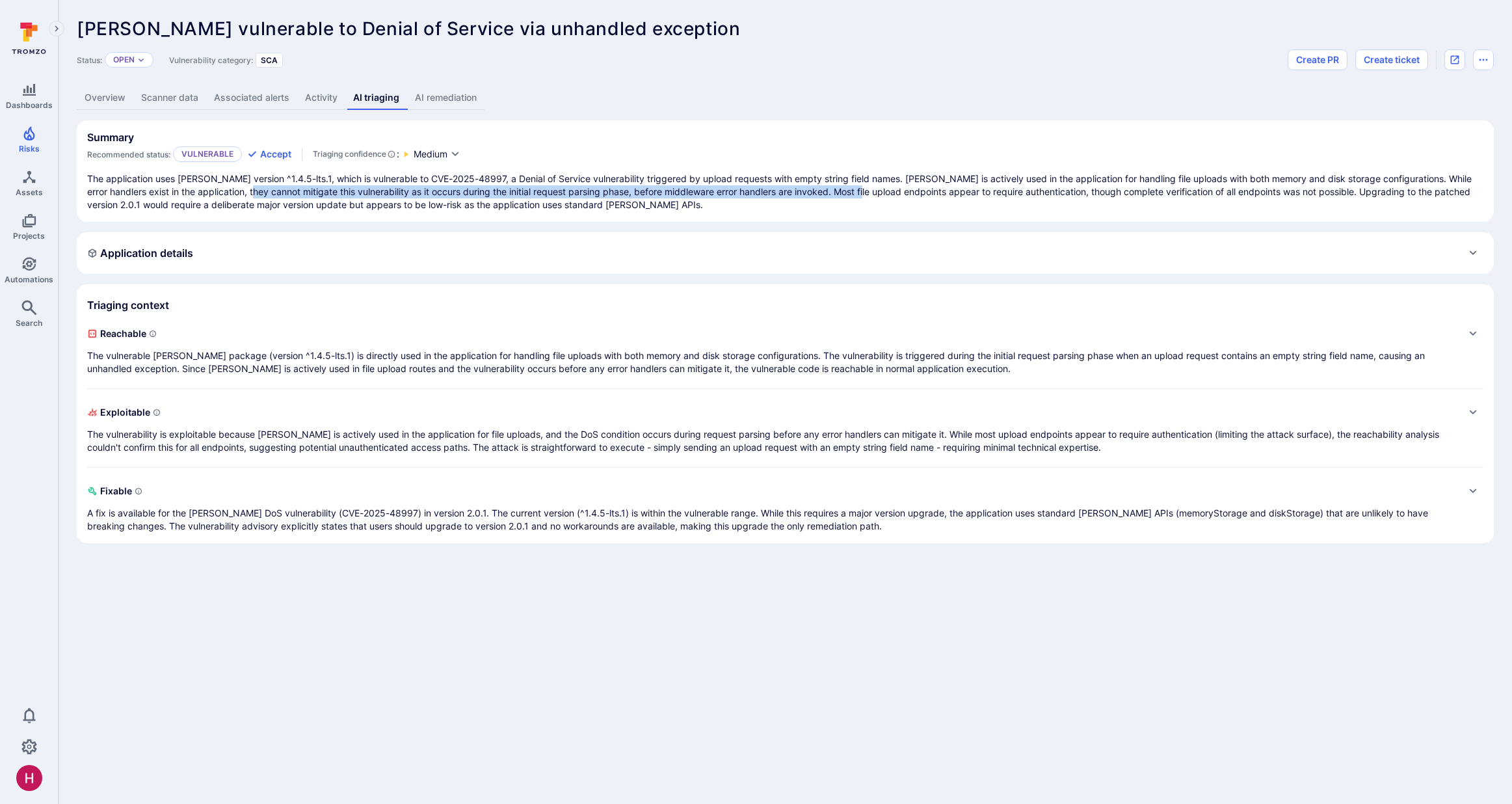 click on "The application uses Multer version ^1.4.5-lts.1, which is vulnerable to CVE-2025-48997, a Denial of Service vulnerability triggered by upload requests with empty string field names. Multer is actively used in the application for handling file uploads with both memory and disk storage configurations. While error handlers exist in the application, they cannot mitigate this vulnerability as it occurs during the initial request parsing phase, before middleware error handlers are invoked. Most file upload endpoints appear to require authentication, though complete verification of all endpoints was not possible. Upgrading to the patched version 2.0.1 would require a deliberate major version update but appears to be low-risk as the application uses standard Multer APIs." at bounding box center (785, 192) 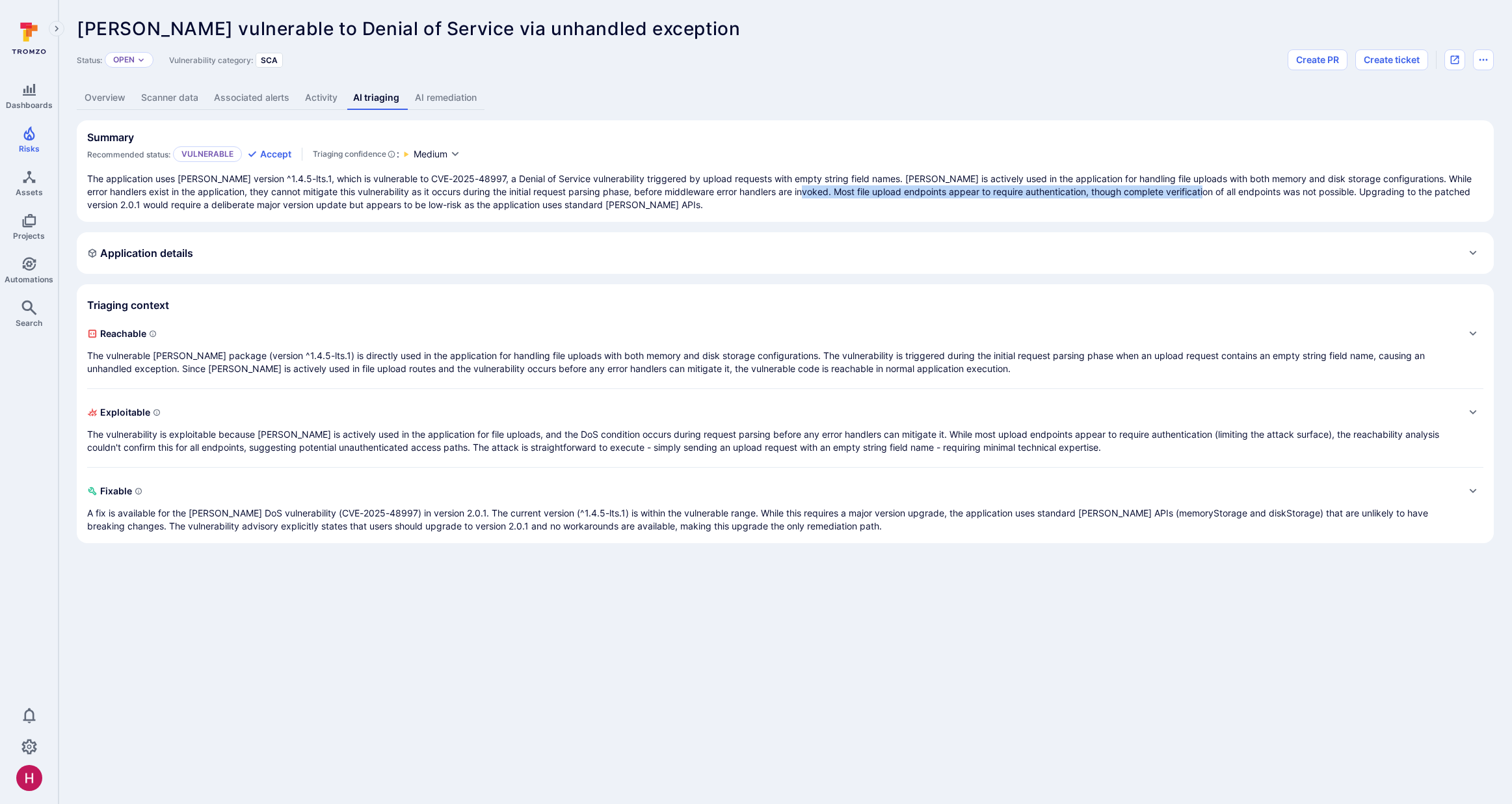 drag, startPoint x: 964, startPoint y: 188, endPoint x: 1183, endPoint y: 190, distance: 219.00913 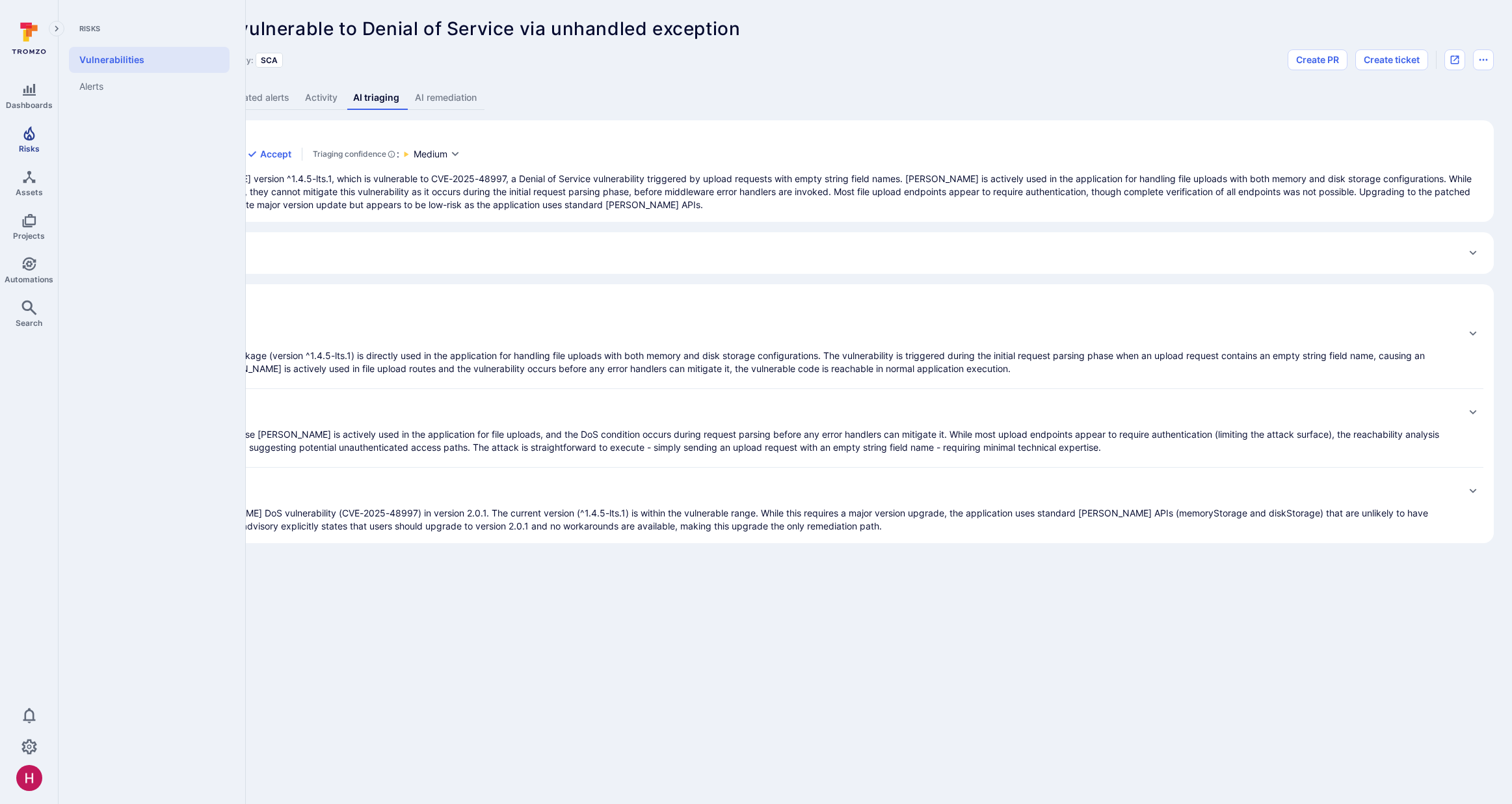 click 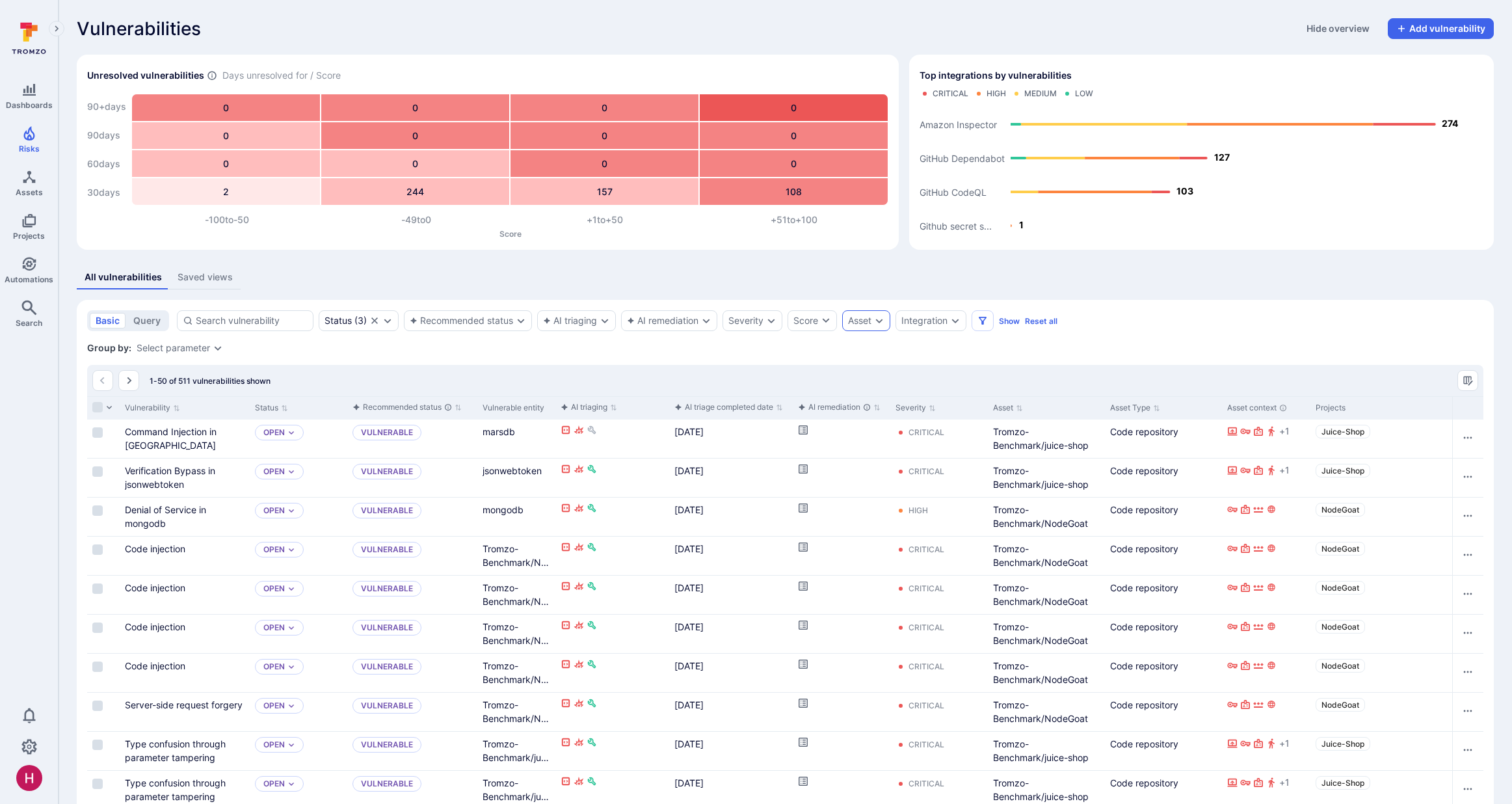 click 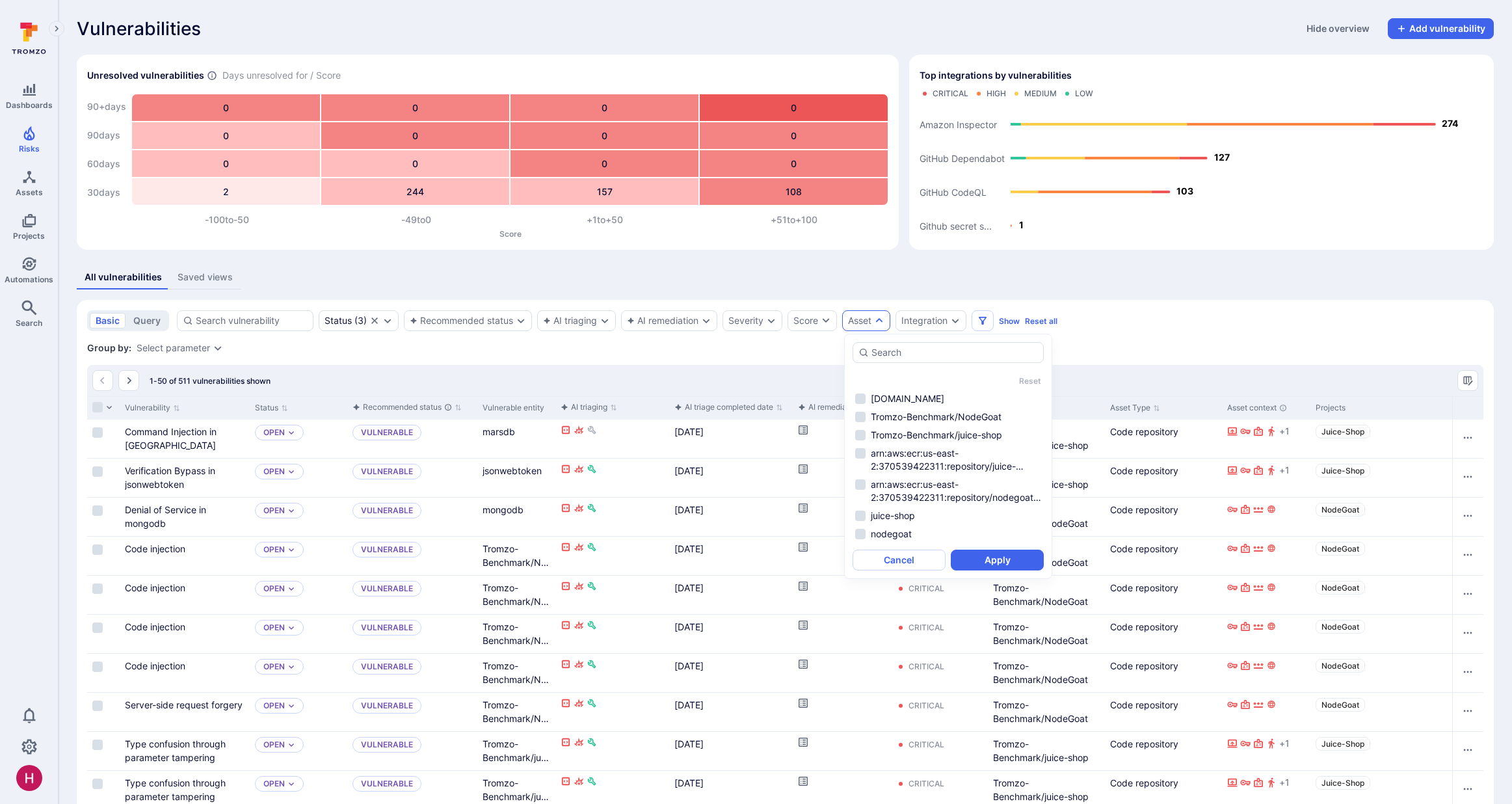 click on "Group by: Select parameter" at bounding box center (785, 348) 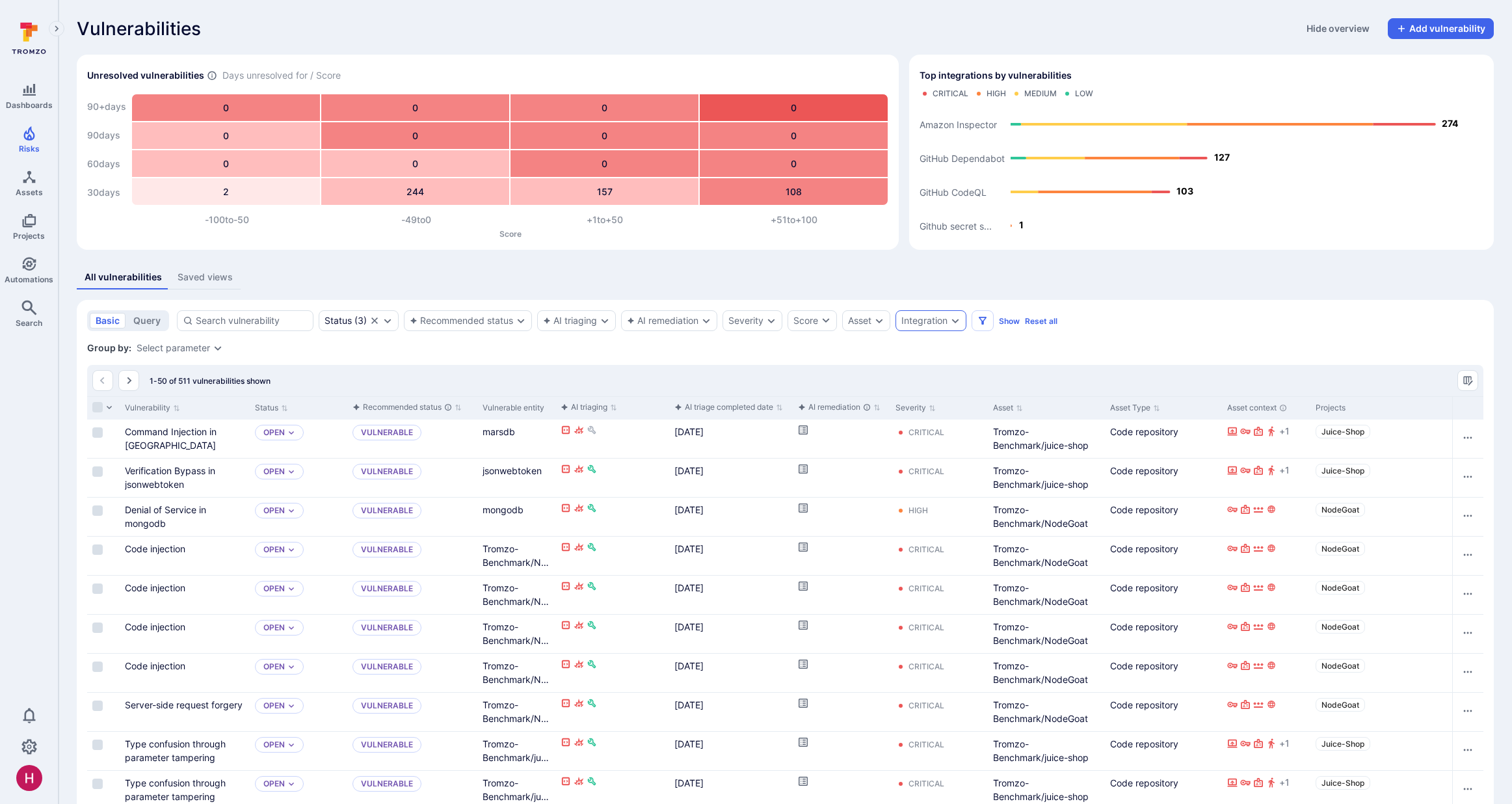 click on "Integration" at bounding box center [924, 321] 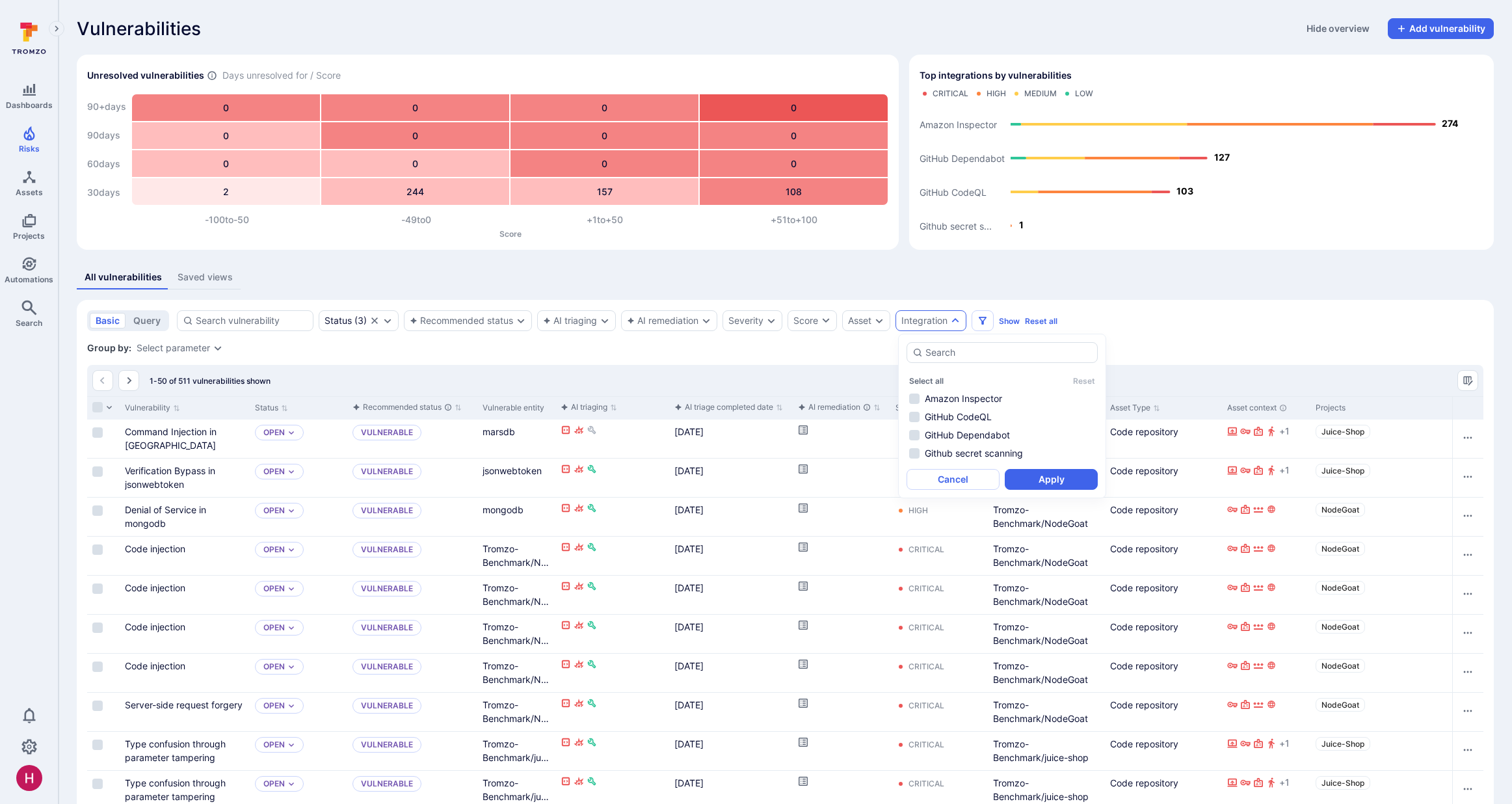 click on "basic query Status  ( 3 ) Recommended status AI triaging AI remediation Severity Score Asset Integration Show Reset all" at bounding box center [785, 321] 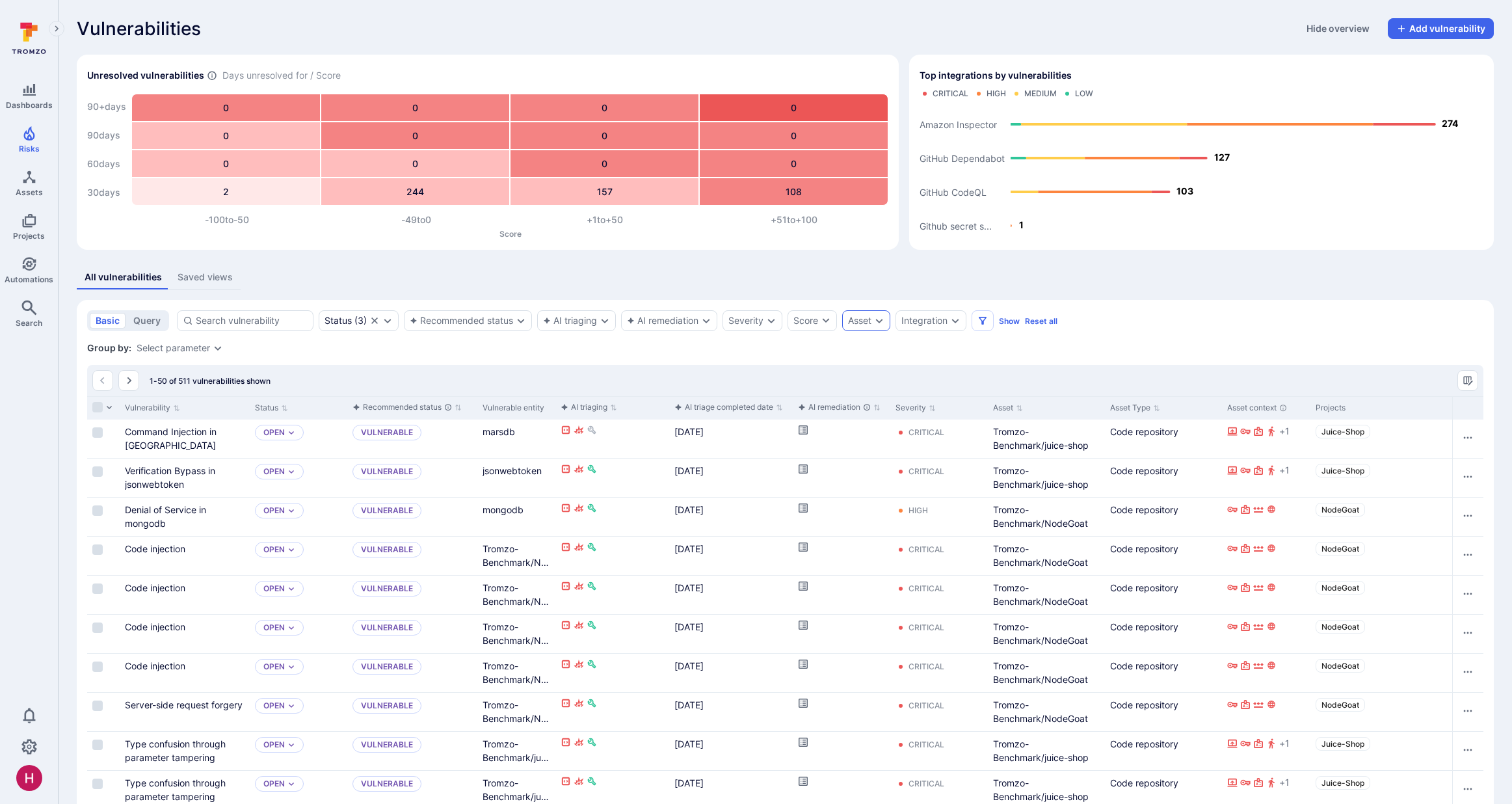click on "Asset" at bounding box center (860, 321) 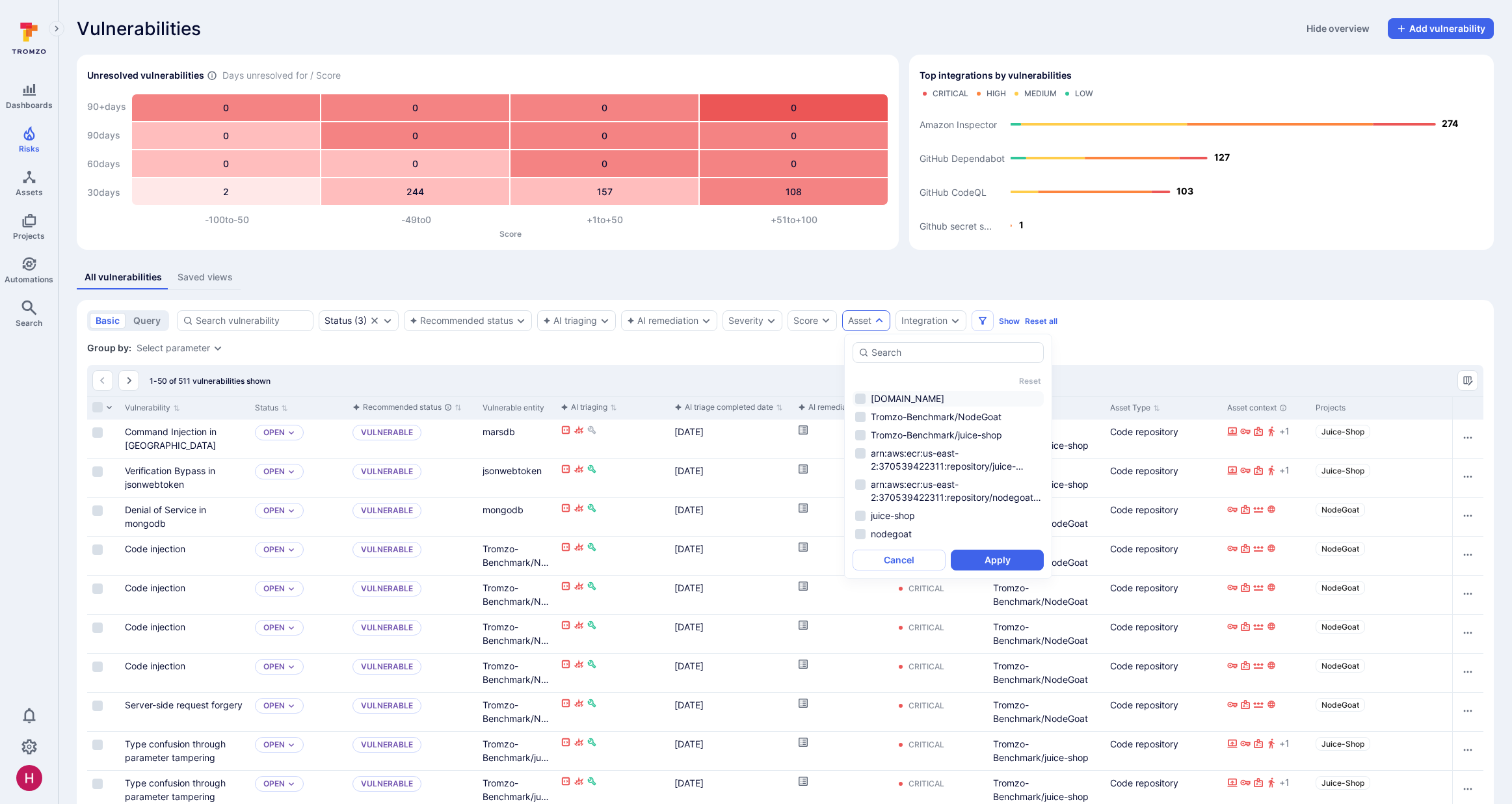 click on "370539422311.dkr.ecr.us-east-2.amazonaws.com" at bounding box center (948, 399) 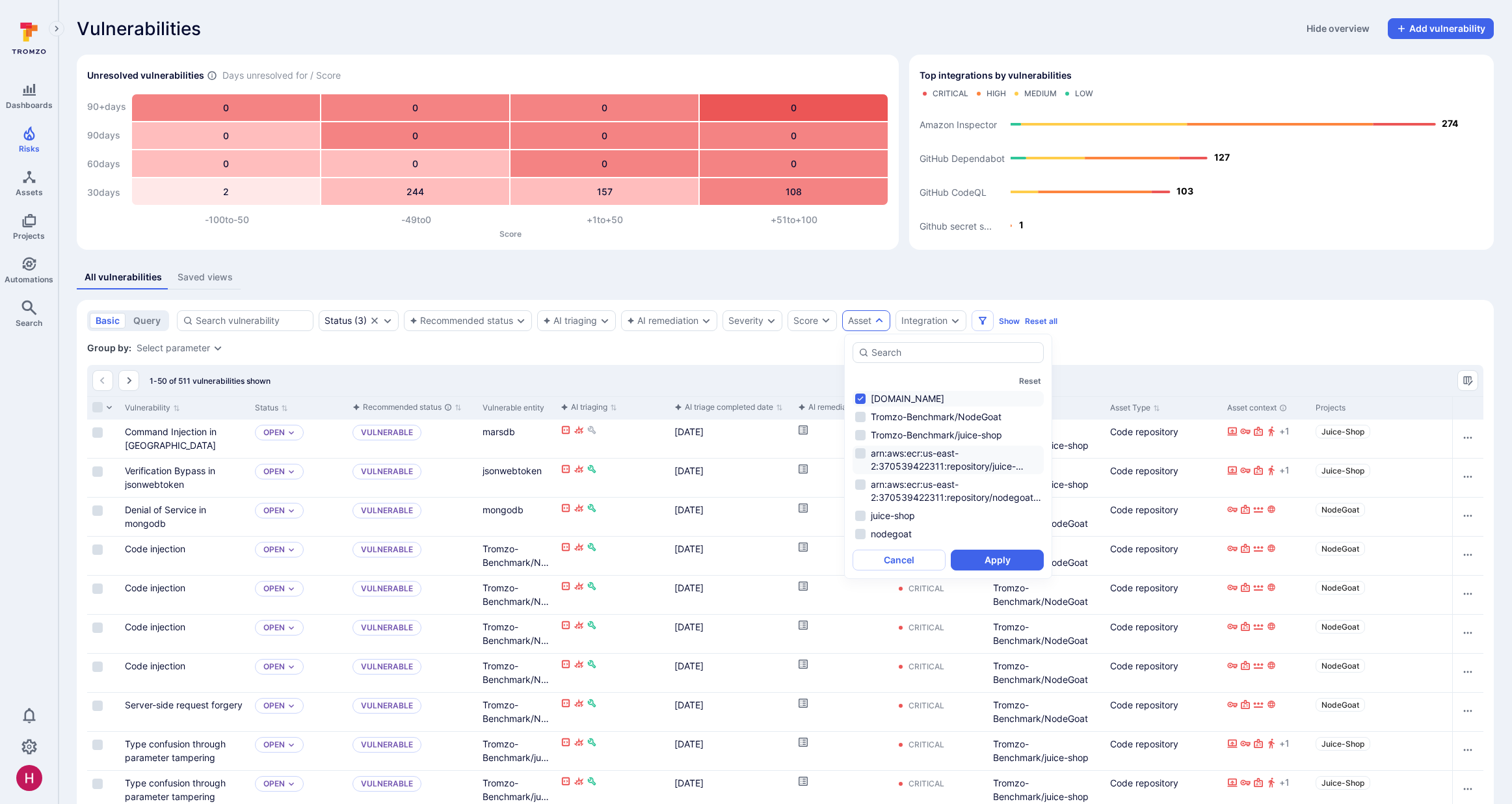 click on "arn:aws:ecr:us-east-2:370539422311:repository/juice-shop/sha256:802c830cc505147cb7318954b8b172bf8f665b3e1566e007864bbe919906eb53" at bounding box center (948, 460) 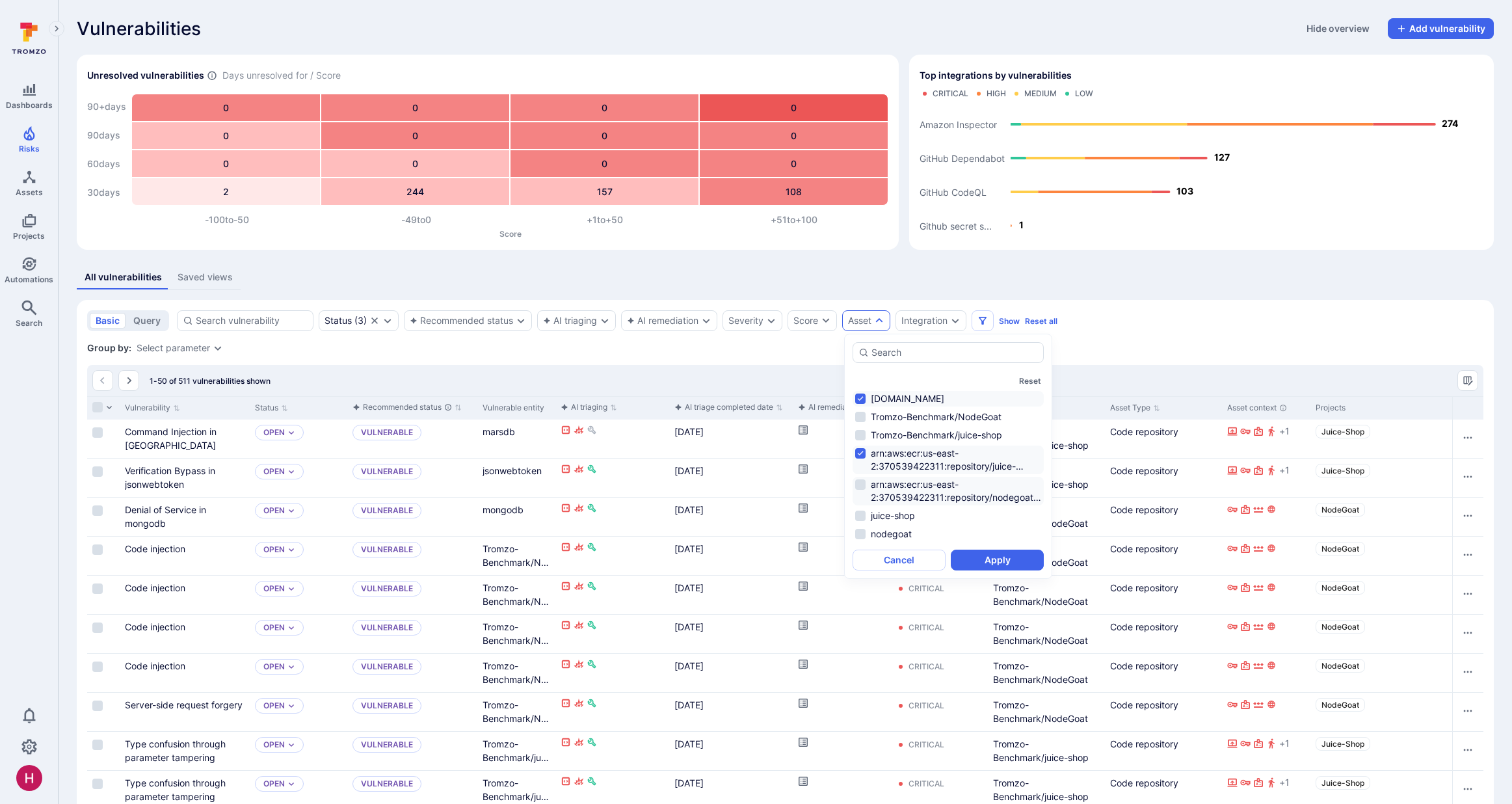 click on "arn:aws:ecr:us-east-2:370539422311:repository/nodegoat/sha256:cbb404dce5ea62a4ea8eb1040d35be89b5c86f9dcaa0cd5138411b36f4fe0b95" at bounding box center [948, 491] 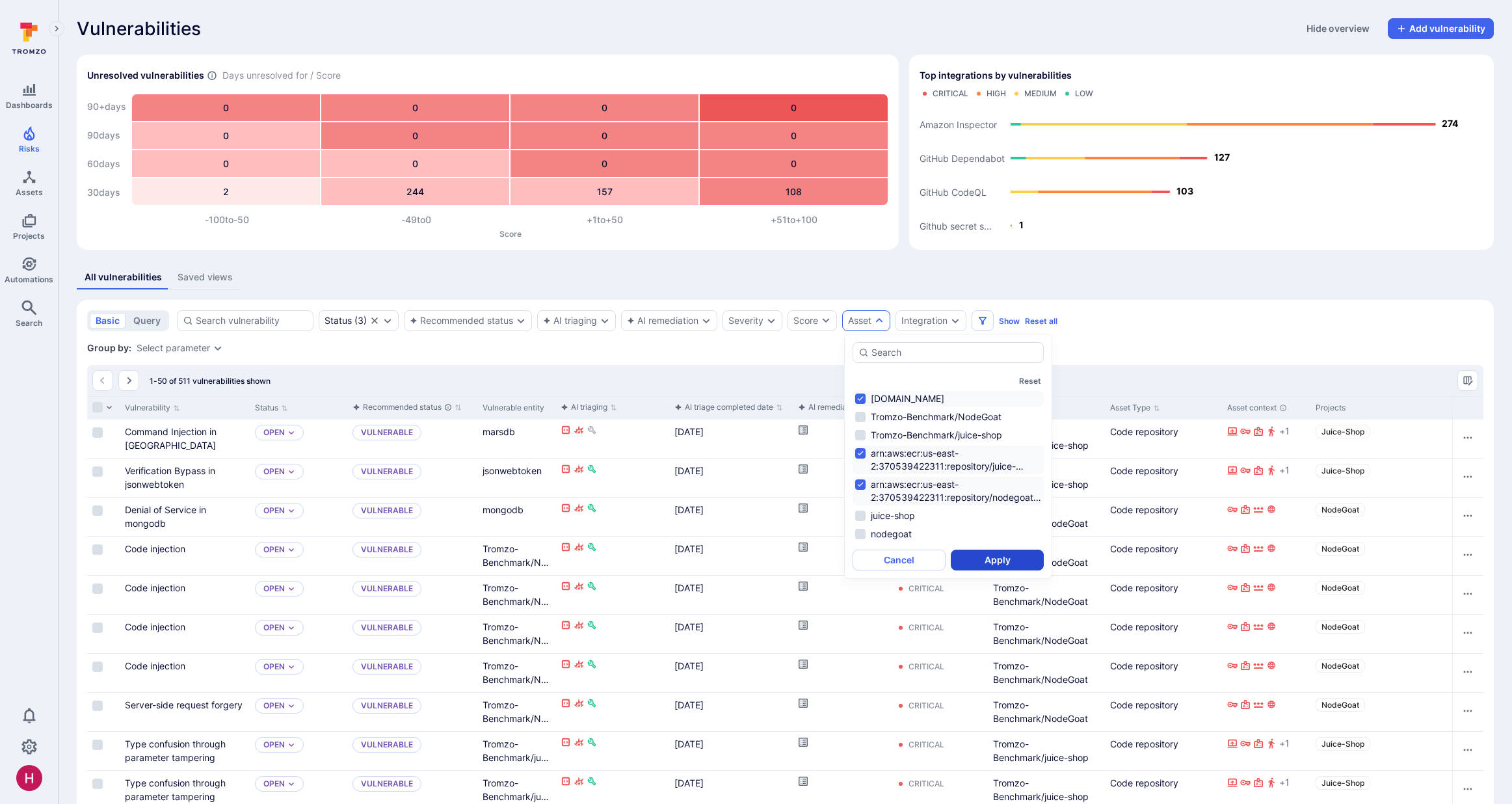 click on "Apply" at bounding box center [997, 560] 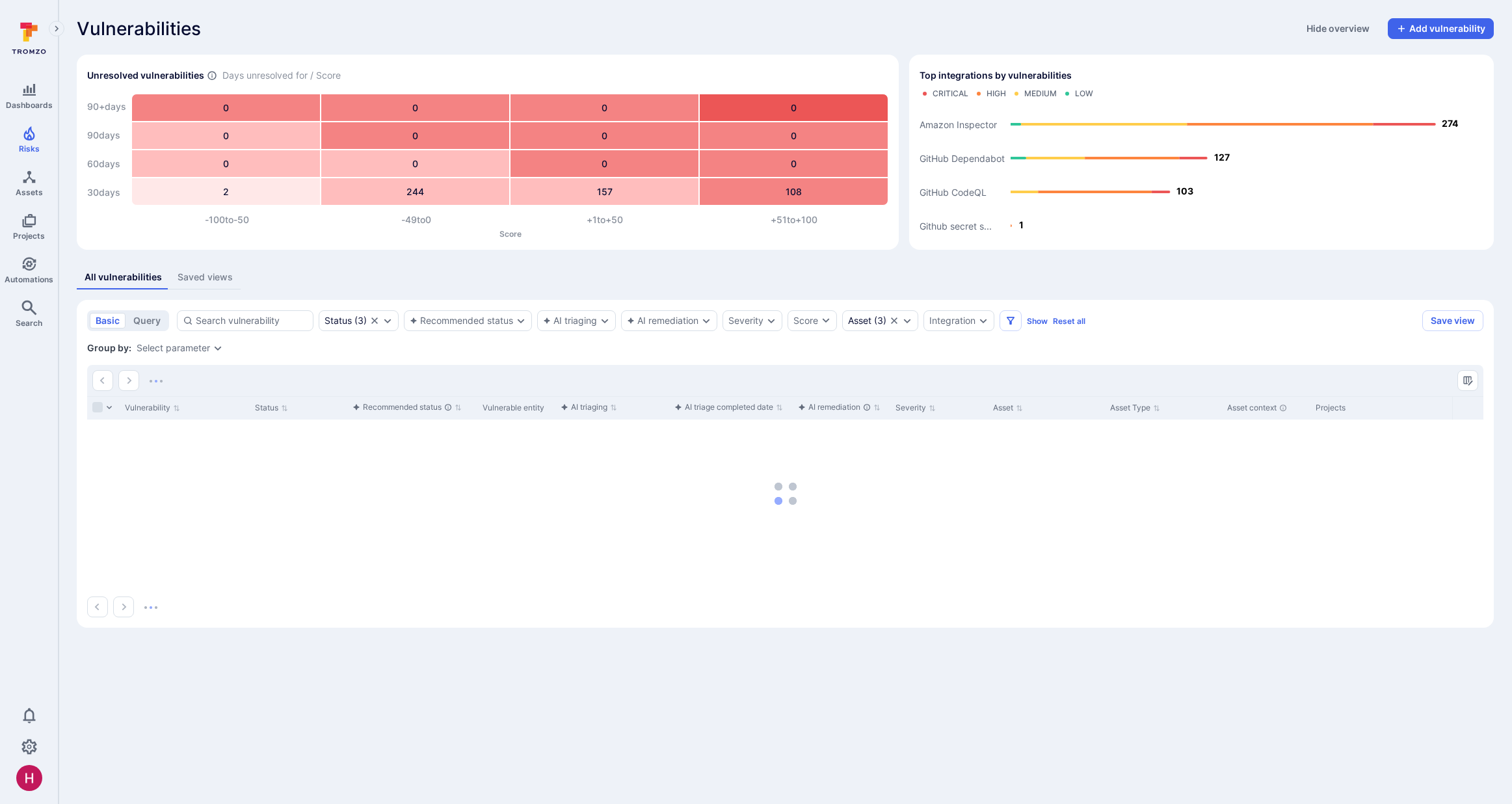 click on "Group by: Select parameter" at bounding box center [785, 348] 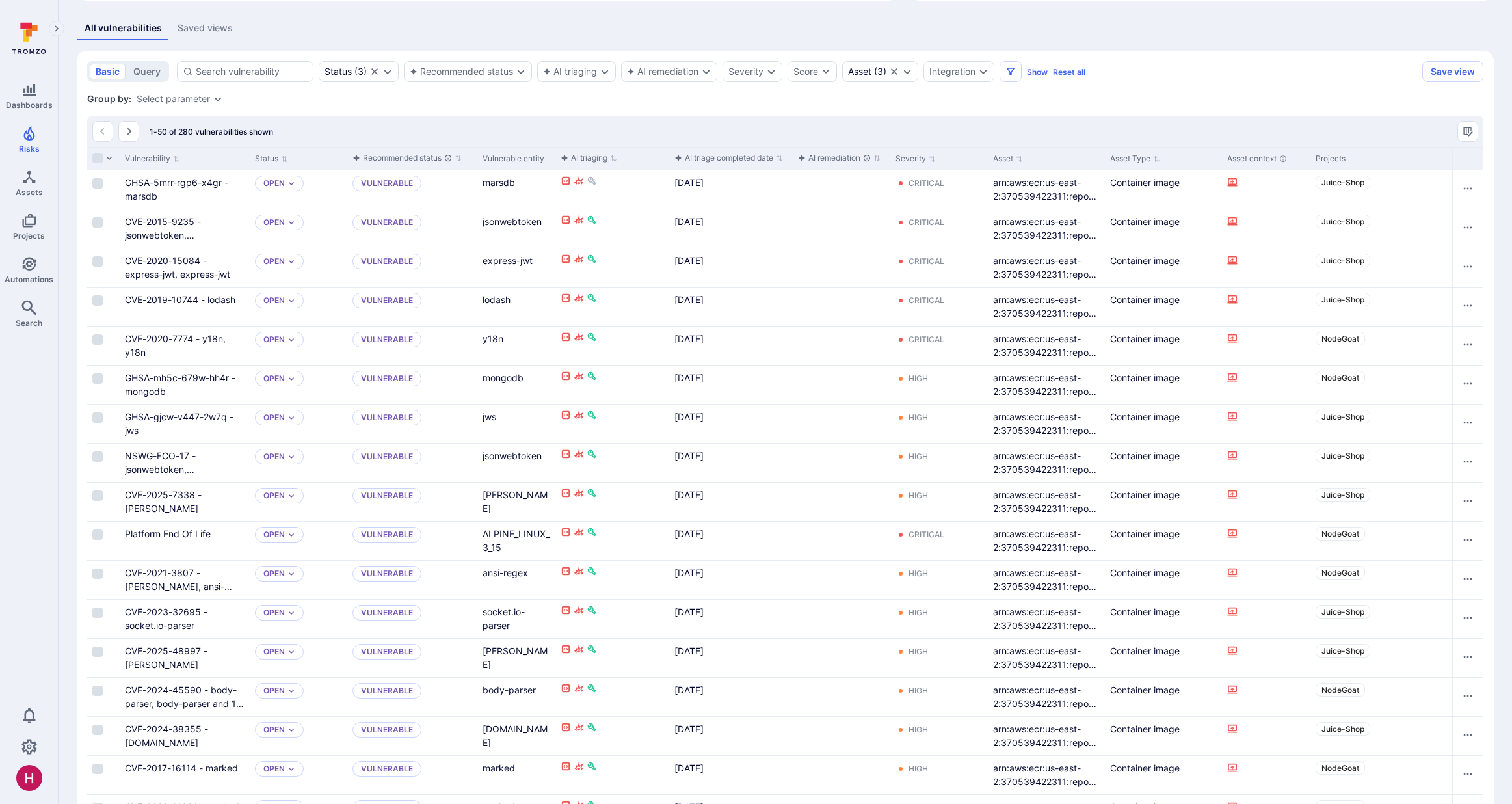 scroll, scrollTop: 23, scrollLeft: 0, axis: vertical 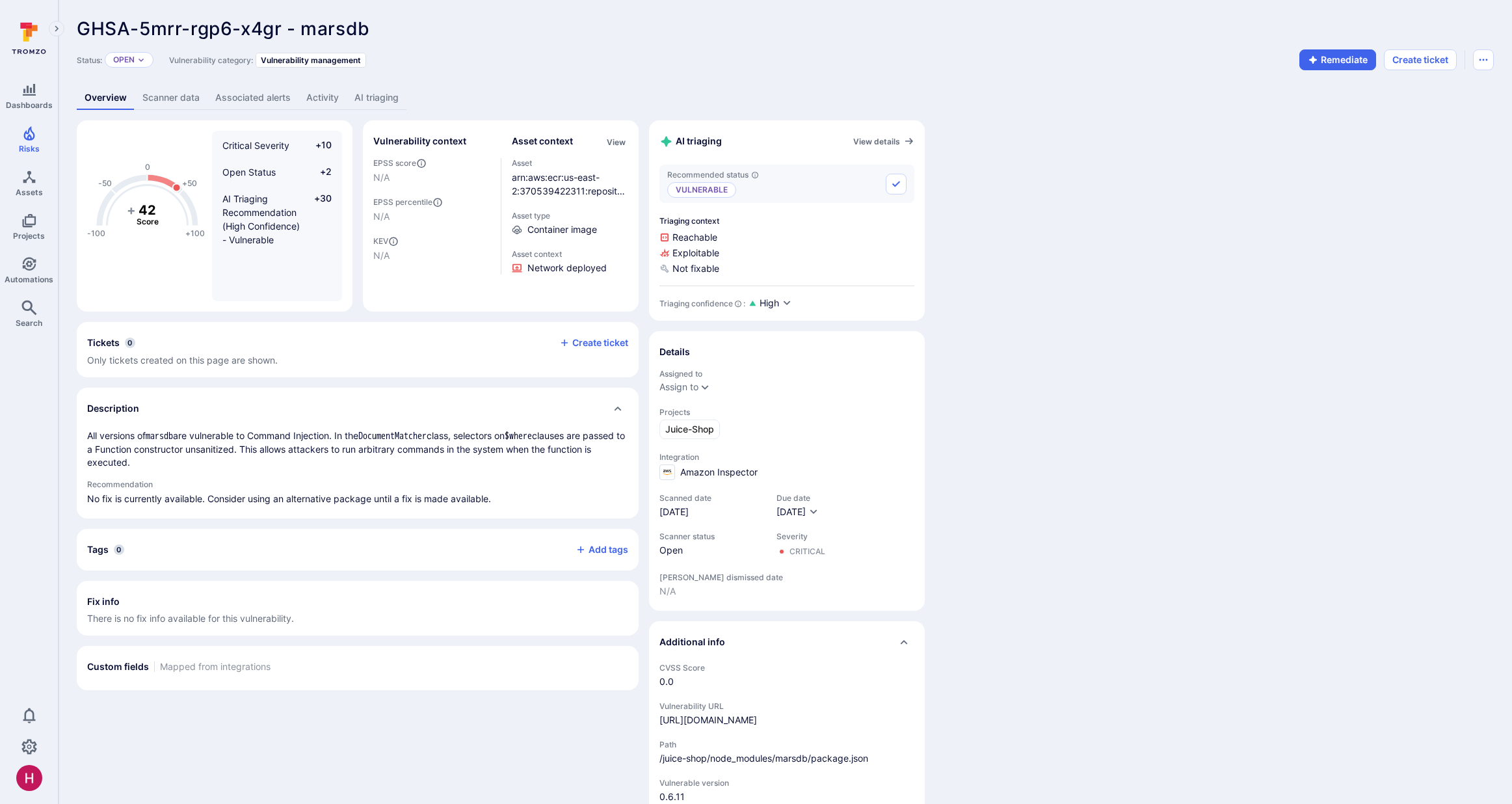 click on "AI triaging" at bounding box center [377, 98] 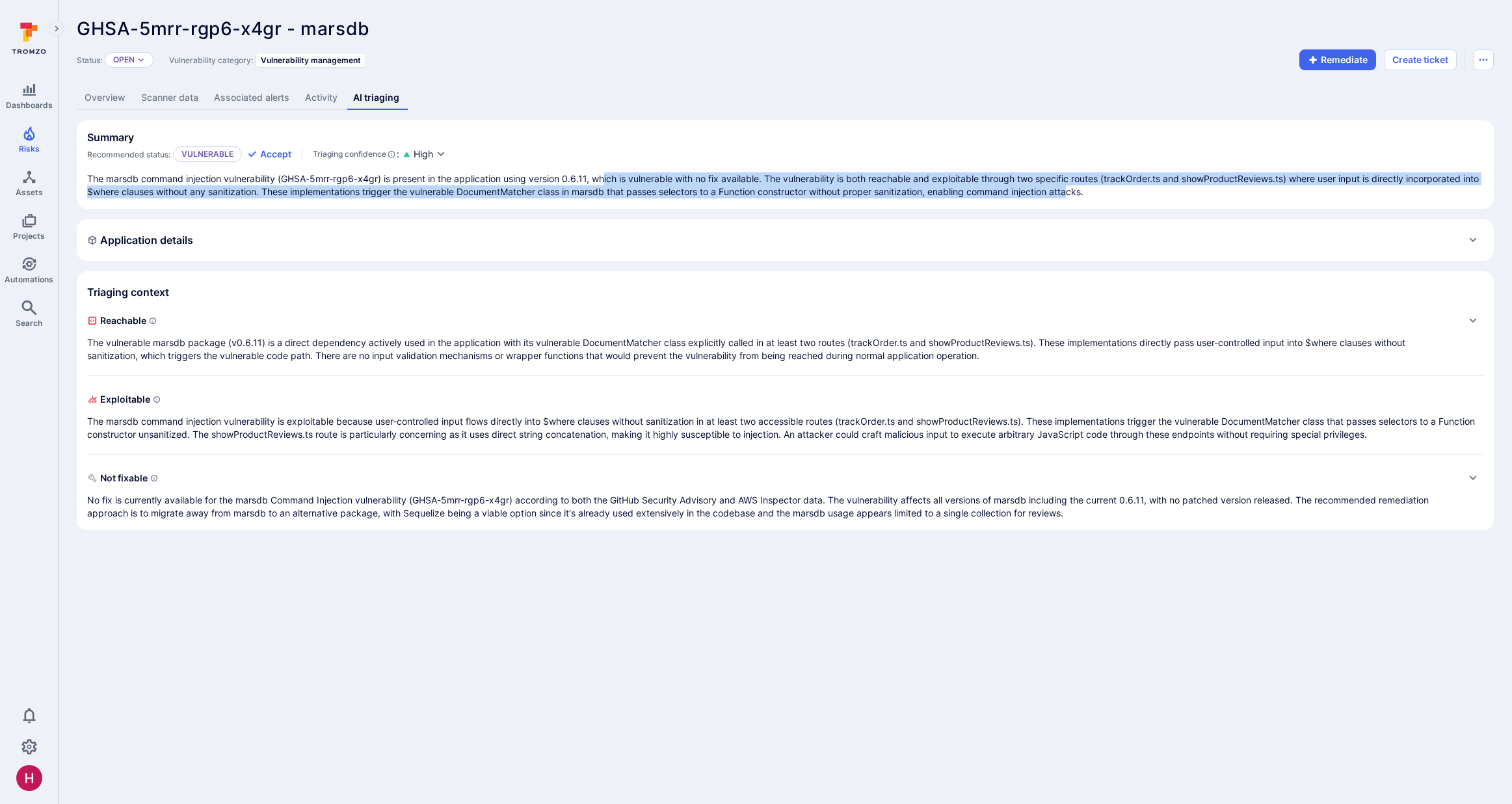 drag, startPoint x: 635, startPoint y: 178, endPoint x: 1096, endPoint y: 187, distance: 461.0878 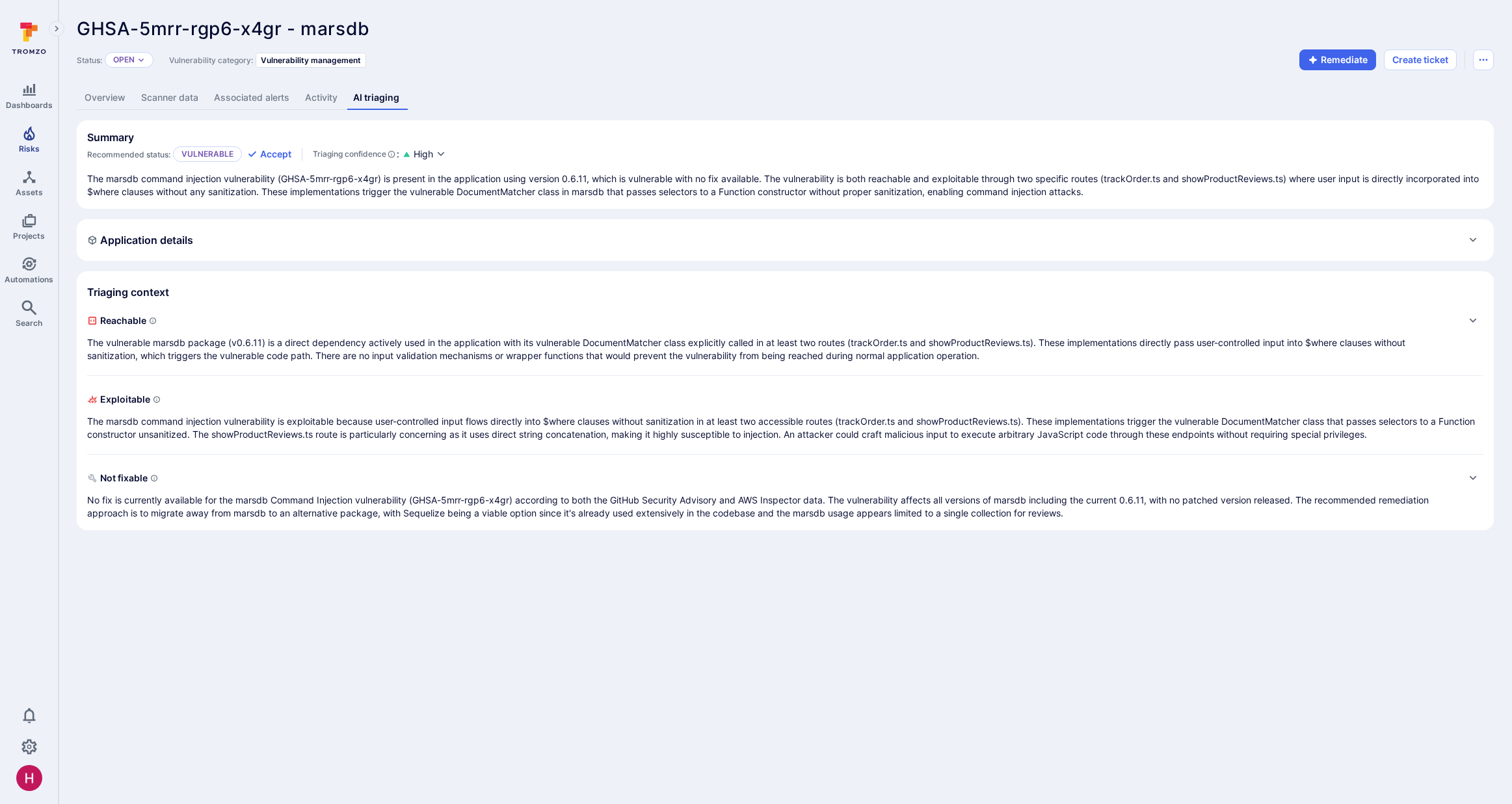 click 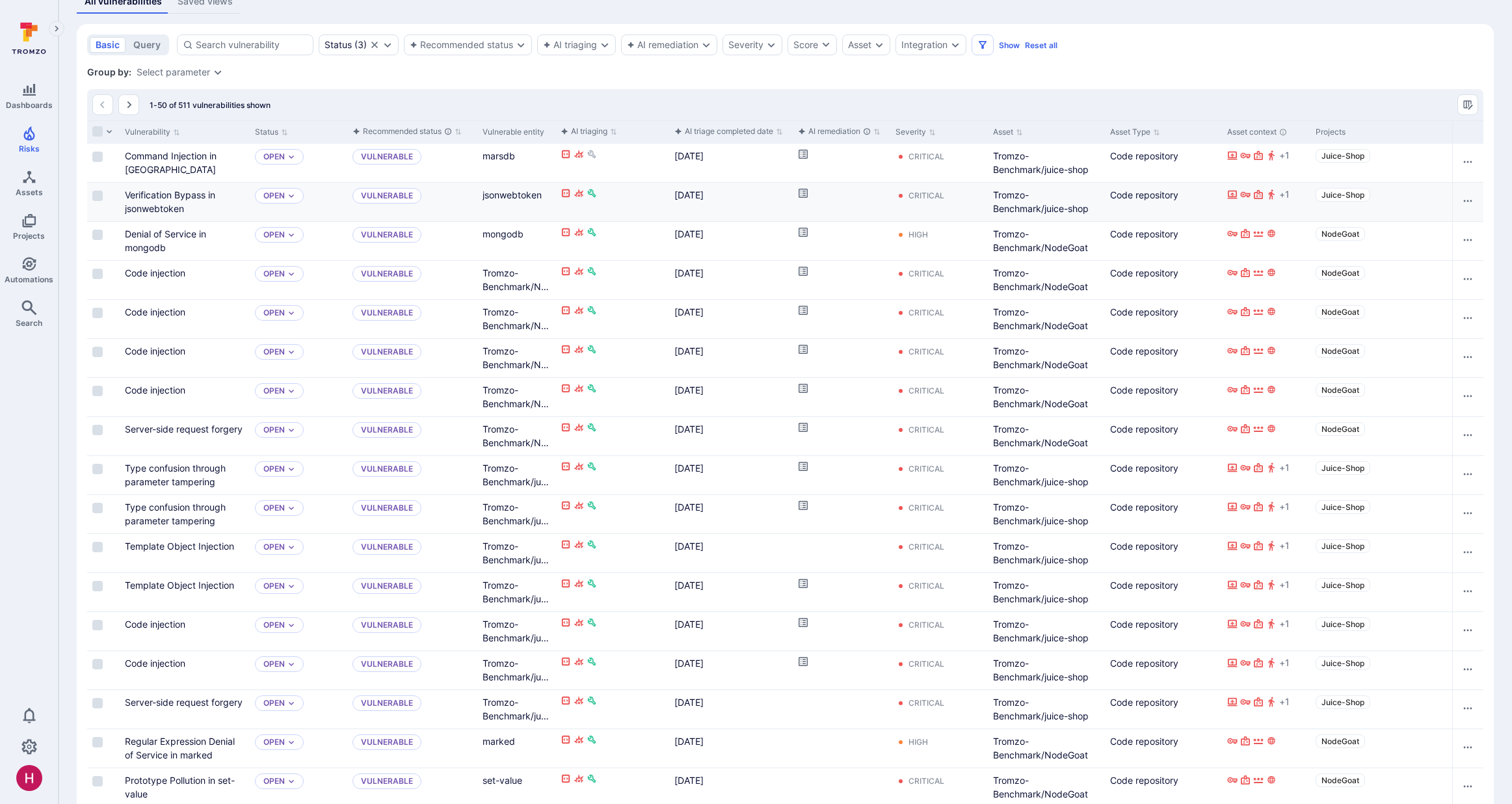 scroll, scrollTop: 0, scrollLeft: 0, axis: both 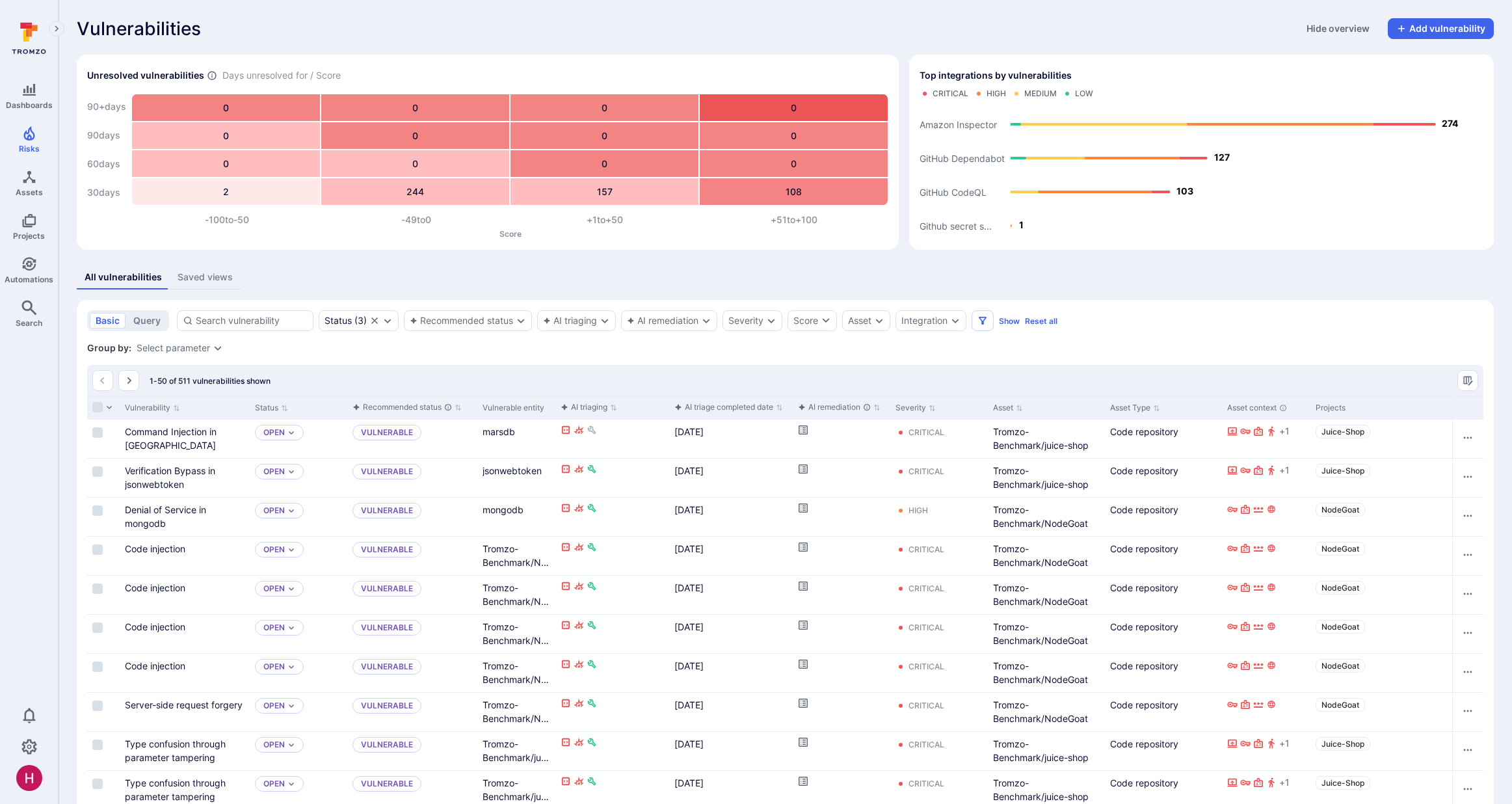 click on "Group by: Select parameter" at bounding box center (785, 348) 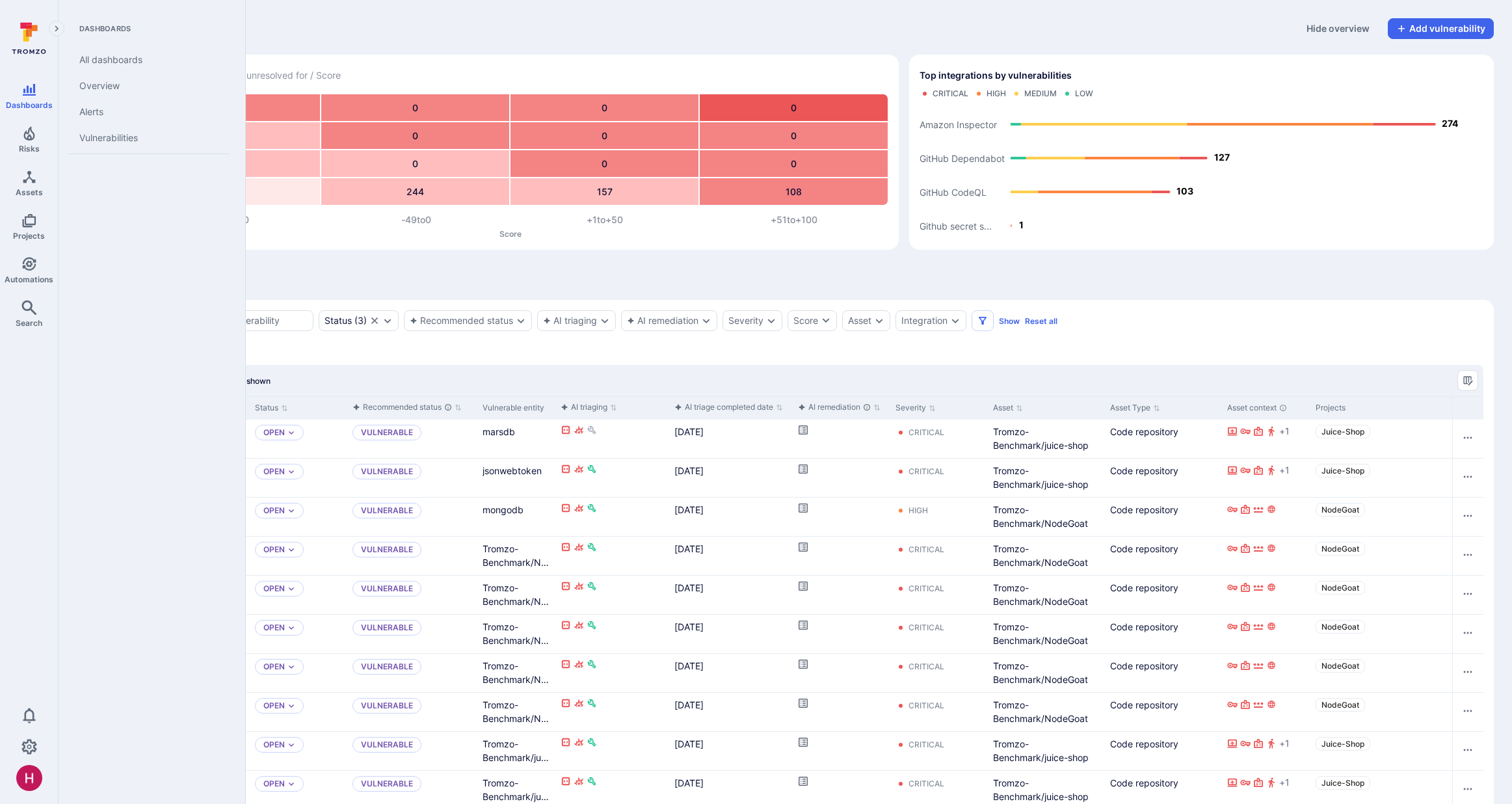 click 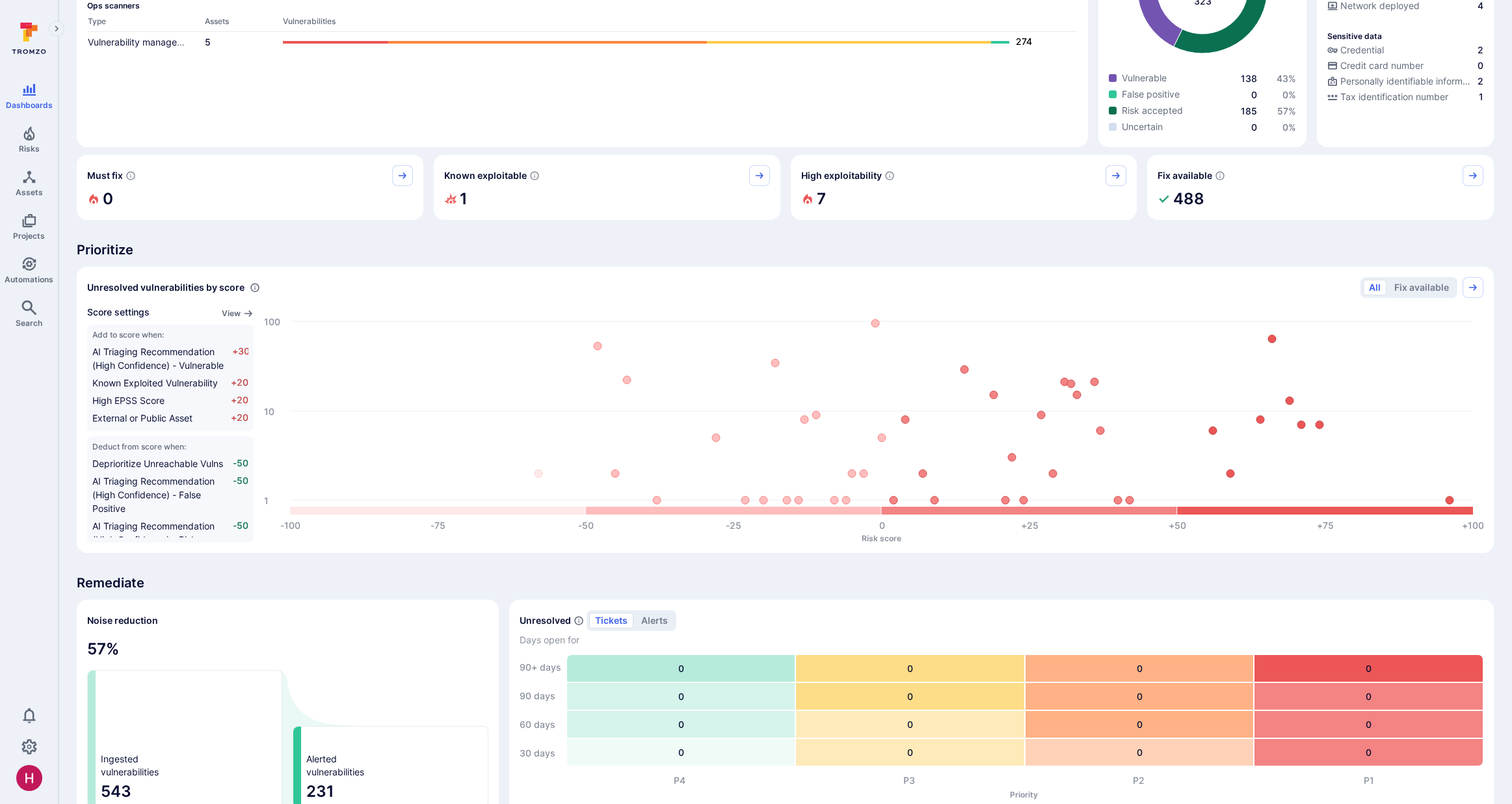 scroll, scrollTop: 306, scrollLeft: 0, axis: vertical 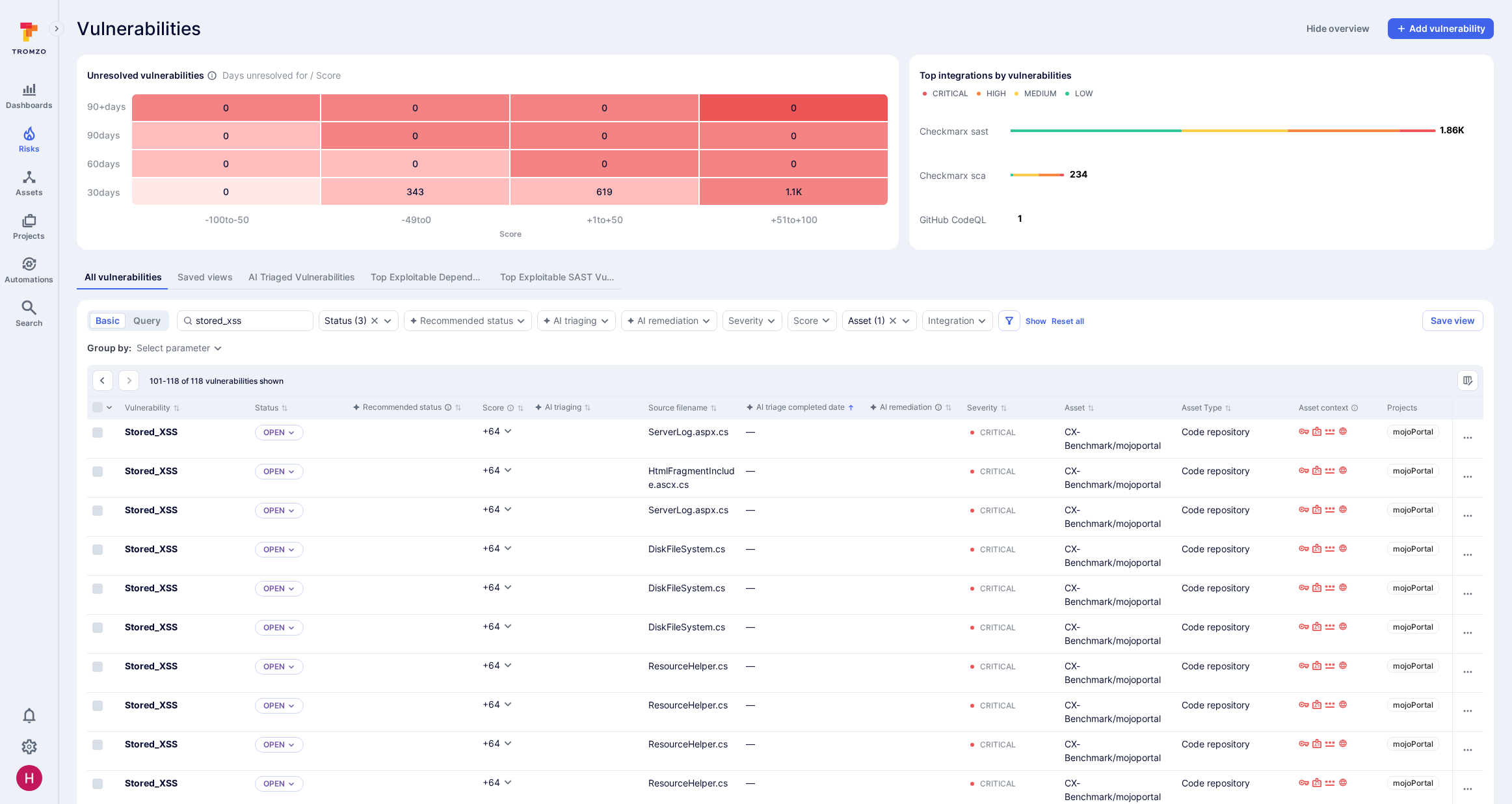 click 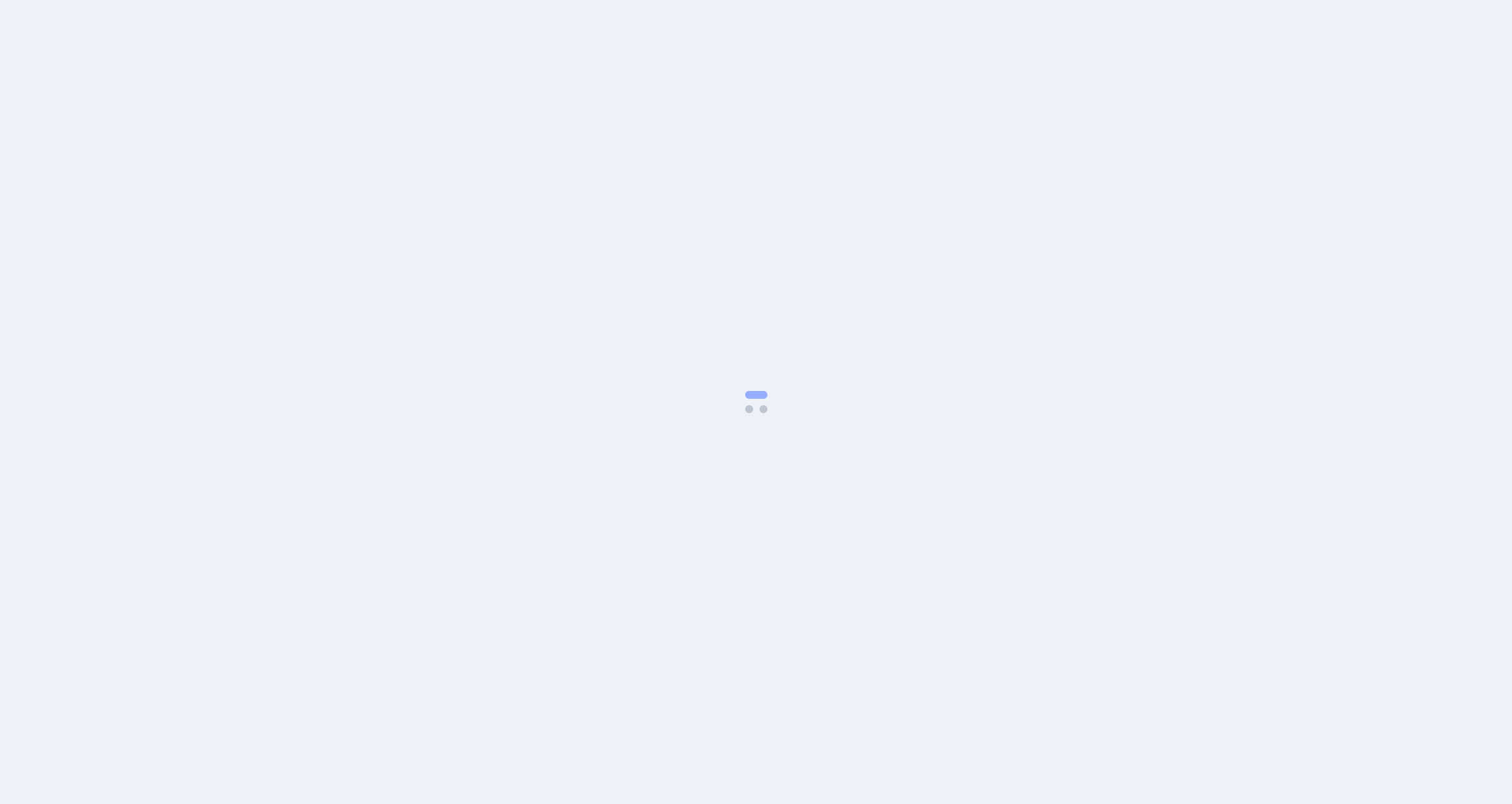 scroll, scrollTop: 0, scrollLeft: 0, axis: both 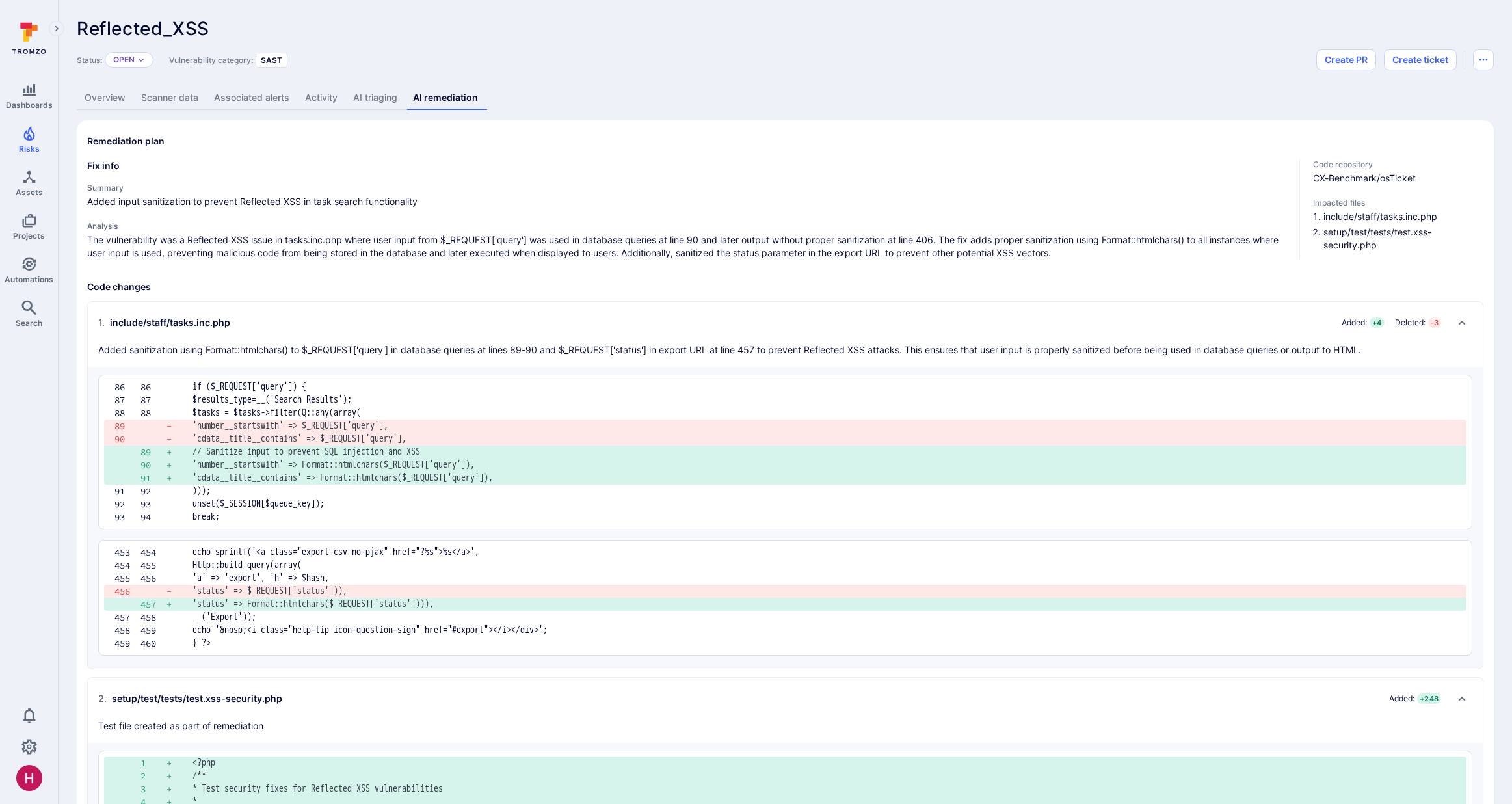 click on "AI triaging" at bounding box center (375, 98) 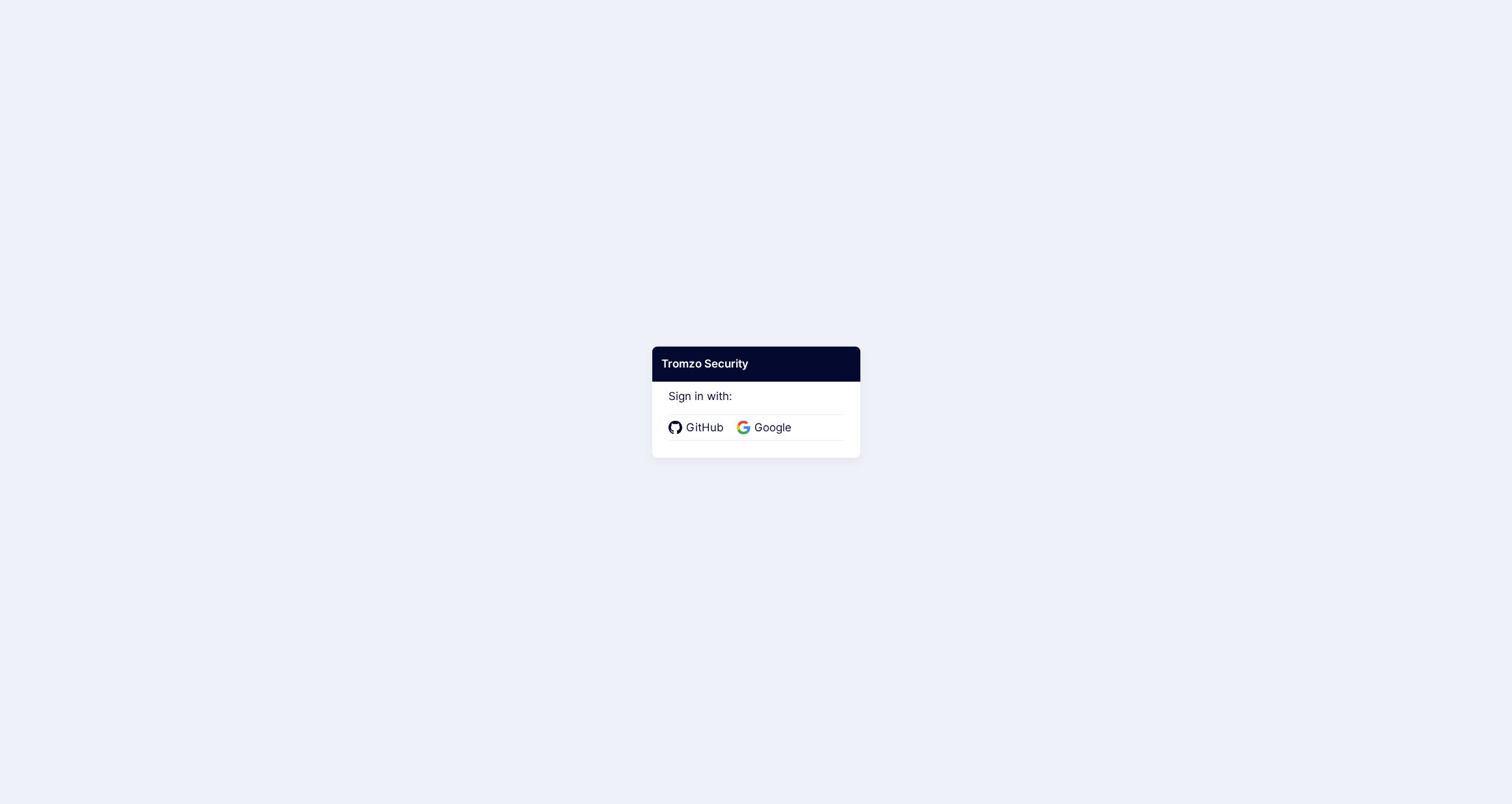 scroll, scrollTop: 0, scrollLeft: 0, axis: both 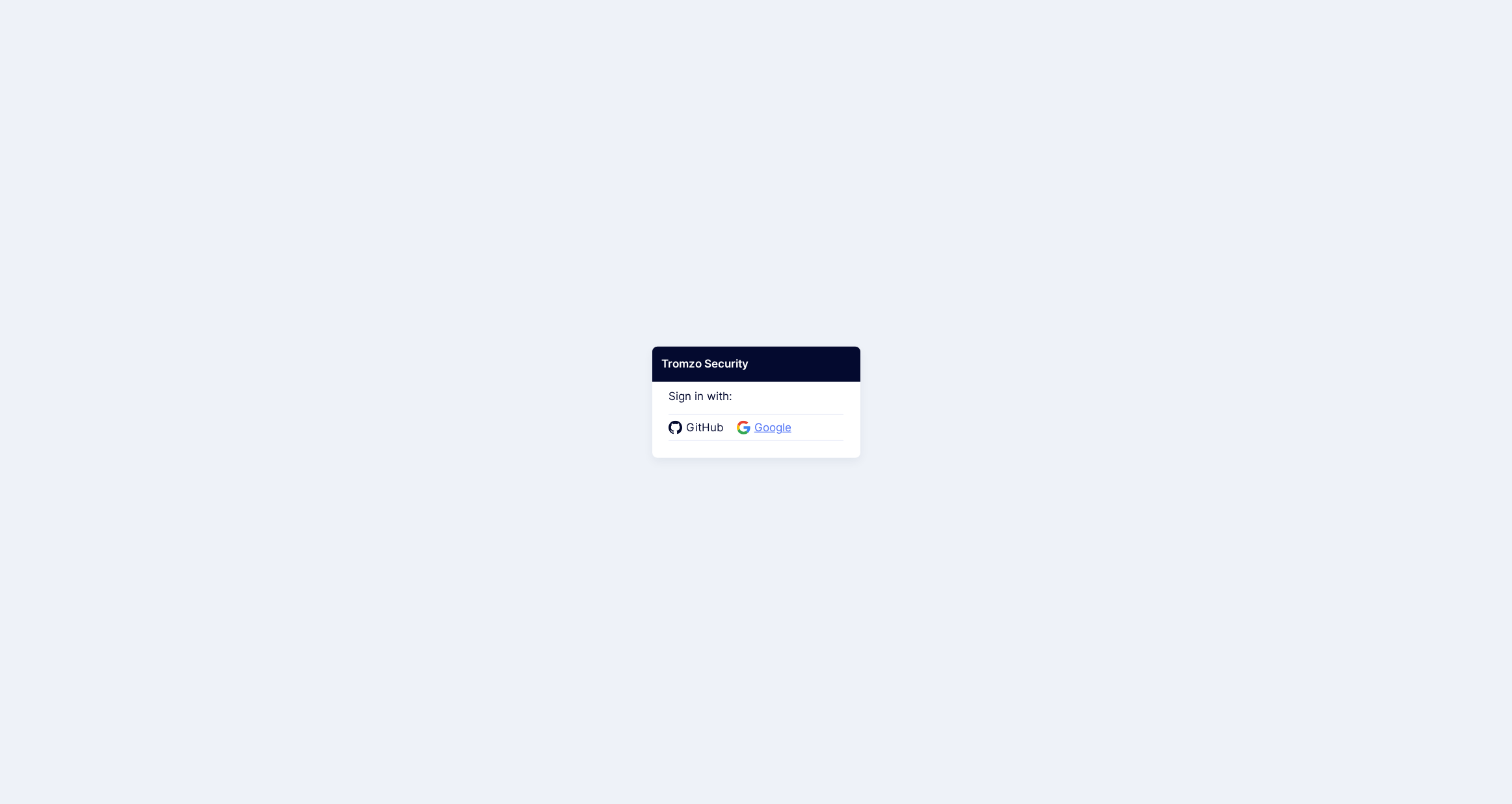 click on "Google" at bounding box center (773, 428) 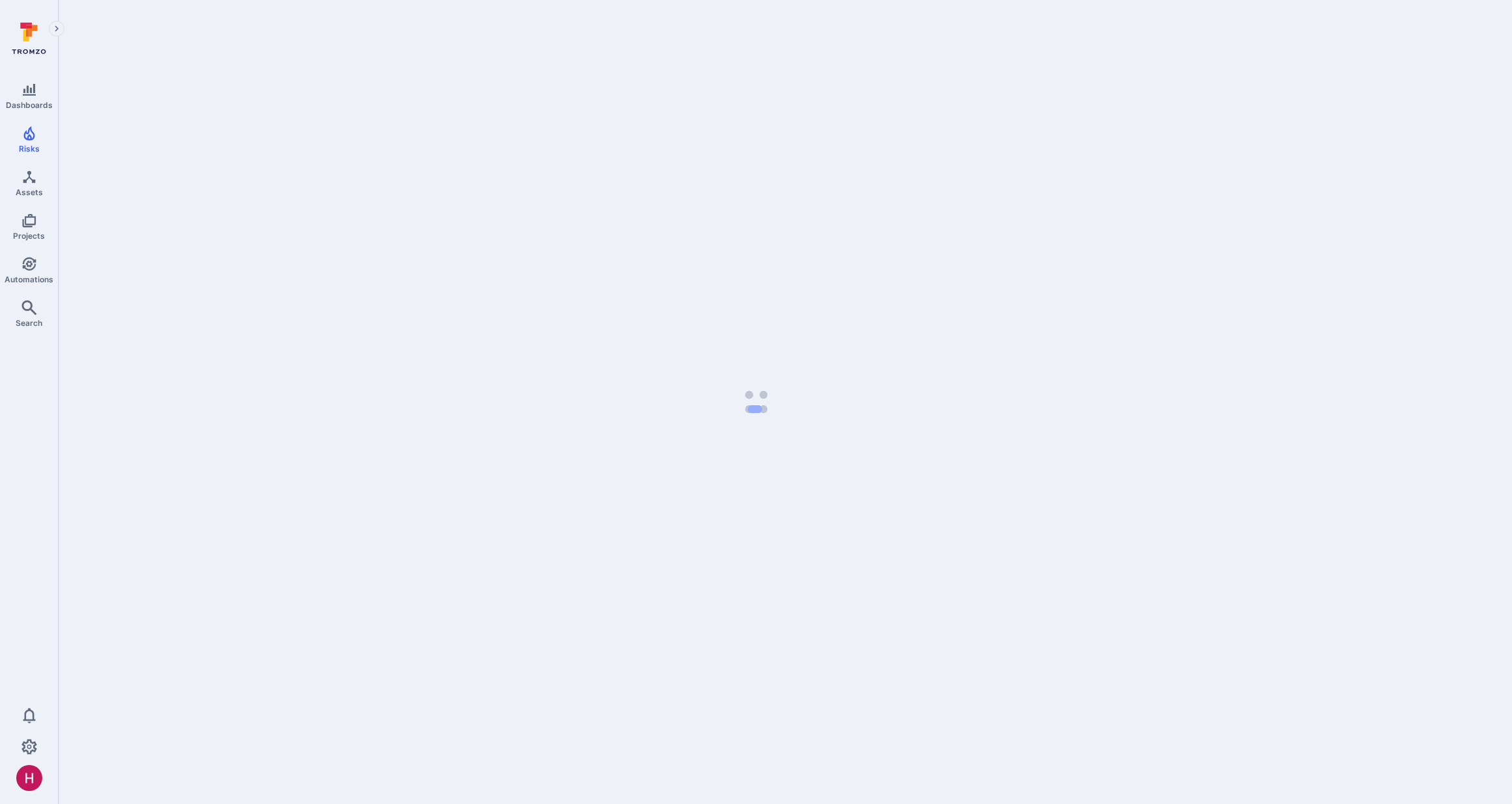 scroll, scrollTop: 0, scrollLeft: 0, axis: both 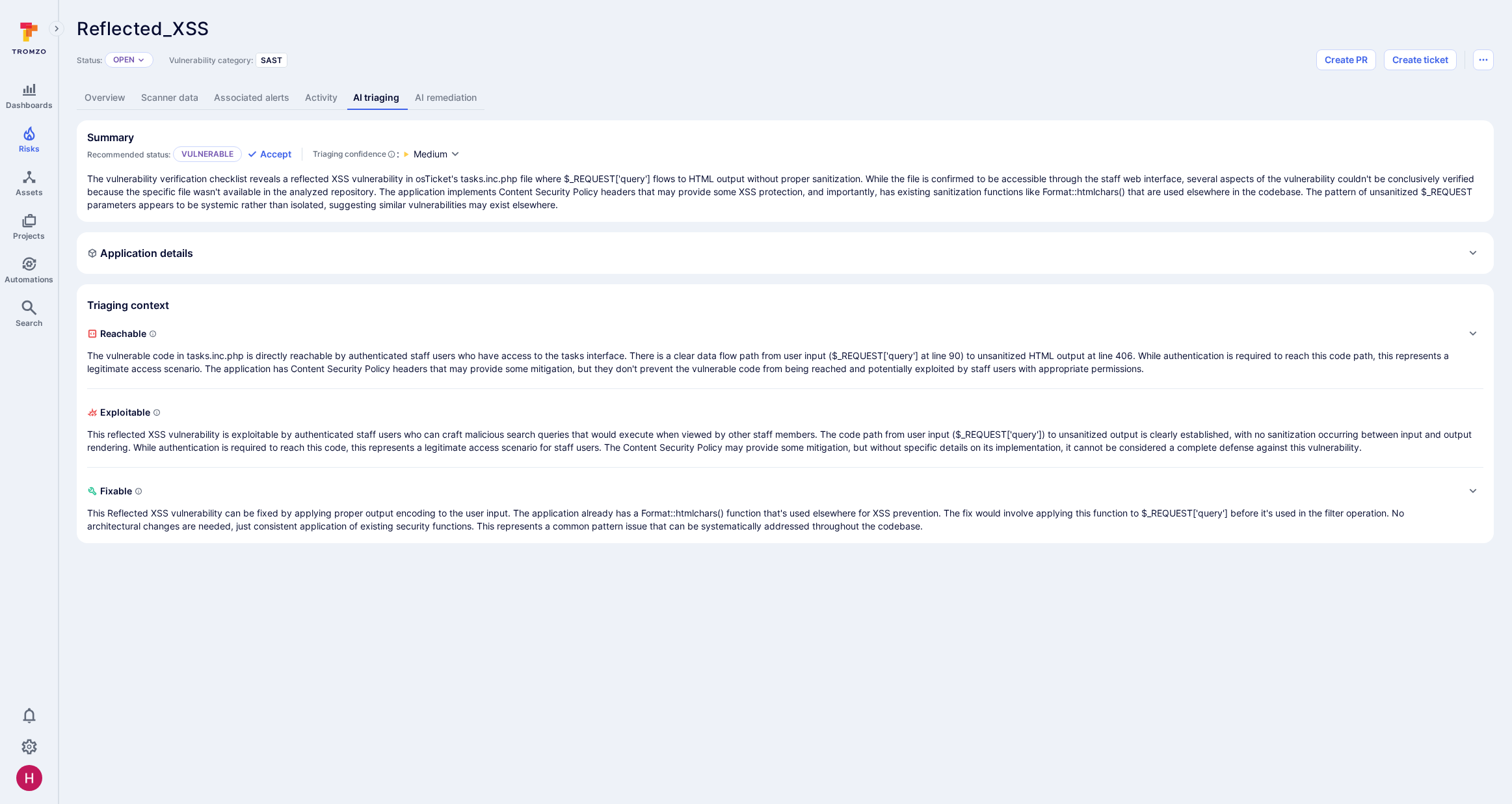 click on "Application details" at bounding box center (785, 253) 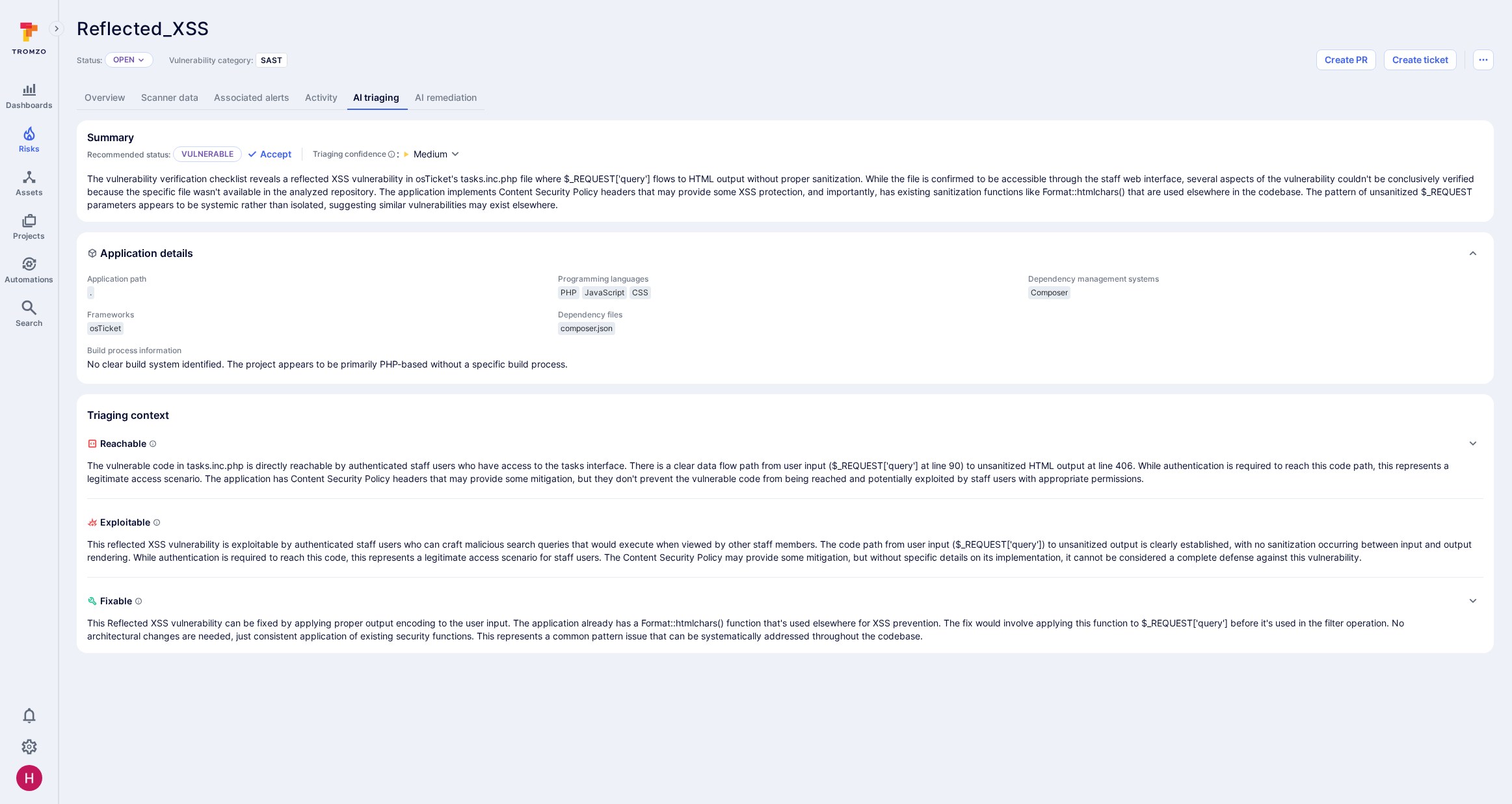 click on "No clear build system identified. The project appears to be primarily PHP-based without a specific build process." at bounding box center [785, 364] 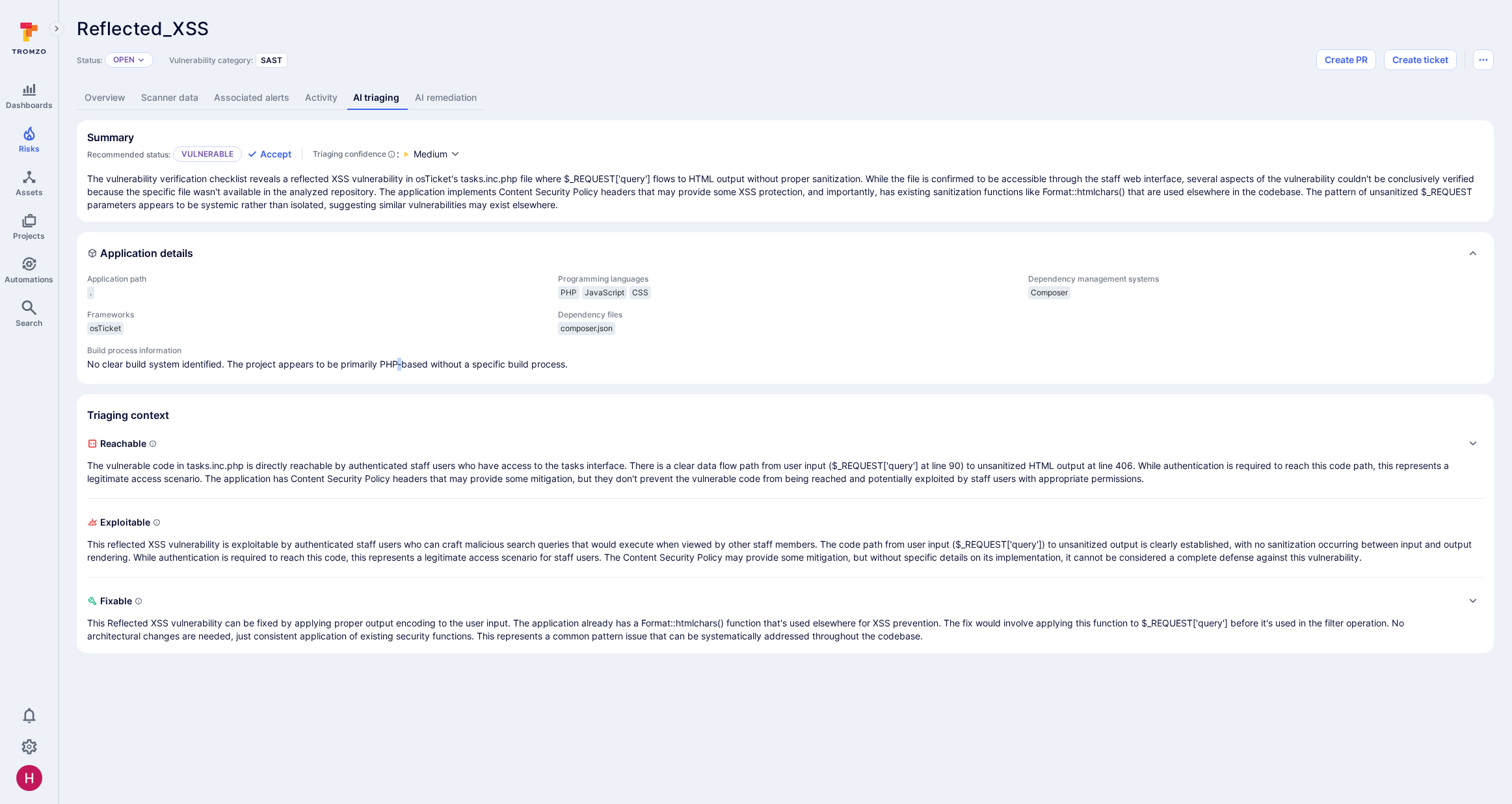 click on "No clear build system identified. The project appears to be primarily PHP-based without a specific build process." at bounding box center (785, 364) 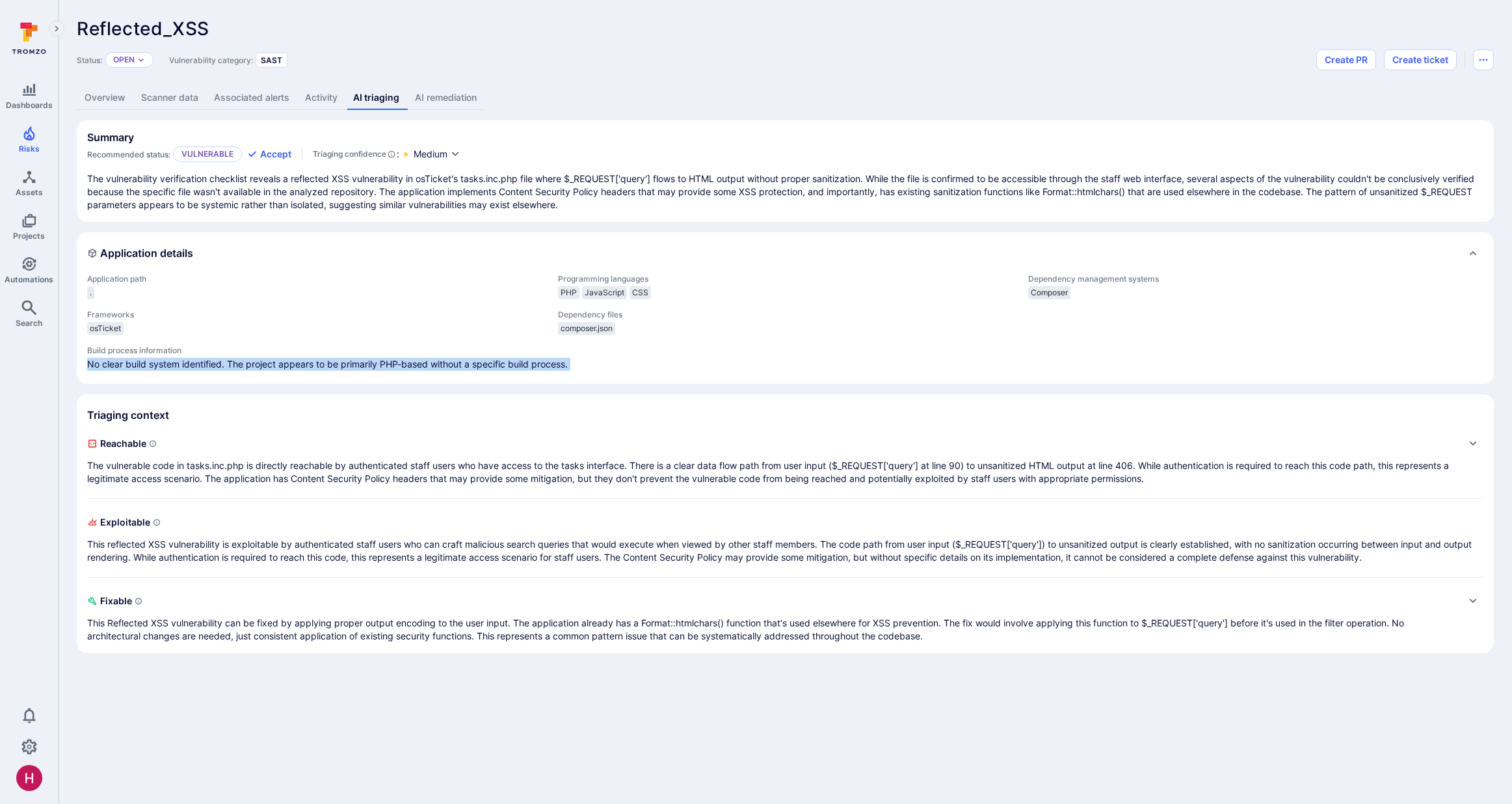 click on "No clear build system identified. The project appears to be primarily PHP-based without a specific build process." at bounding box center (785, 364) 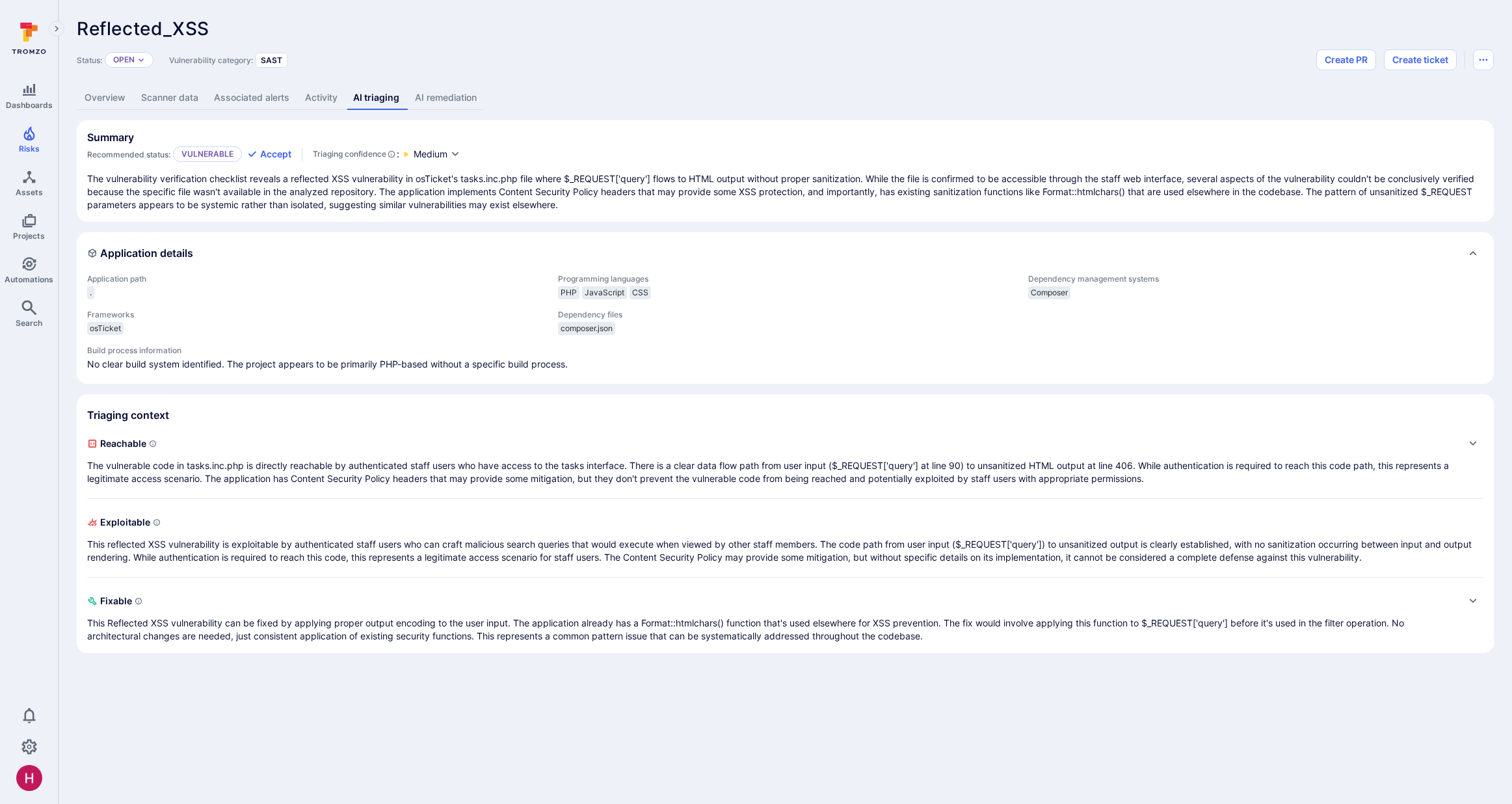 drag, startPoint x: 939, startPoint y: 180, endPoint x: 1054, endPoint y: 182, distance: 115.01739 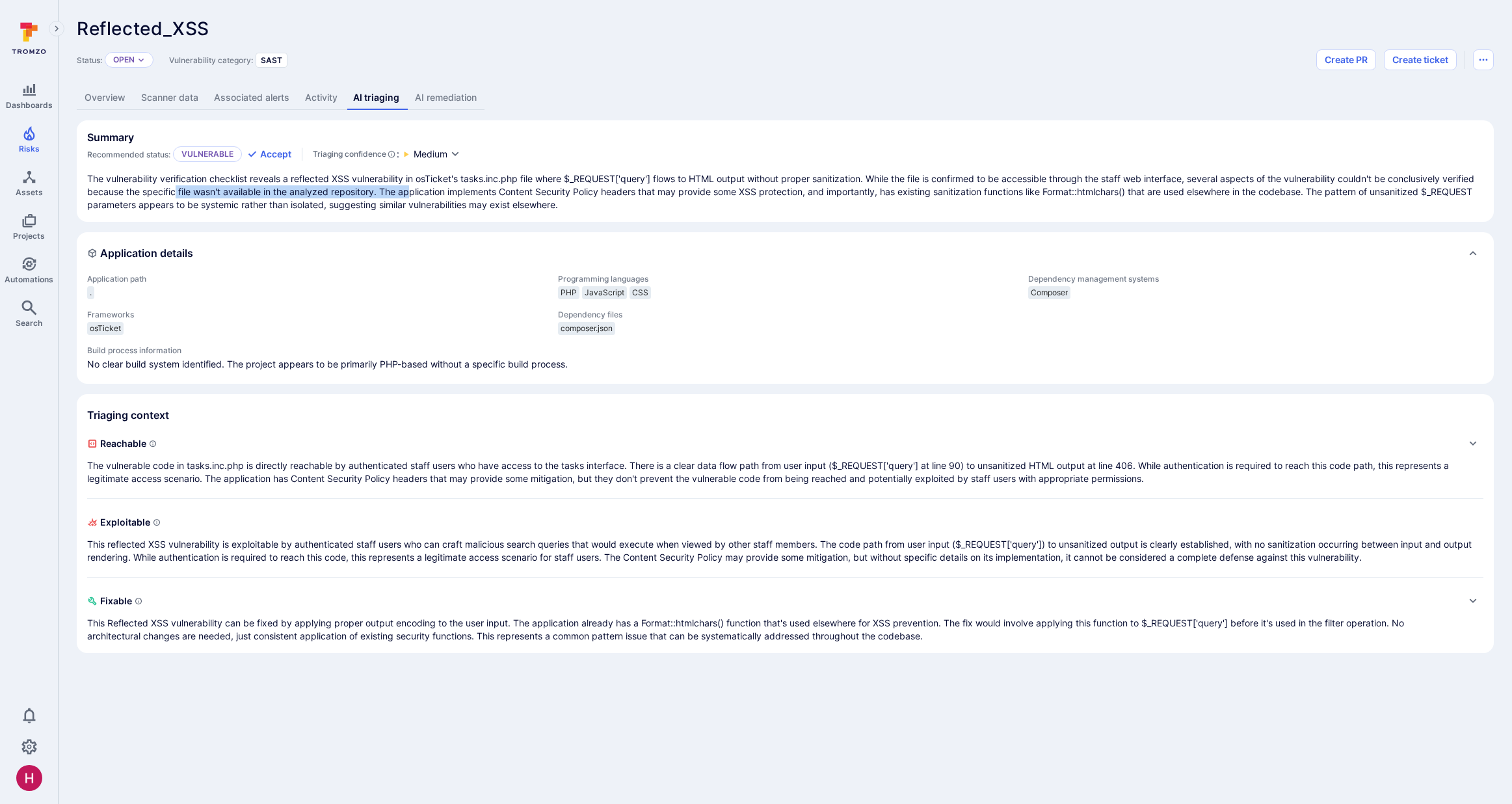 drag, startPoint x: 233, startPoint y: 194, endPoint x: 444, endPoint y: 194, distance: 211 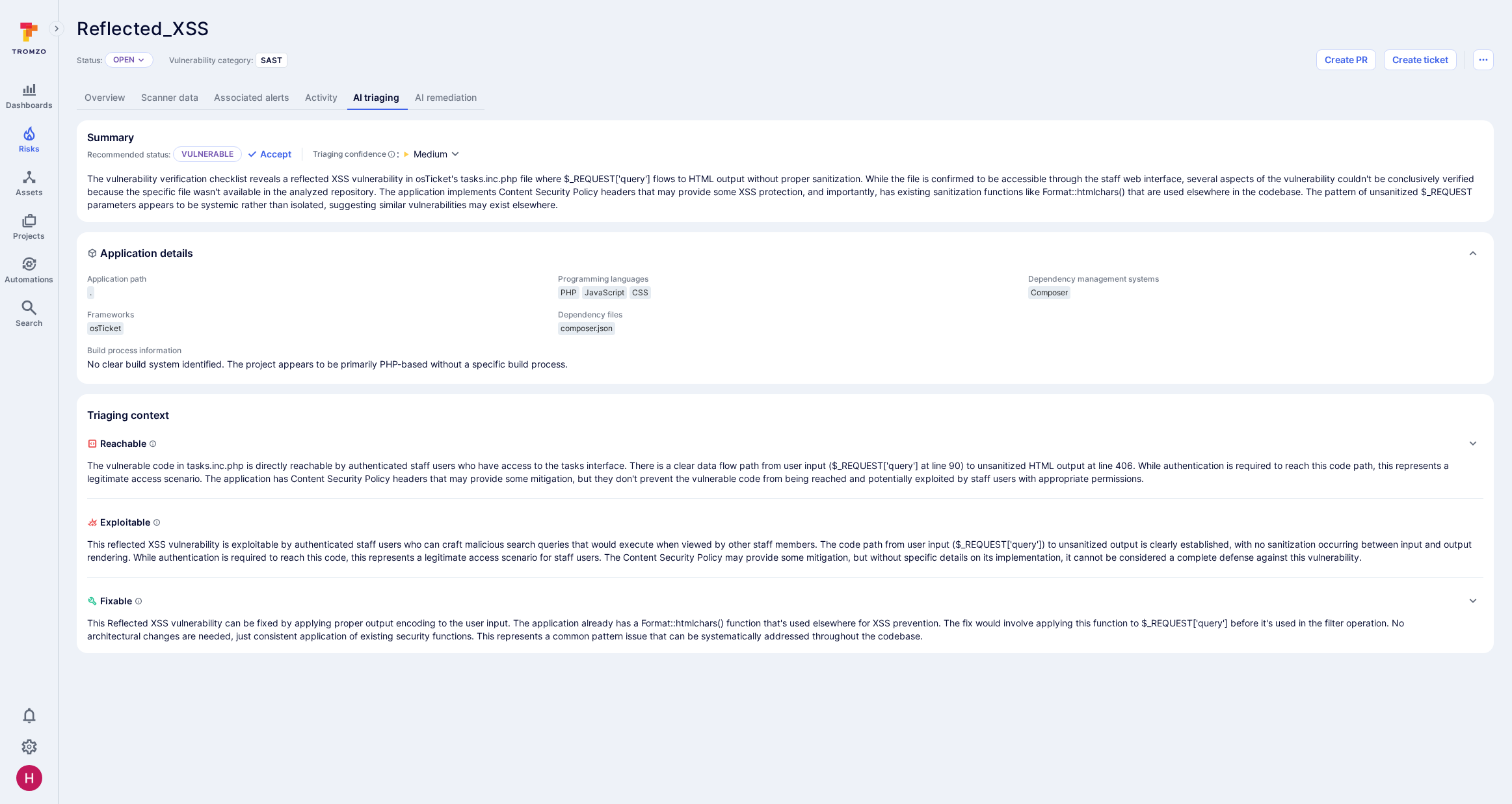click on "Overview" at bounding box center [105, 98] 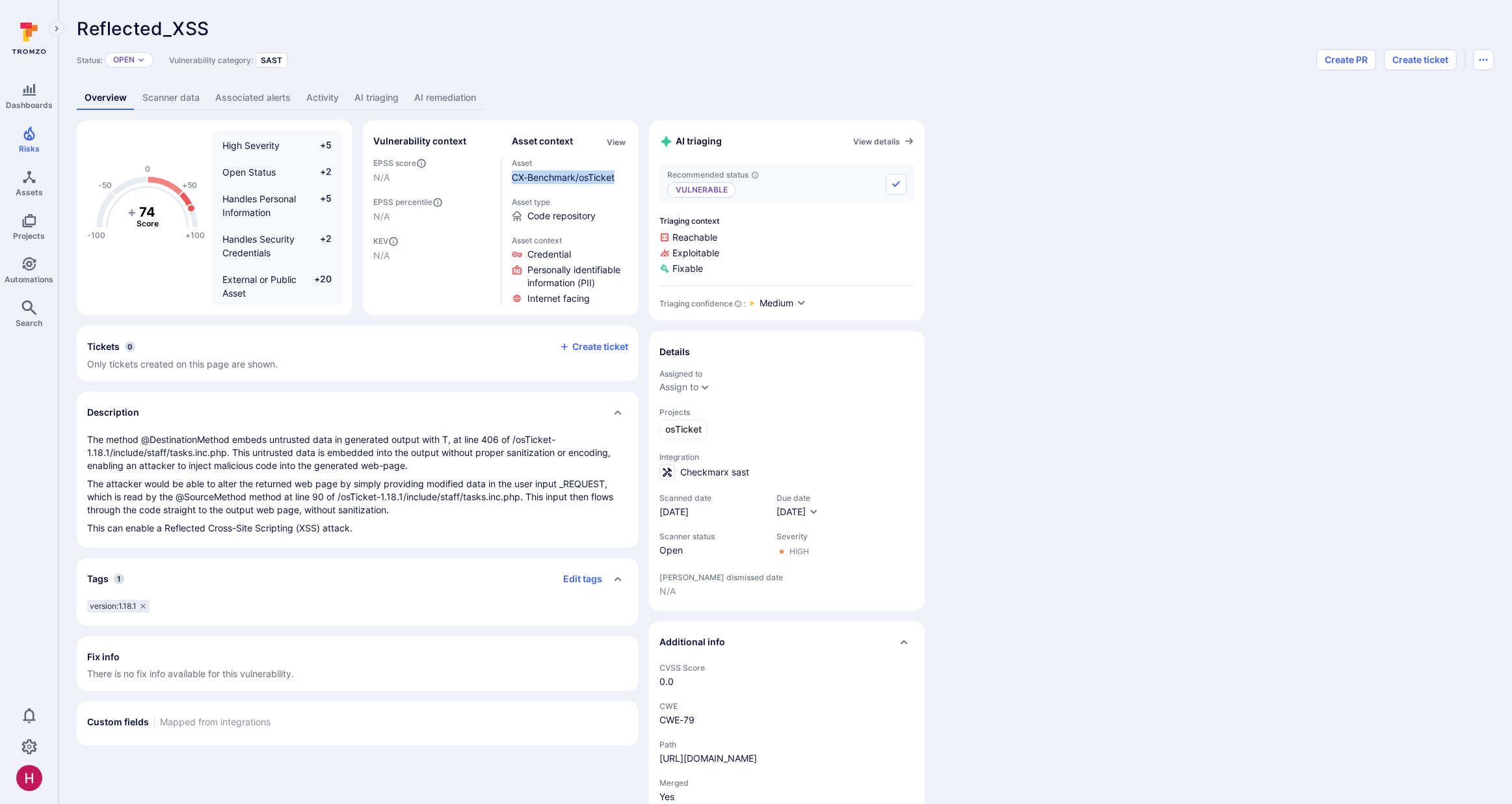 click on "AI remediation" at bounding box center [445, 98] 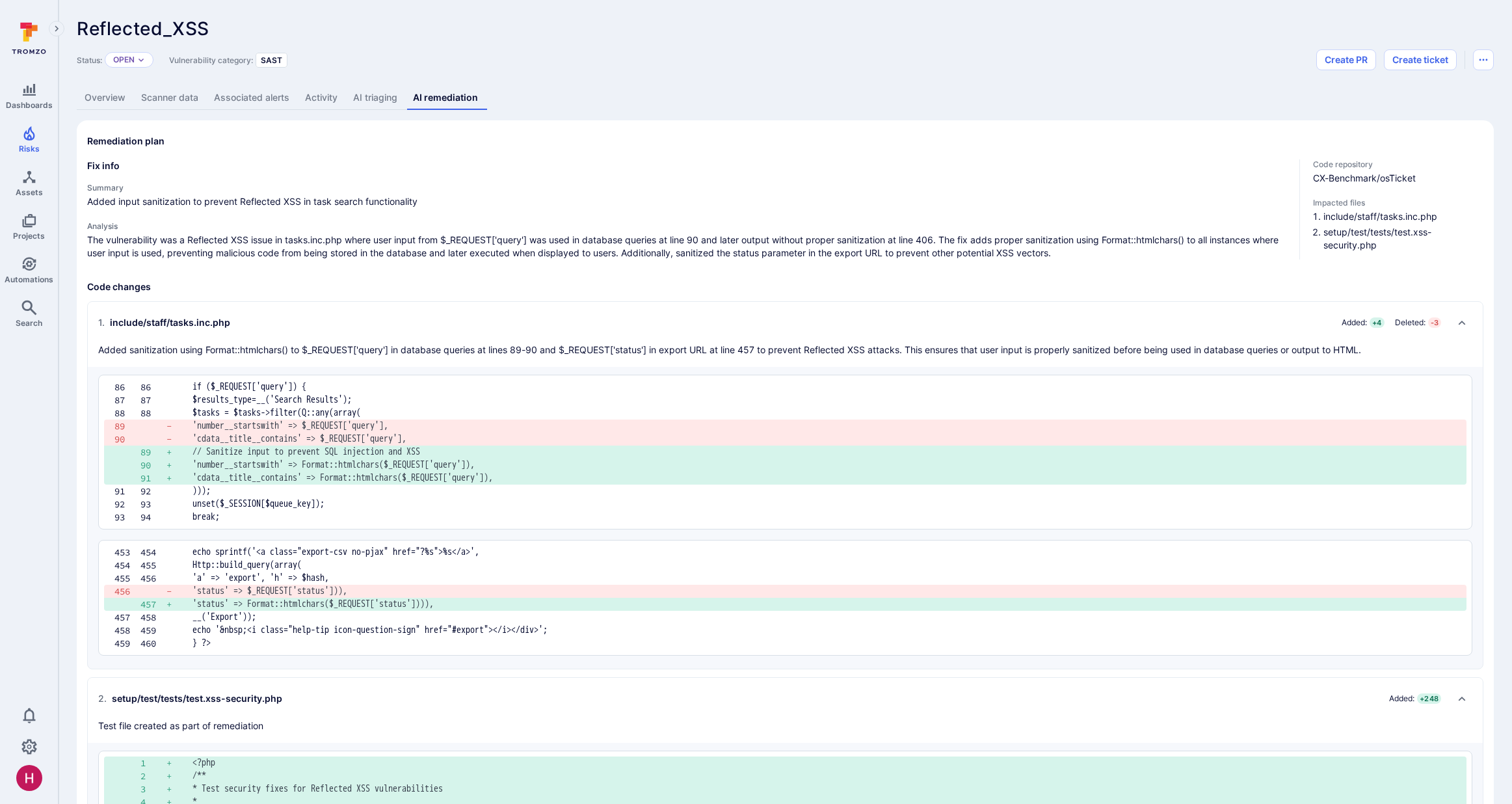 click on "AI triaging" at bounding box center (375, 98) 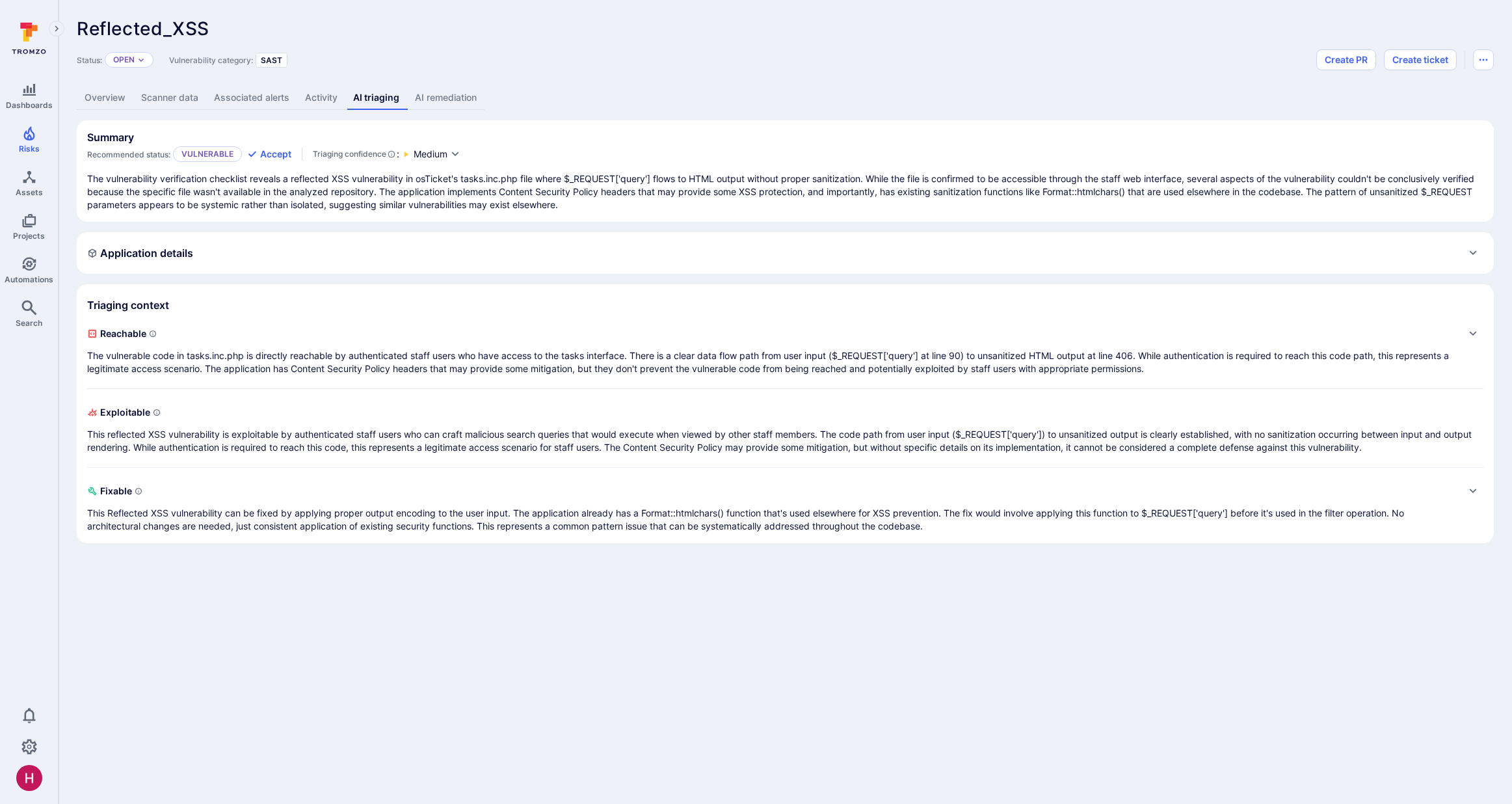 click on "AI remediation" at bounding box center (445, 98) 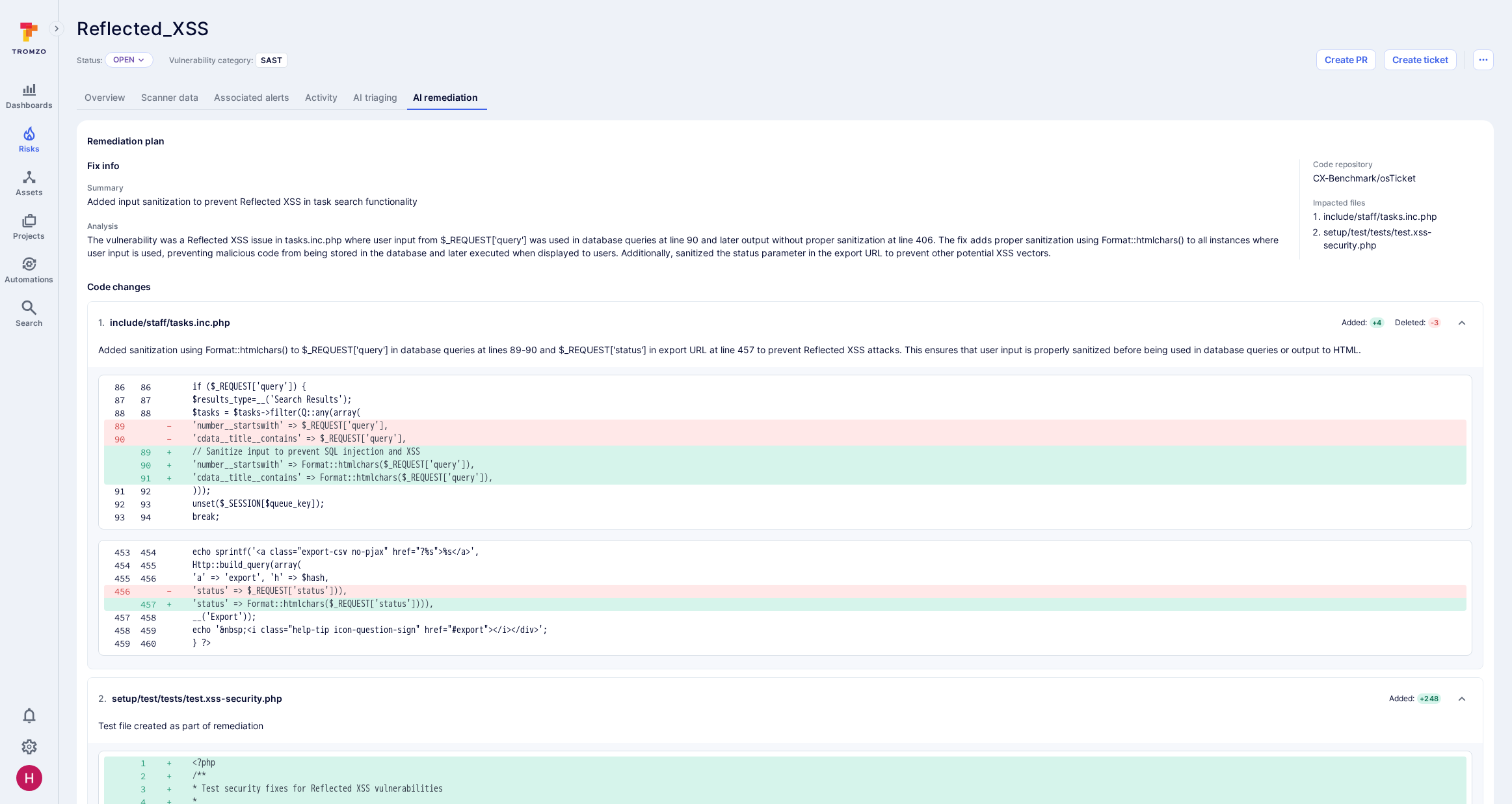 click on "Overview" at bounding box center [105, 98] 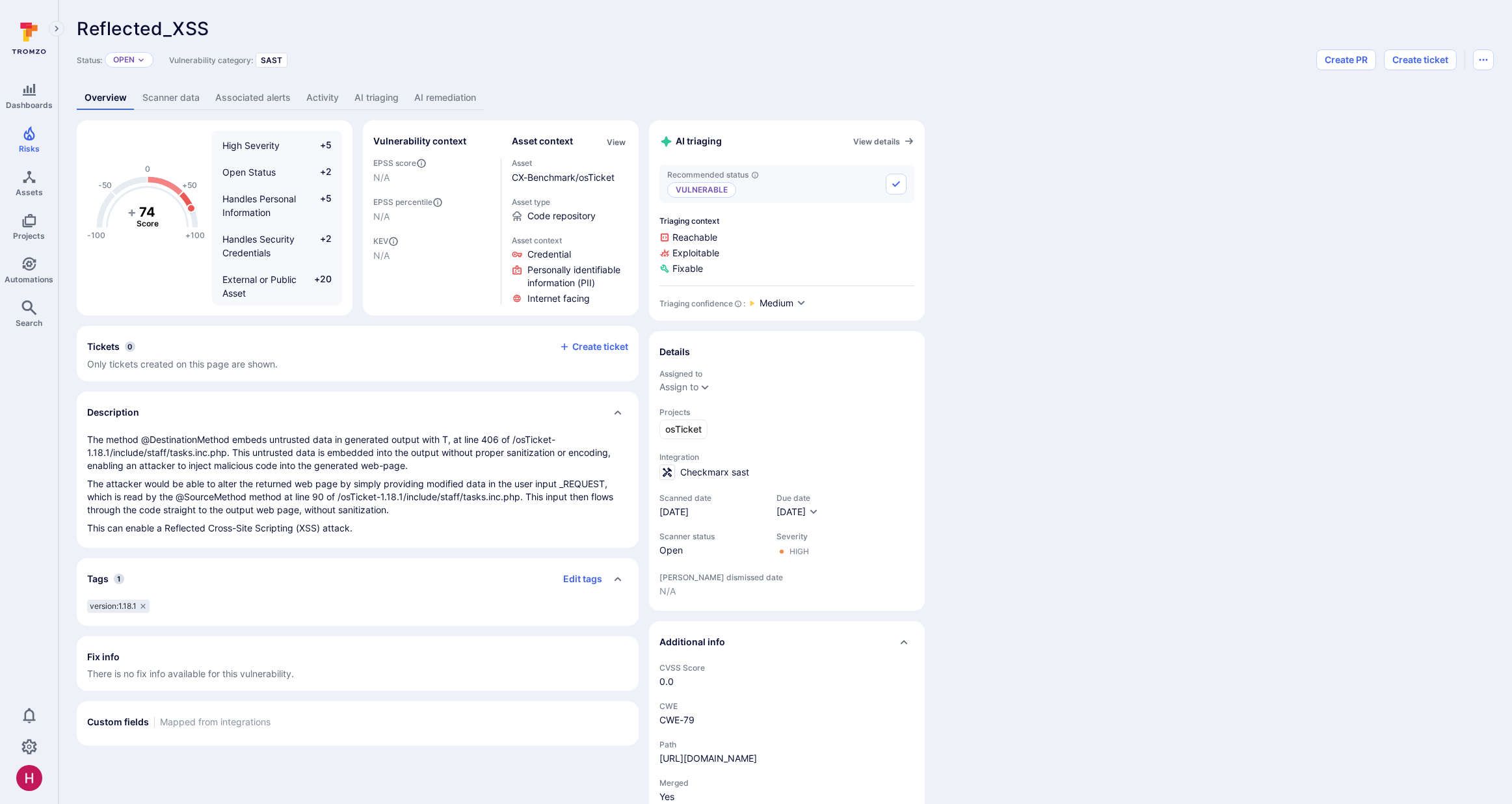 click on "Reflected_XSS" at bounding box center [143, 29] 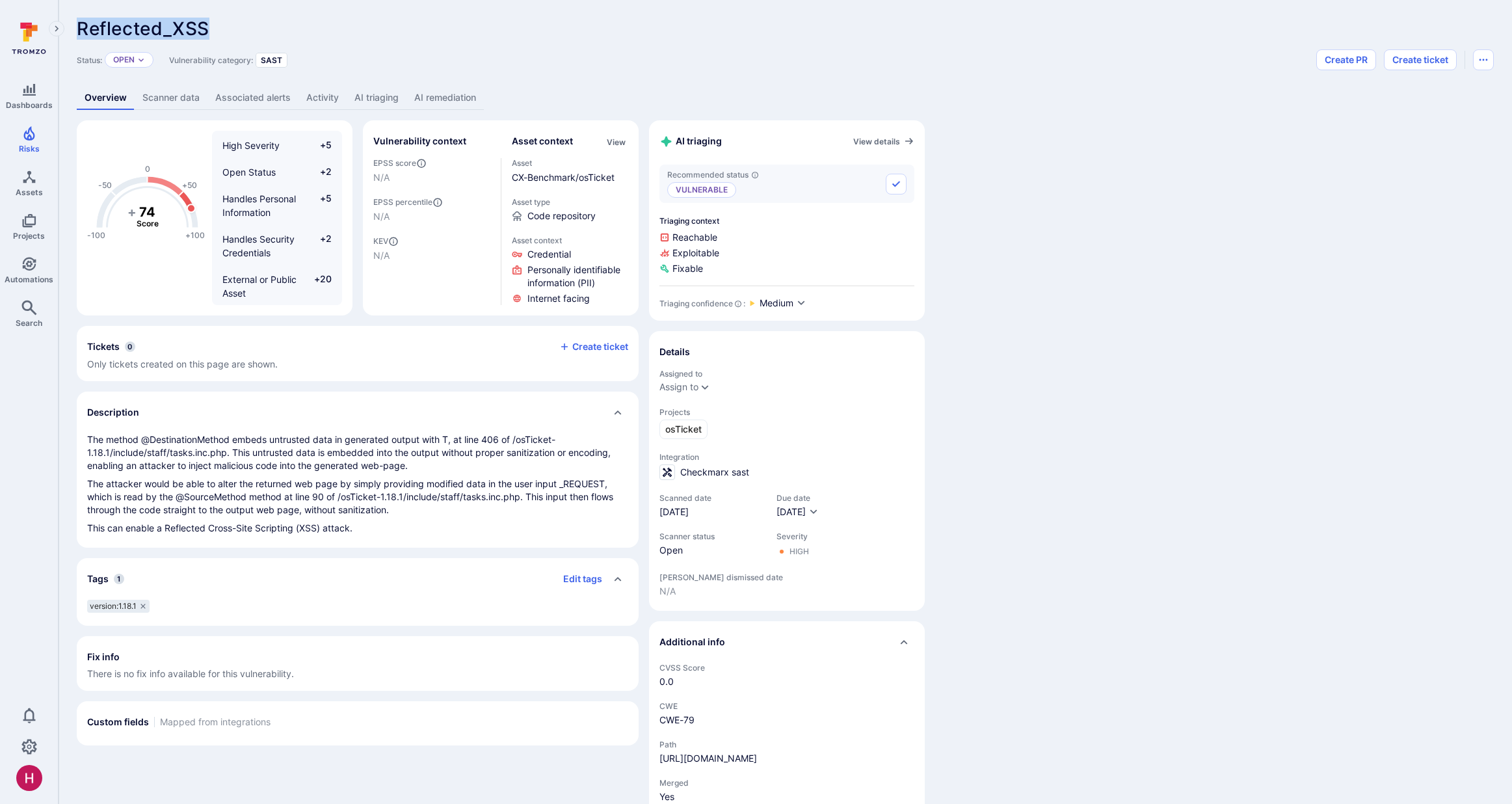 click on "Reflected_XSS" at bounding box center [143, 29] 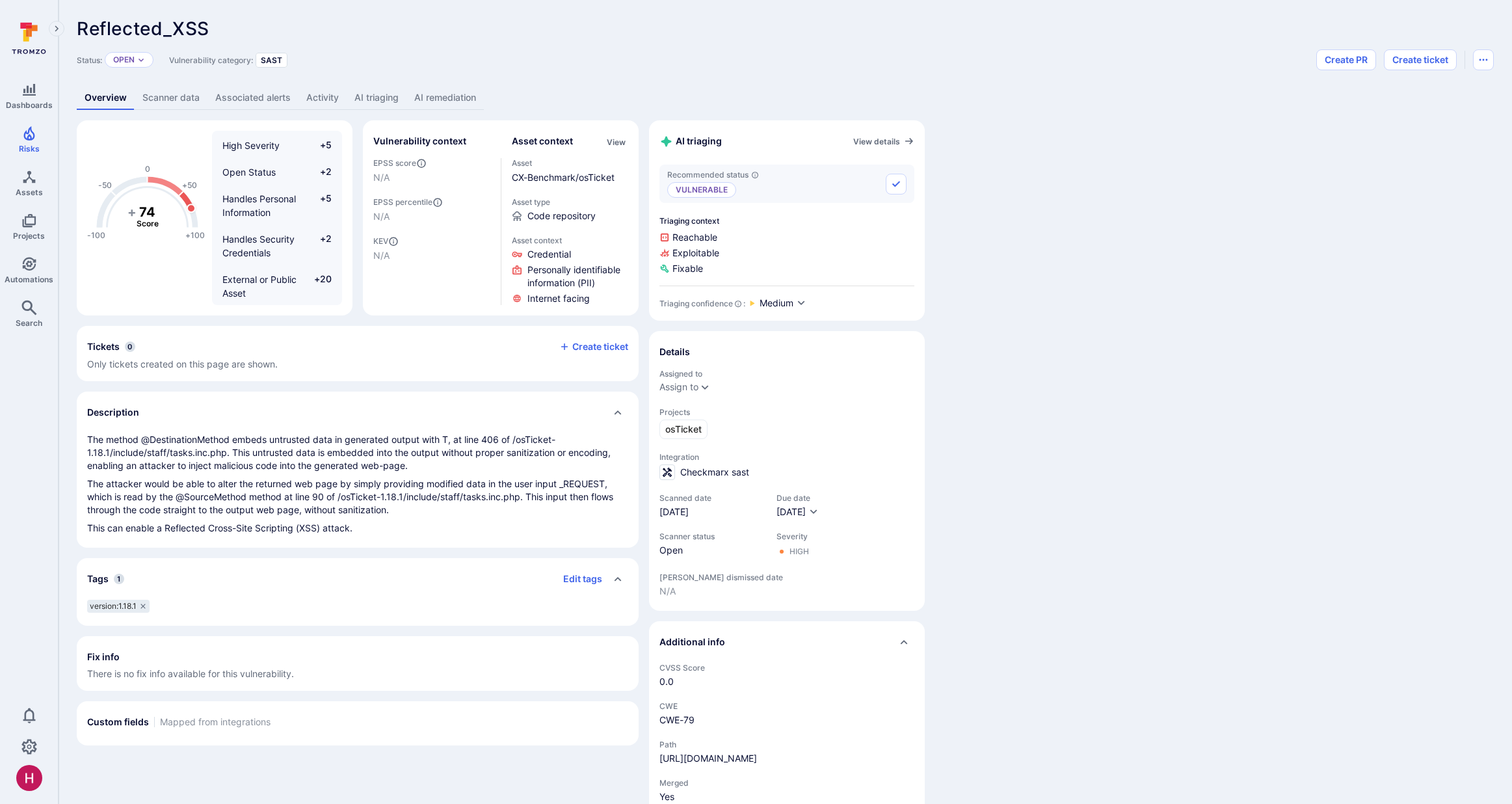 scroll, scrollTop: 82, scrollLeft: 0, axis: vertical 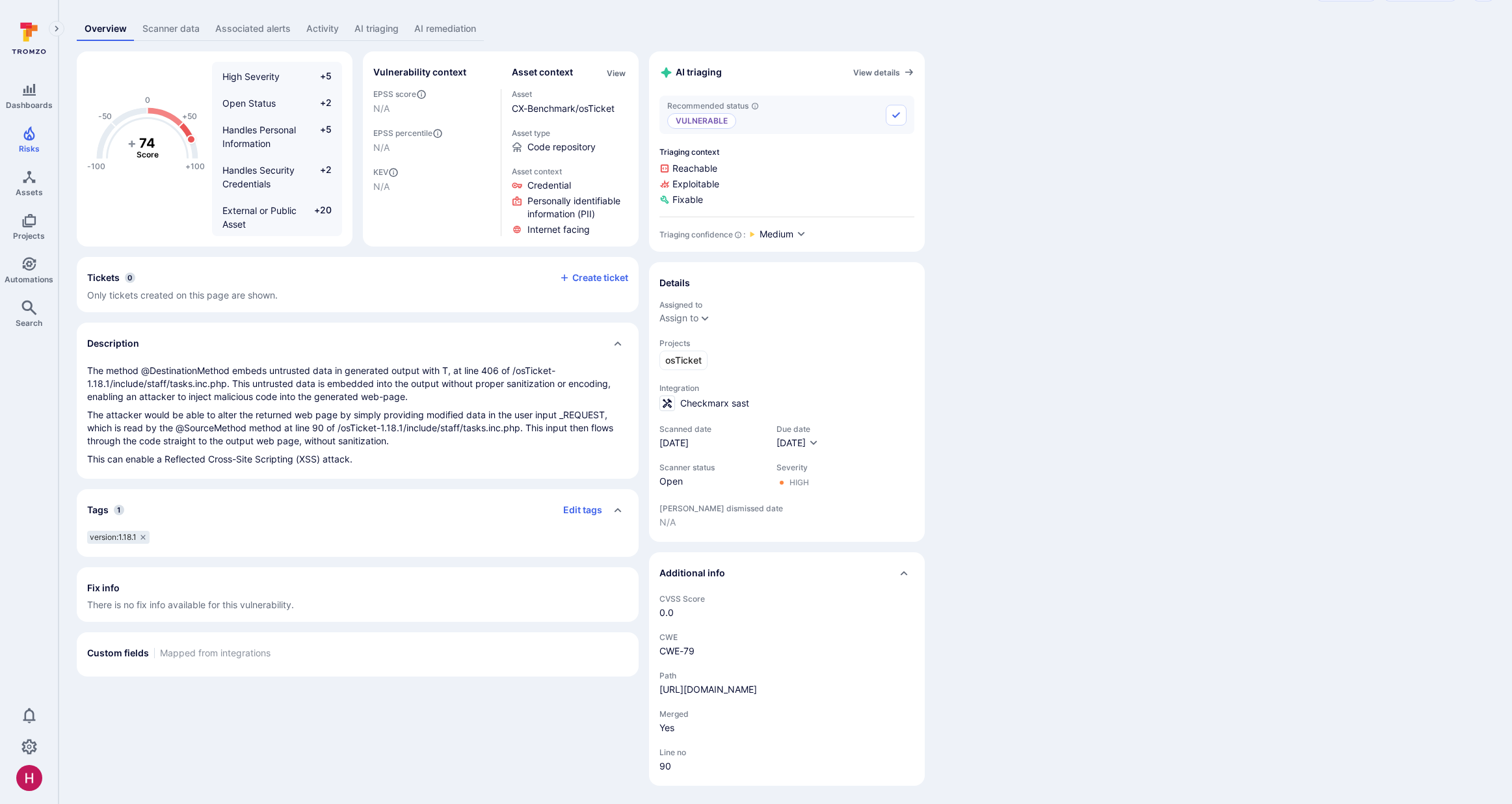 click on "AI triaging" at bounding box center (377, 29) 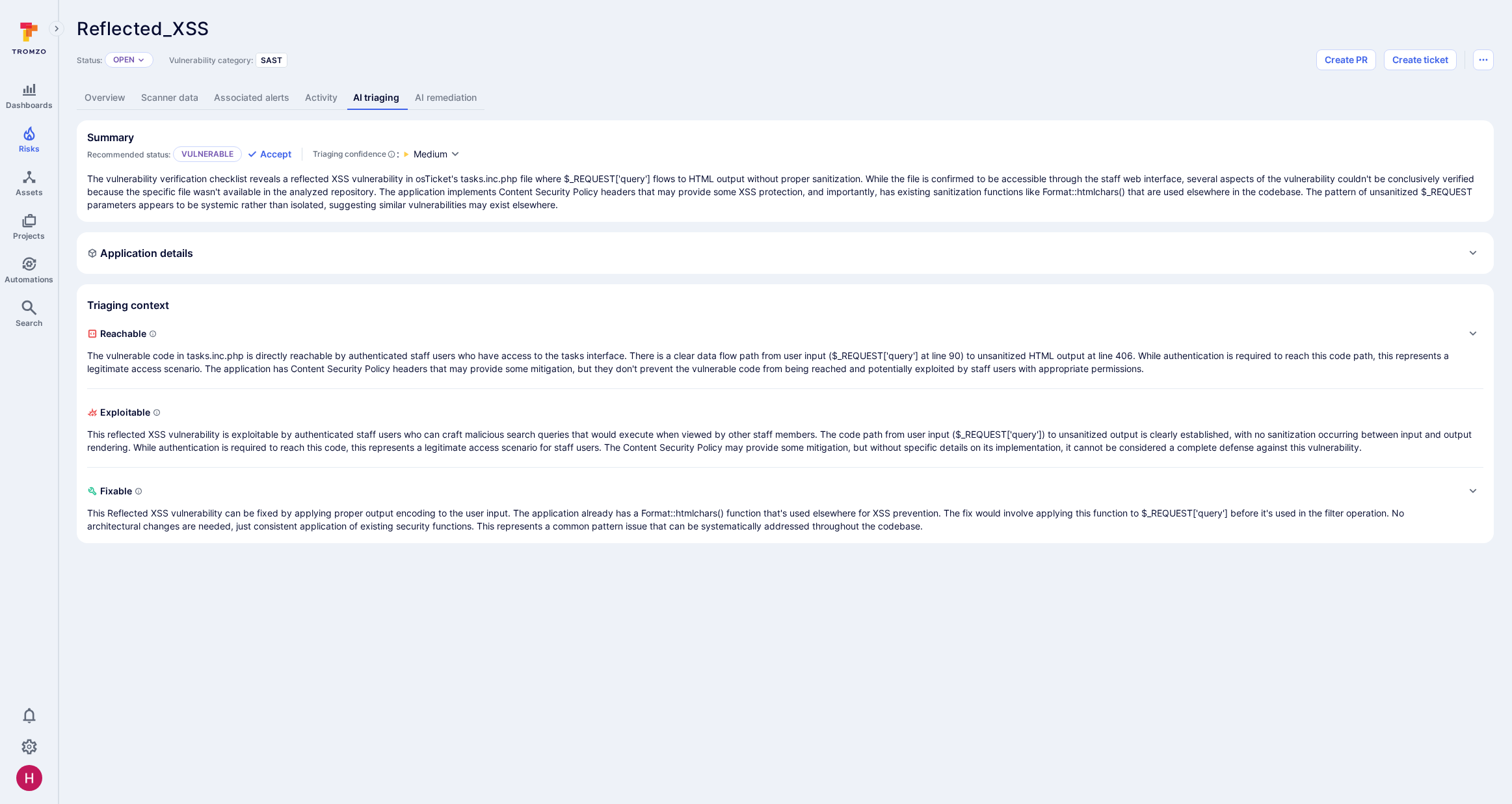 scroll, scrollTop: 0, scrollLeft: 0, axis: both 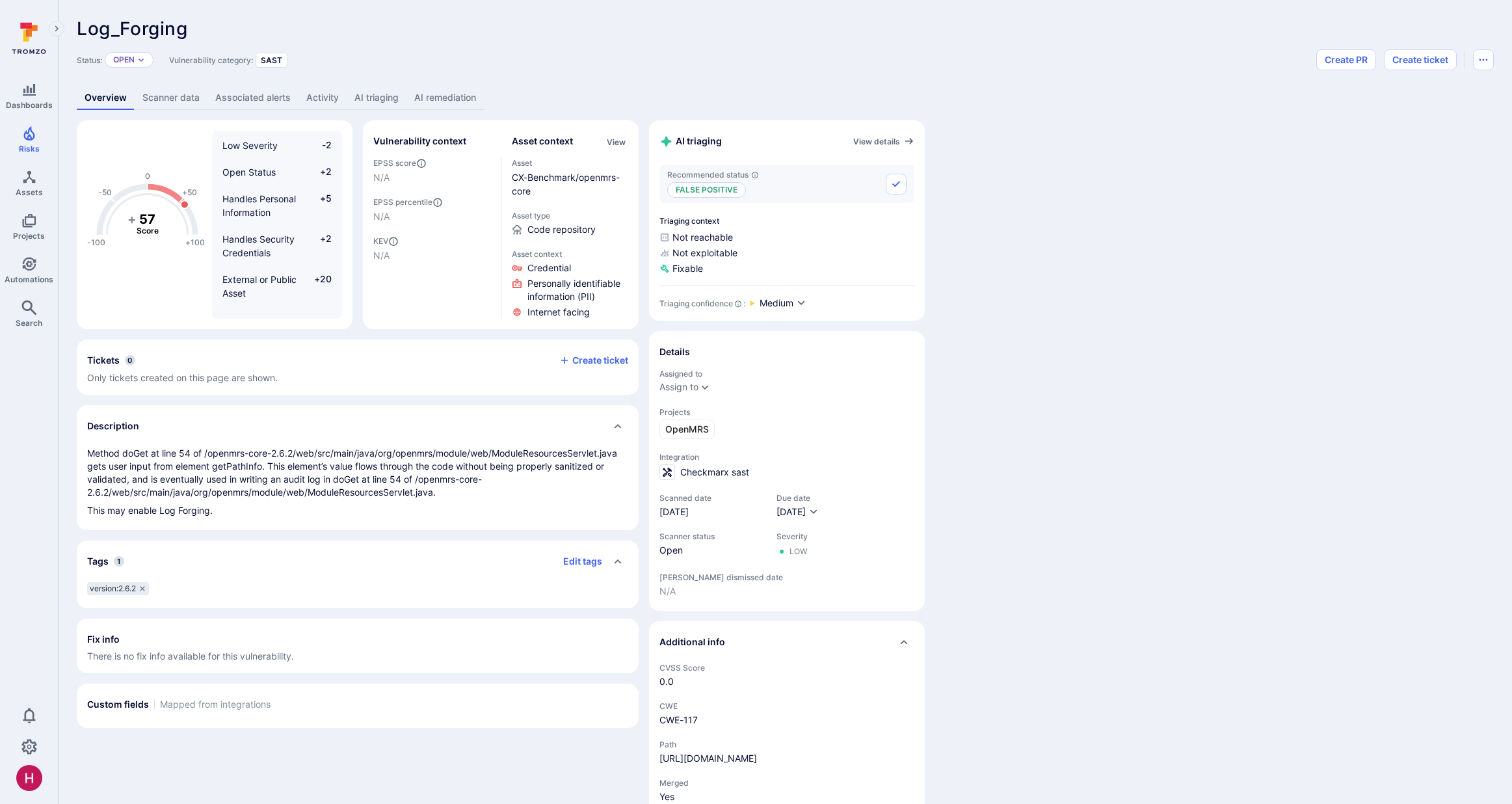 click on "AI triaging" at bounding box center [377, 98] 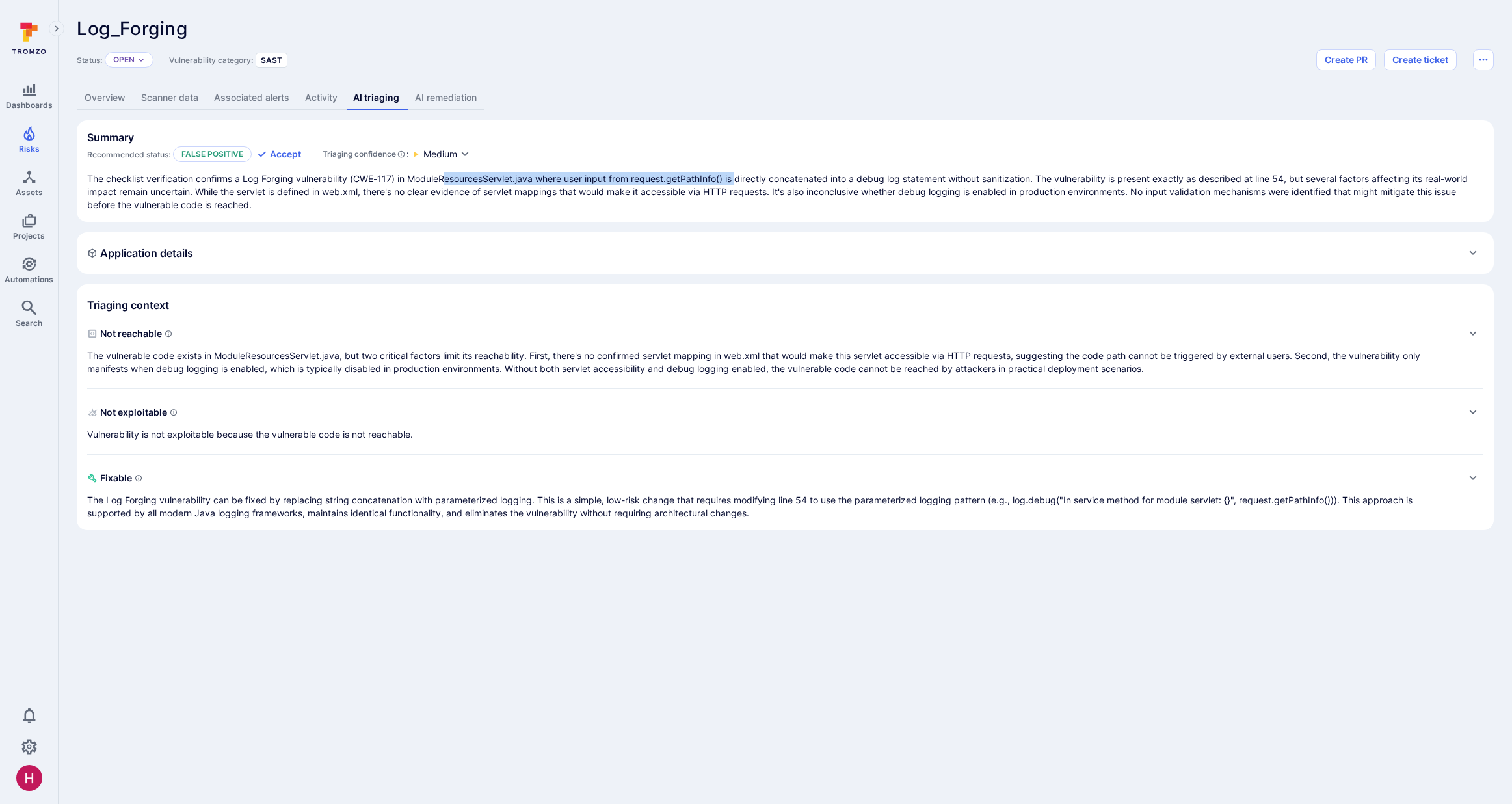 drag, startPoint x: 463, startPoint y: 178, endPoint x: 744, endPoint y: 177, distance: 281.00178 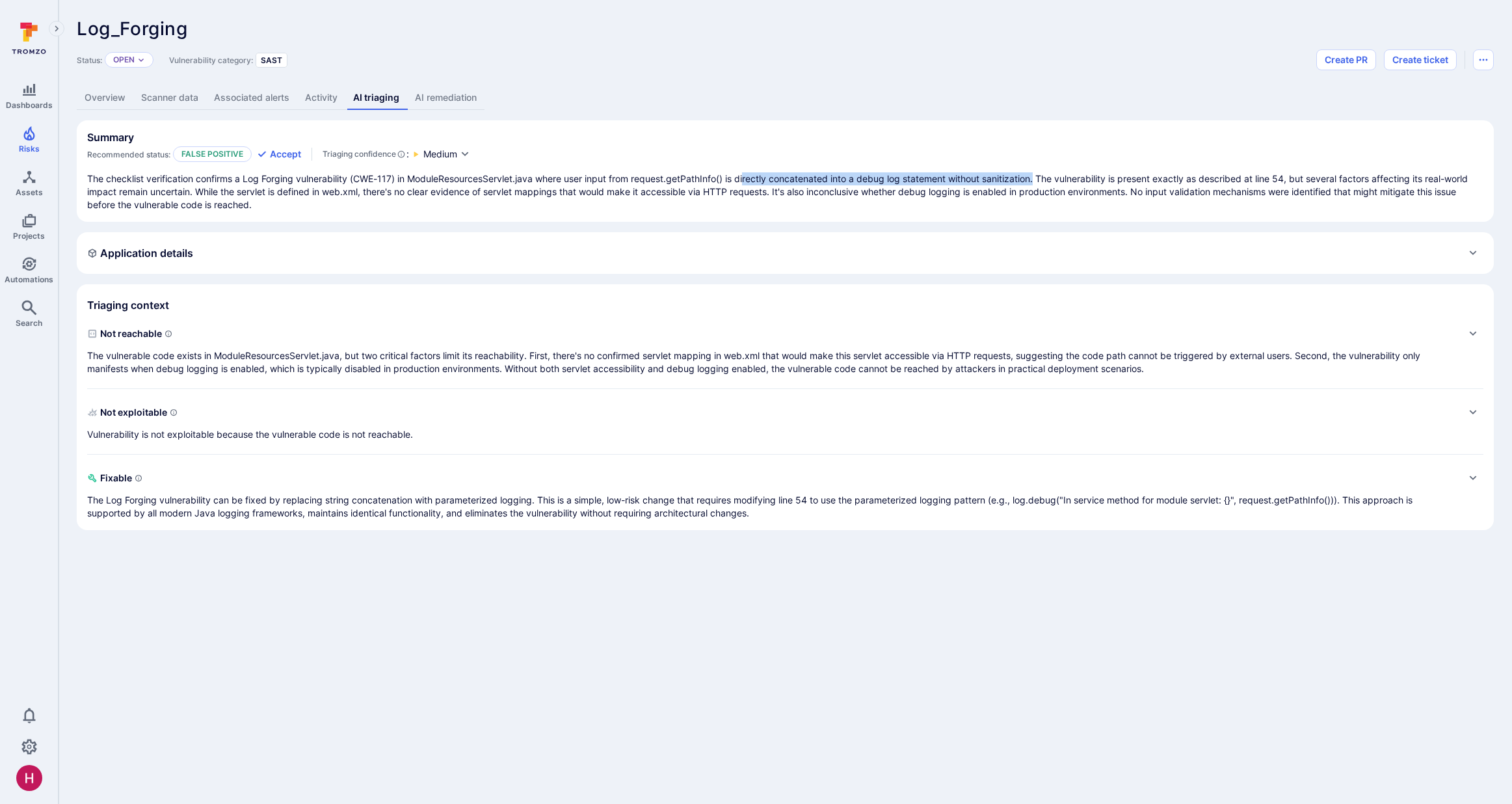 drag, startPoint x: 750, startPoint y: 173, endPoint x: 1041, endPoint y: 173, distance: 291 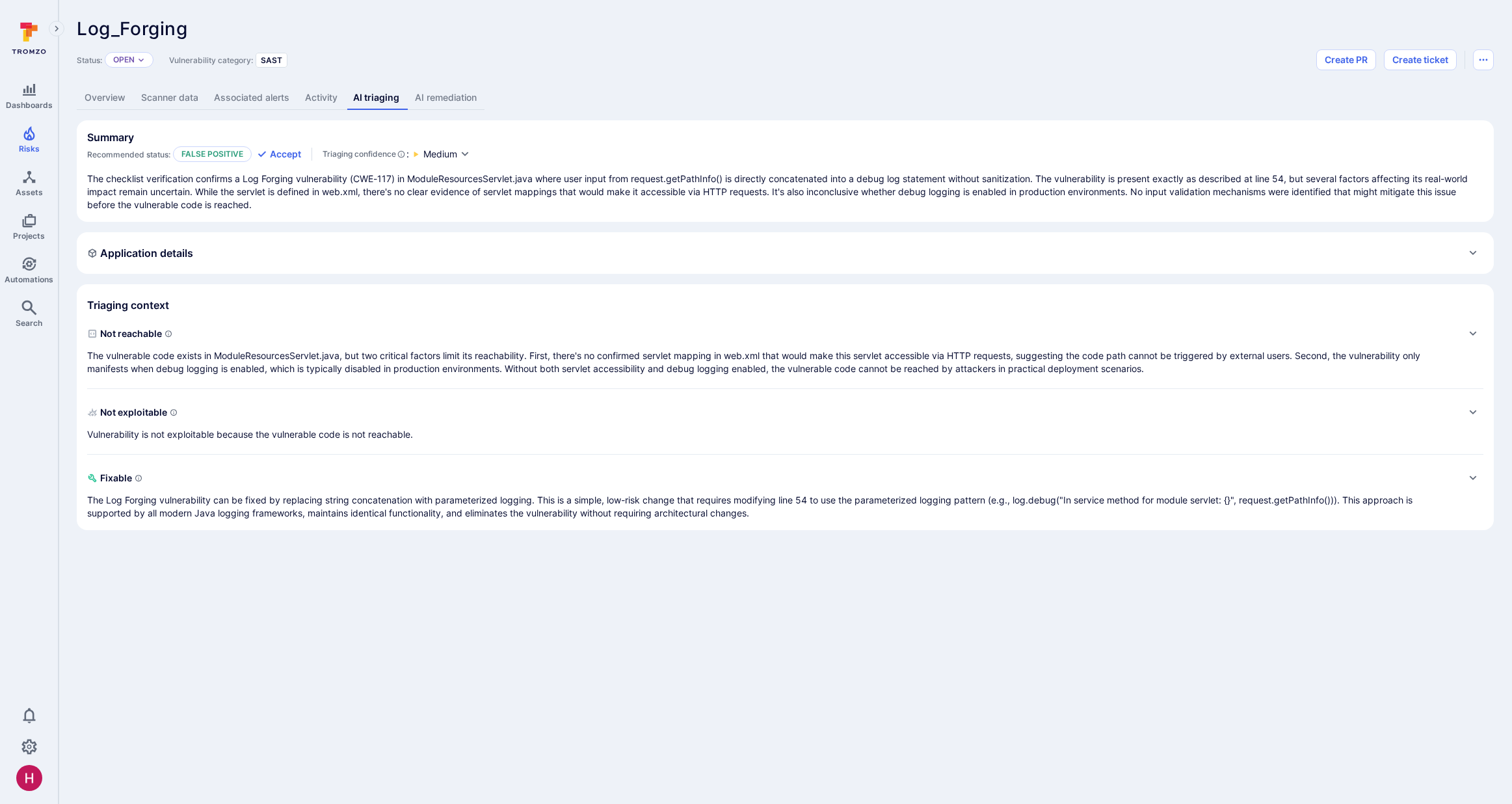 click on "The checklist verification confirms a Log Forging vulnerability (CWE-117) in ModuleResourcesServlet.java where user input from request.getPathInfo() is directly concatenated into a debug log statement without sanitization. The vulnerability is present exactly as described at line 54, but several factors affecting its real-world impact remain uncertain. While the servlet is defined in web.xml, there's no clear evidence of servlet mappings that would make it accessible via HTTP requests. It's also inconclusive whether debug logging is enabled in production environments. No input validation mechanisms were identified that might mitigate this issue before the vulnerable code is reached." at bounding box center (785, 192) 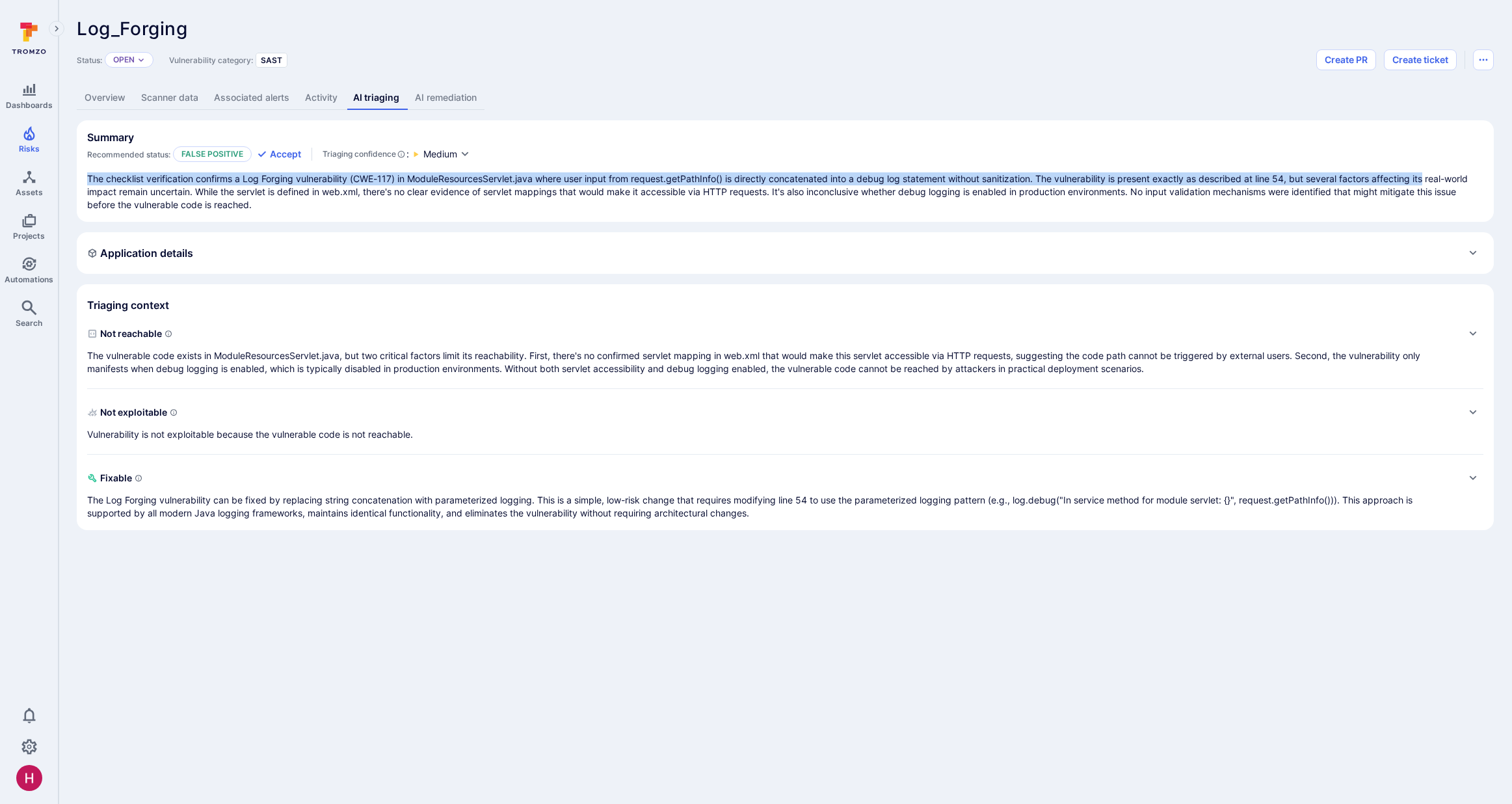 drag, startPoint x: 1102, startPoint y: 172, endPoint x: 1432, endPoint y: 178, distance: 330.0545 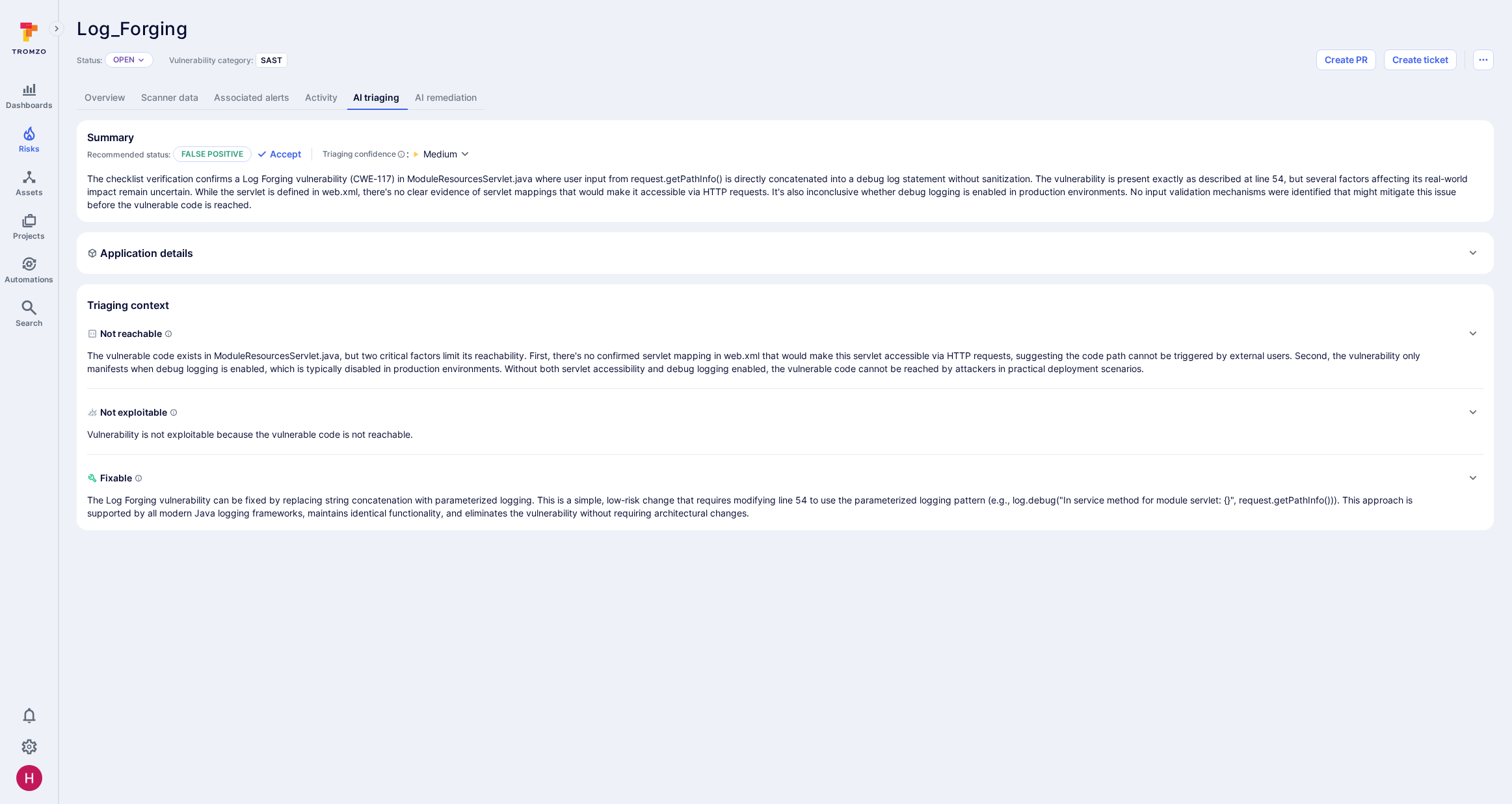 click on "The checklist verification confirms a Log Forging vulnerability (CWE-117) in ModuleResourcesServlet.java where user input from request.getPathInfo() is directly concatenated into a debug log statement without sanitization. The vulnerability is present exactly as described at line 54, but several factors affecting its real-world impact remain uncertain. While the servlet is defined in web.xml, there's no clear evidence of servlet mappings that would make it accessible via HTTP requests. It's also inconclusive whether debug logging is enabled in production environments. No input validation mechanisms were identified that might mitigate this issue before the vulnerable code is reached." at bounding box center (785, 192) 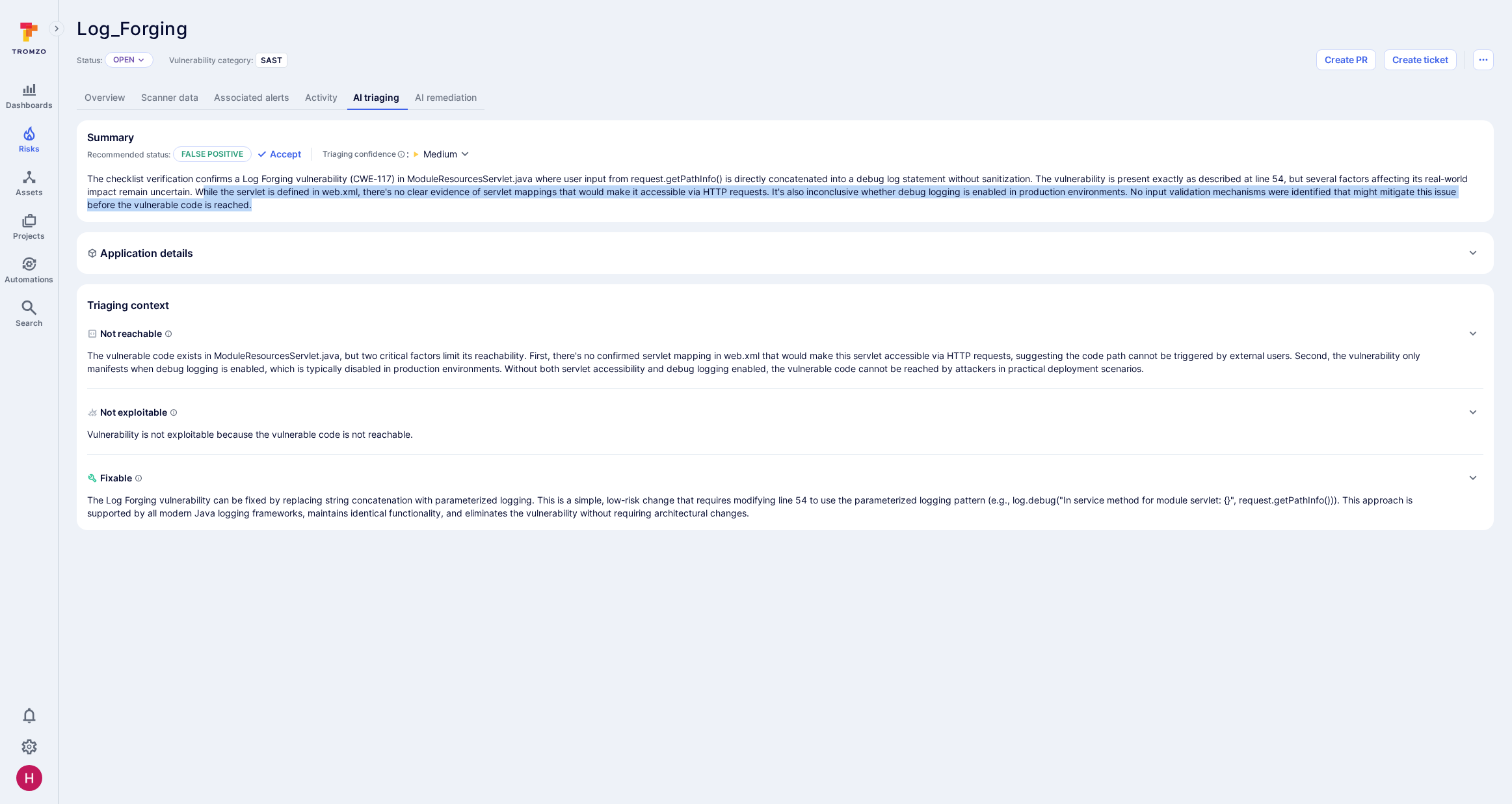 drag, startPoint x: 215, startPoint y: 193, endPoint x: 277, endPoint y: 202, distance: 62.64982 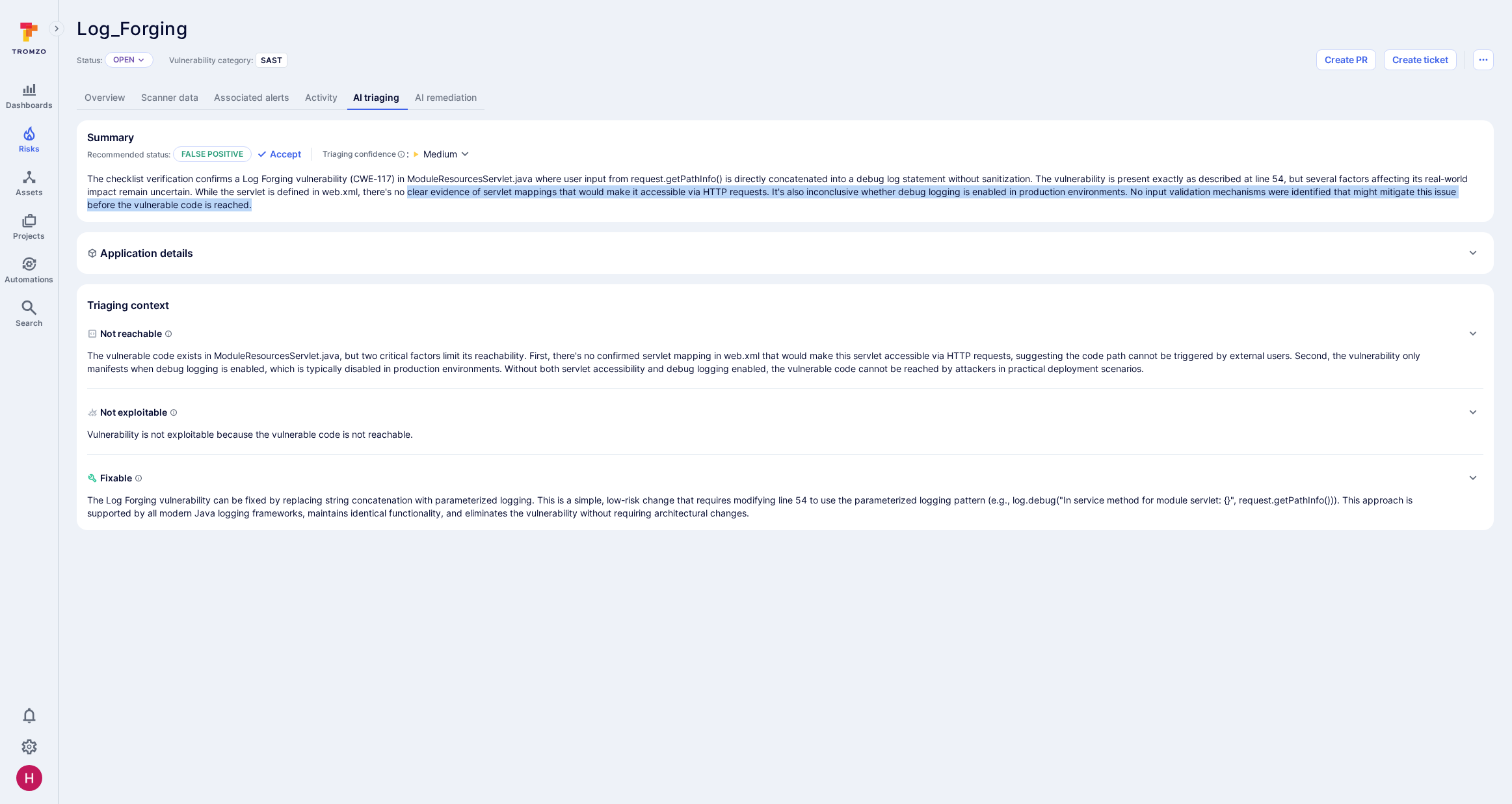 drag, startPoint x: 439, startPoint y: 194, endPoint x: 695, endPoint y: 200, distance: 256.0703 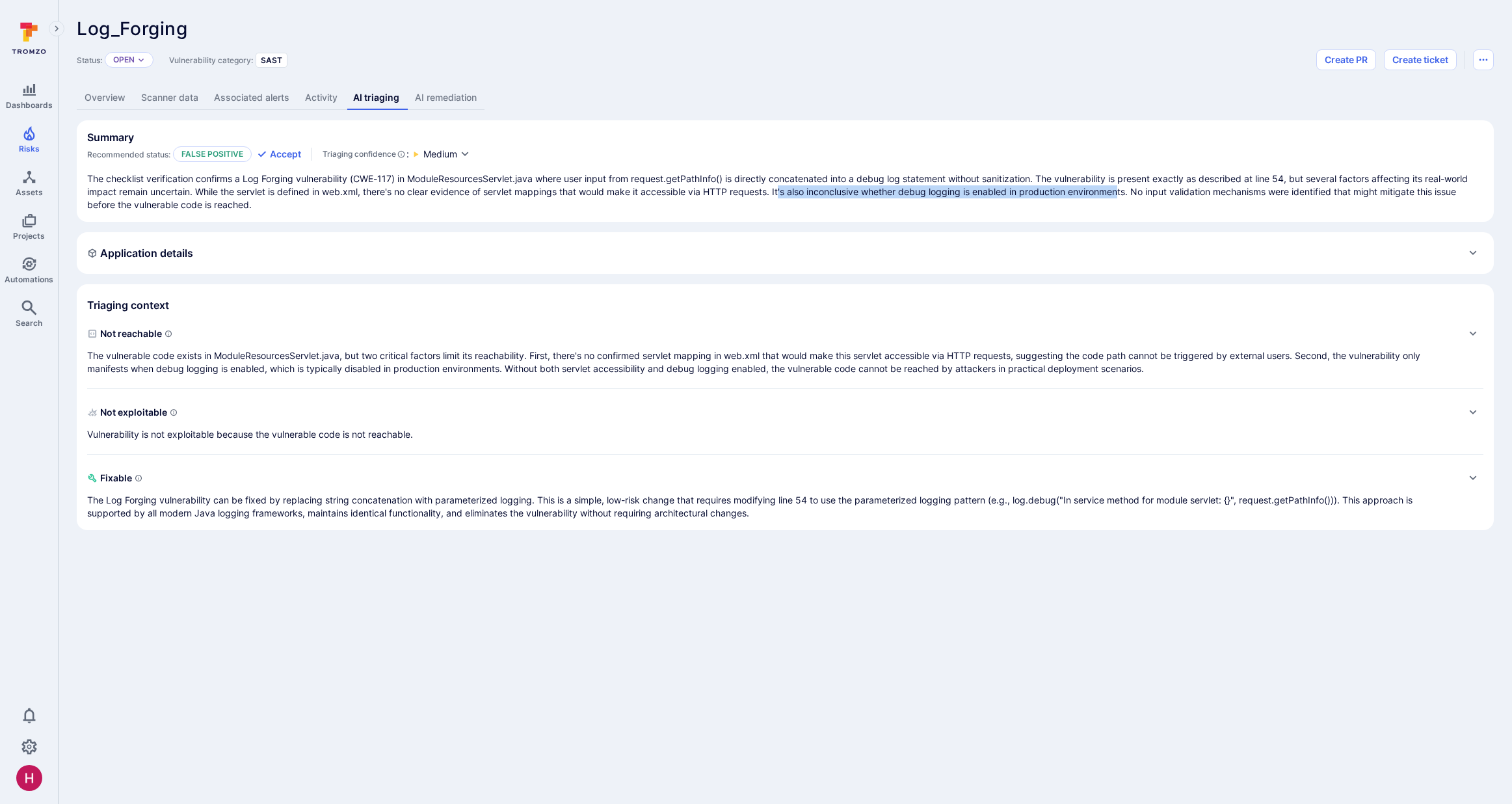 drag, startPoint x: 787, startPoint y: 191, endPoint x: 1158, endPoint y: 193, distance: 371.0054 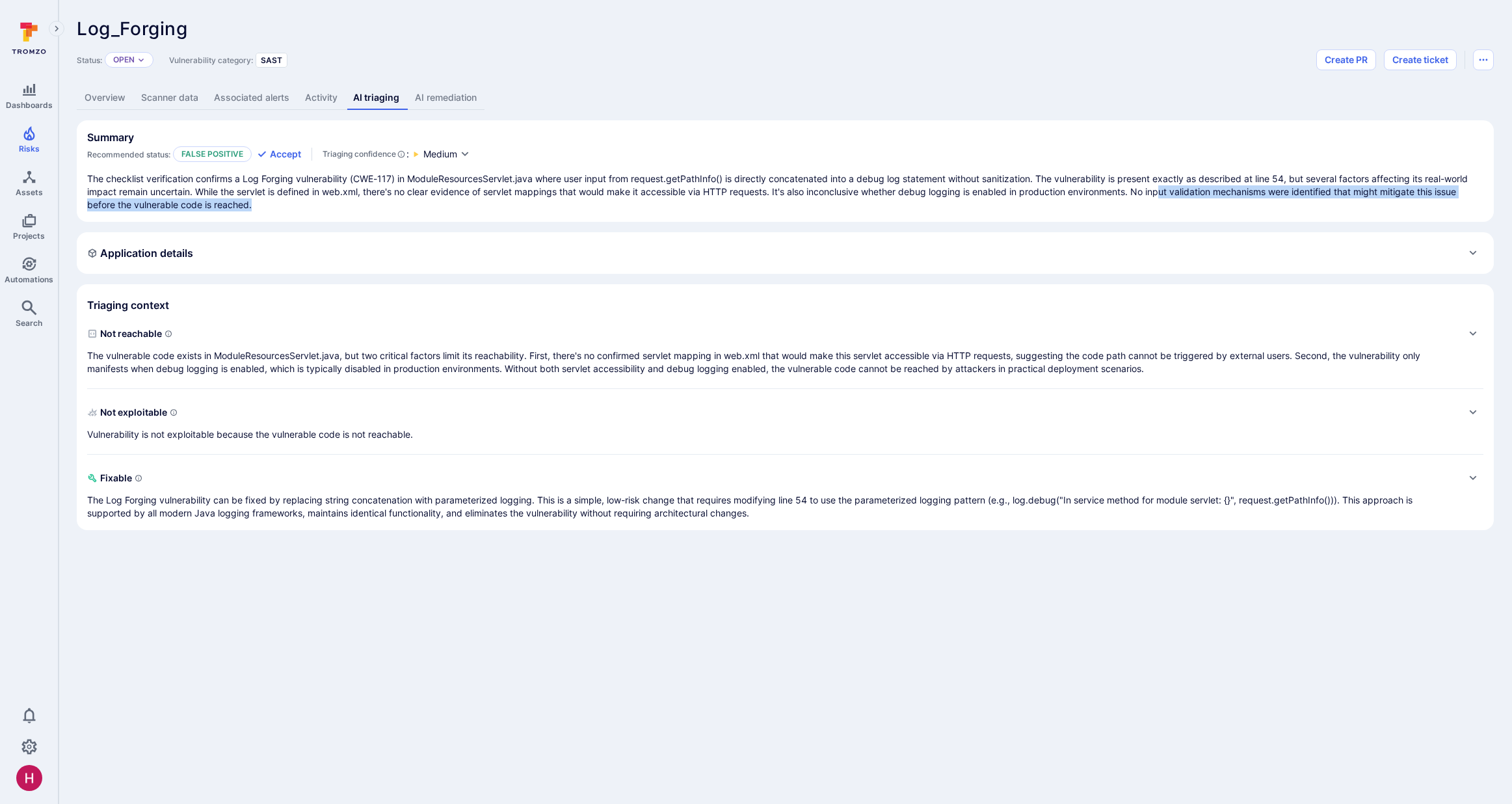 drag, startPoint x: 1167, startPoint y: 192, endPoint x: 1401, endPoint y: 200, distance: 234.137 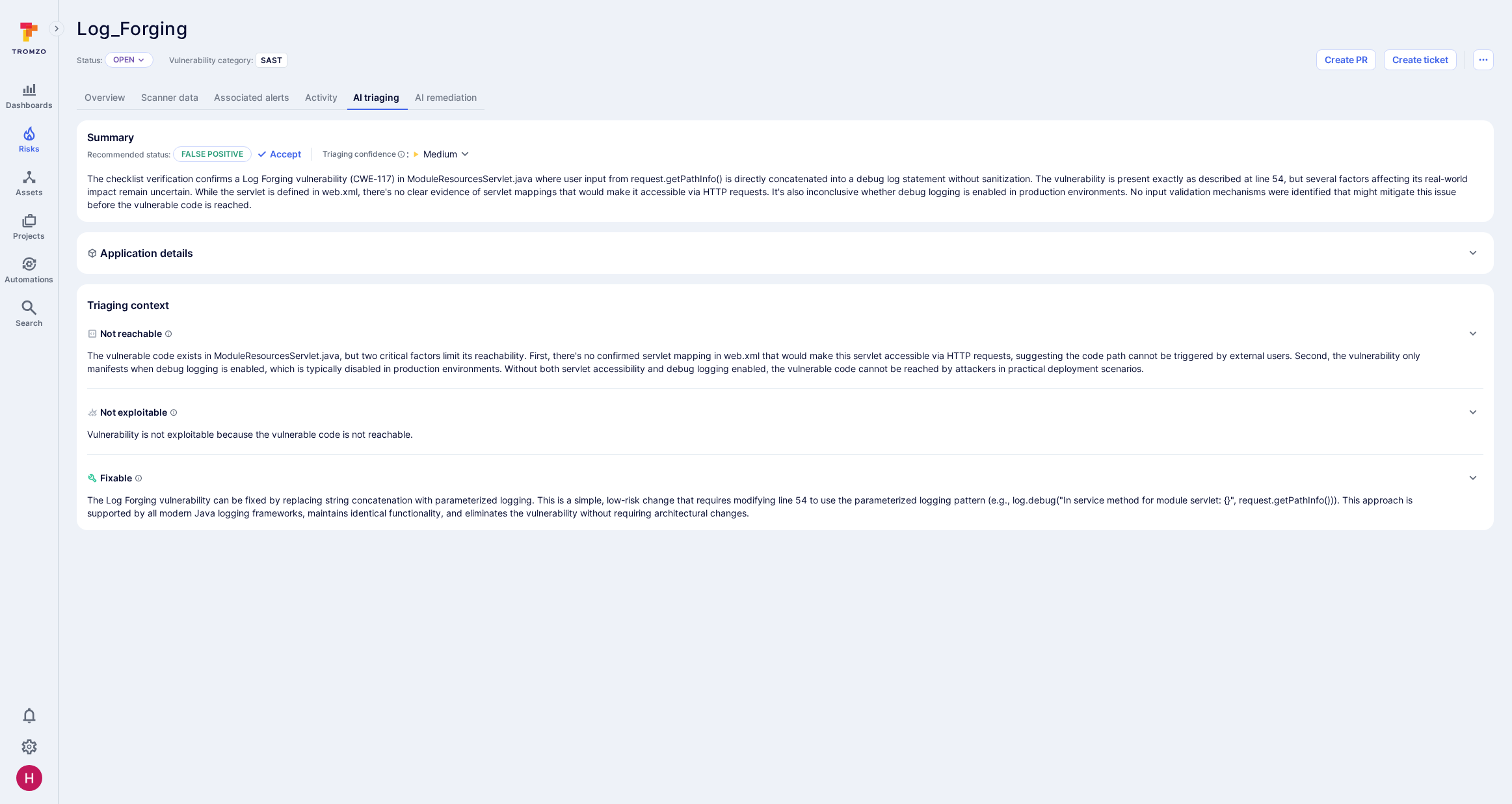 click on "The vulnerable code exists in ModuleResourcesServlet.java, but two critical factors limit its reachability. First, there's no confirmed servlet mapping in web.xml that would make this servlet accessible via HTTP requests, suggesting the code path cannot be triggered by external users. Second, the vulnerability only manifests when debug logging is enabled, which is typically disabled in production environments. Without both servlet accessibility and debug logging enabled, the vulnerable code cannot be reached by attackers in practical deployment scenarios." at bounding box center [772, 362] 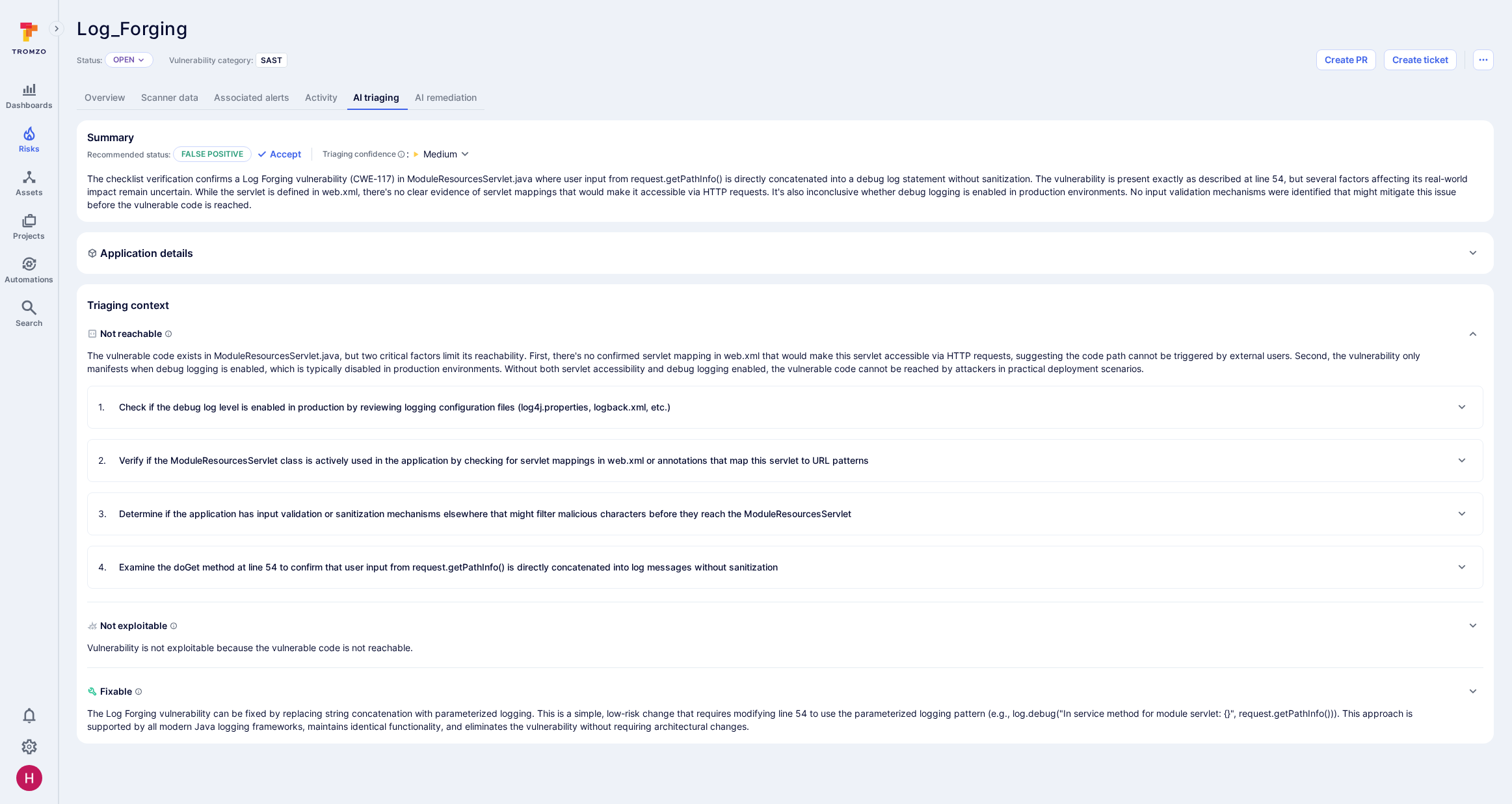 click on "The vulnerable code exists in ModuleResourcesServlet.java, but two critical factors limit its reachability. First, there's no confirmed servlet mapping in web.xml that would make this servlet accessible via HTTP requests, suggesting the code path cannot be triggered by external users. Second, the vulnerability only manifests when debug logging is enabled, which is typically disabled in production environments. Without both servlet accessibility and debug logging enabled, the vulnerable code cannot be reached by attackers in practical deployment scenarios." at bounding box center [772, 362] 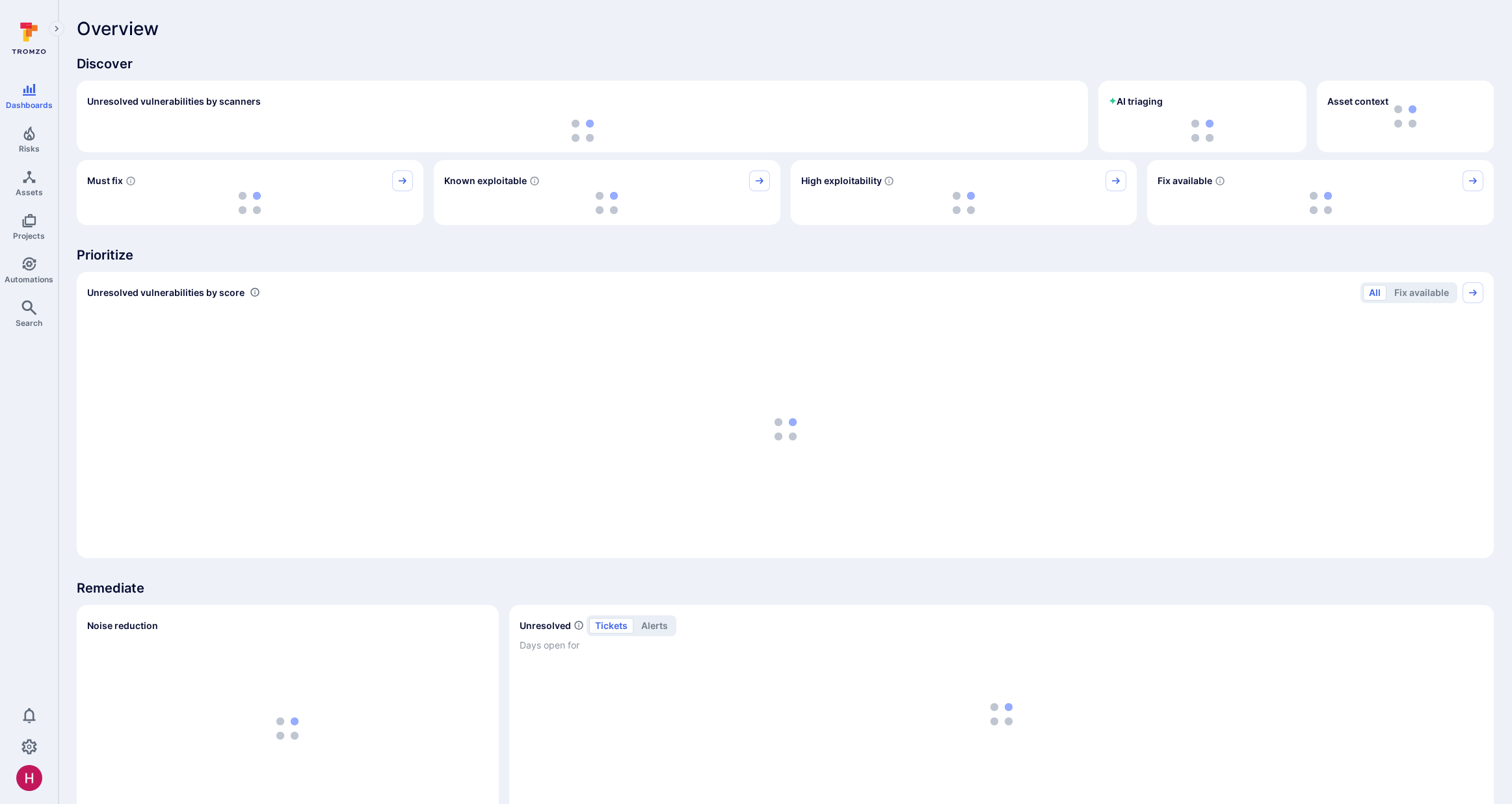 scroll, scrollTop: 0, scrollLeft: 0, axis: both 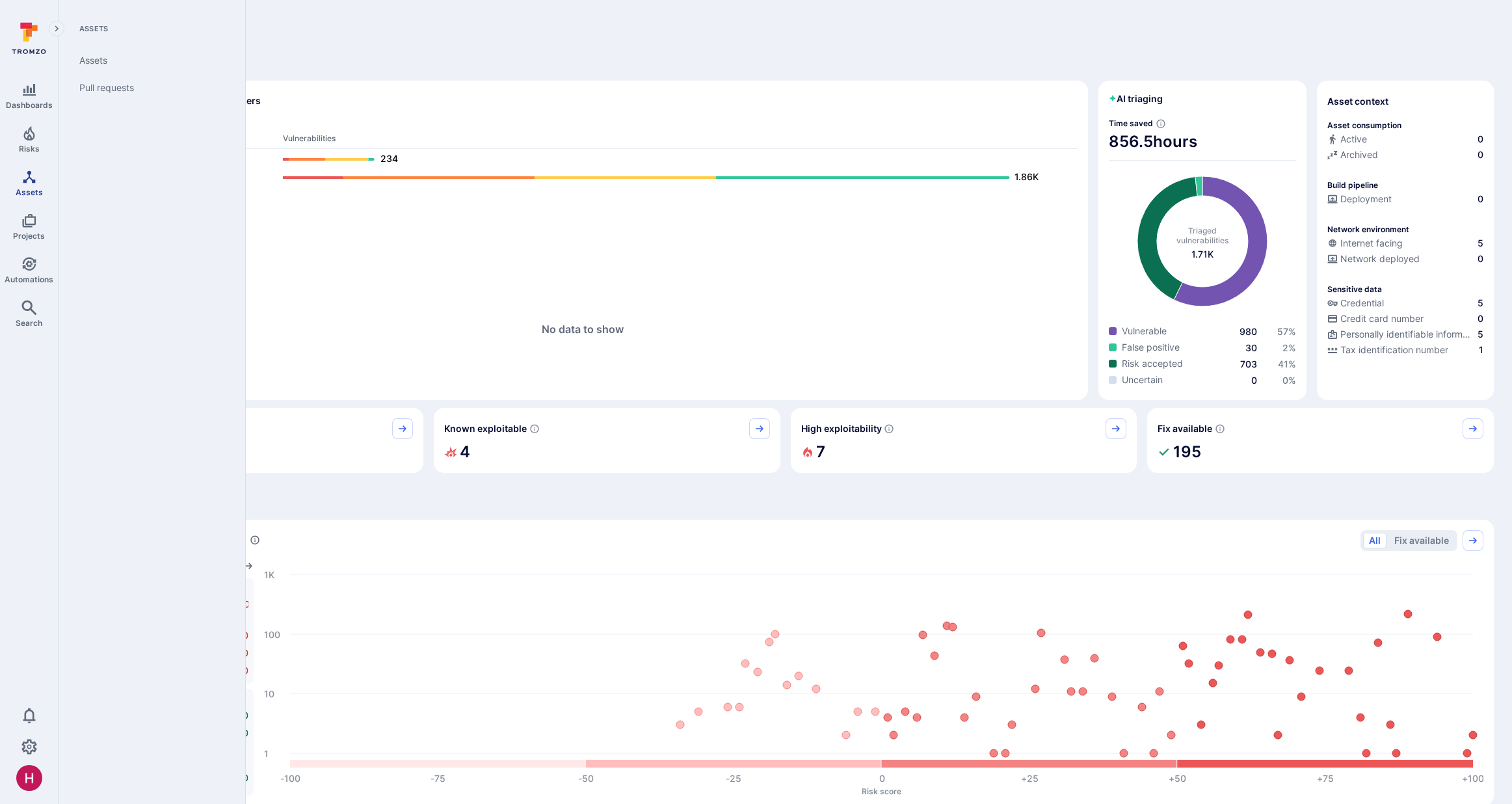 click on "Assets" at bounding box center (29, 192) 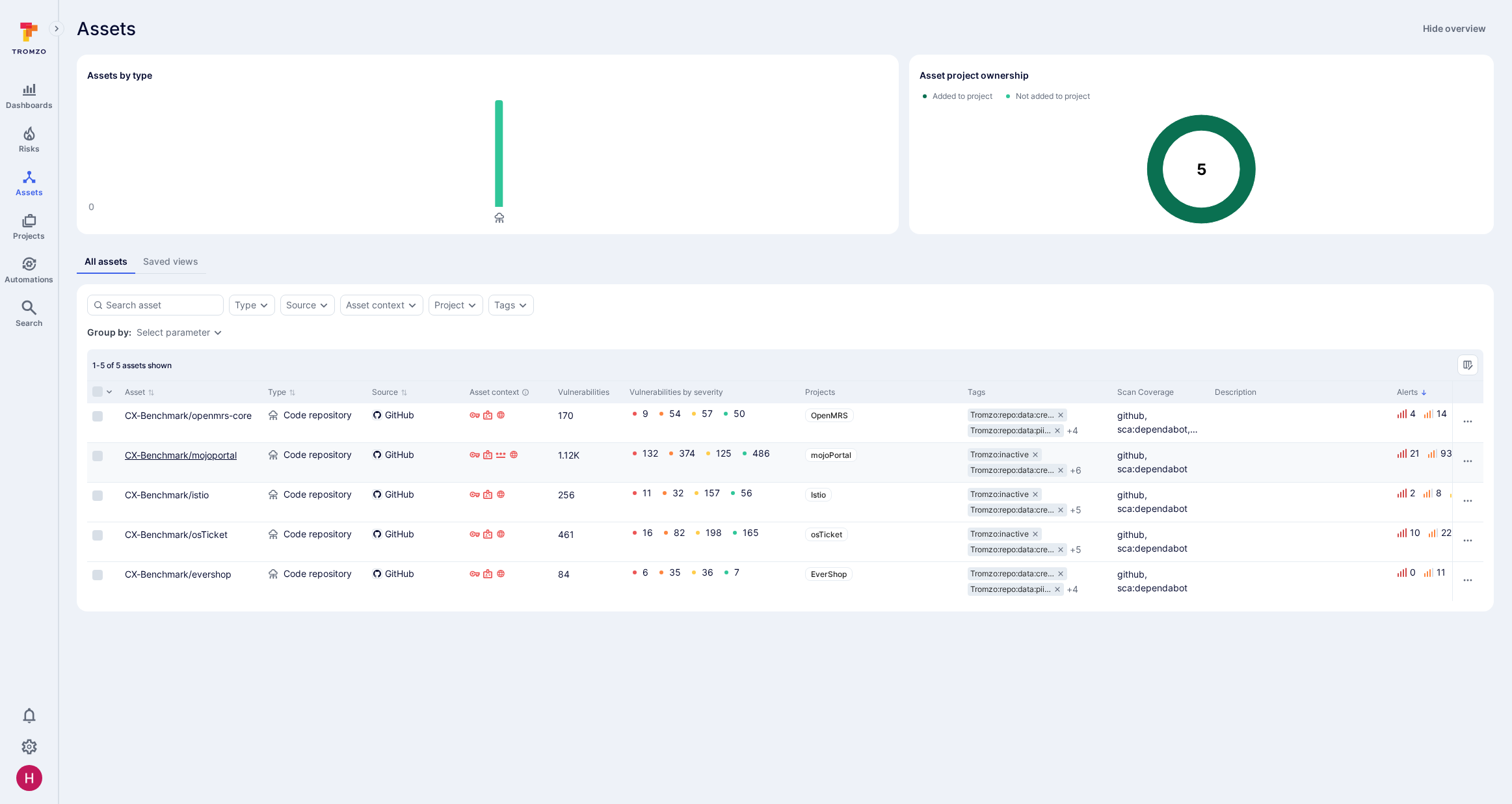 click on "CX-Benchmark/mojoportal" at bounding box center (181, 455) 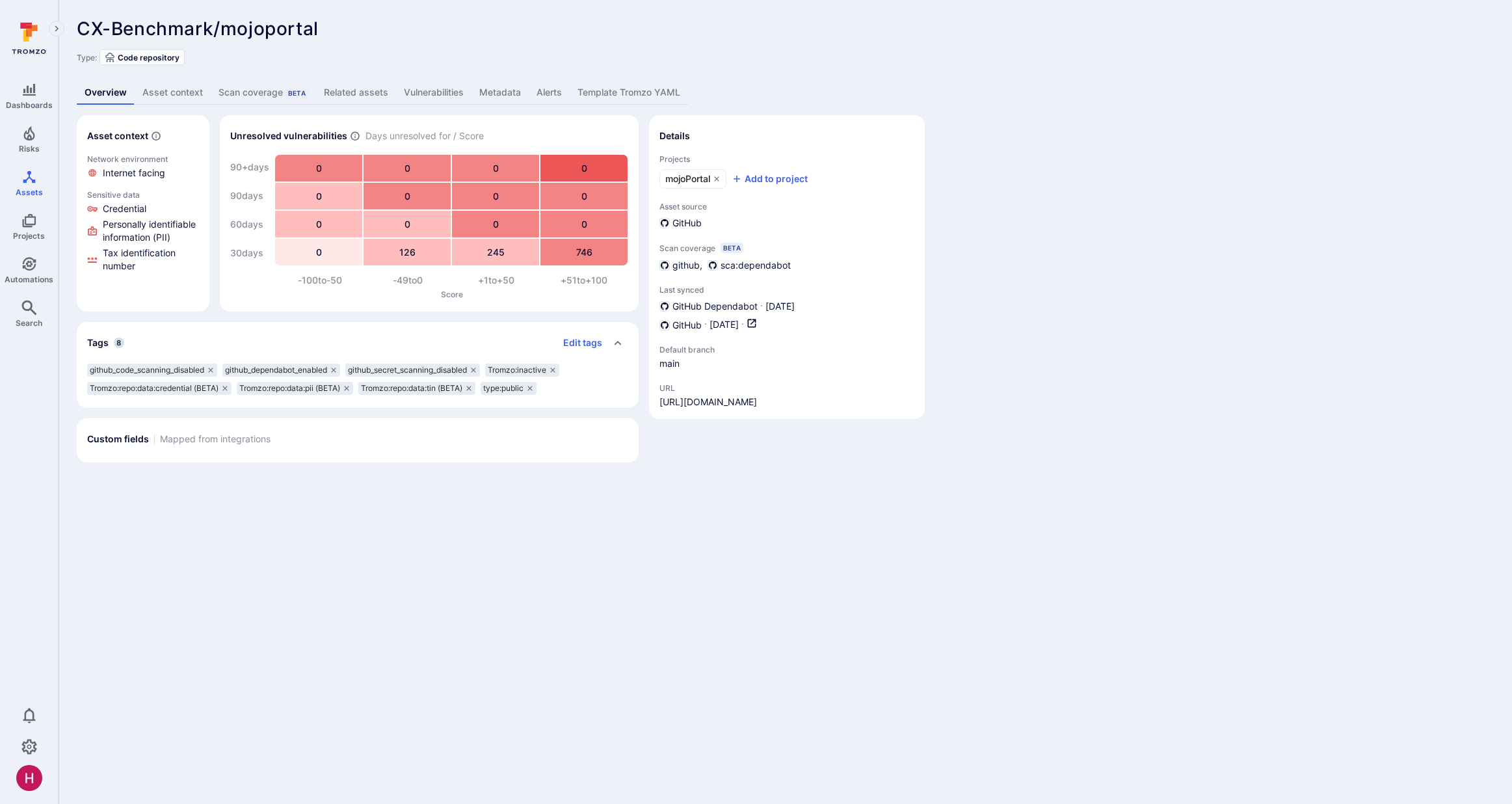 click on "Vulnerabilities" at bounding box center (434, 92) 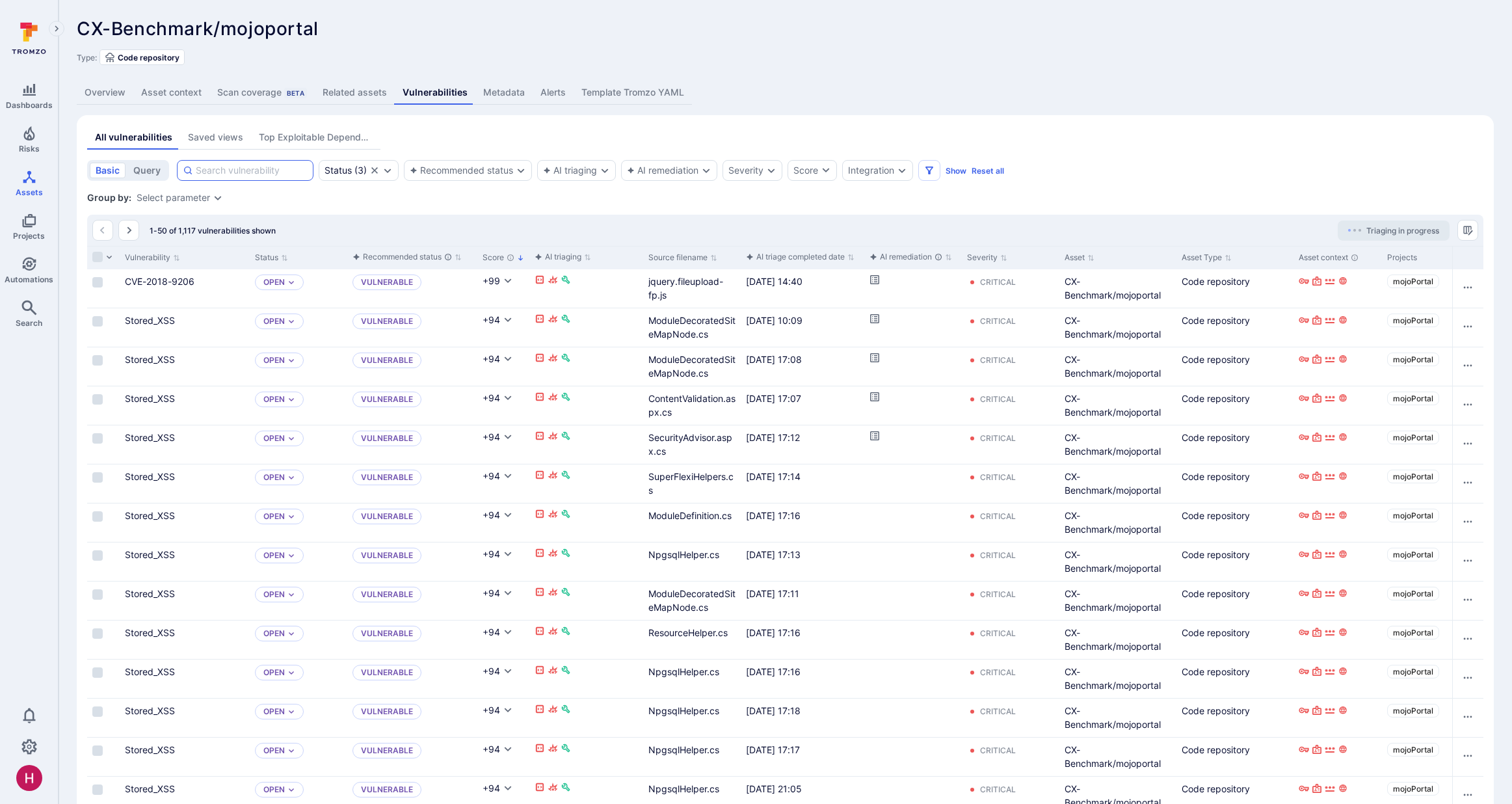 click at bounding box center [252, 170] 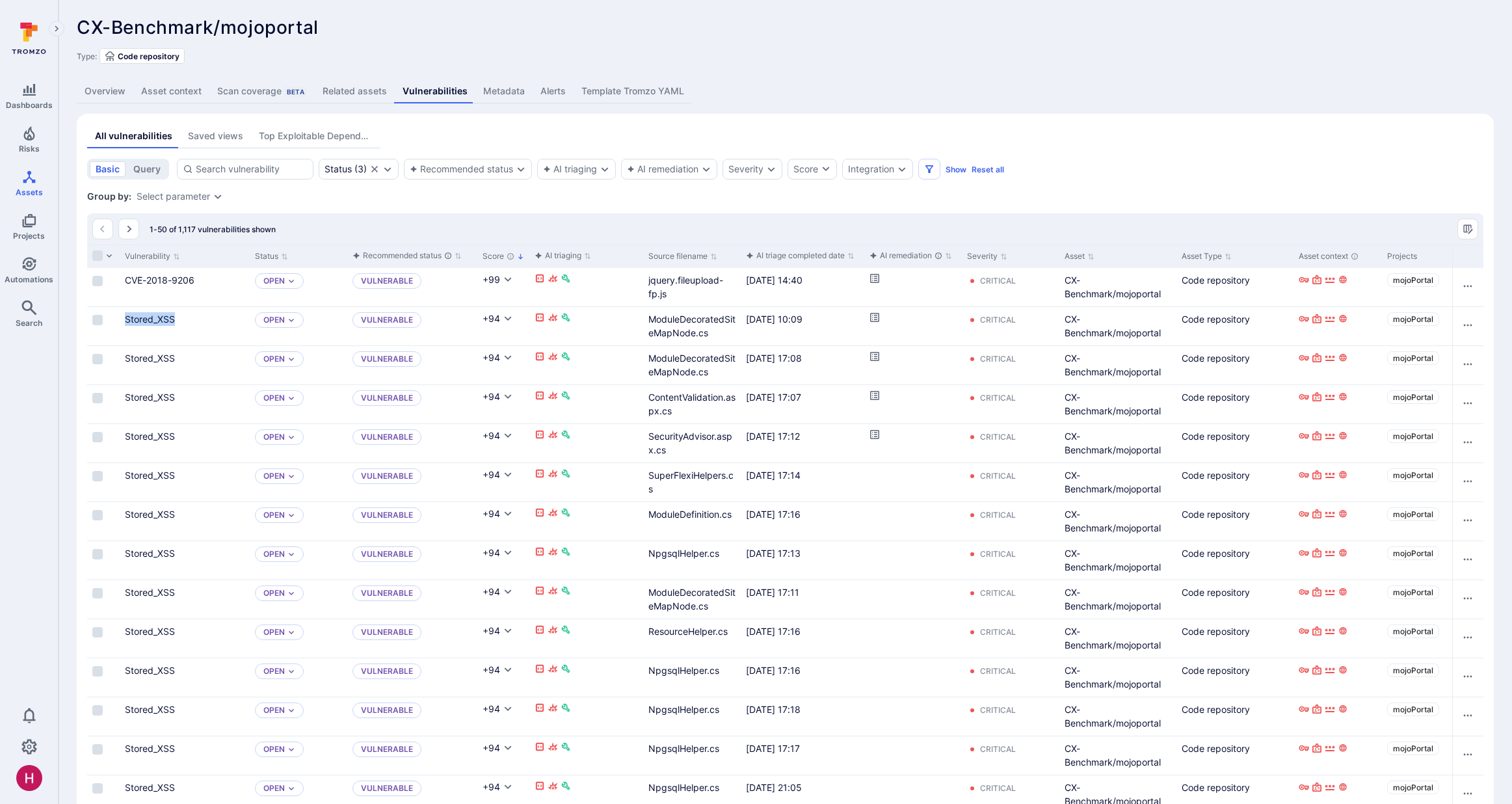scroll, scrollTop: 0, scrollLeft: 0, axis: both 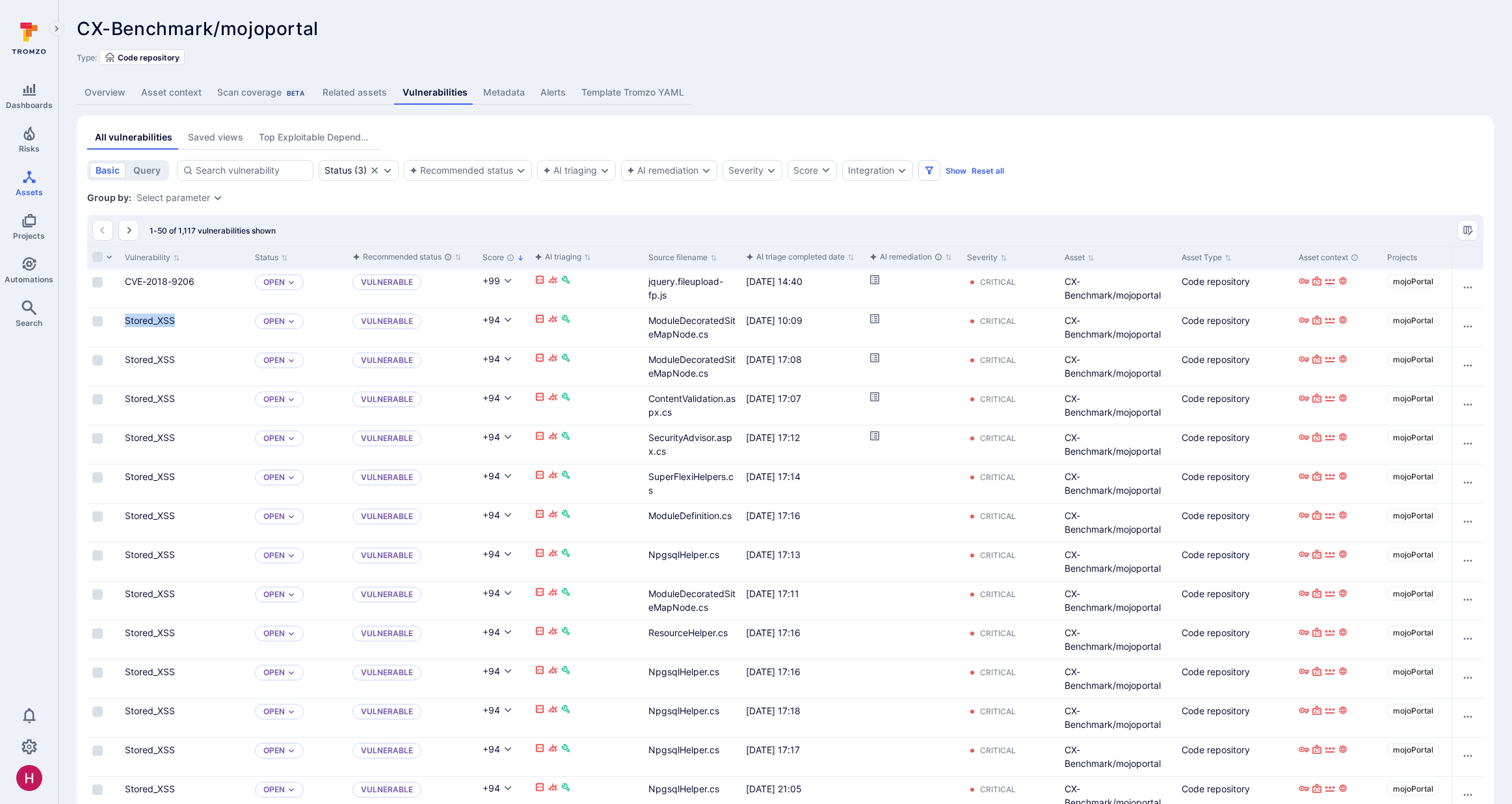 click at bounding box center [129, 230] 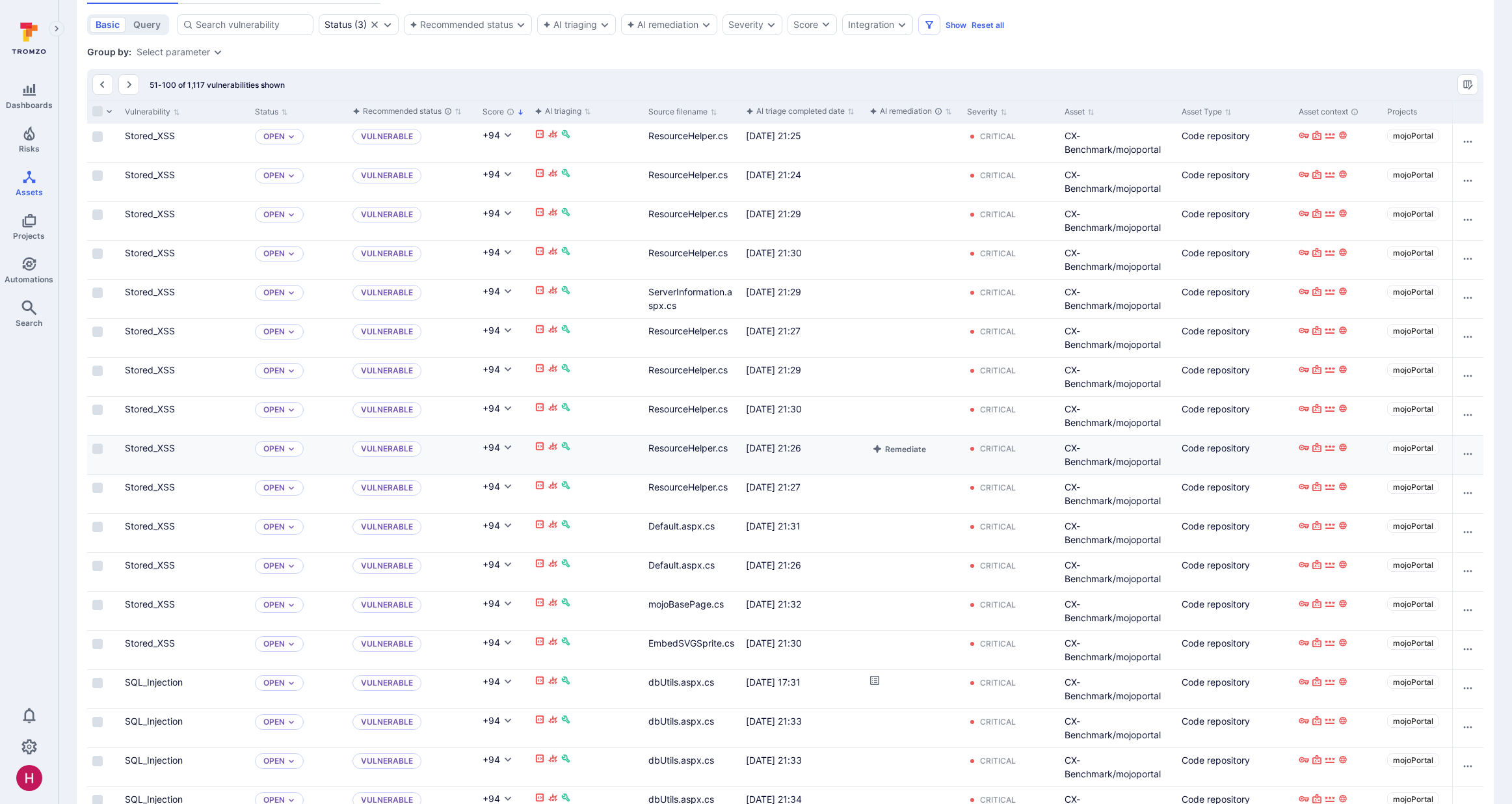 scroll, scrollTop: 0, scrollLeft: 0, axis: both 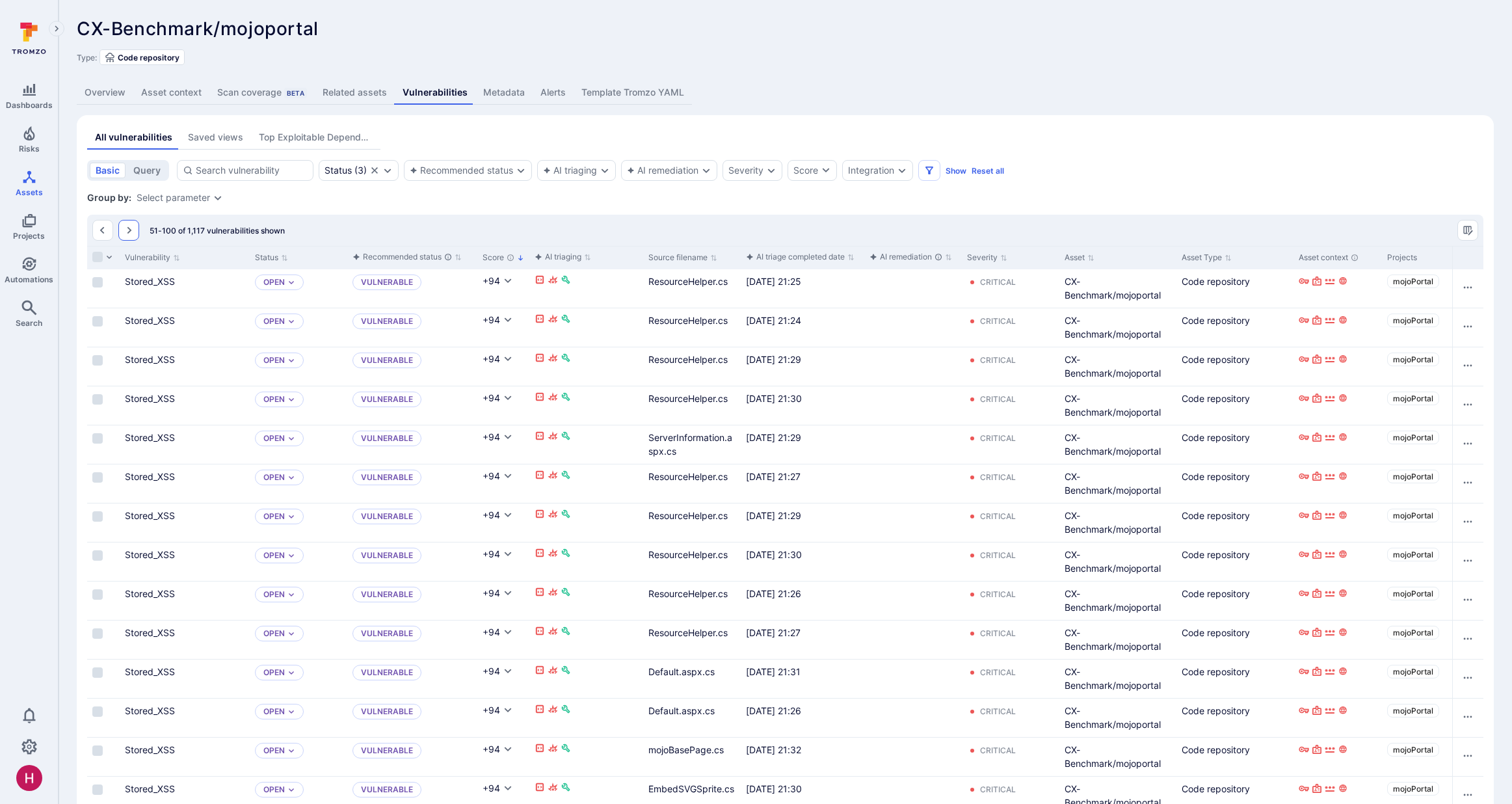 drag, startPoint x: 127, startPoint y: 229, endPoint x: 138, endPoint y: 224, distance: 12.083046 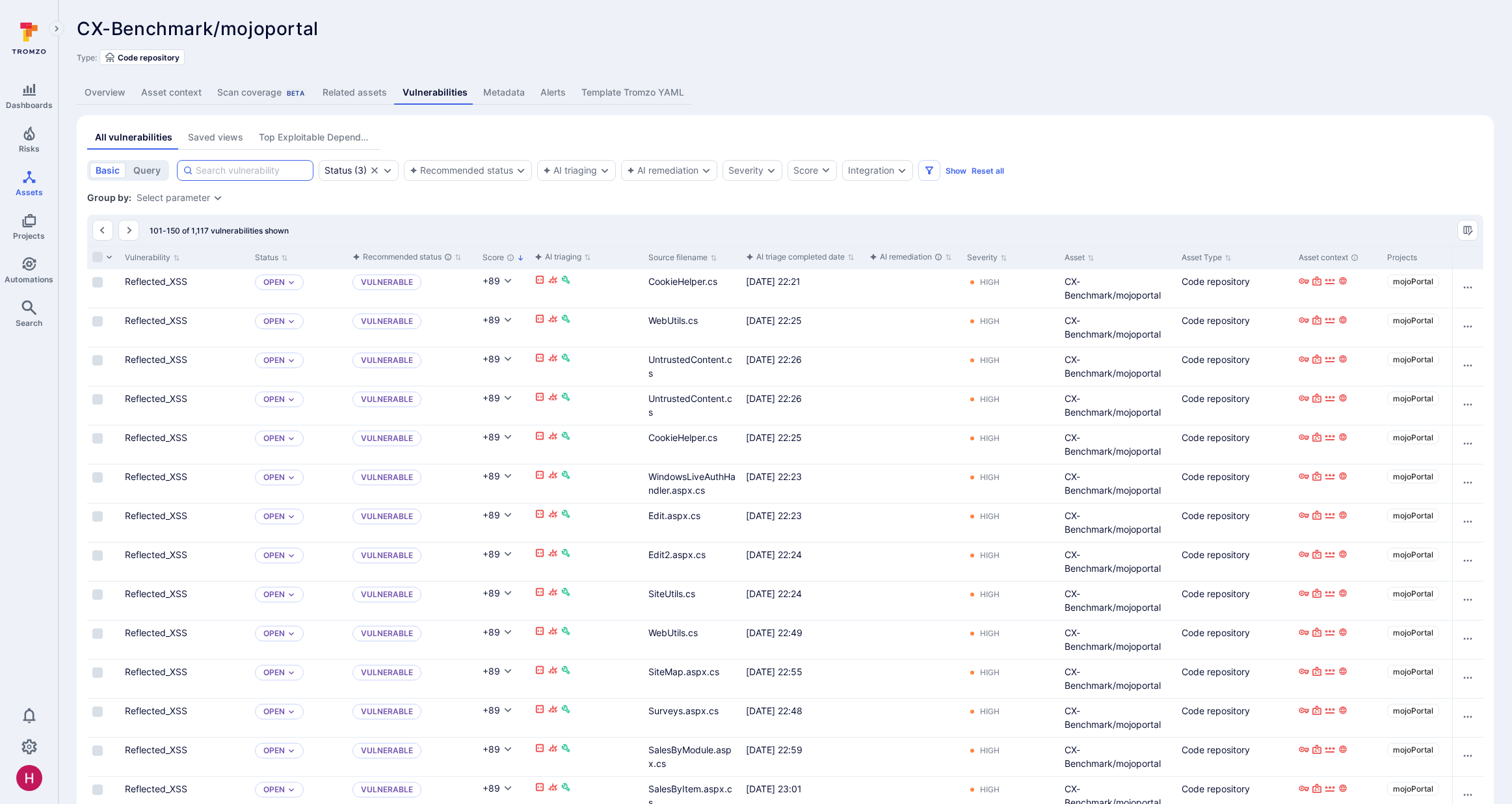 click at bounding box center (252, 170) 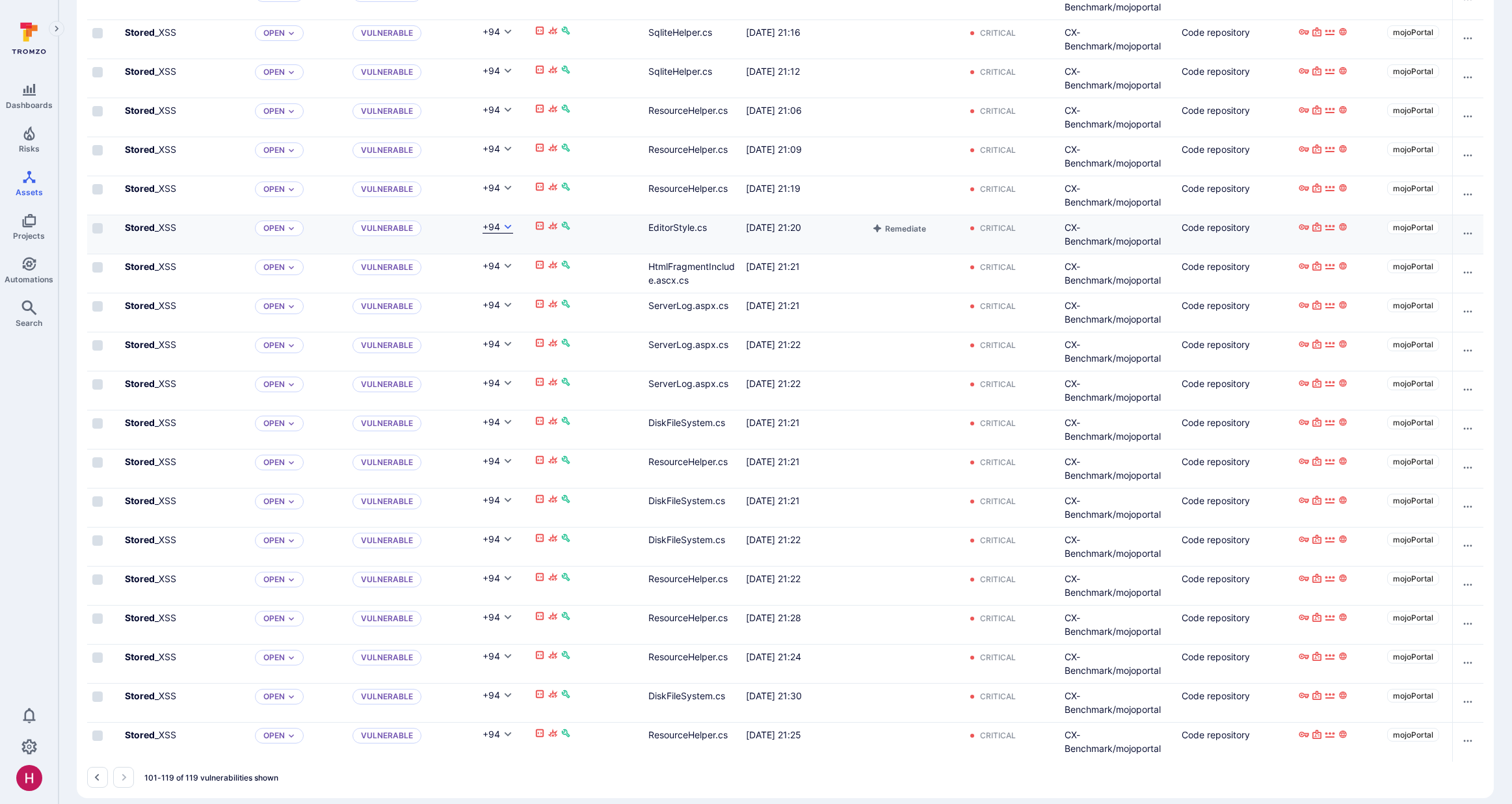 scroll, scrollTop: 1471, scrollLeft: 0, axis: vertical 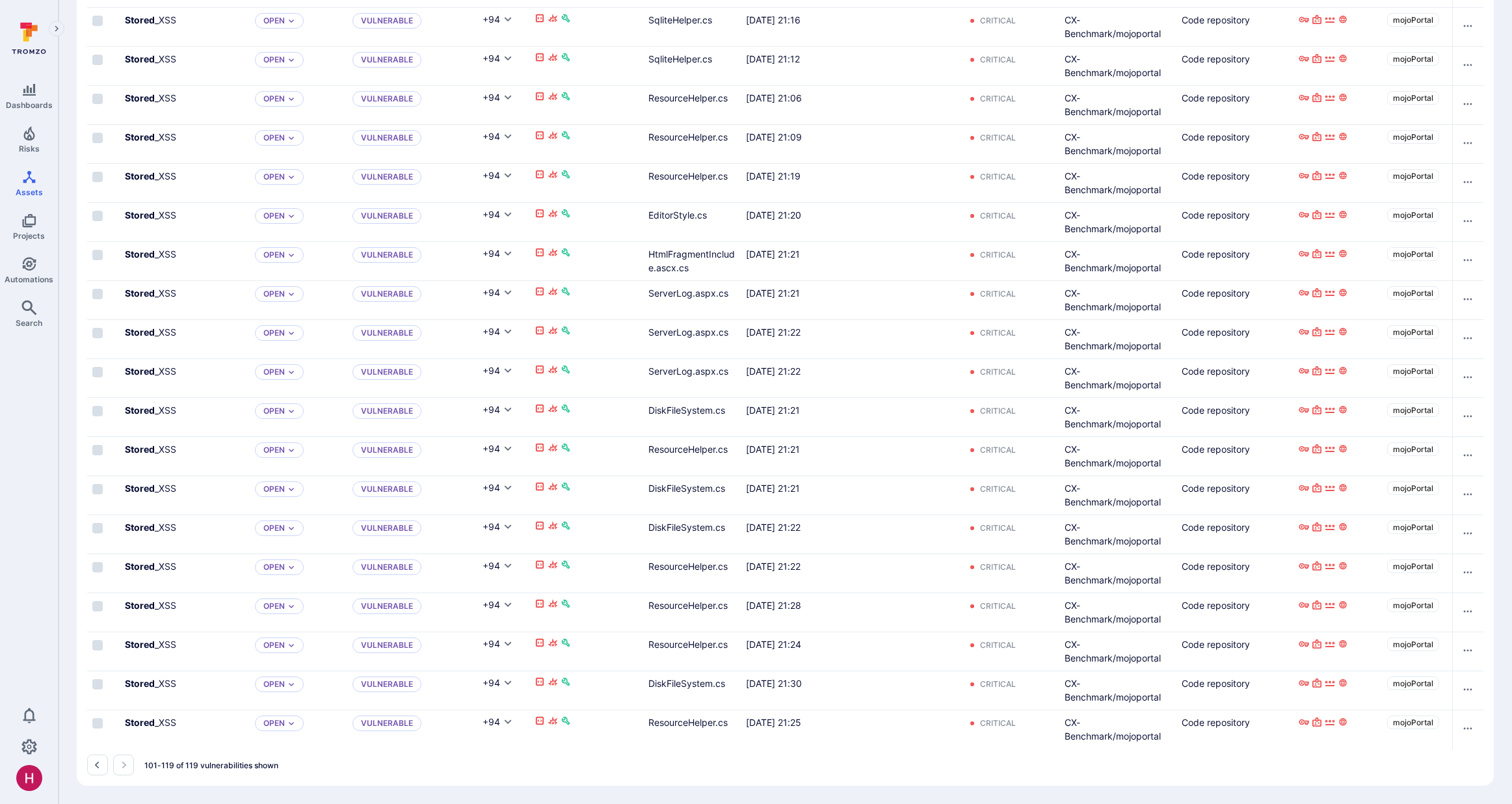 type on "stored" 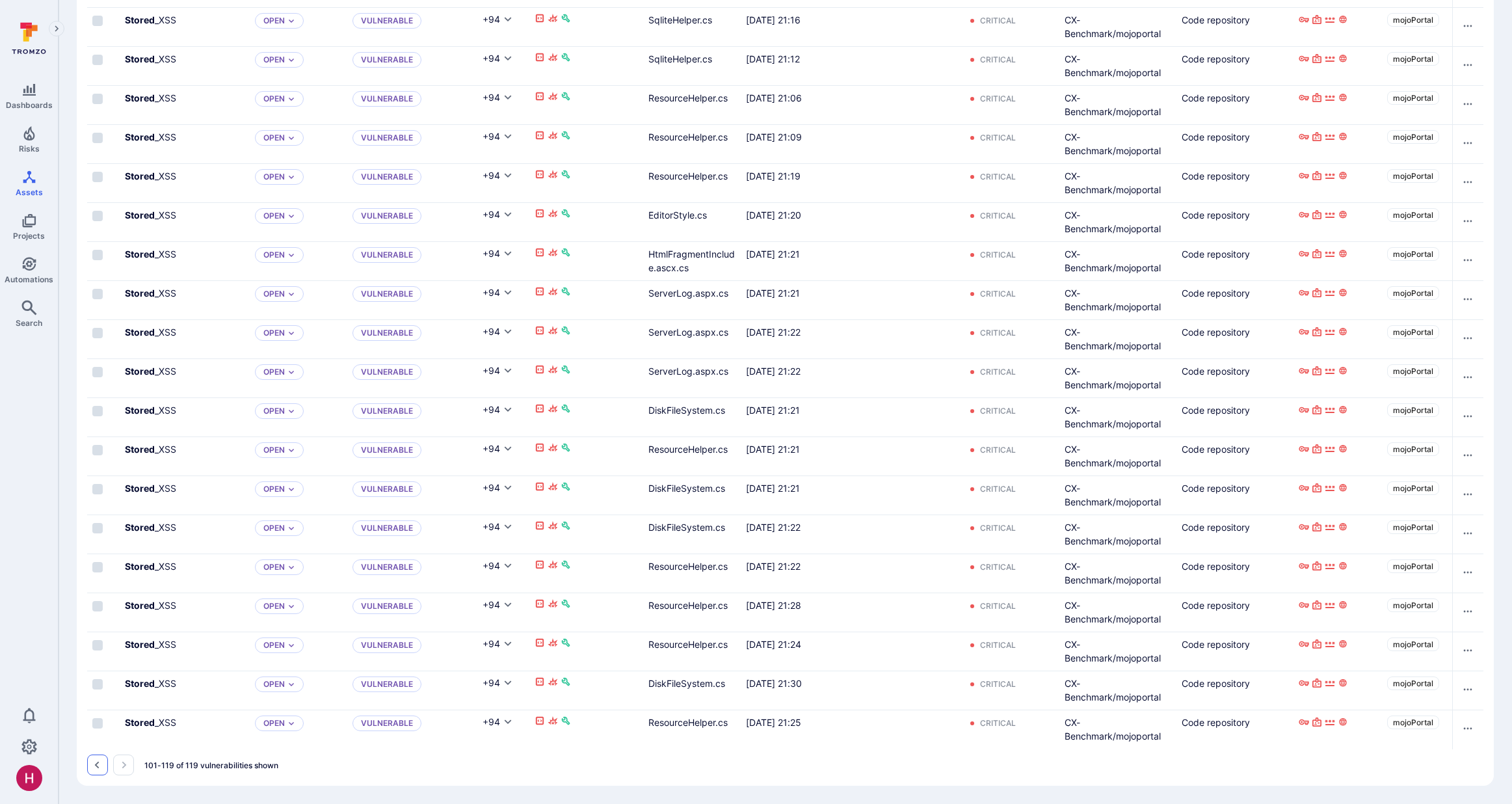 click 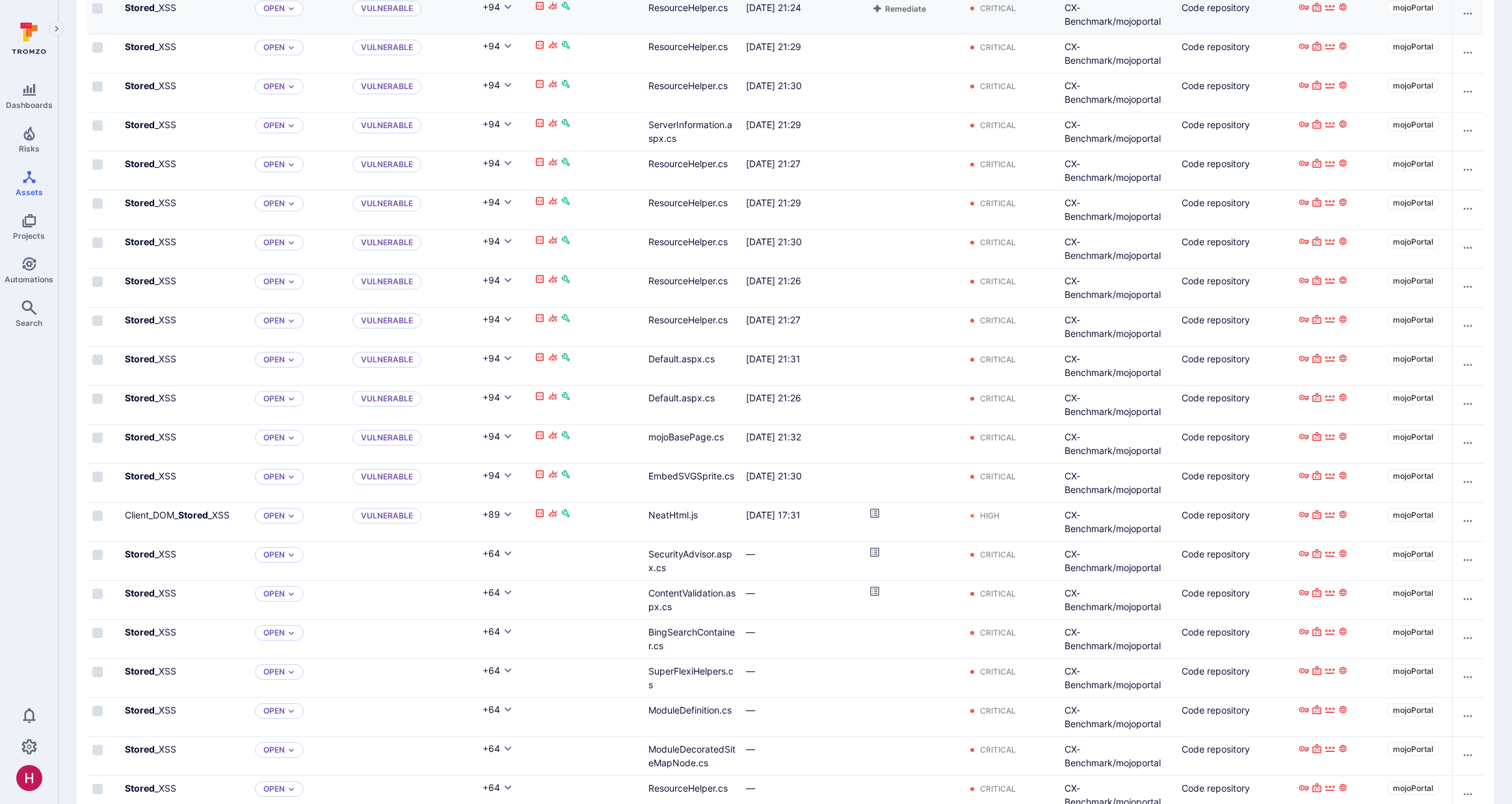 scroll, scrollTop: 0, scrollLeft: 0, axis: both 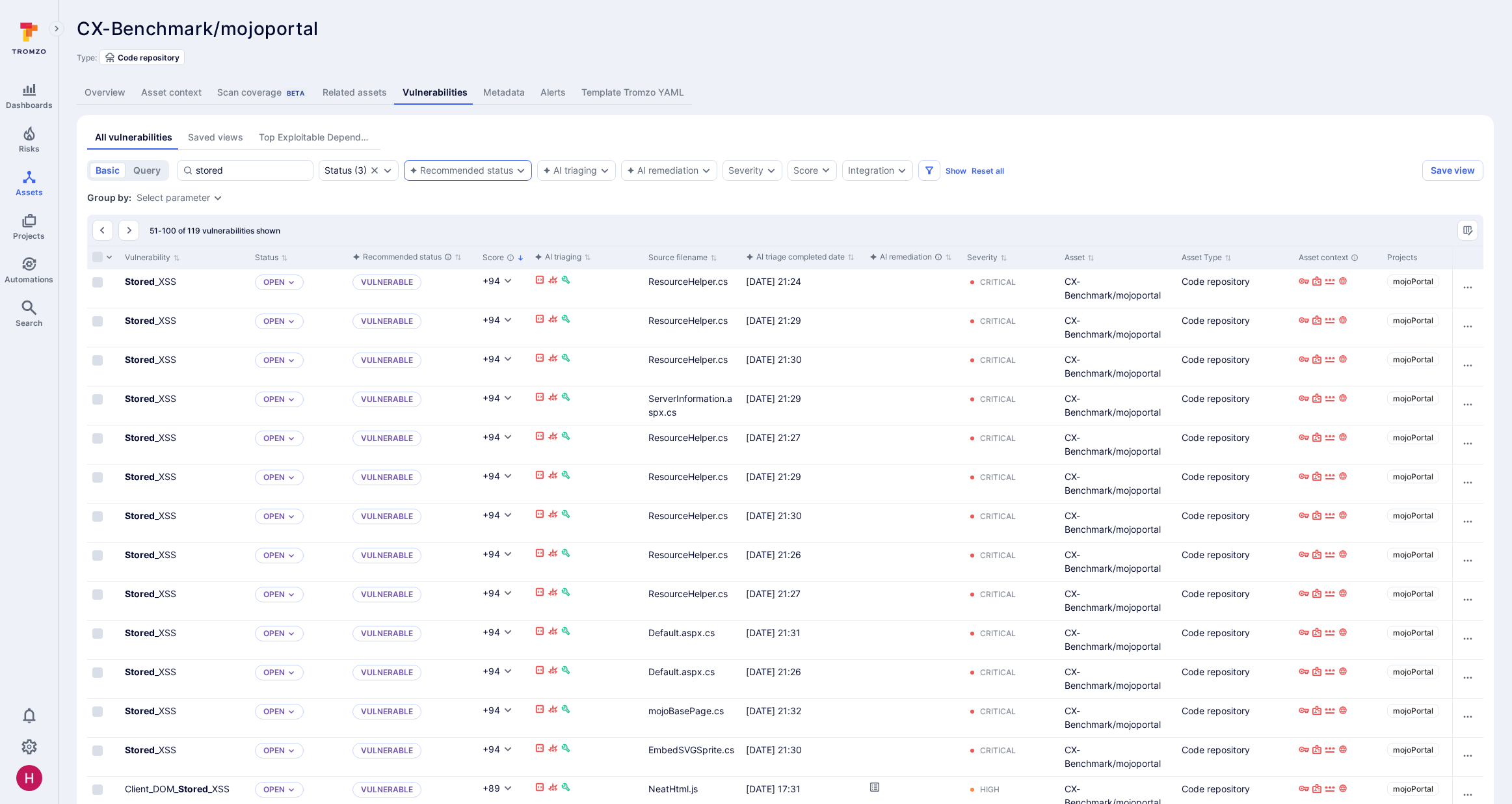 click on "Recommended status" at bounding box center (461, 170) 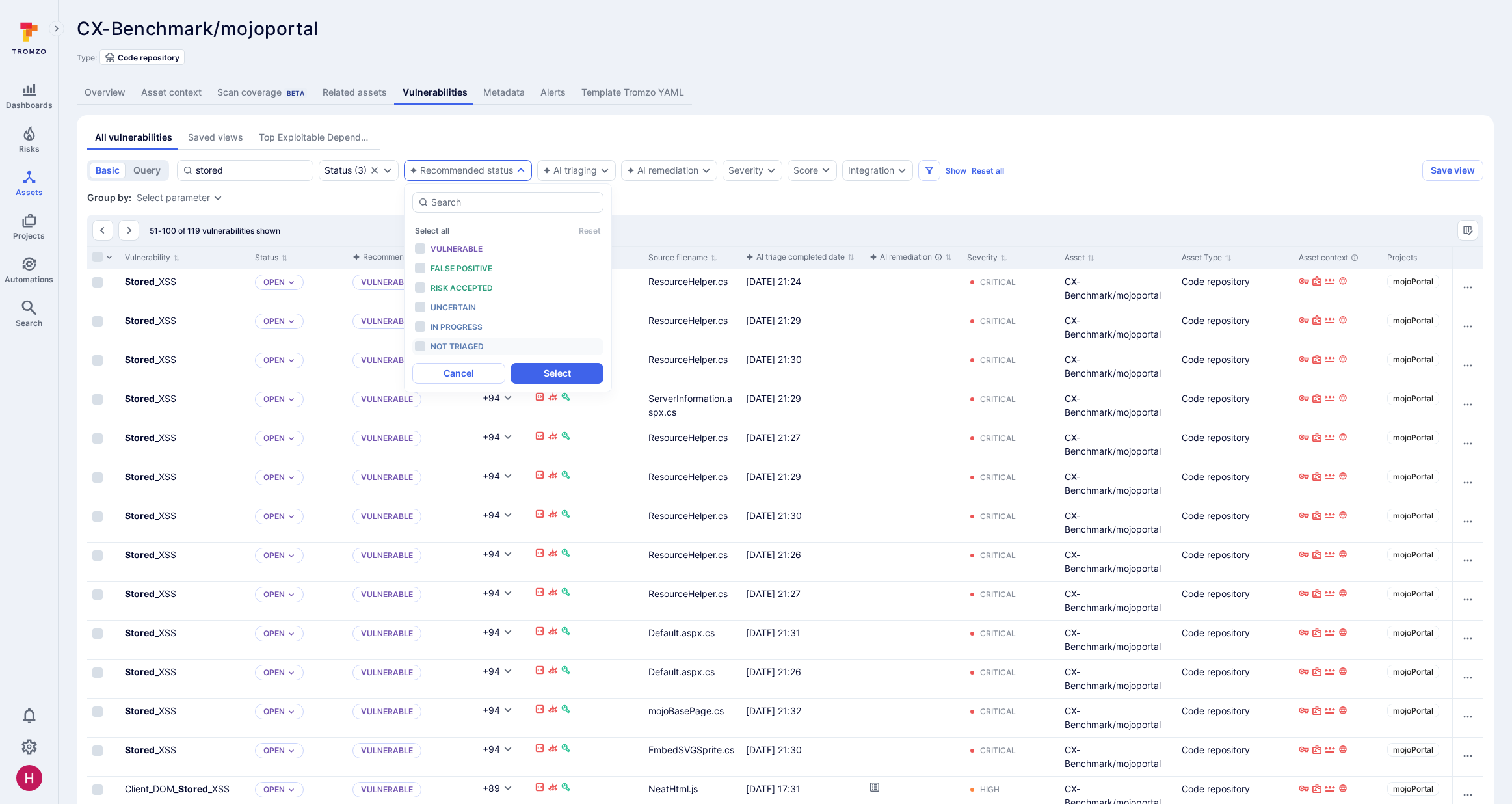 click on "Not triaged" at bounding box center [457, 346] 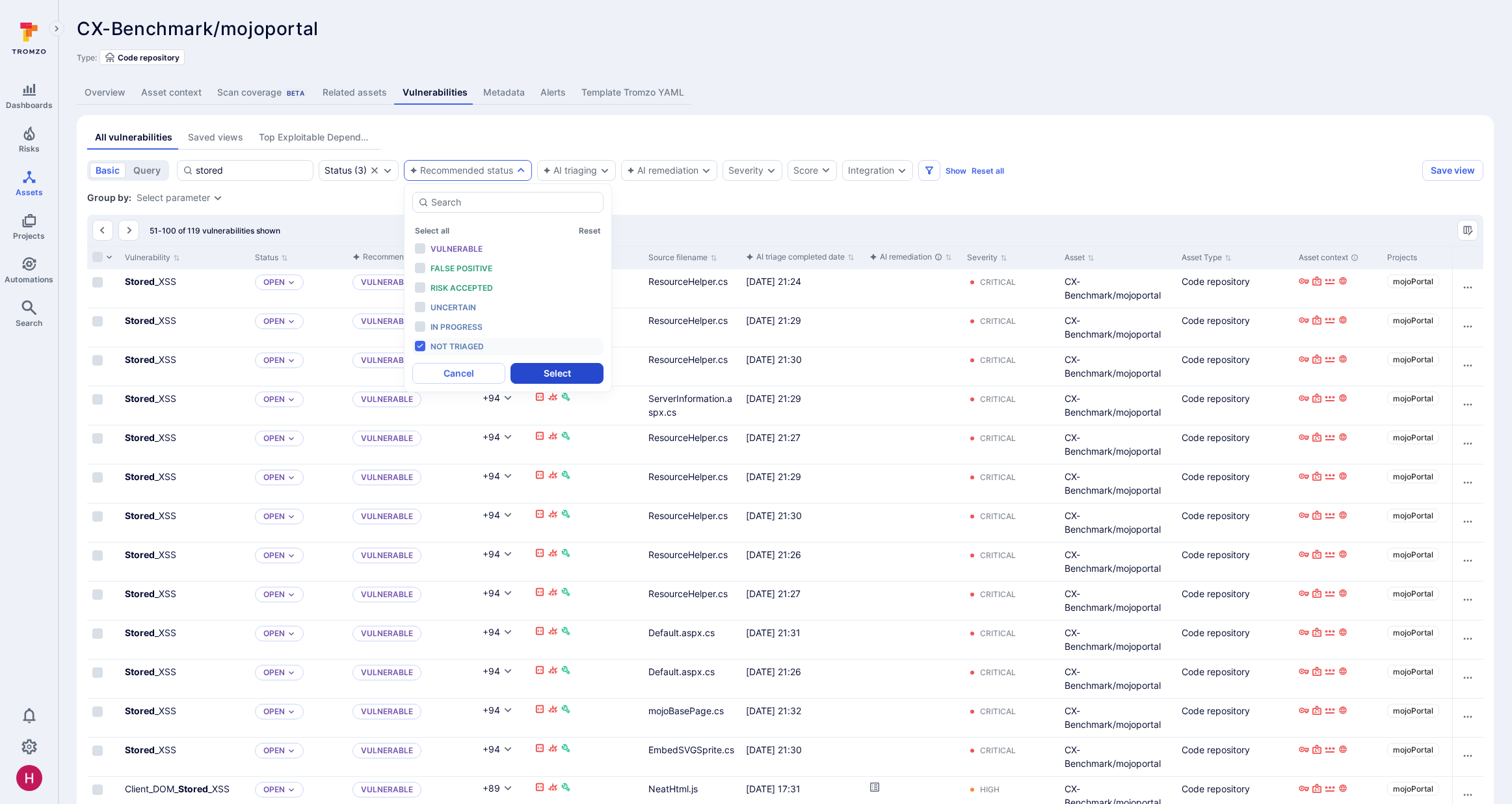 click on "Select" at bounding box center (557, 373) 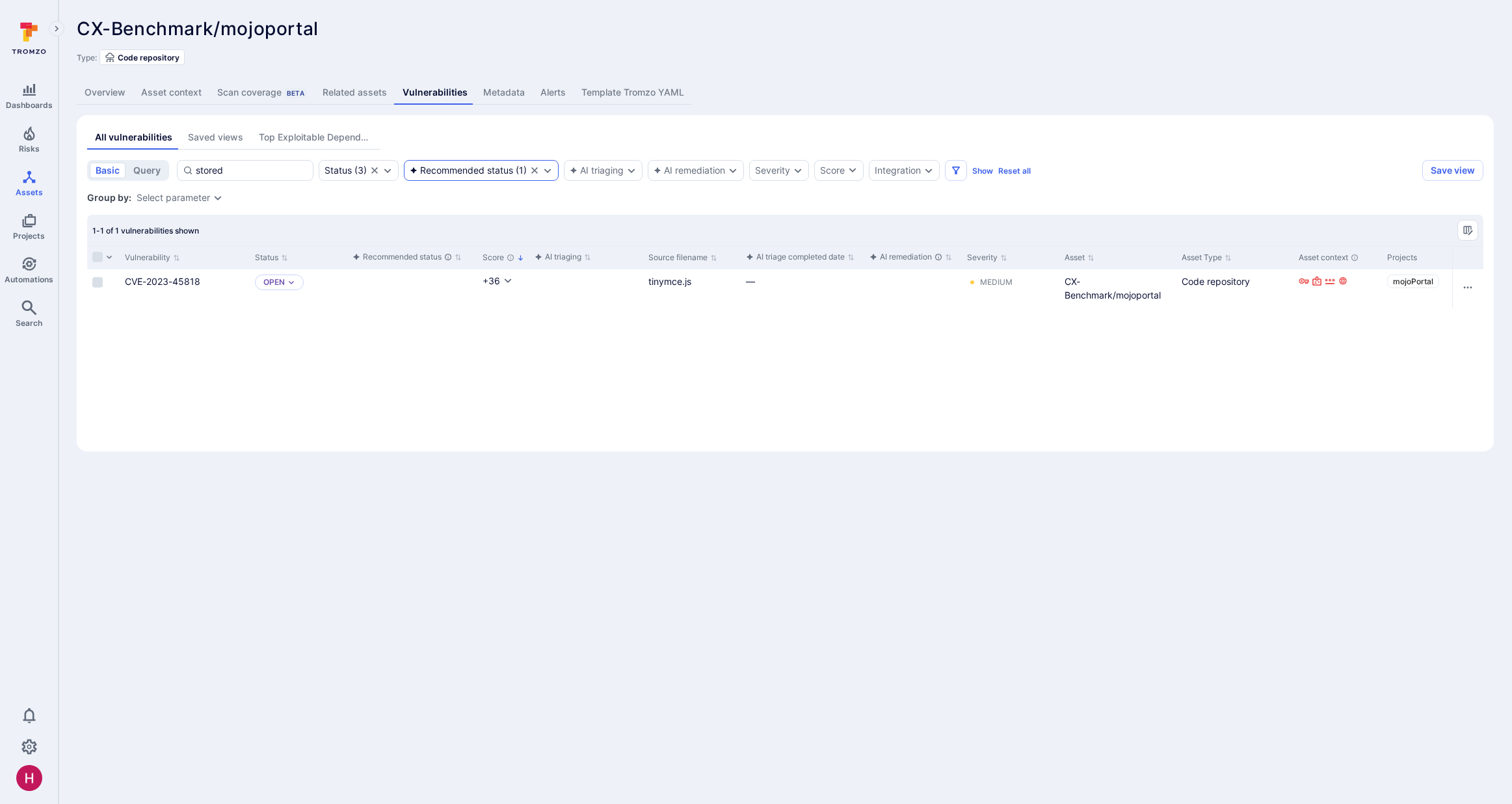 click 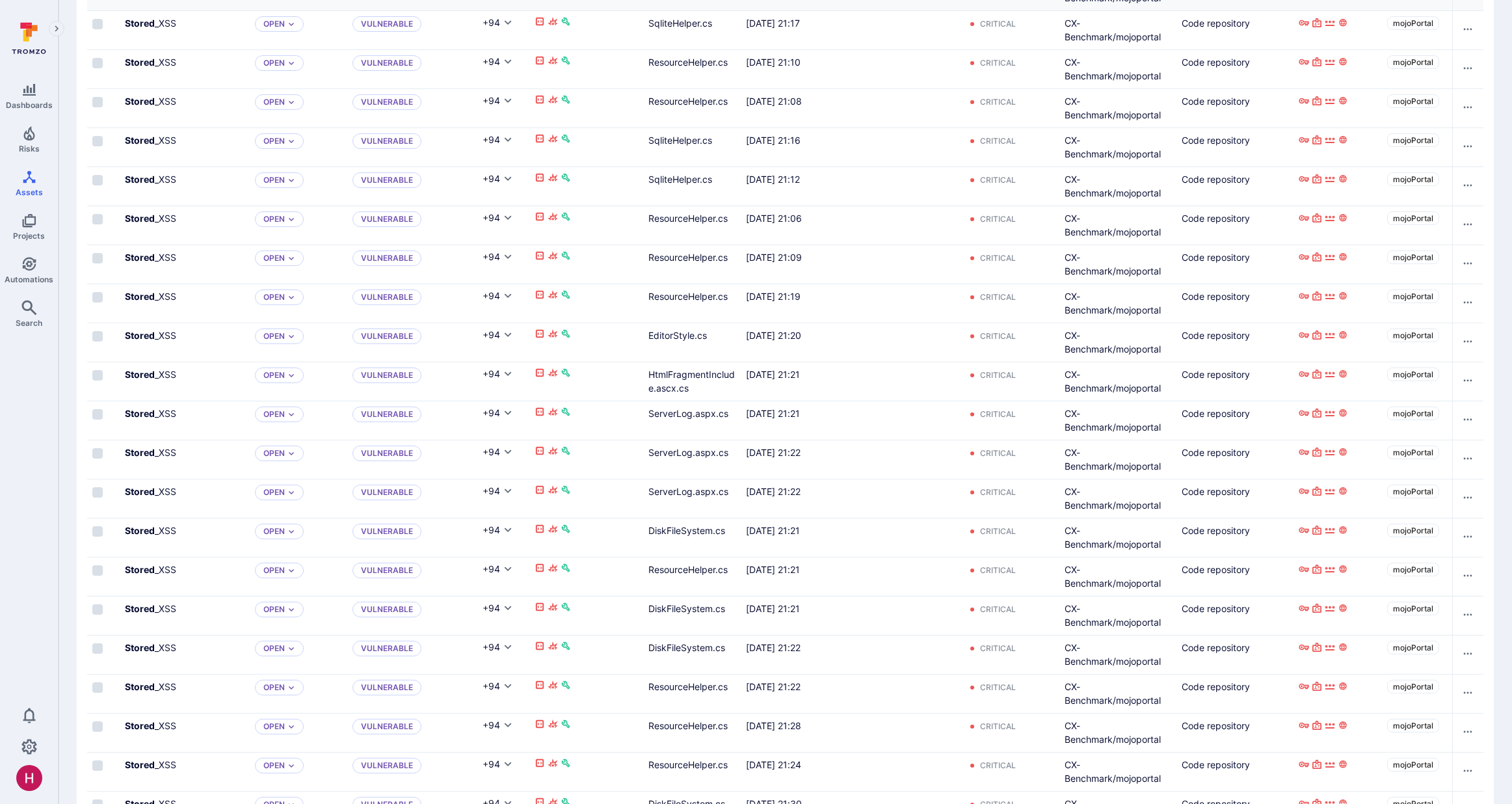 scroll, scrollTop: 1471, scrollLeft: 0, axis: vertical 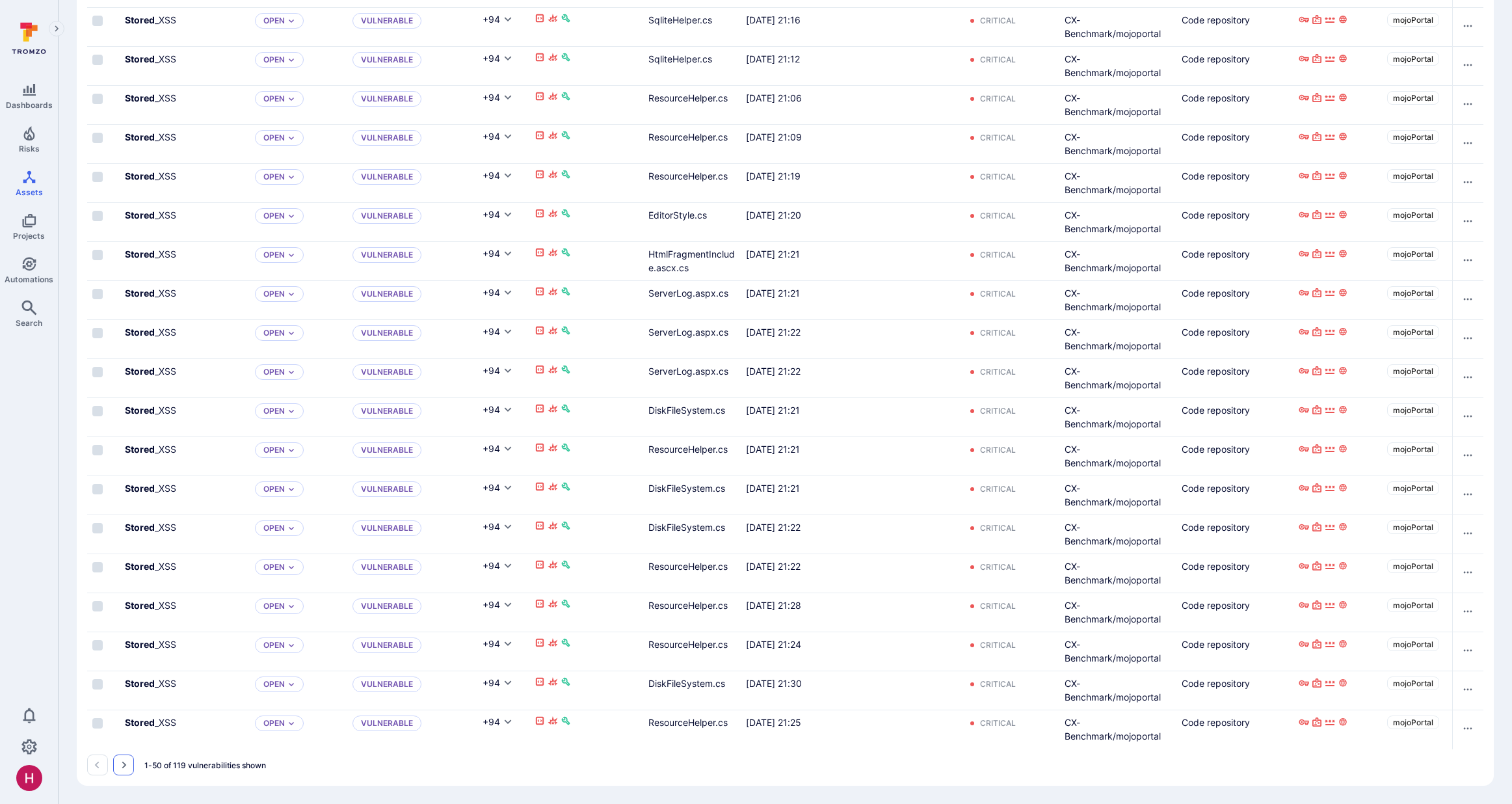 click 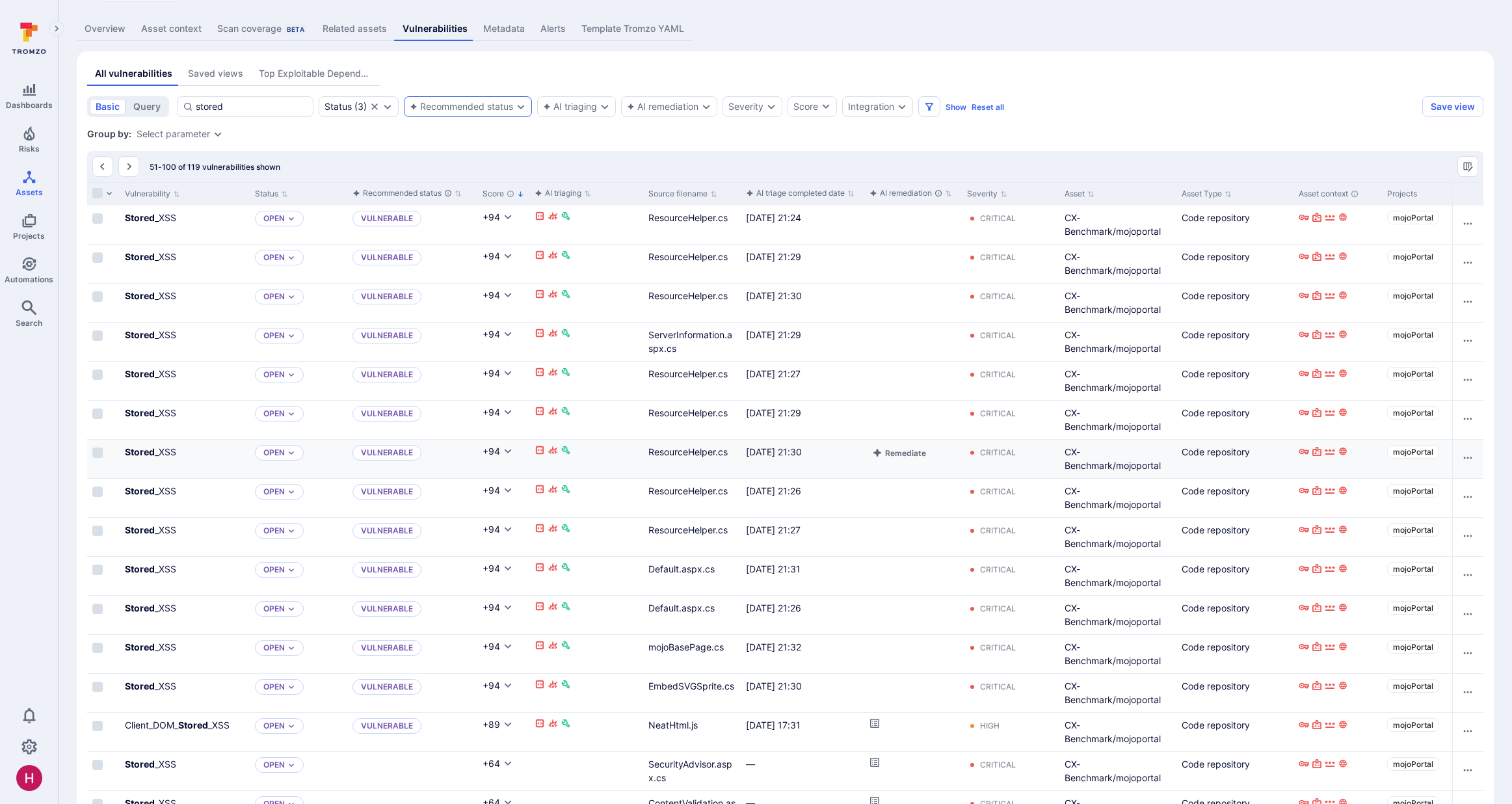 scroll, scrollTop: 0, scrollLeft: 0, axis: both 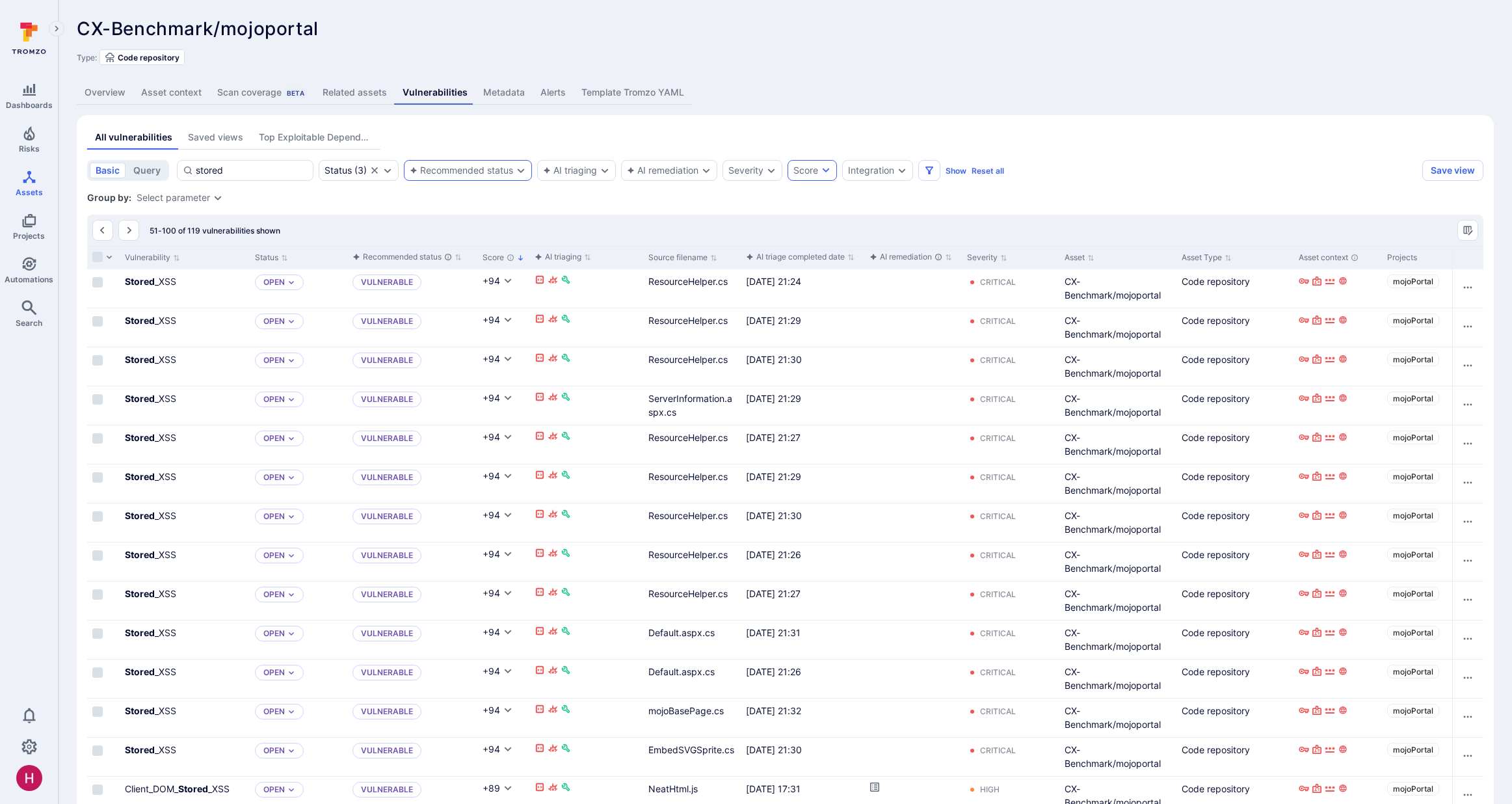 click 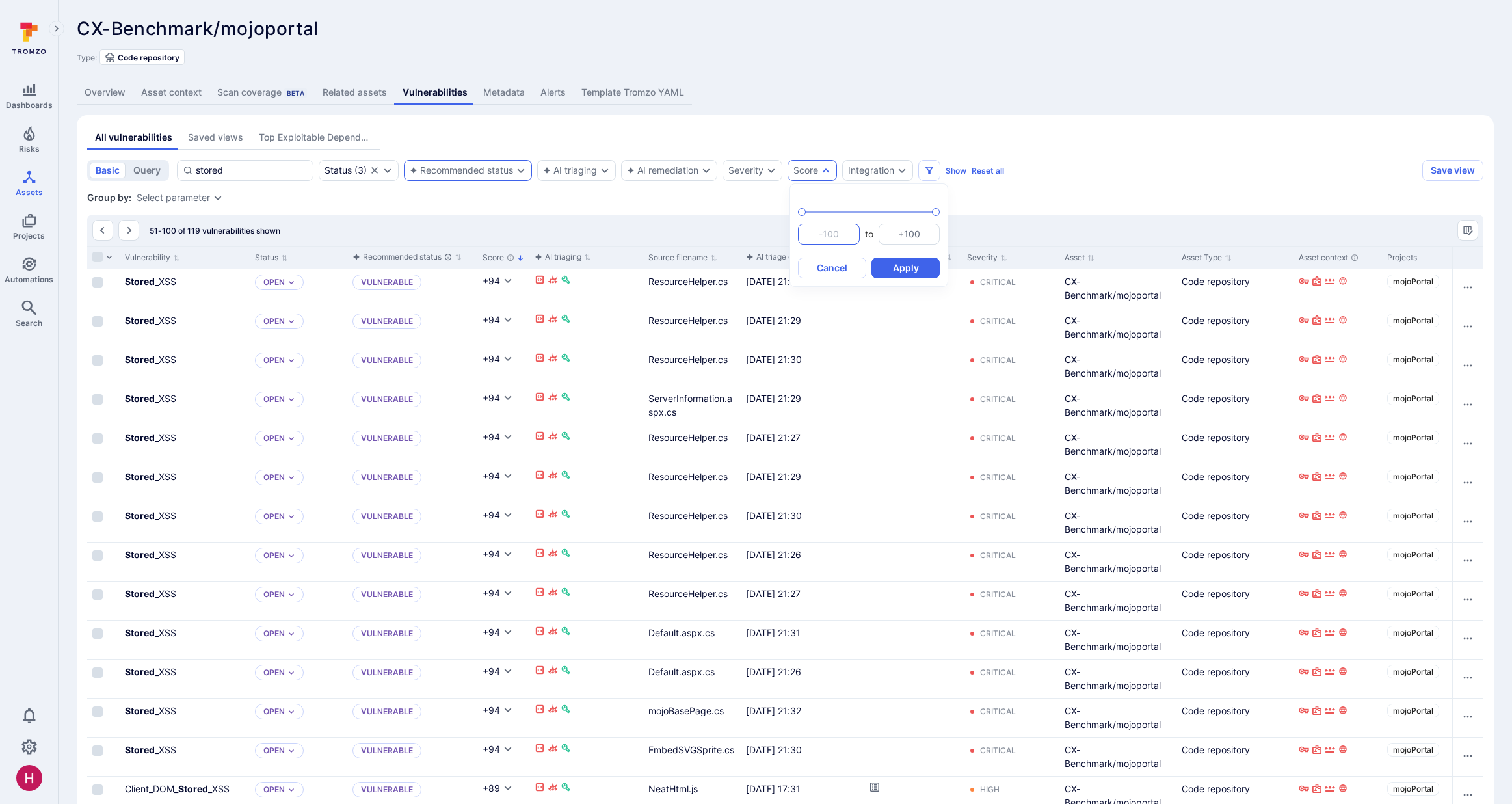 click 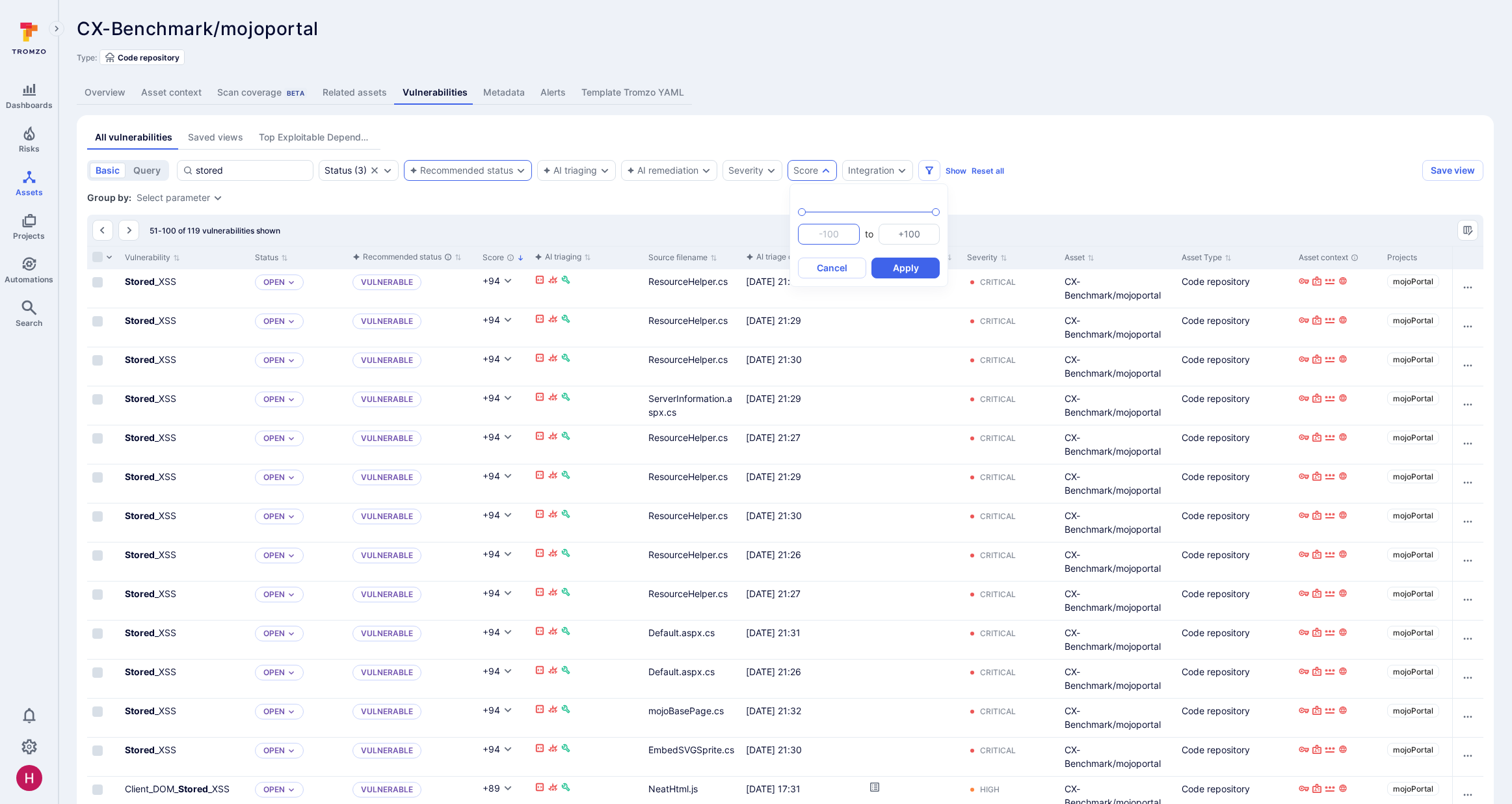 type on "6" 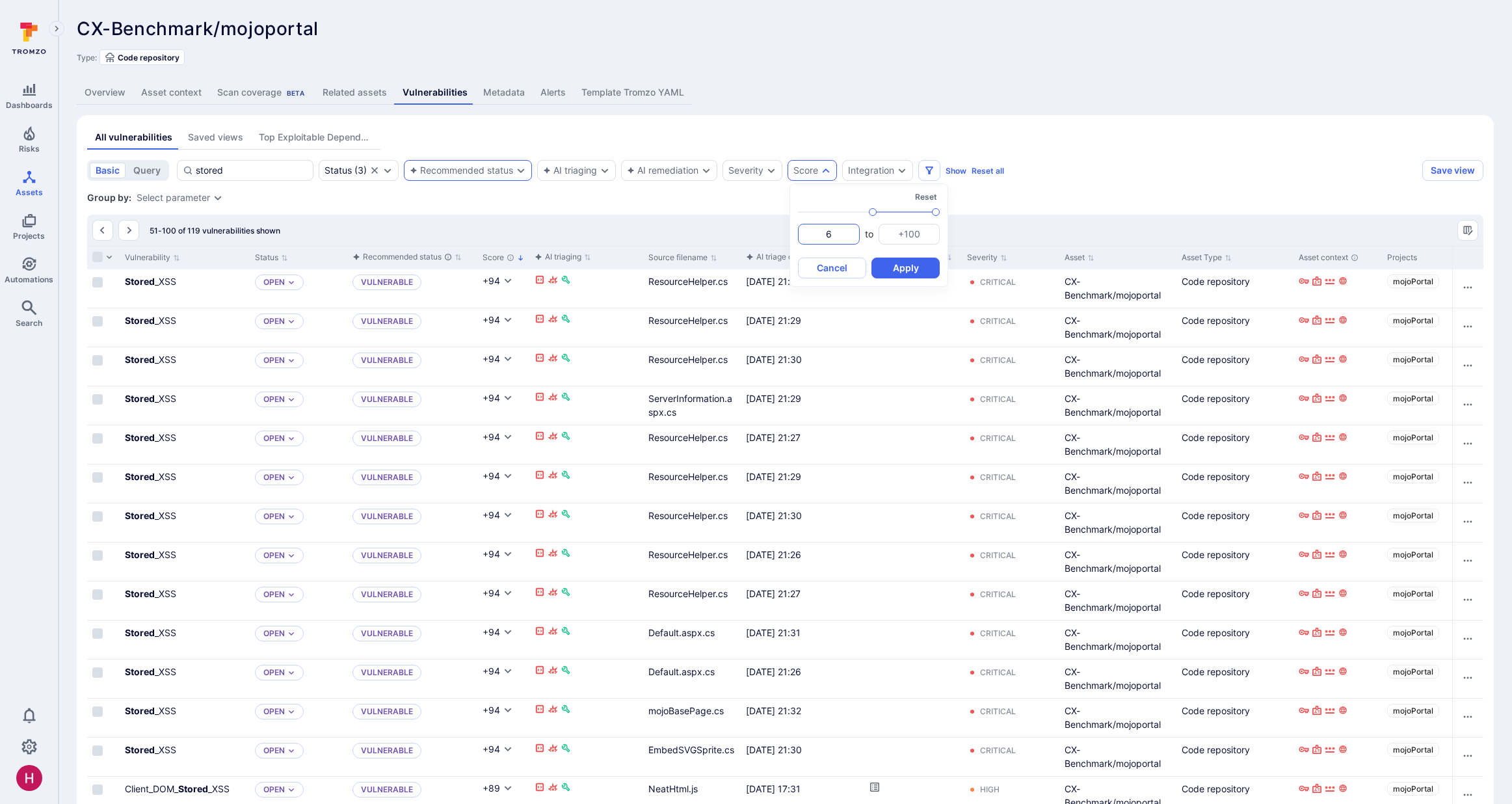 type on "64" 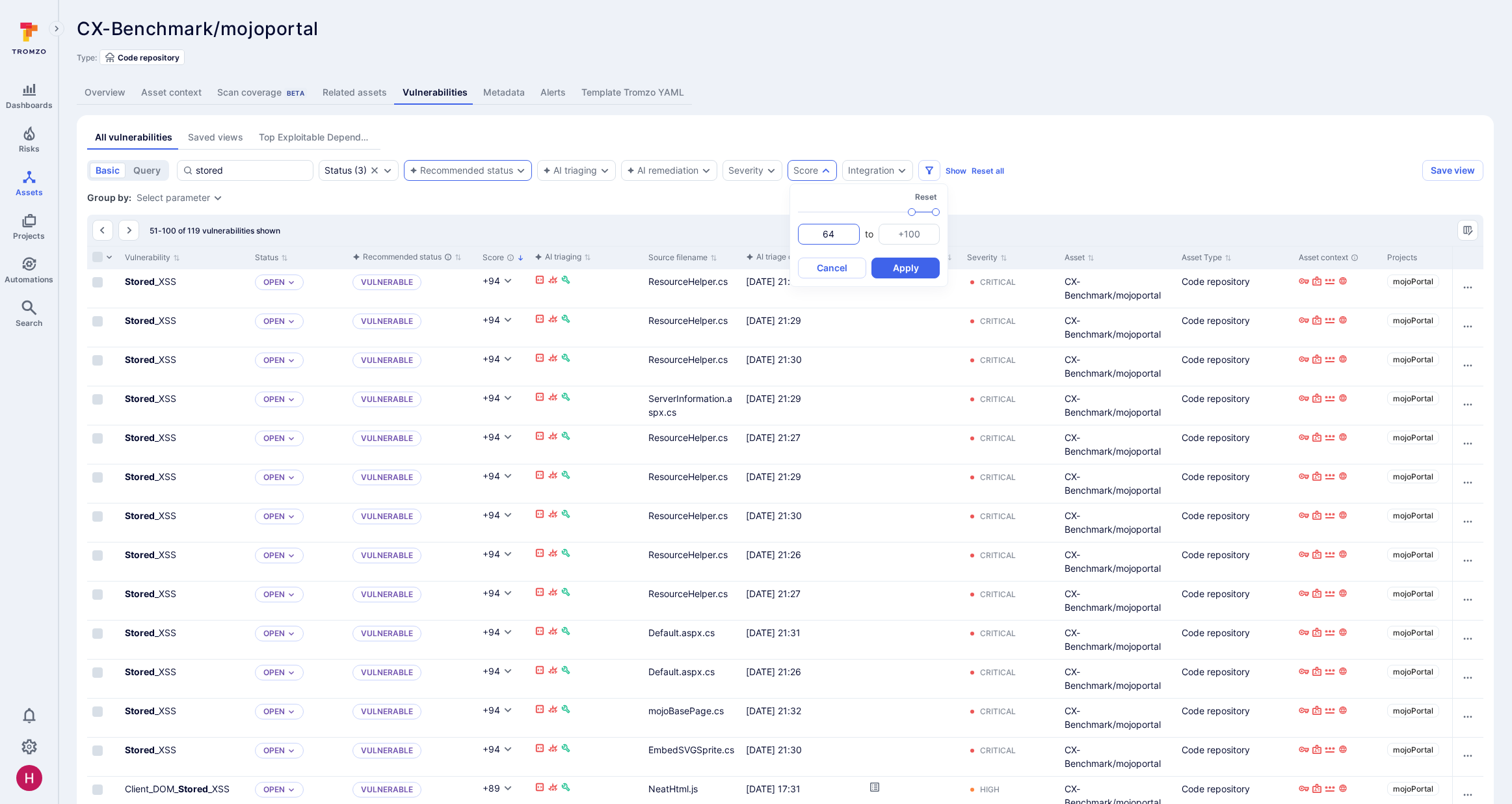 type on "64" 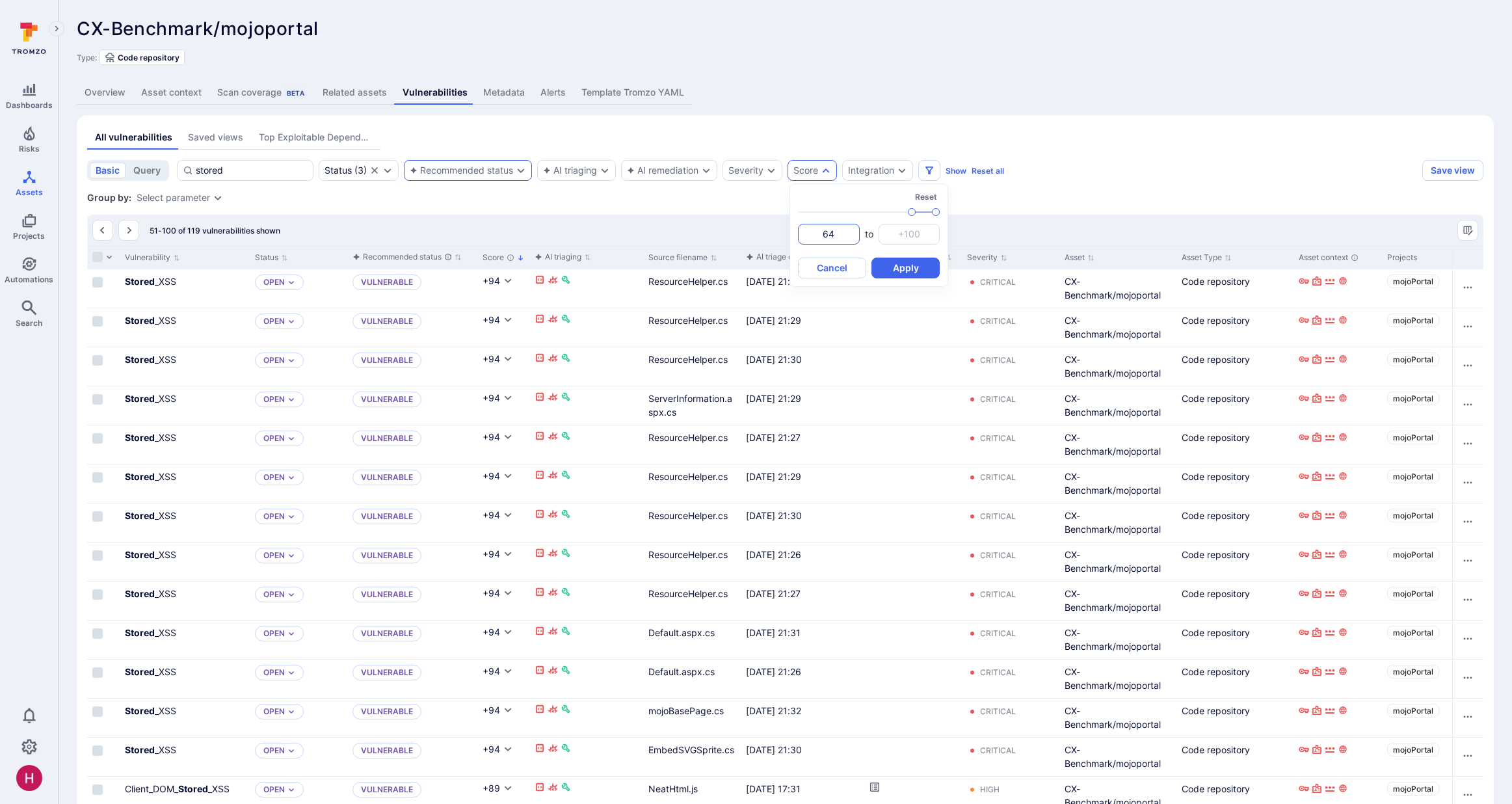 type on "6" 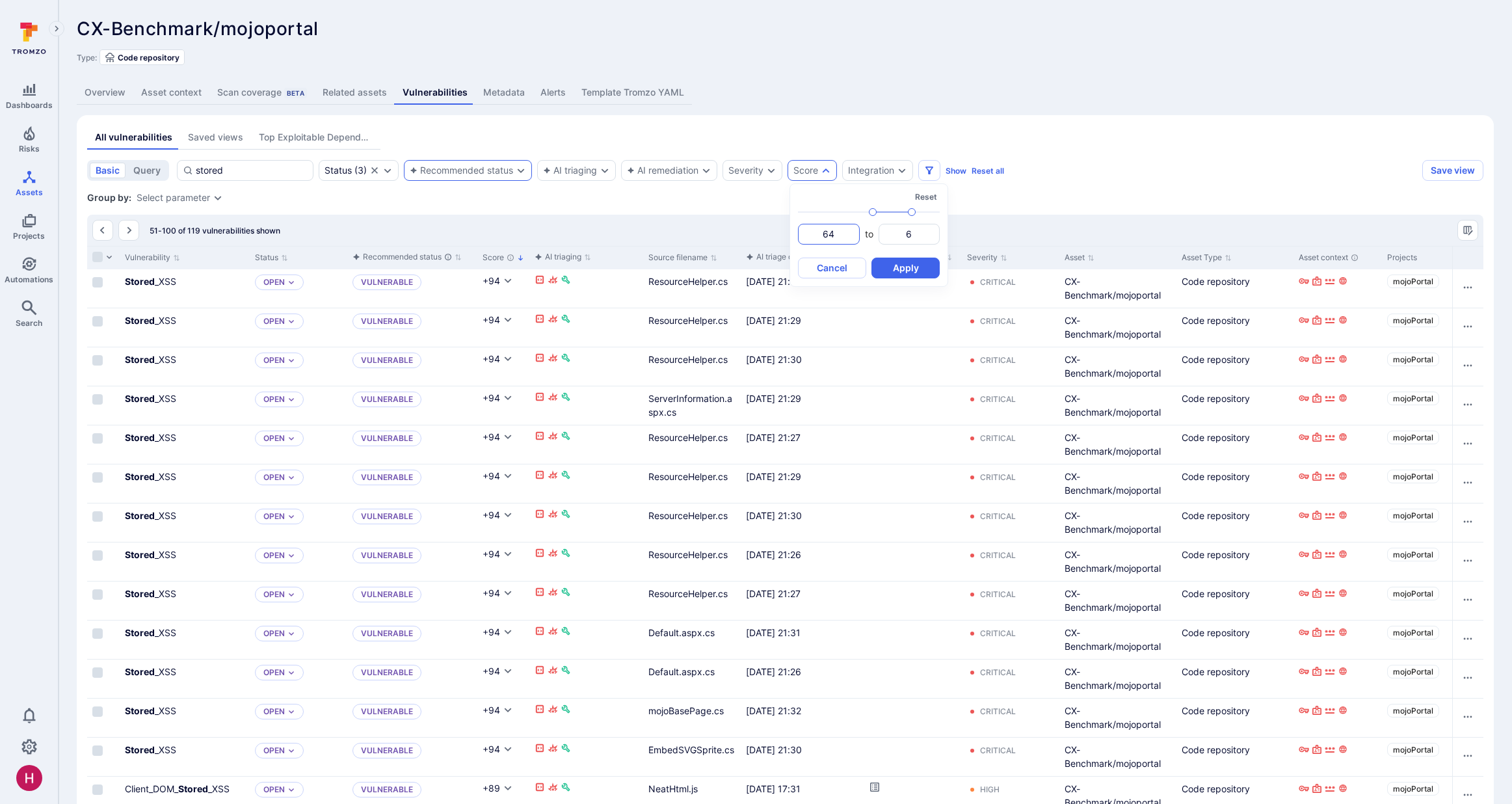 type on "64" 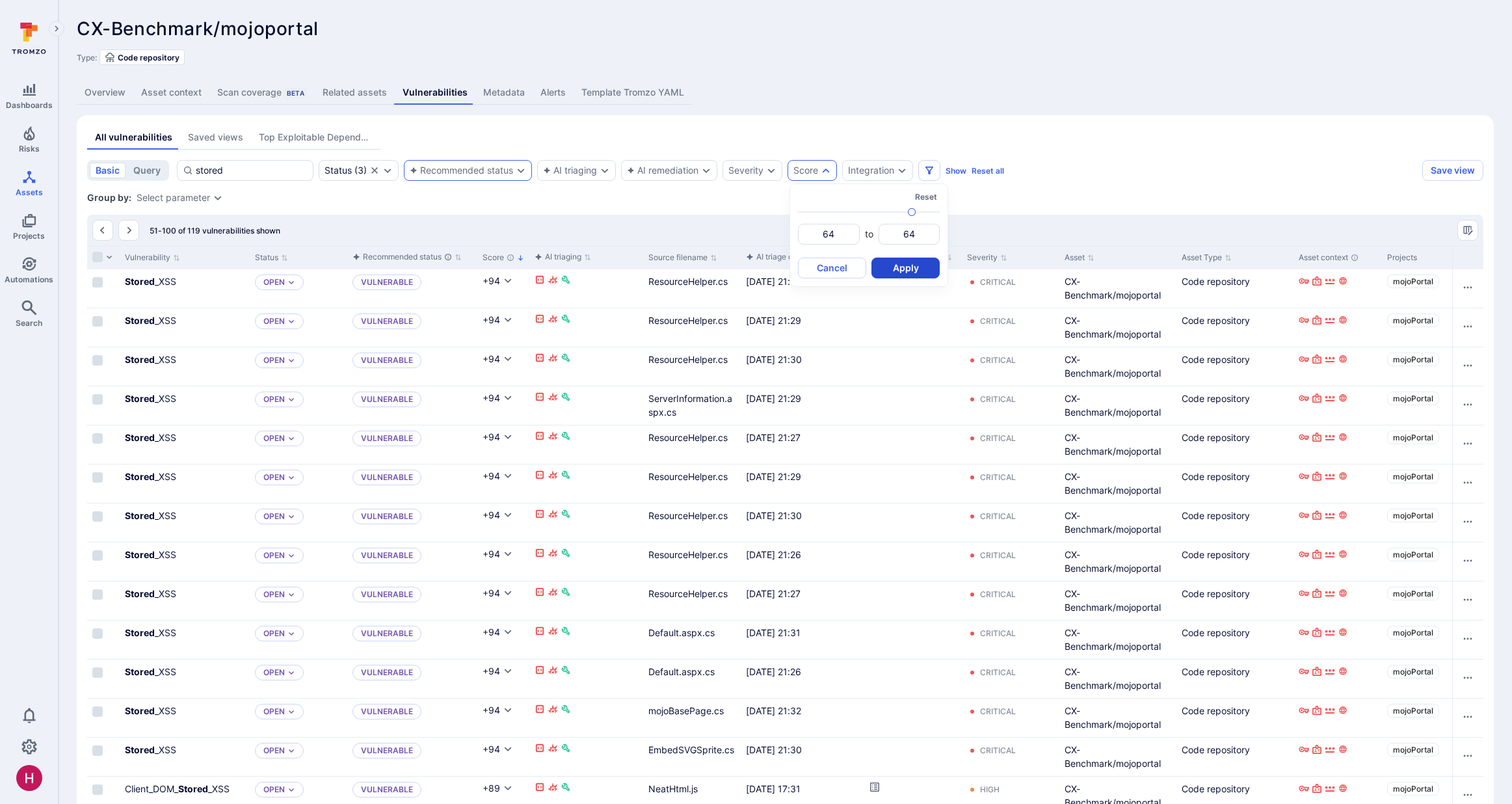 type on "64" 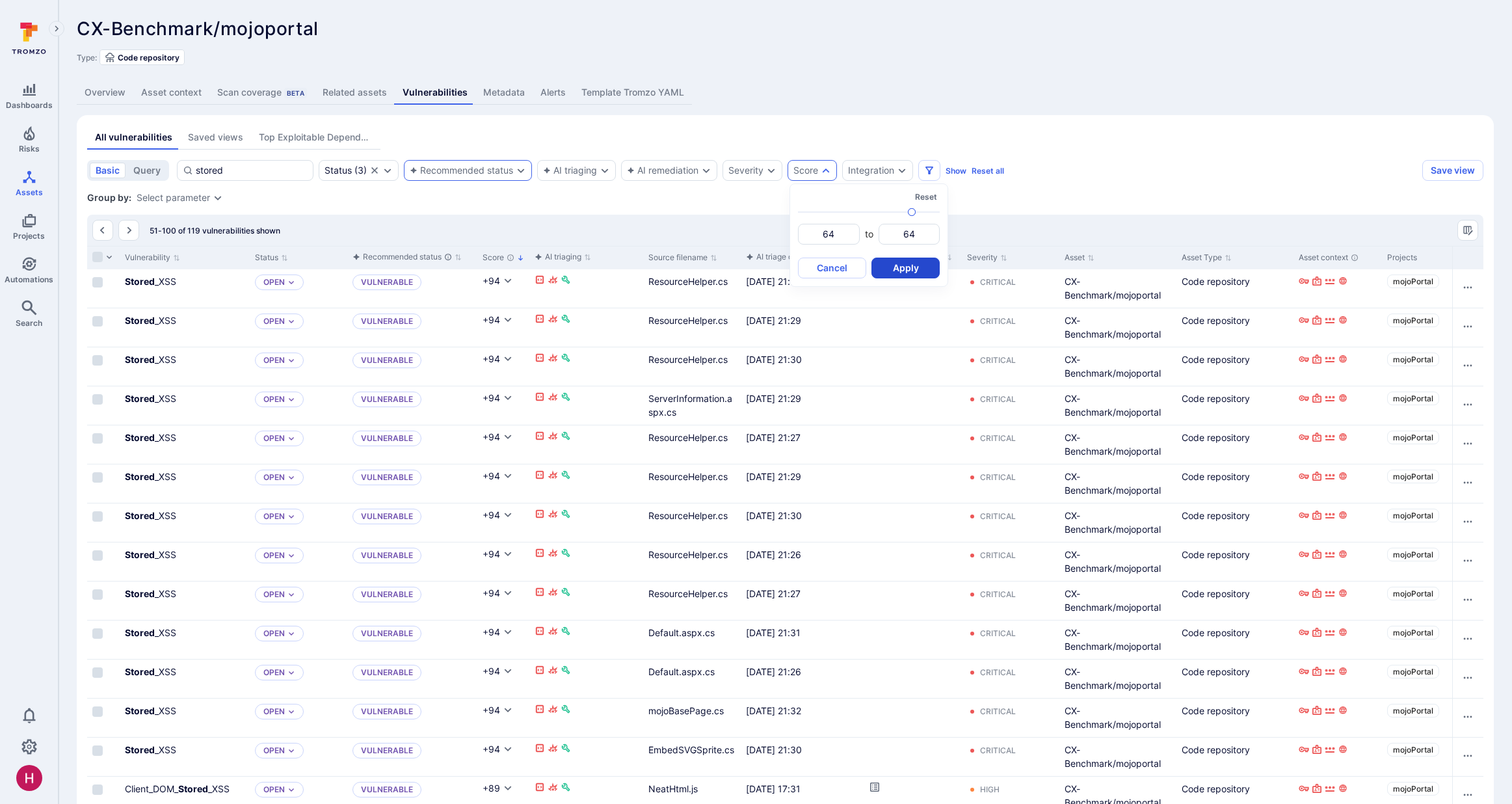 click on "Apply" at bounding box center [905, 268] 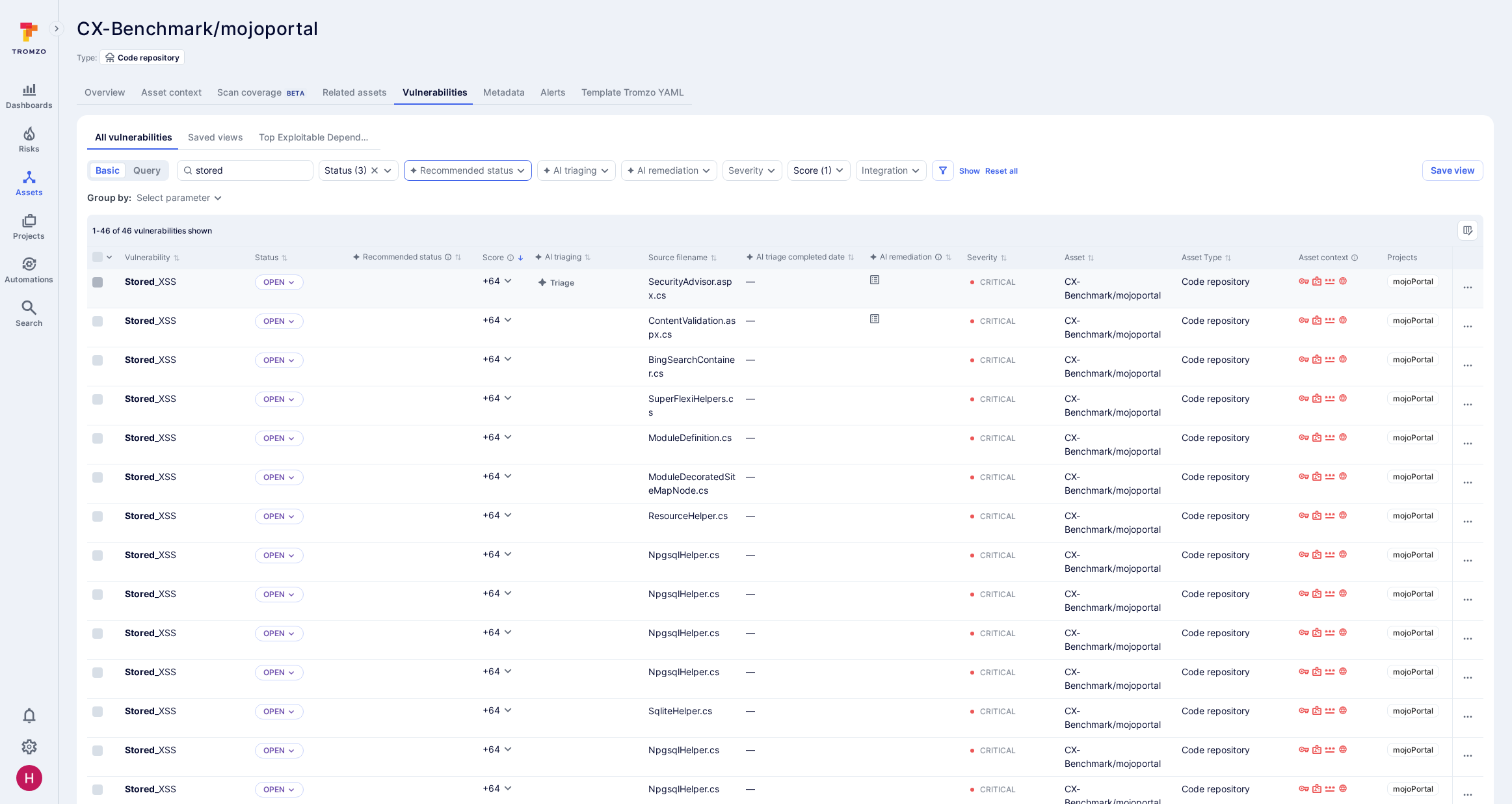 click at bounding box center [98, 282] 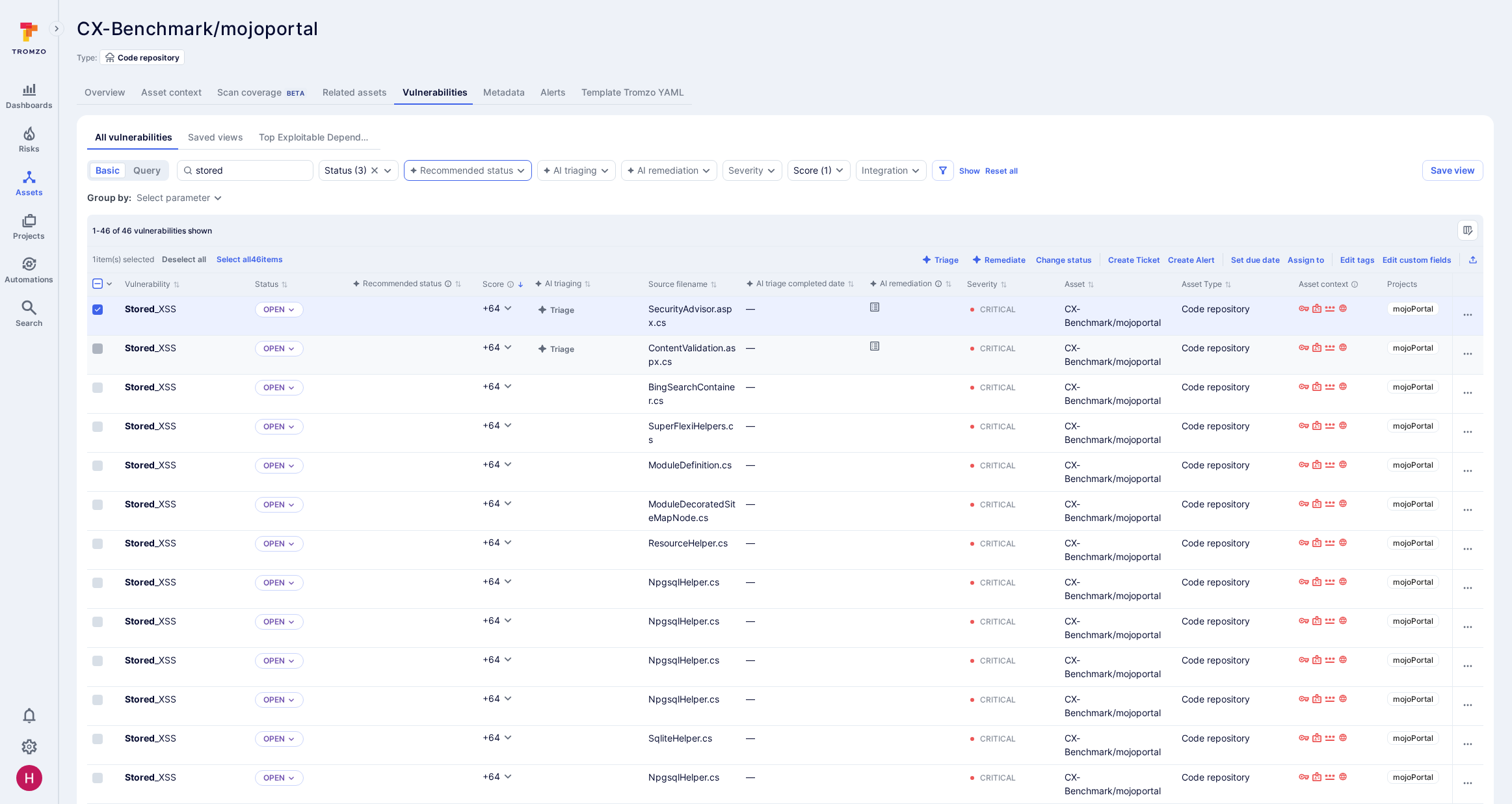 click at bounding box center (98, 349) 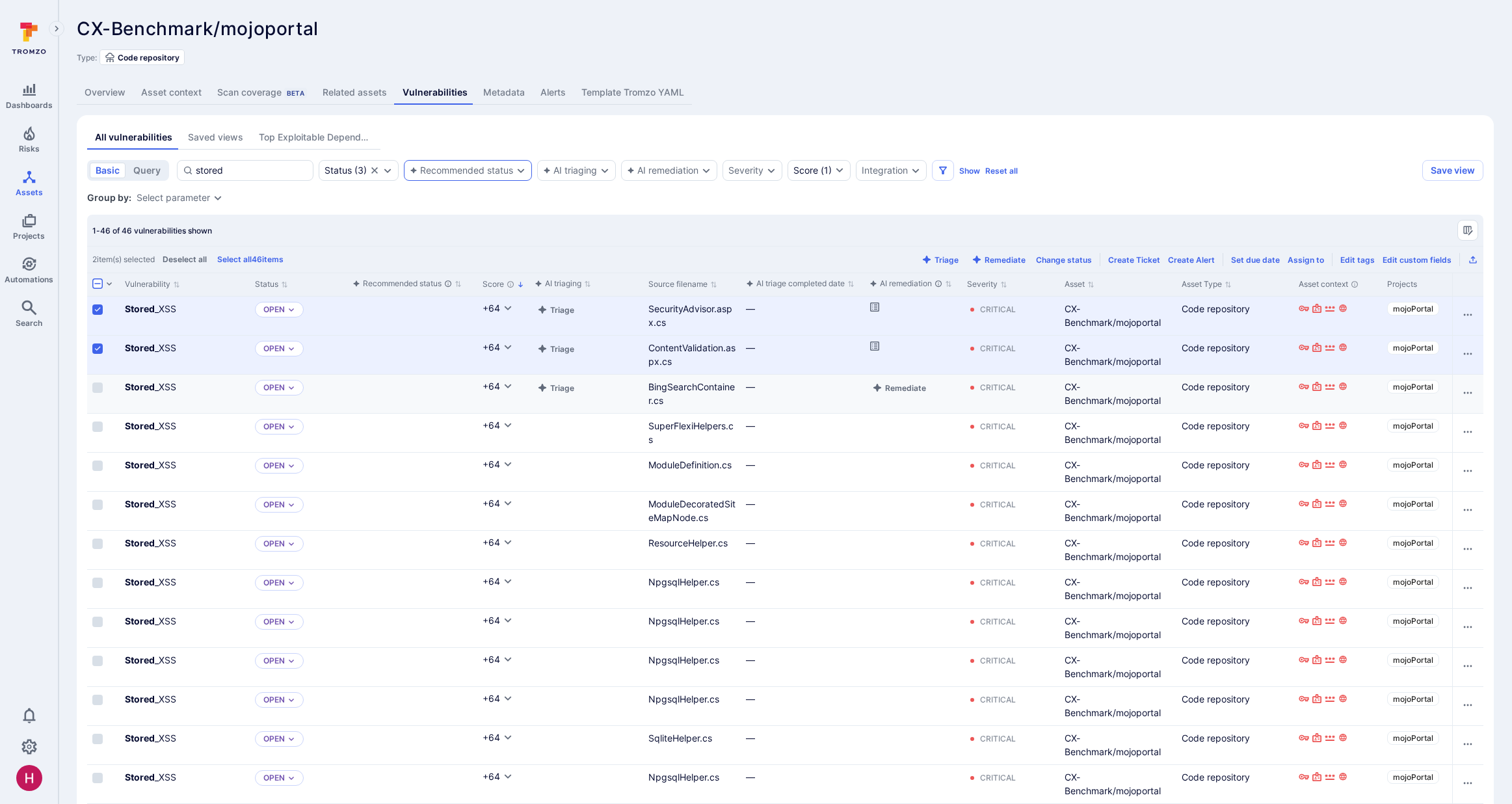 click at bounding box center [98, 388] 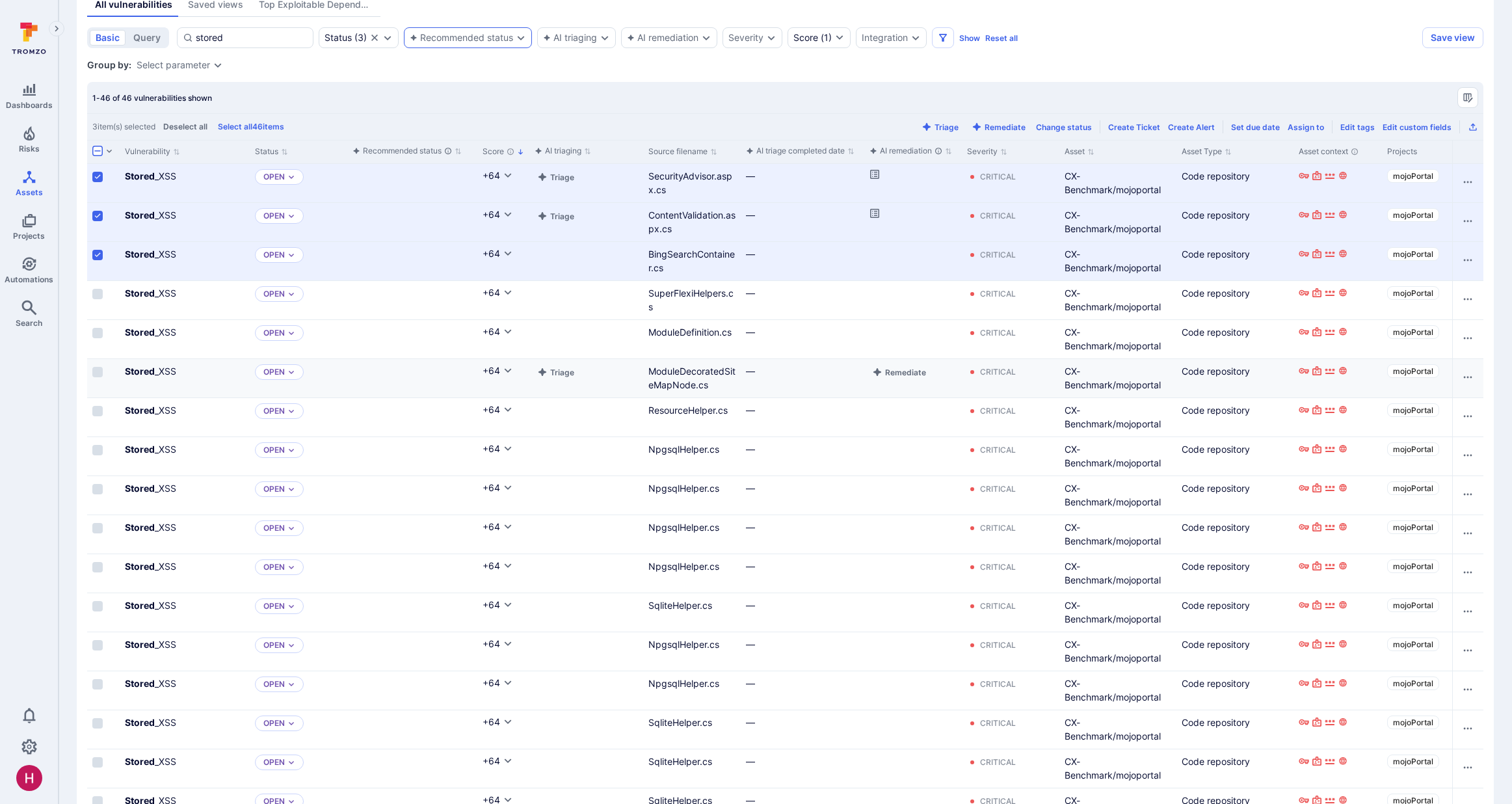 scroll, scrollTop: 0, scrollLeft: 0, axis: both 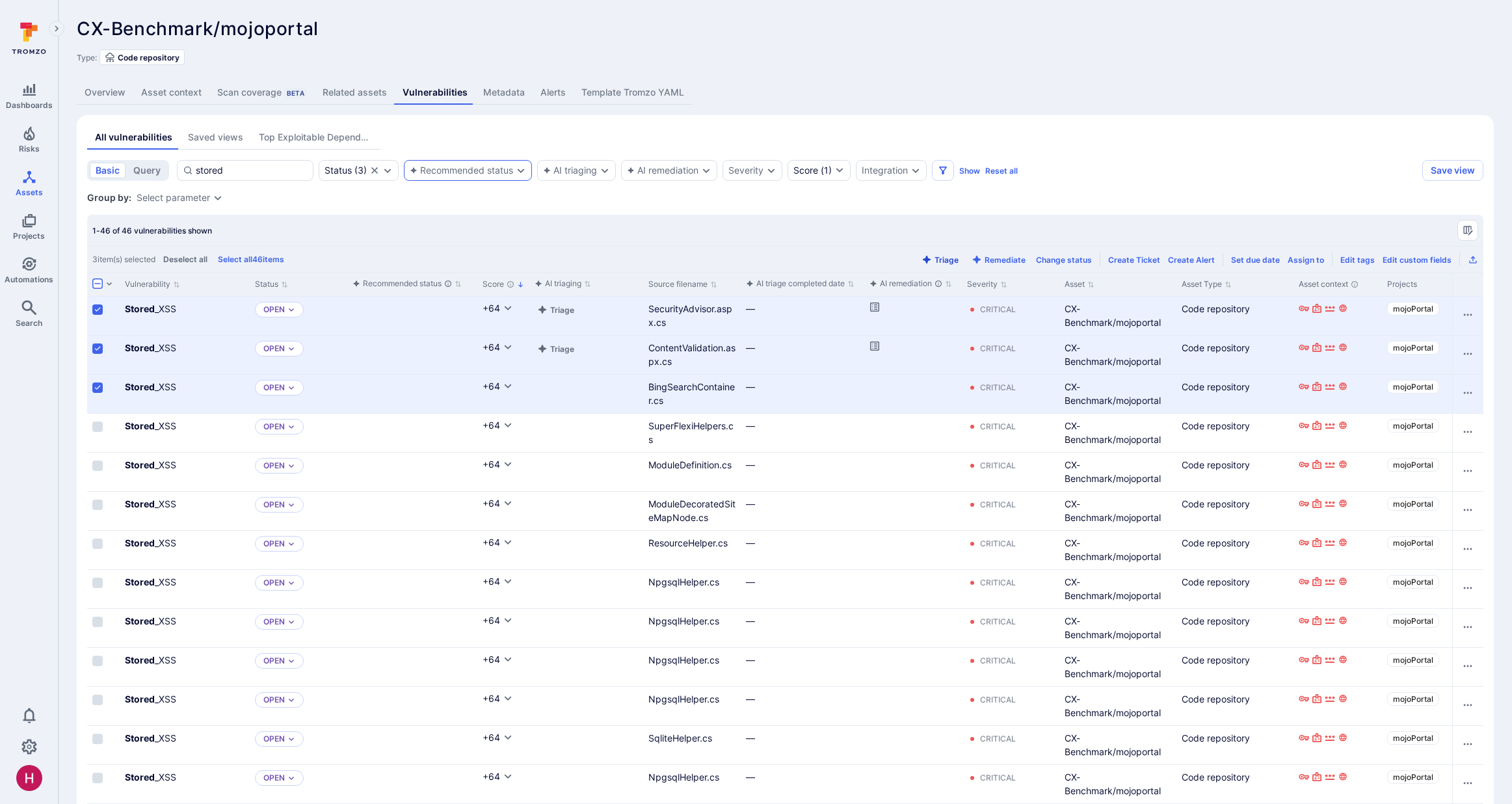 click on "Triage" at bounding box center [940, 260] 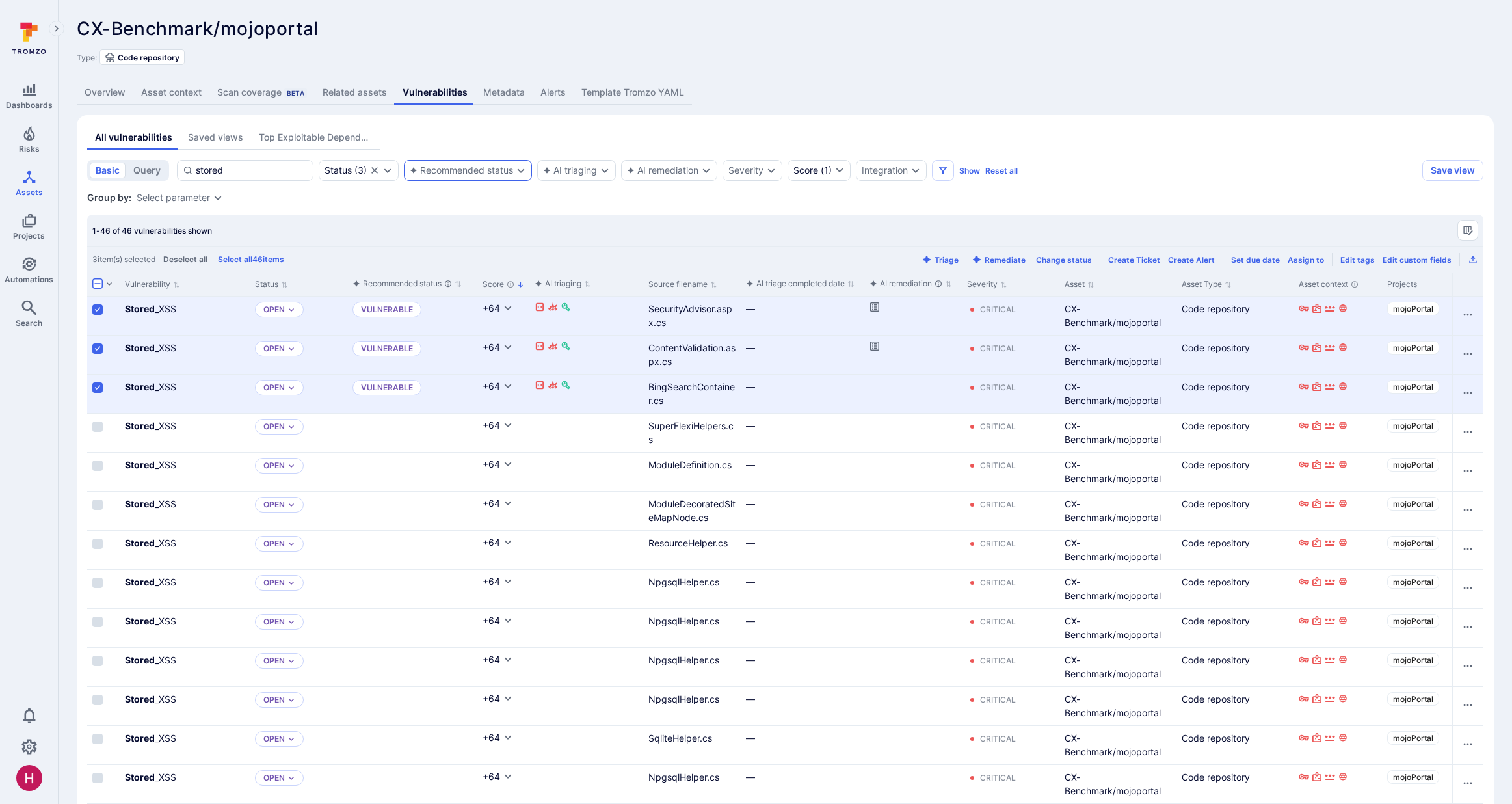 click on "Type: Code repository" at bounding box center (785, 57) 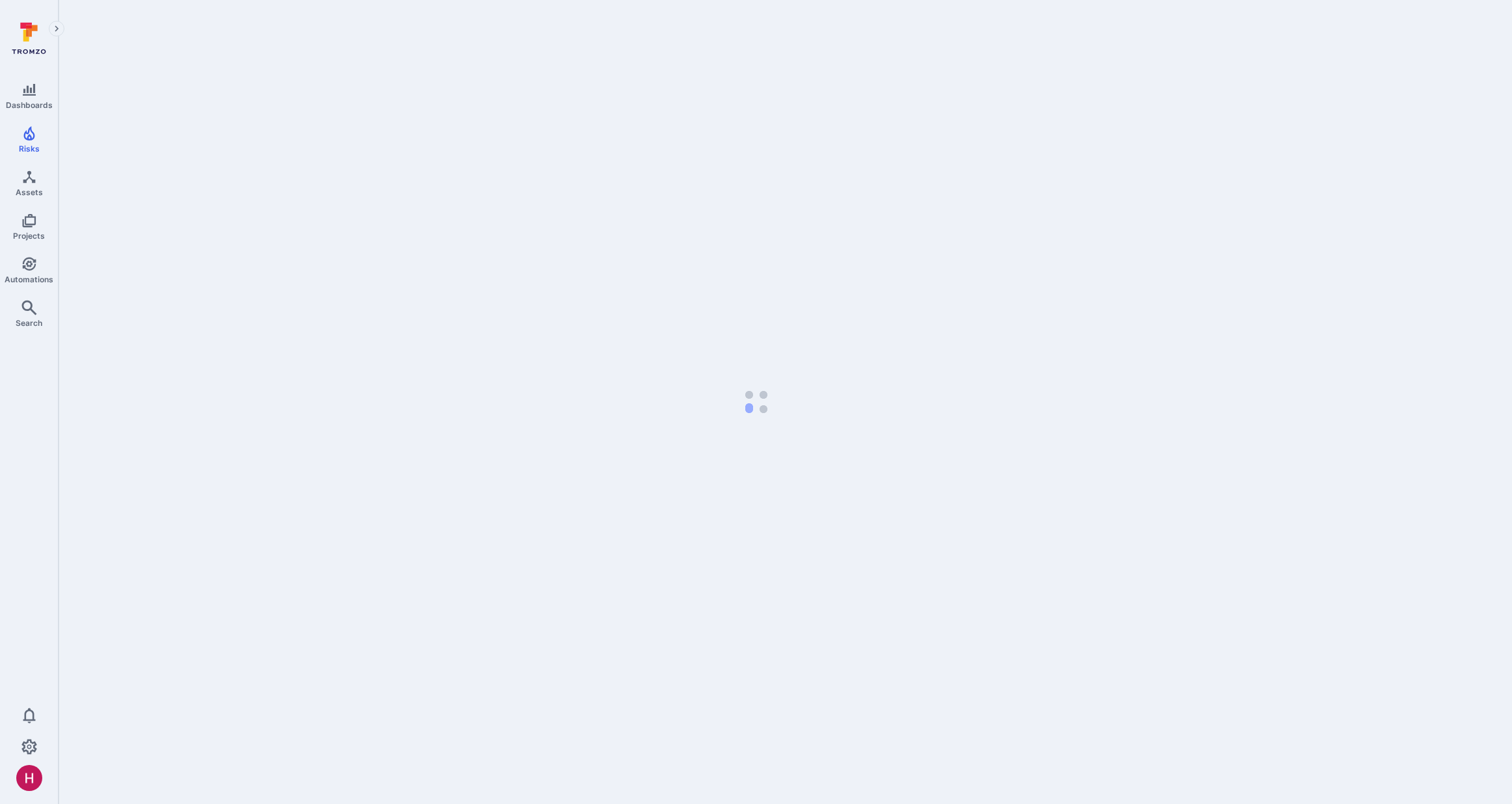 scroll, scrollTop: 0, scrollLeft: 0, axis: both 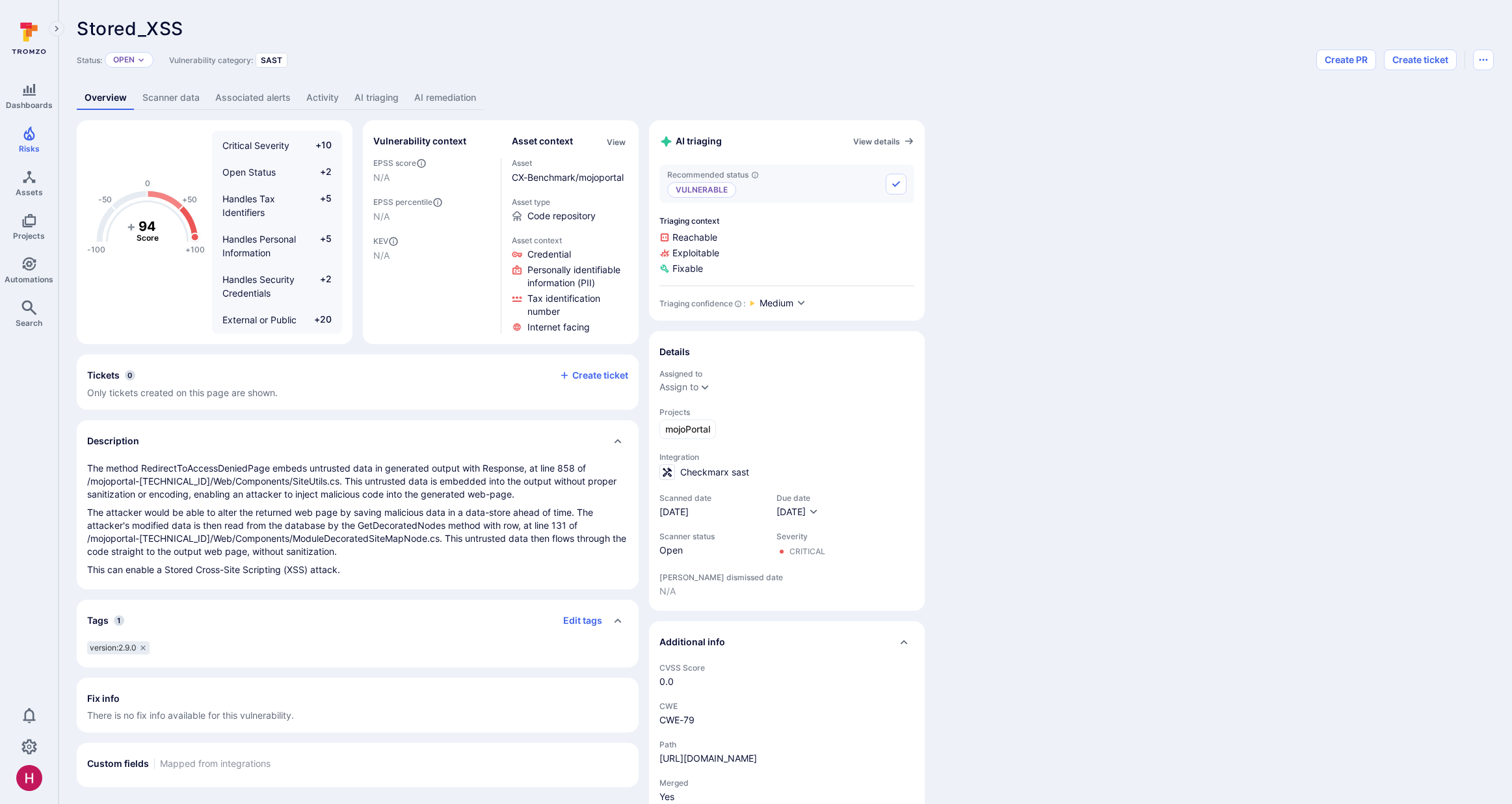 click on "AI triaging" at bounding box center [377, 98] 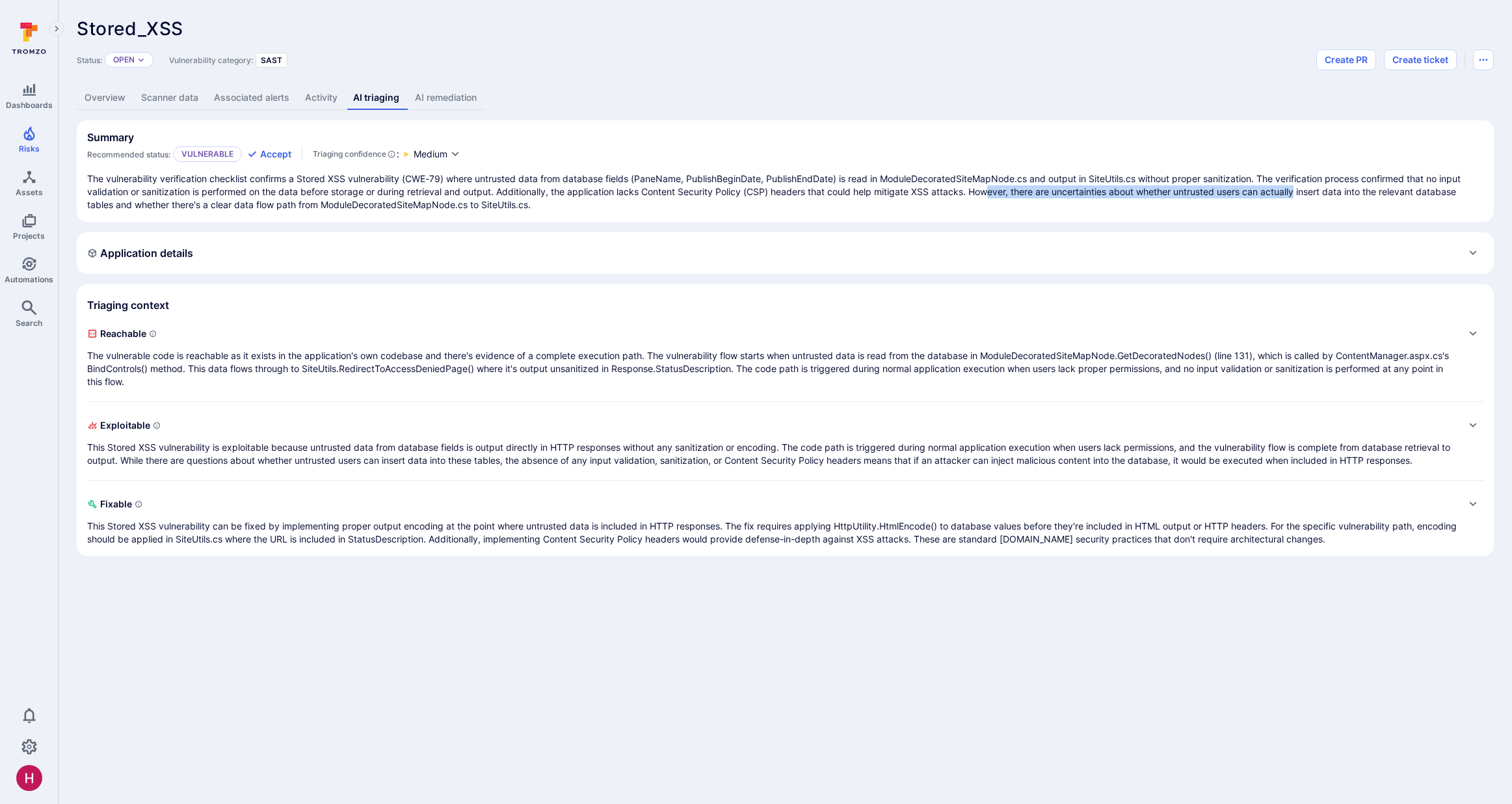 drag, startPoint x: 995, startPoint y: 191, endPoint x: 1305, endPoint y: 196, distance: 310.04032 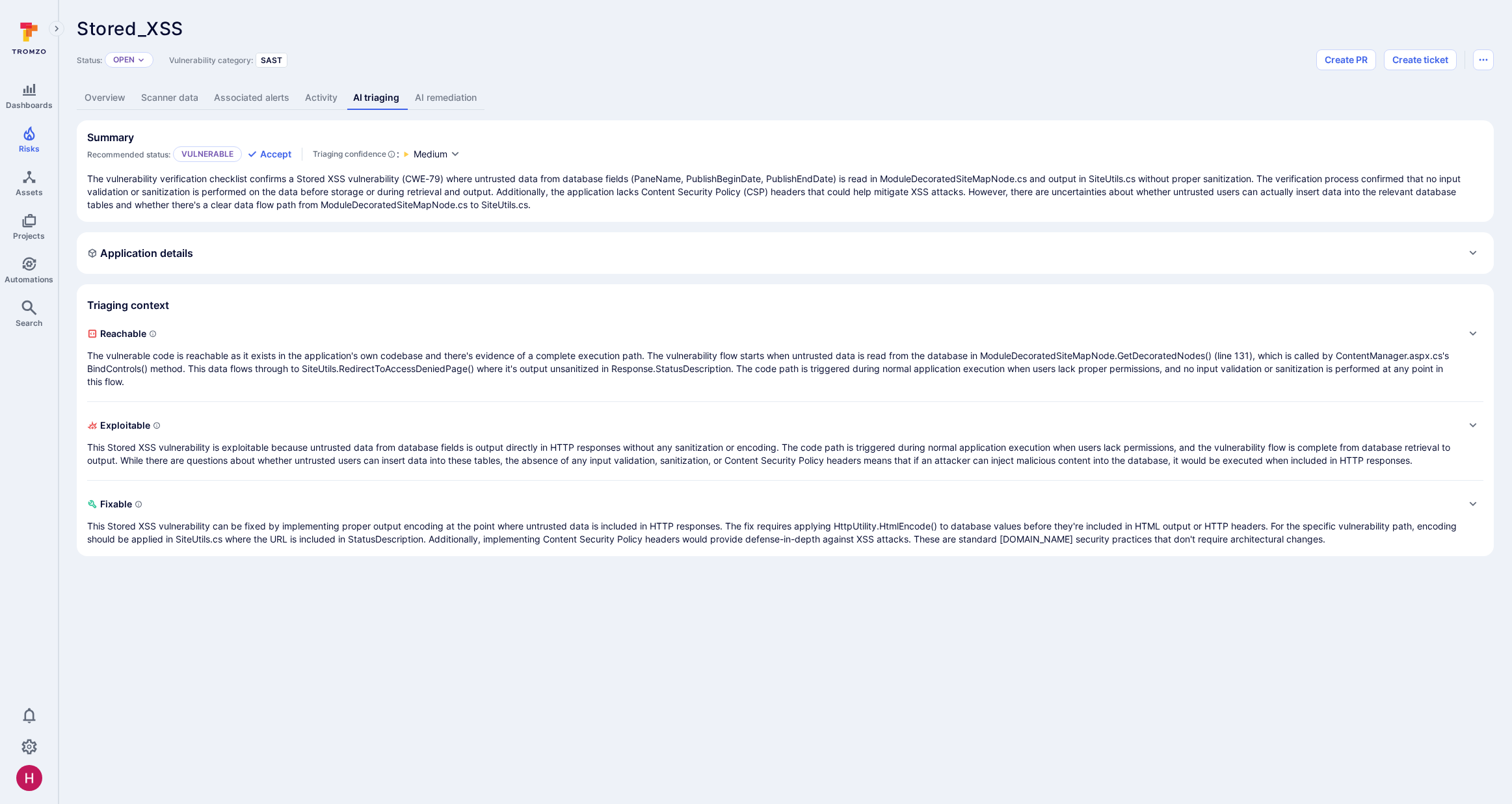 click on "The vulnerability verification checklist confirms a Stored XSS vulnerability (CWE-79) where untrusted data from database fields (PaneName, PublishBeginDate, PublishEndDate) is read in ModuleDecoratedSiteMapNode.cs and output in SiteUtils.cs without proper sanitization. The verification process confirmed that no input validation or sanitization is performed on the data before storage or during retrieval and output. Additionally, the application lacks Content Security Policy (CSP) headers that could help mitigate XSS attacks. However, there are uncertainties about whether untrusted users can actually insert data into the relevant database tables and whether there's a clear data flow path from ModuleDecoratedSiteMapNode.cs to SiteUtils.cs." at bounding box center (785, 192) 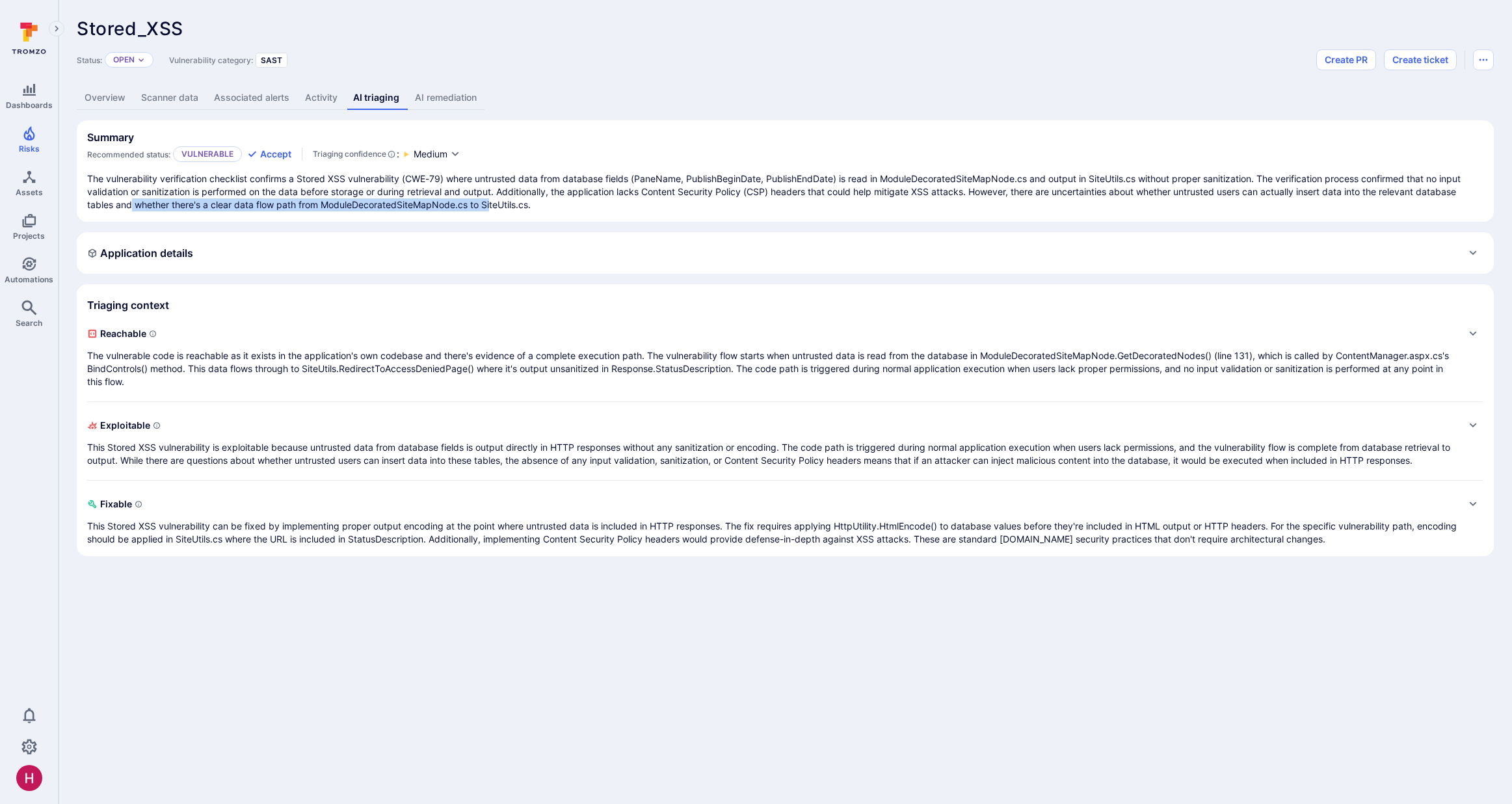 drag, startPoint x: 133, startPoint y: 207, endPoint x: 492, endPoint y: 209, distance: 359.0056 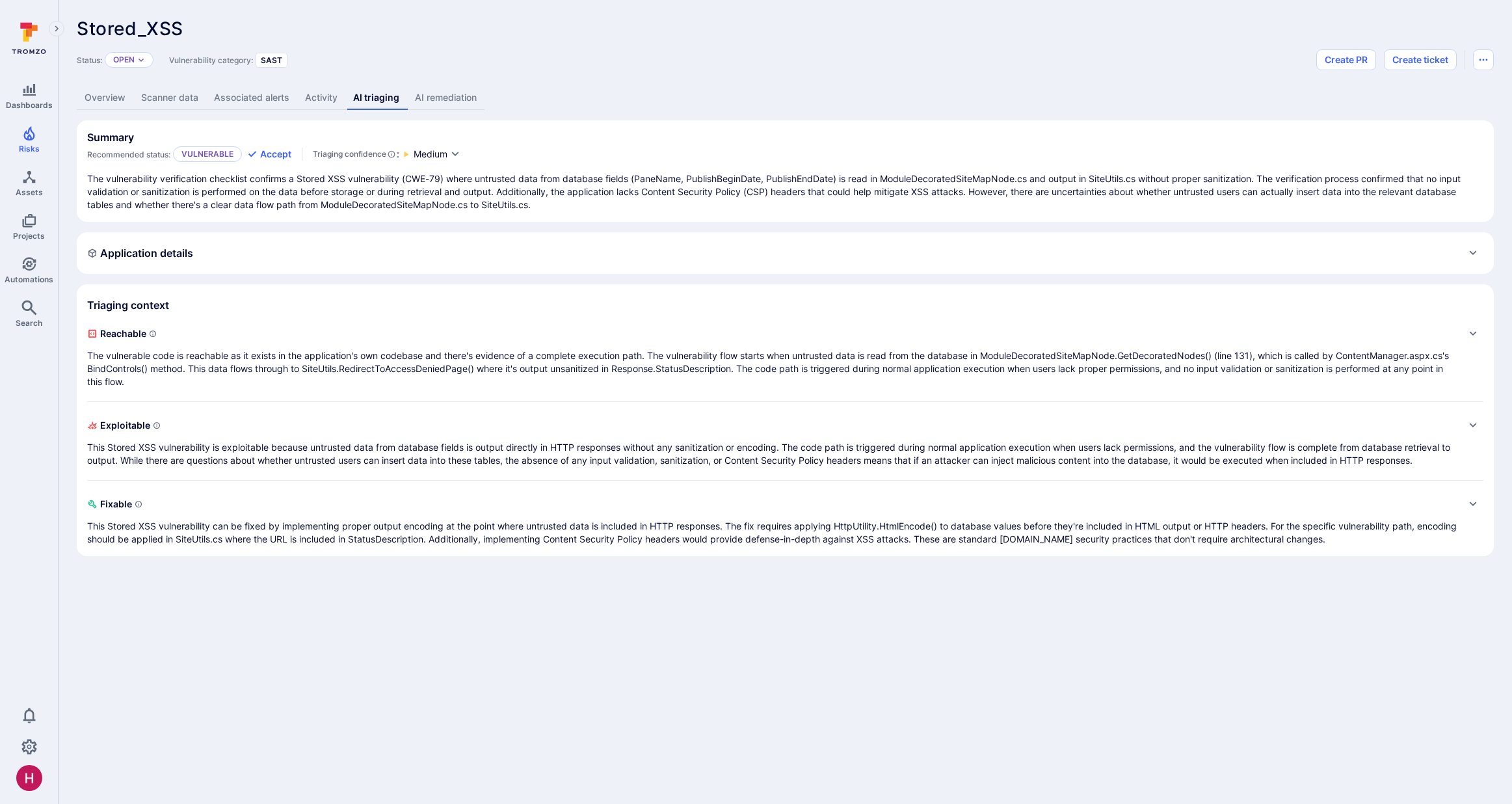 click on "Exploitable" at bounding box center (772, 425) 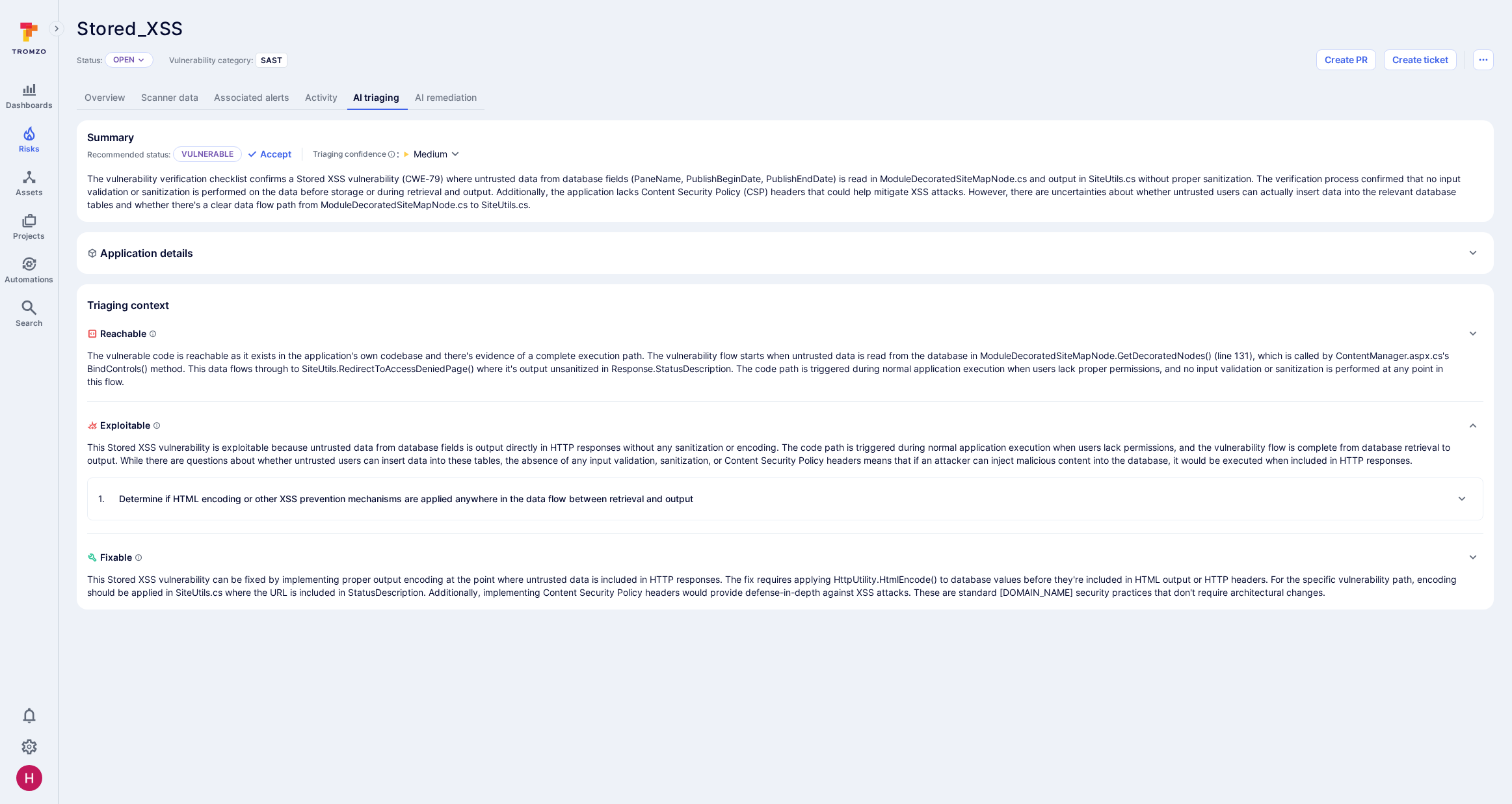 click on "1 . Determine if HTML encoding or other XSS prevention mechanisms are applied anywhere in the data flow between retrieval and output" at bounding box center [395, 499] 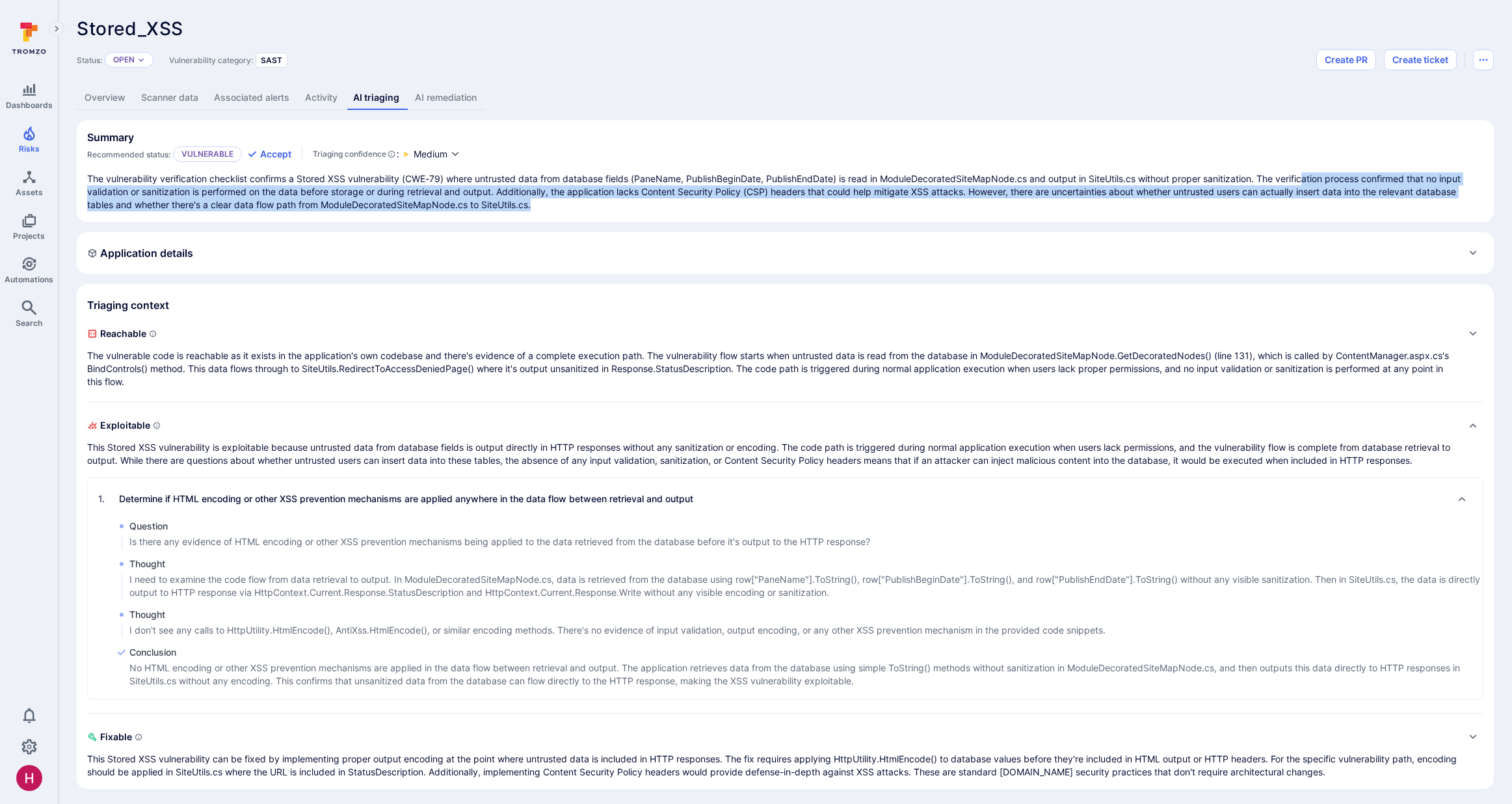drag, startPoint x: 1314, startPoint y: 182, endPoint x: 1298, endPoint y: 200, distance: 24.083189 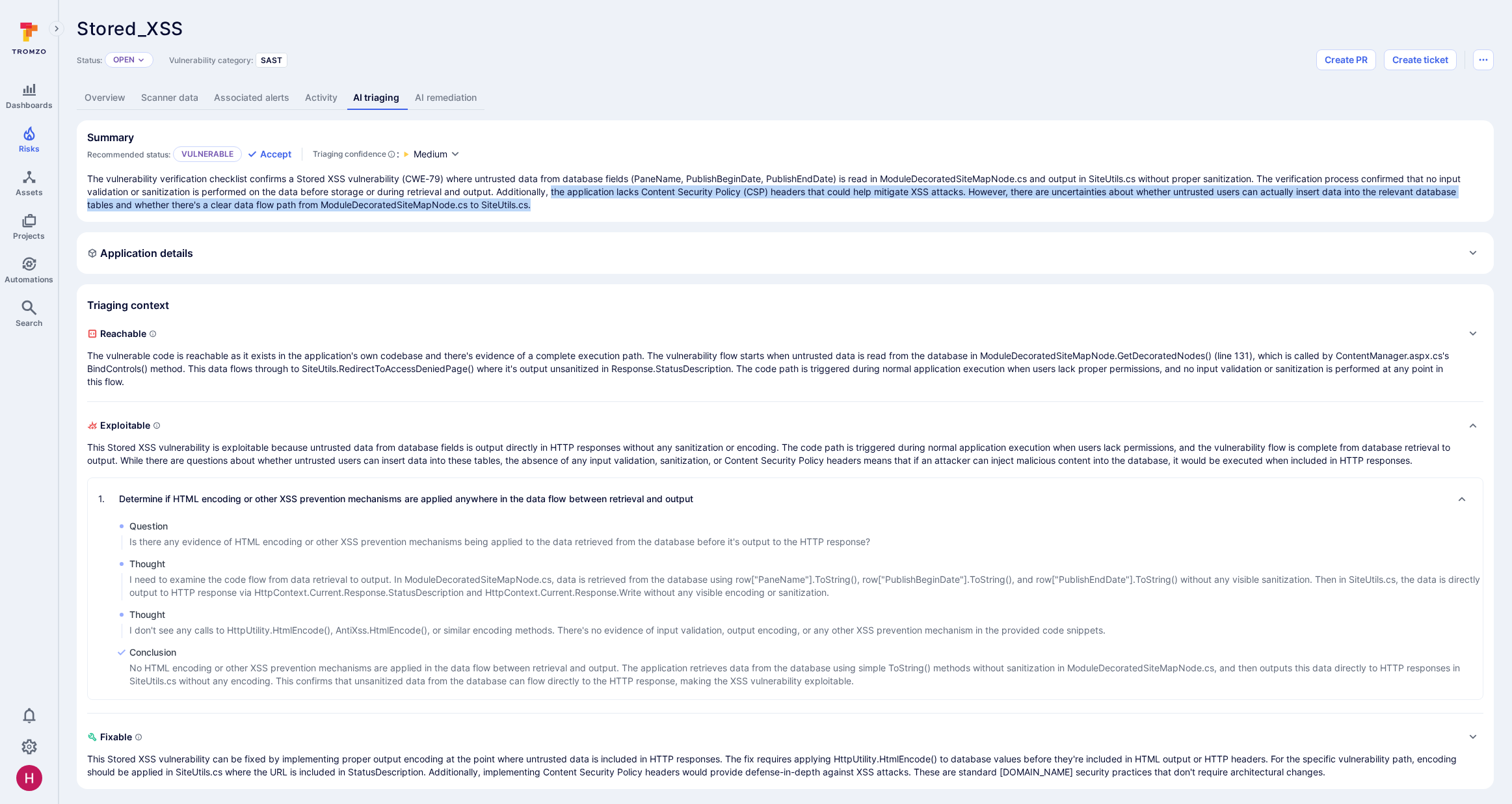 drag, startPoint x: 556, startPoint y: 189, endPoint x: 1070, endPoint y: 199, distance: 514.0973 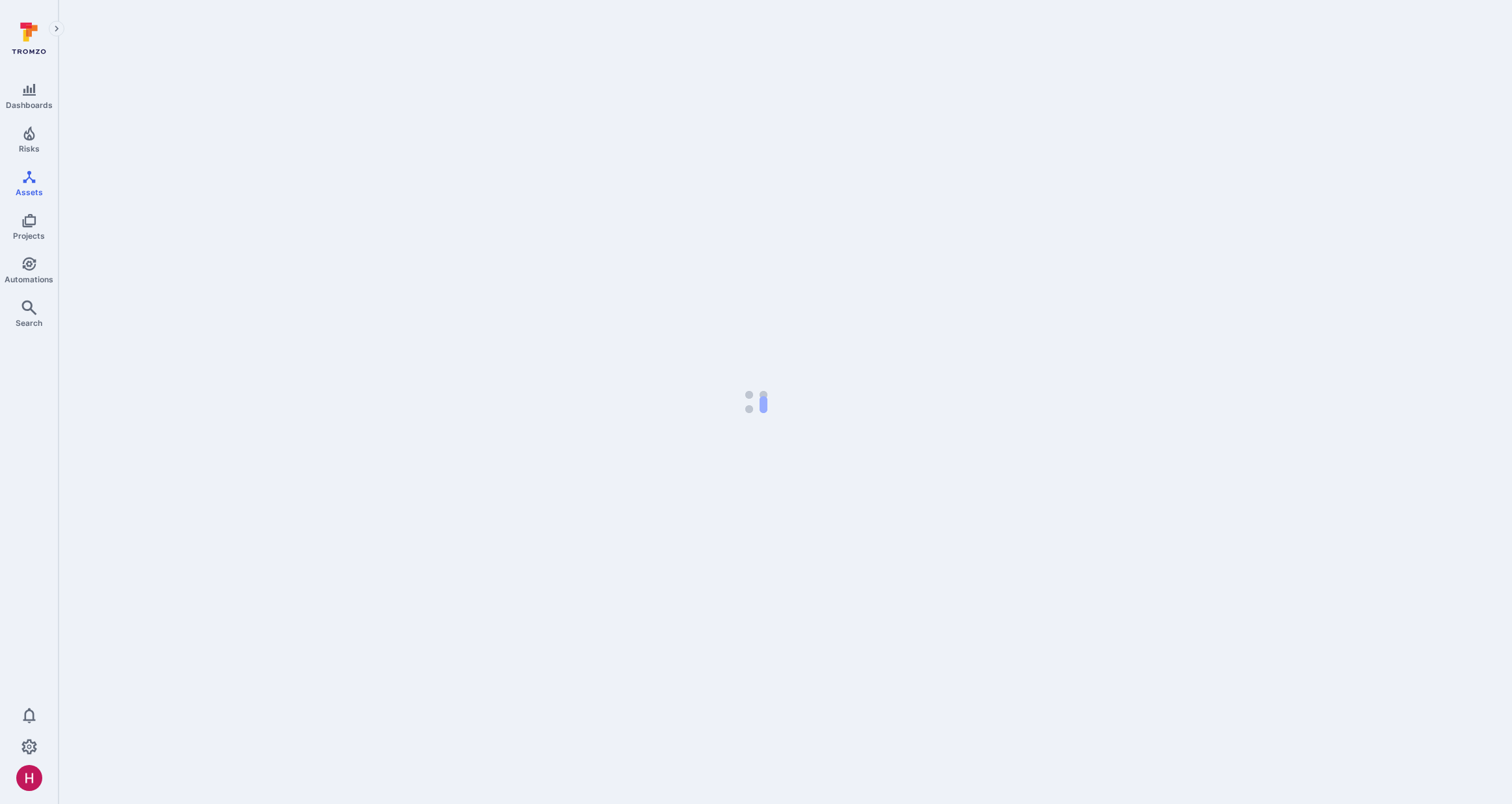 scroll, scrollTop: 0, scrollLeft: 0, axis: both 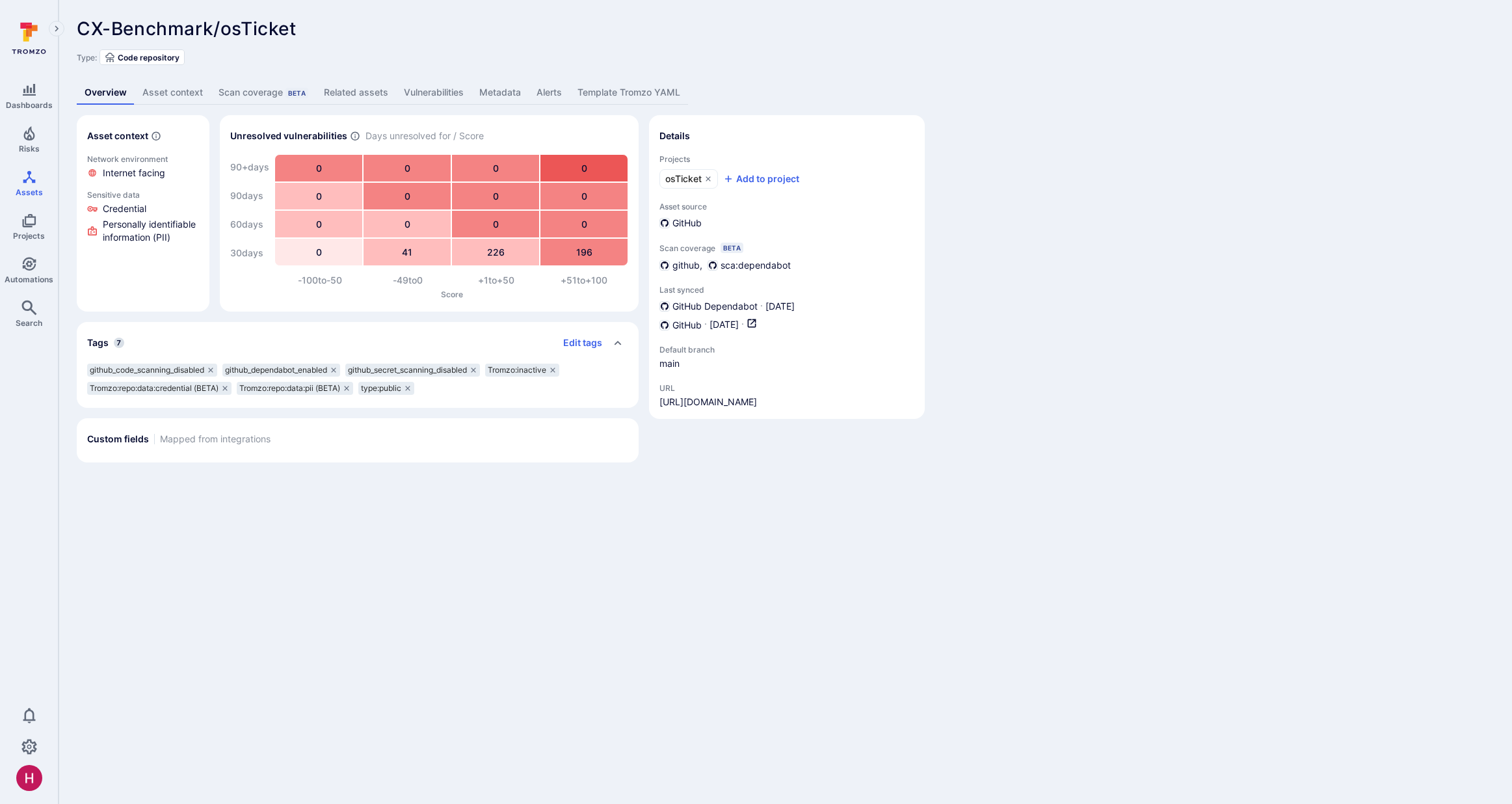 click on "Vulnerabilities" at bounding box center (434, 92) 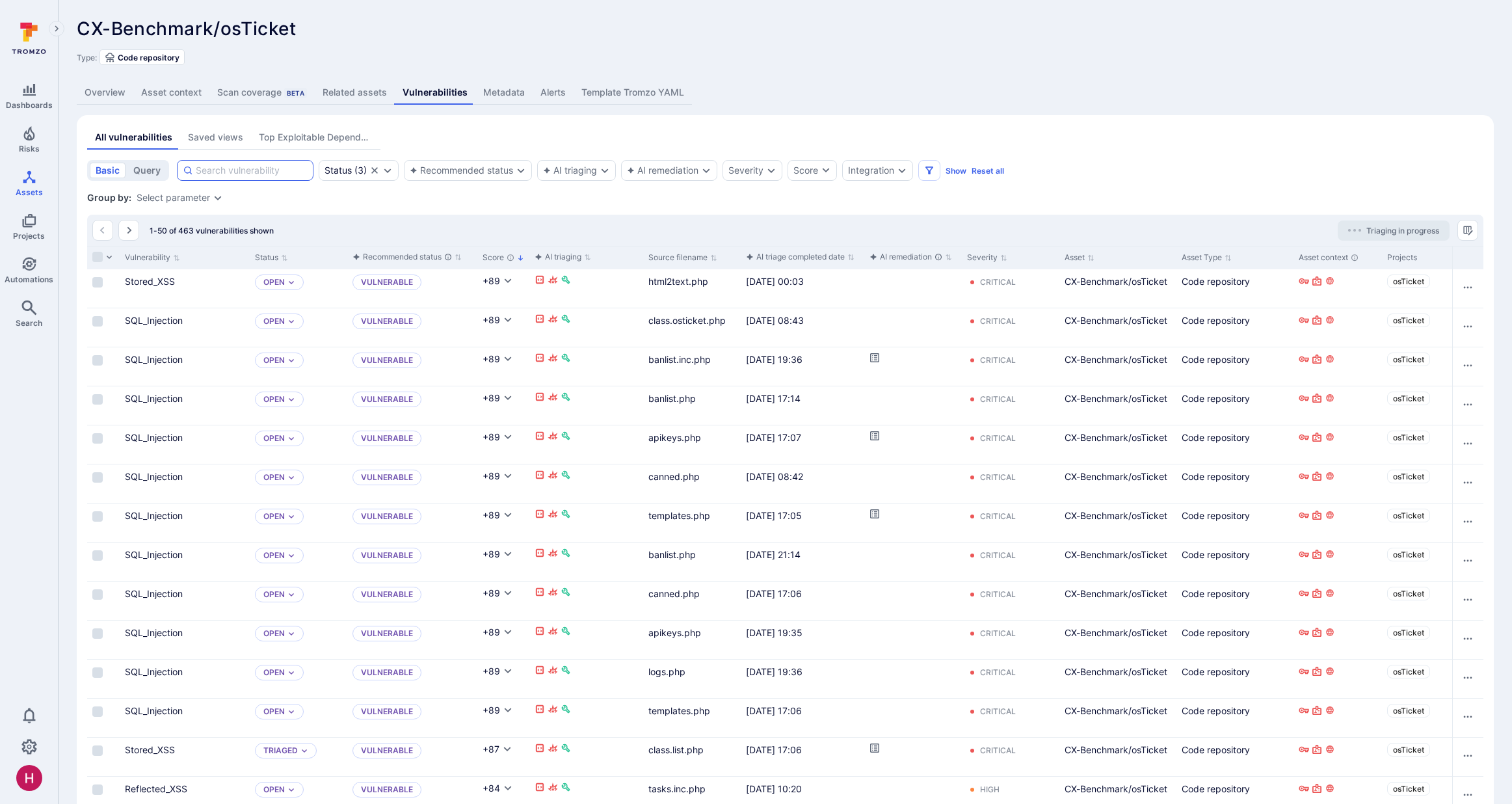 click at bounding box center [252, 170] 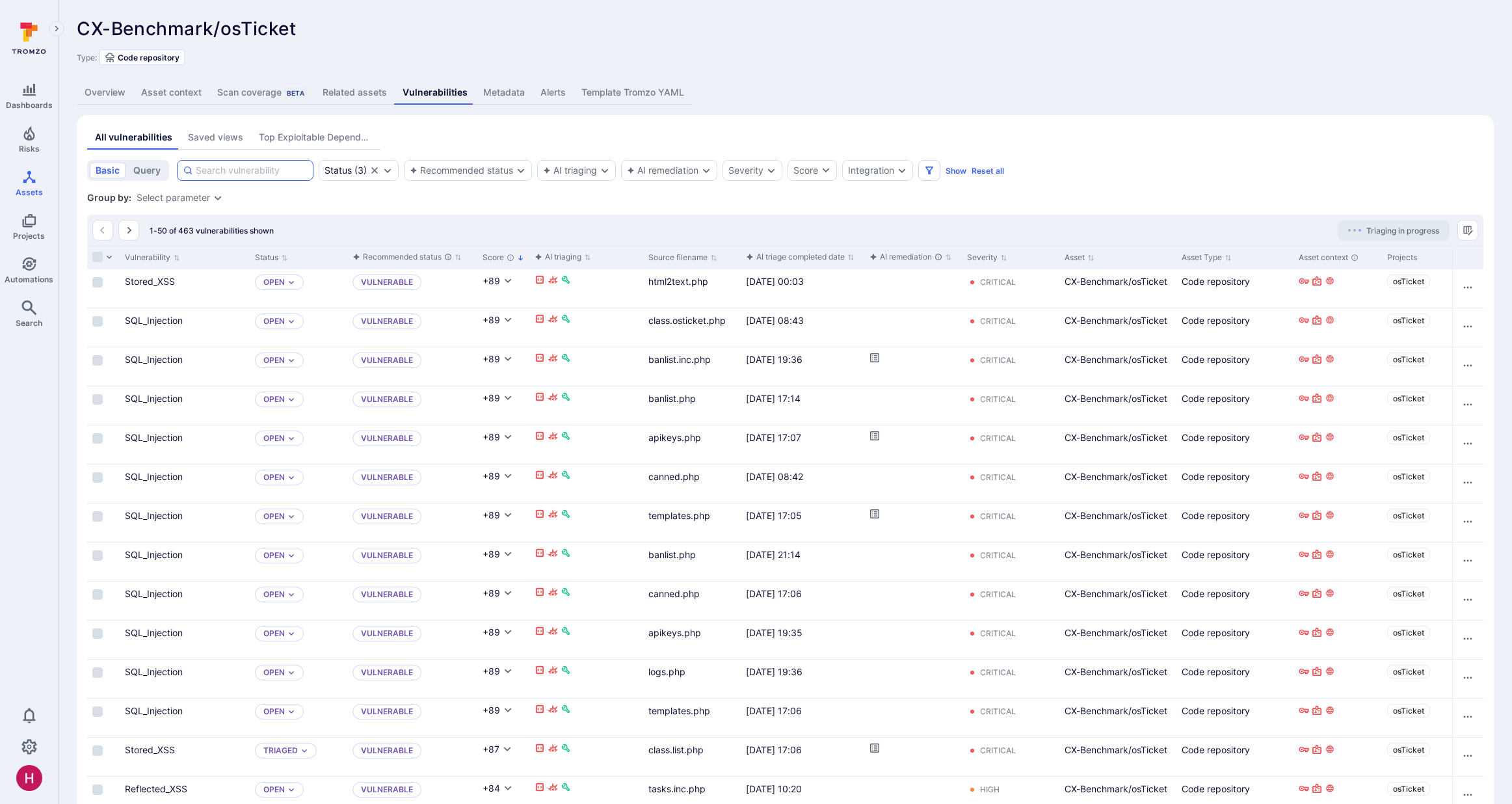 paste on "Reflected_XSS" 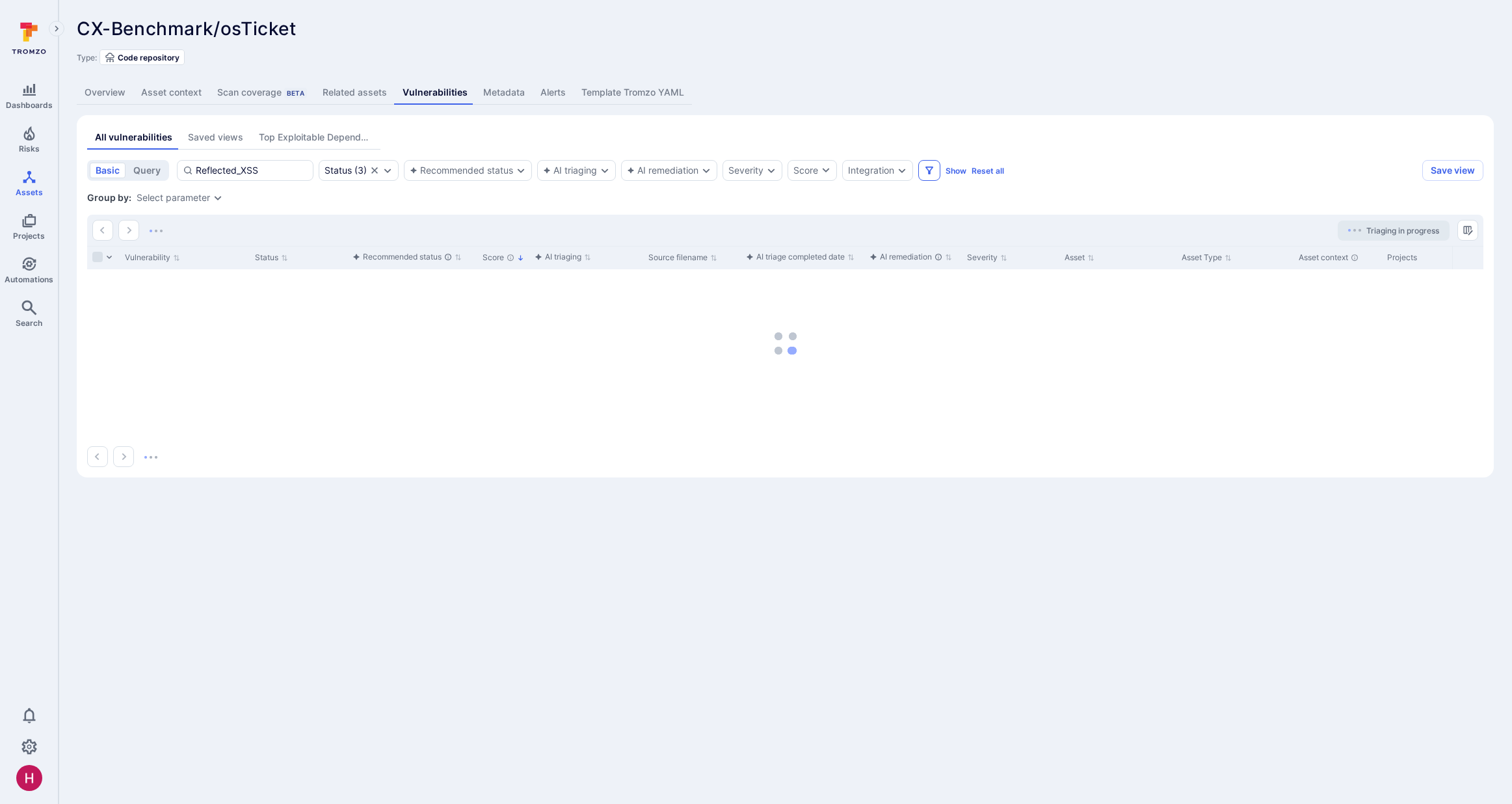 type on "Reflected_XSS" 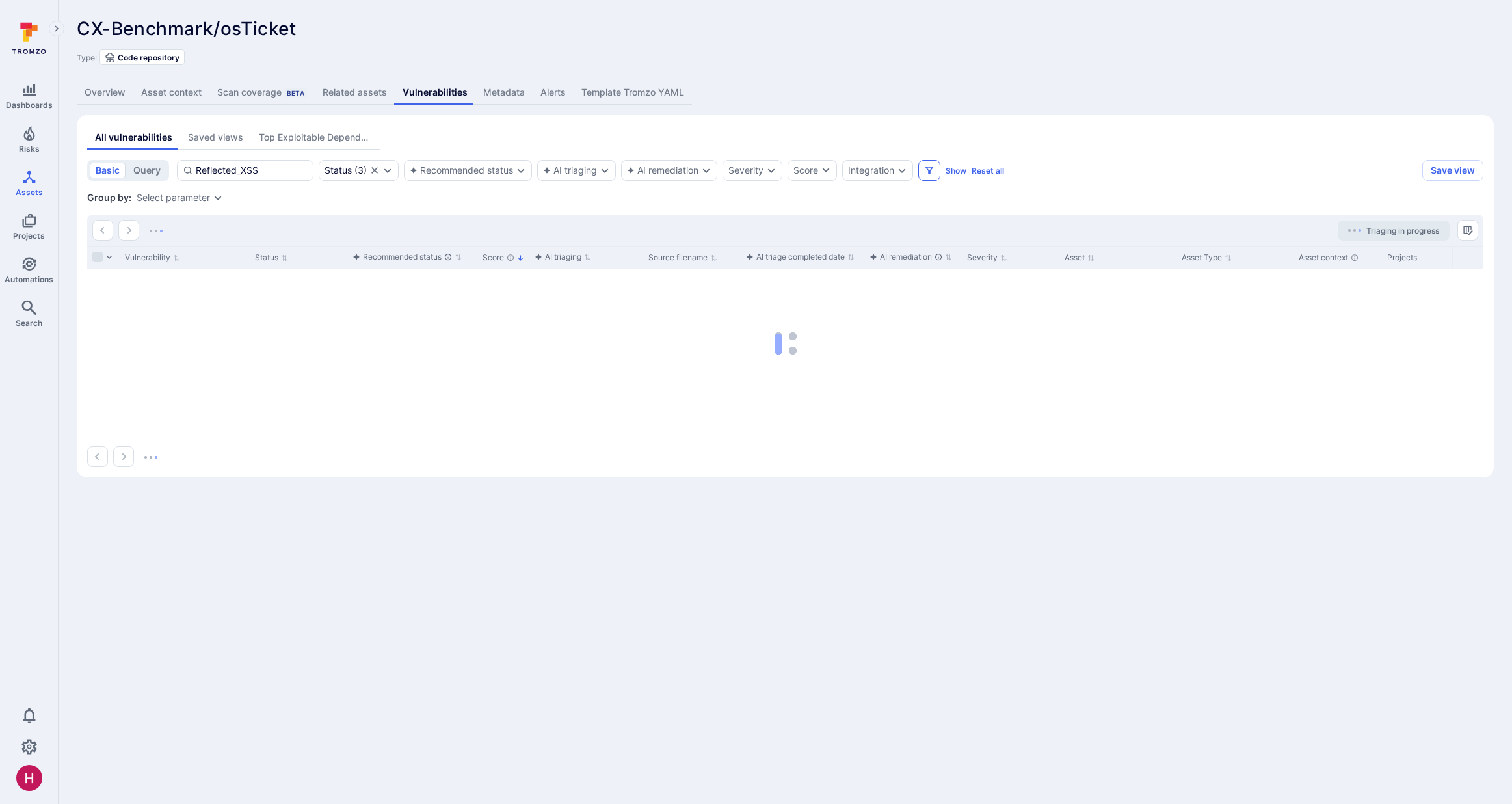 click 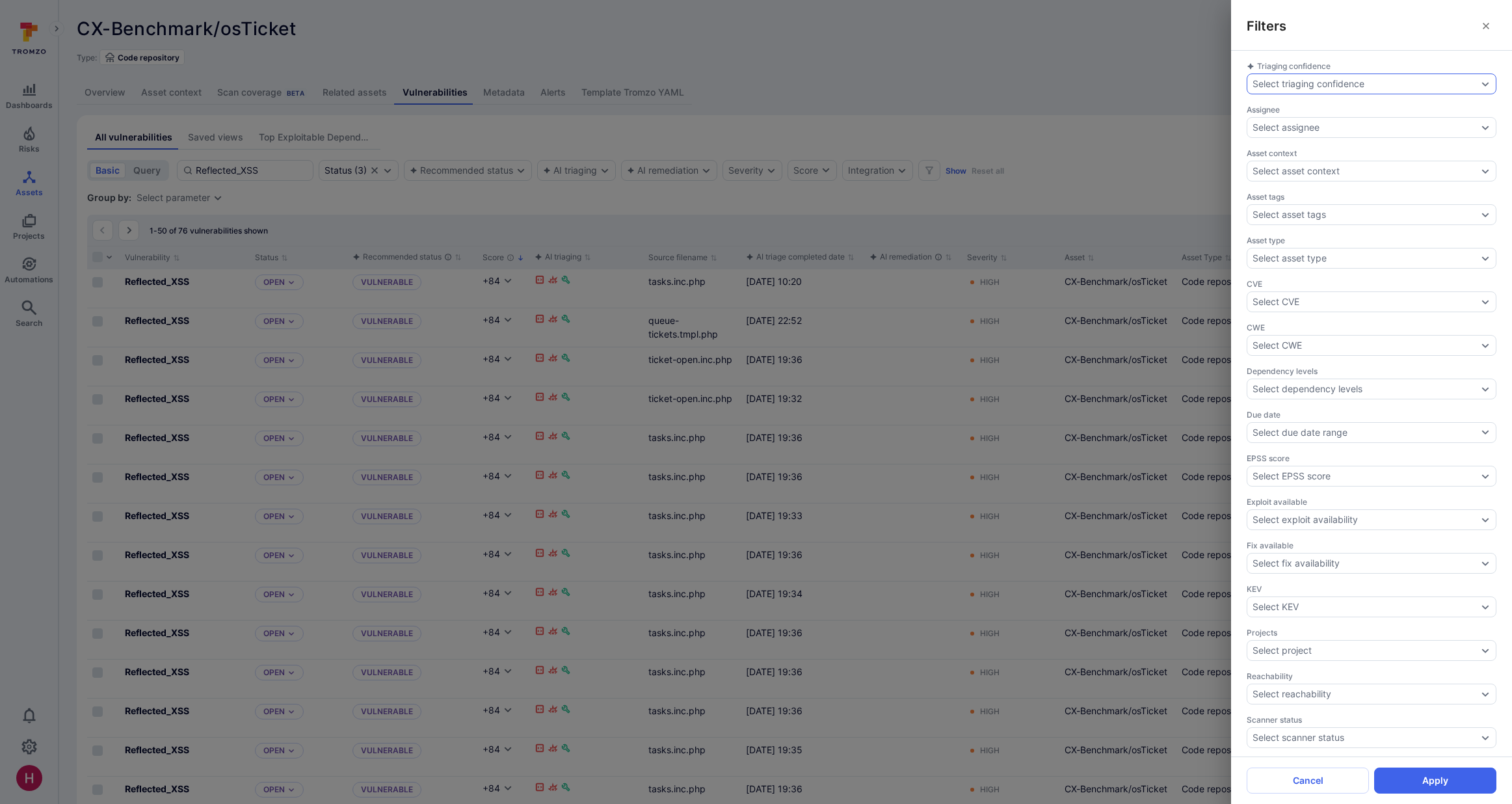 click on "Select triaging confidence" at bounding box center (1308, 84) 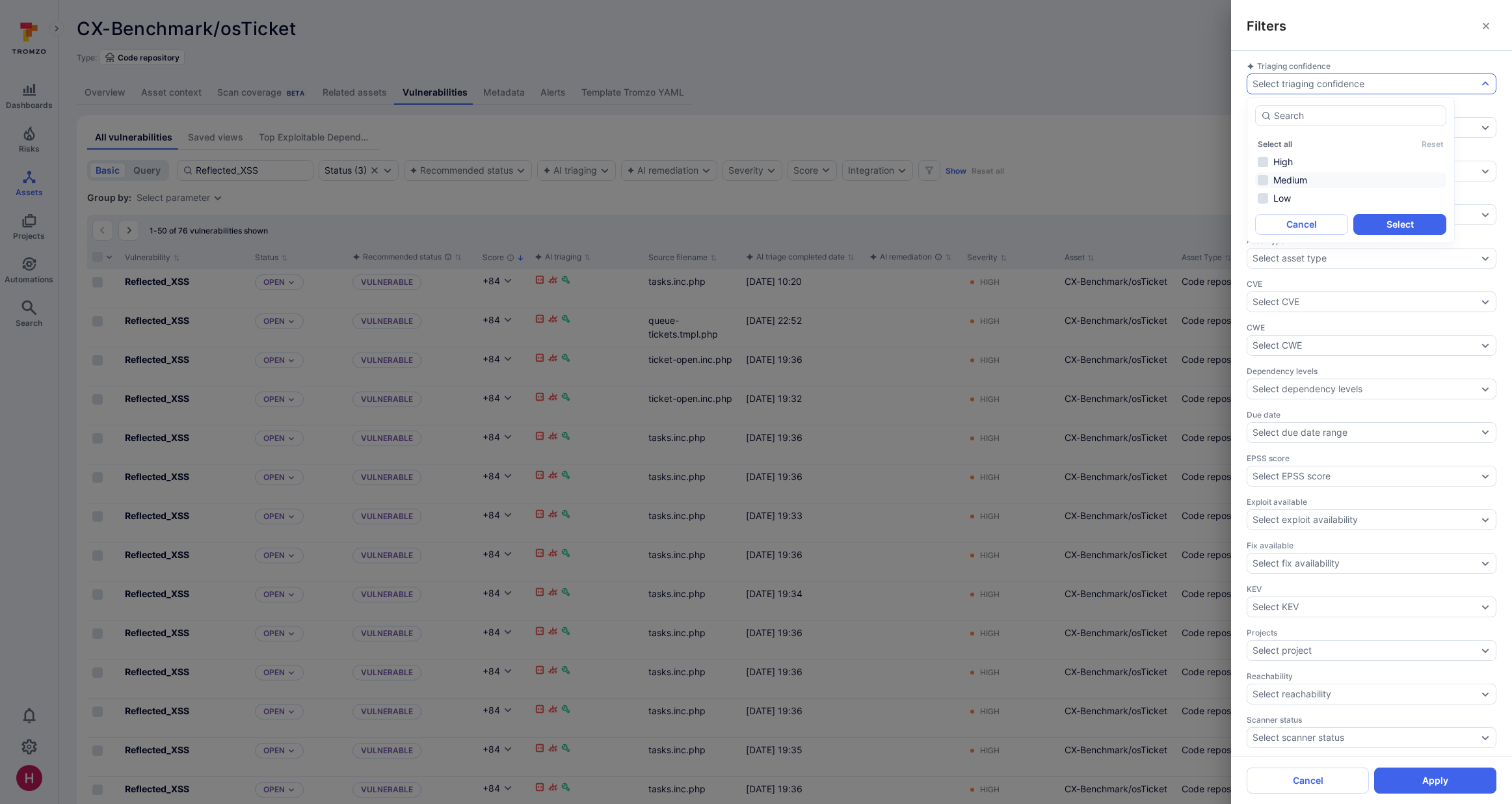 click on "Medium" at bounding box center [1351, 180] 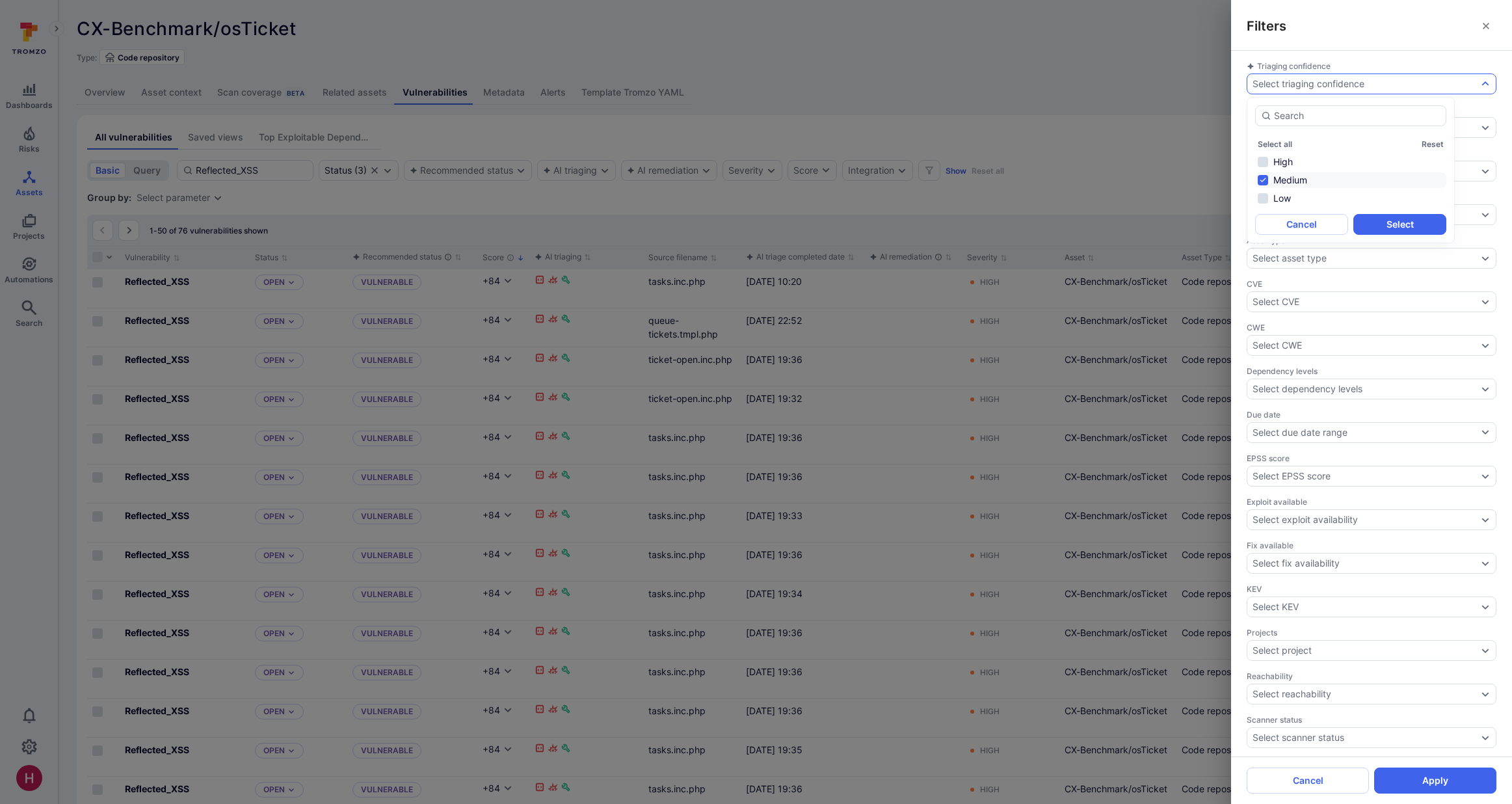 click on "Medium" at bounding box center (1351, 180) 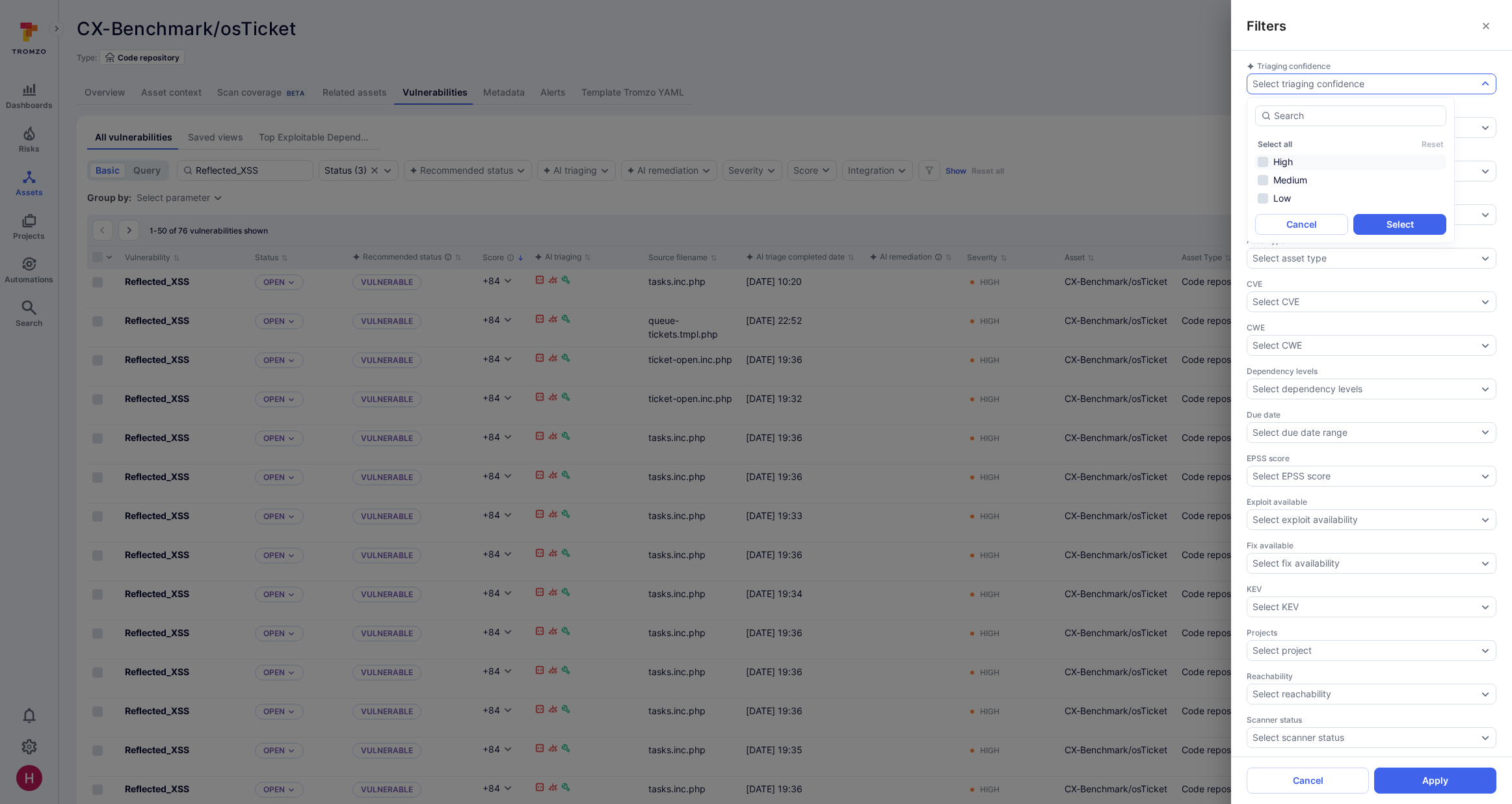 click on "High" at bounding box center [1351, 162] 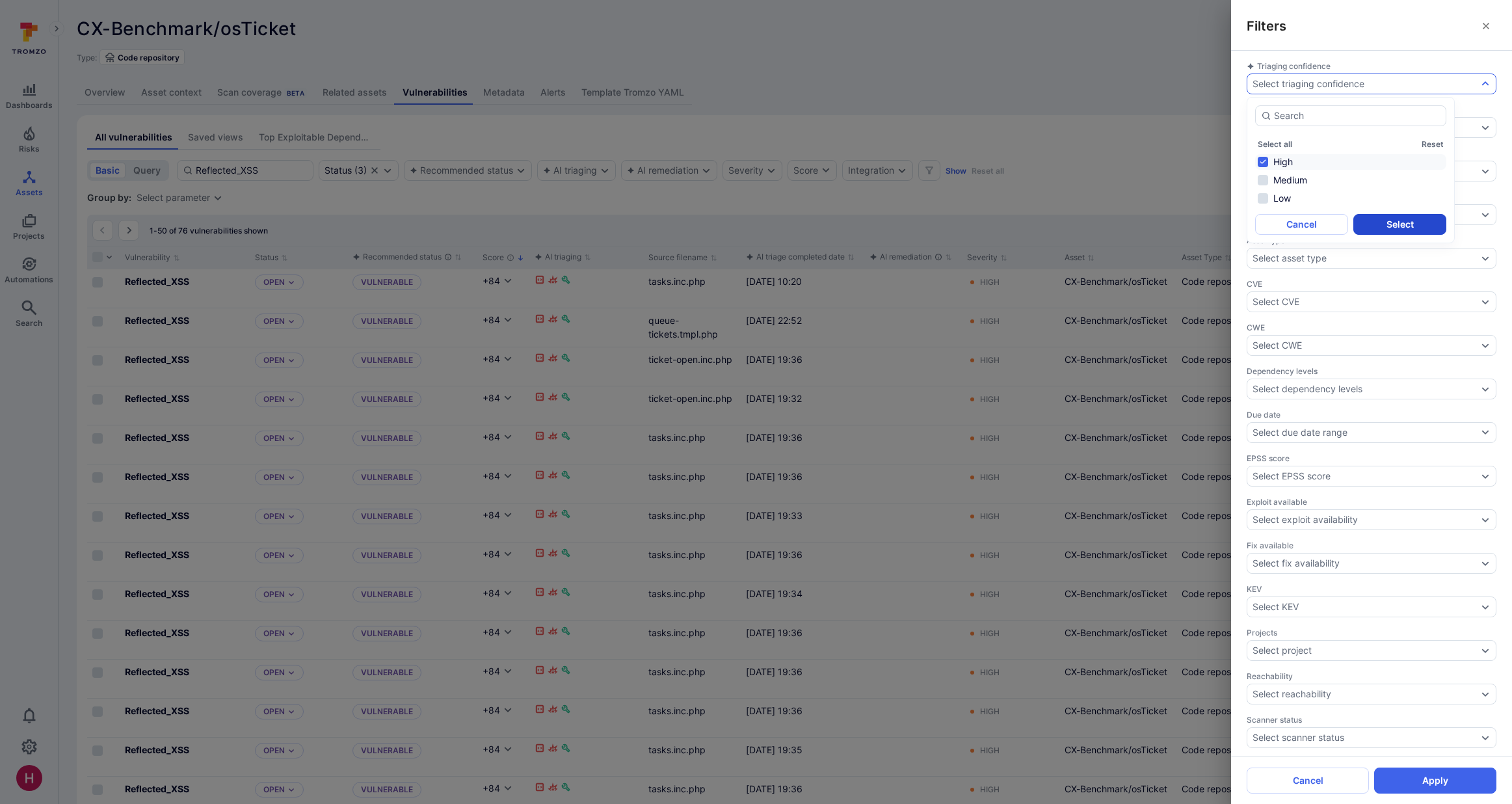 click on "Select" at bounding box center [1399, 224] 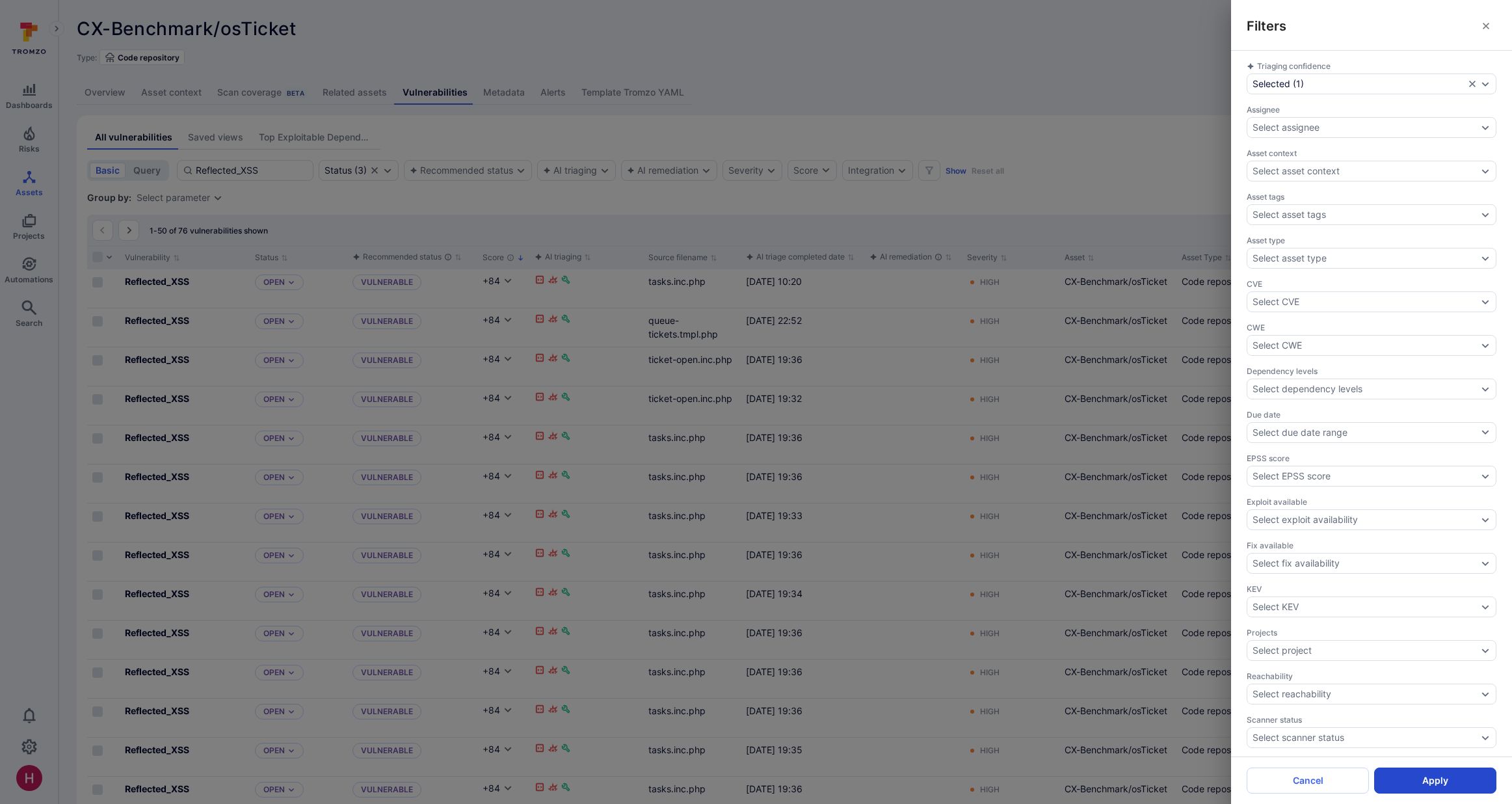 click on "Apply" at bounding box center [1435, 781] 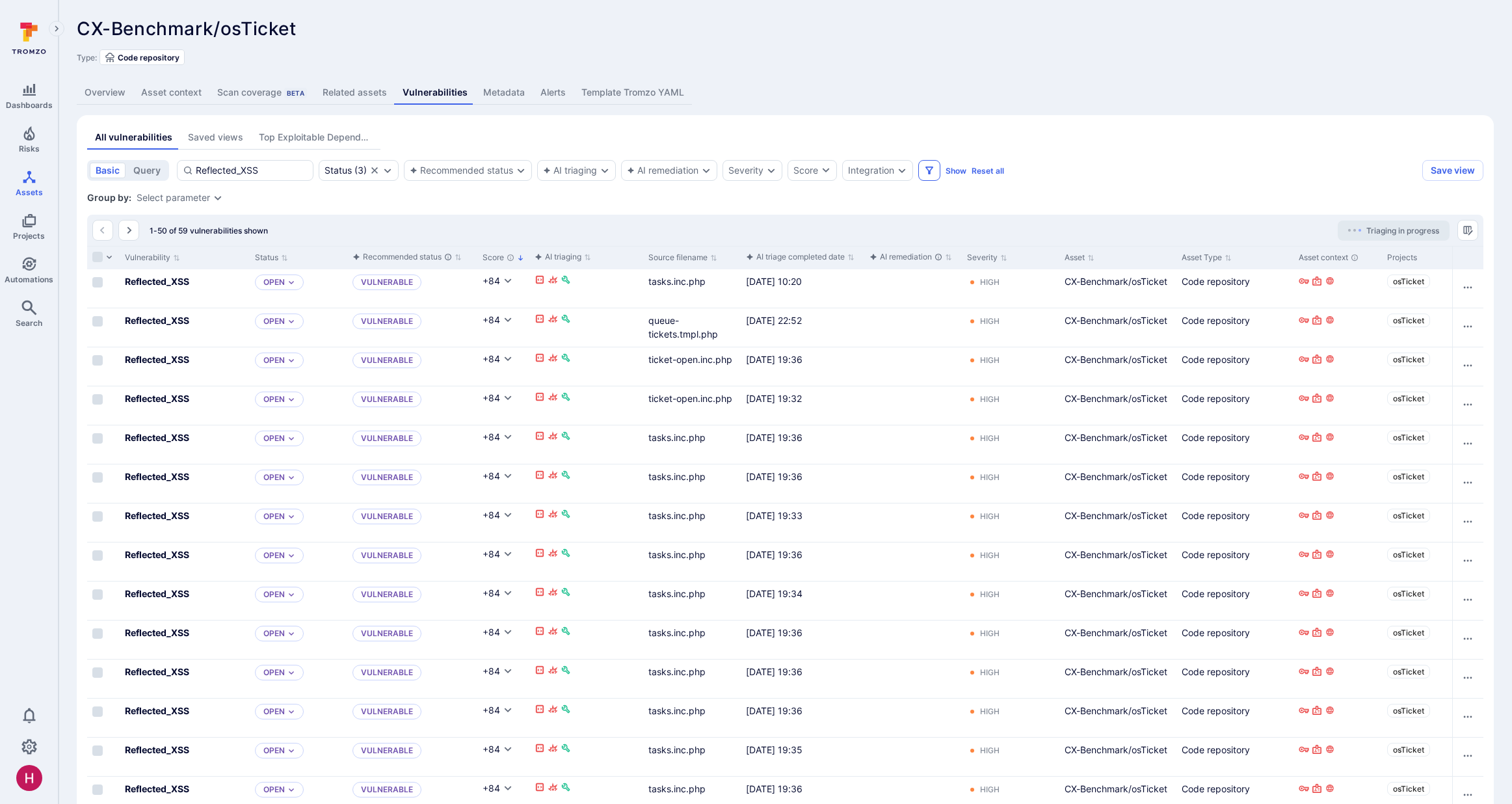 click 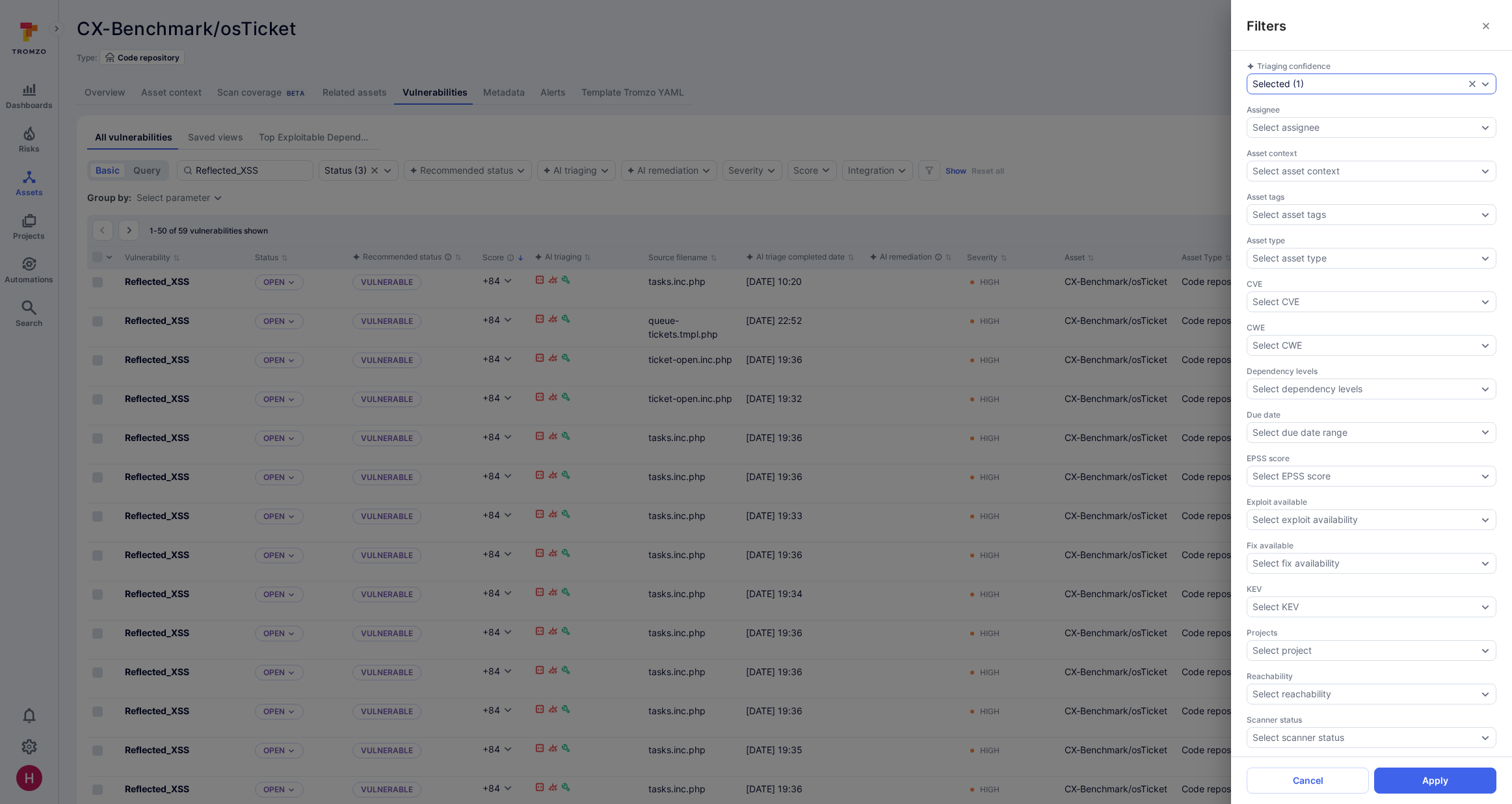 click on "Selected  ( 1 )" at bounding box center (1359, 84) 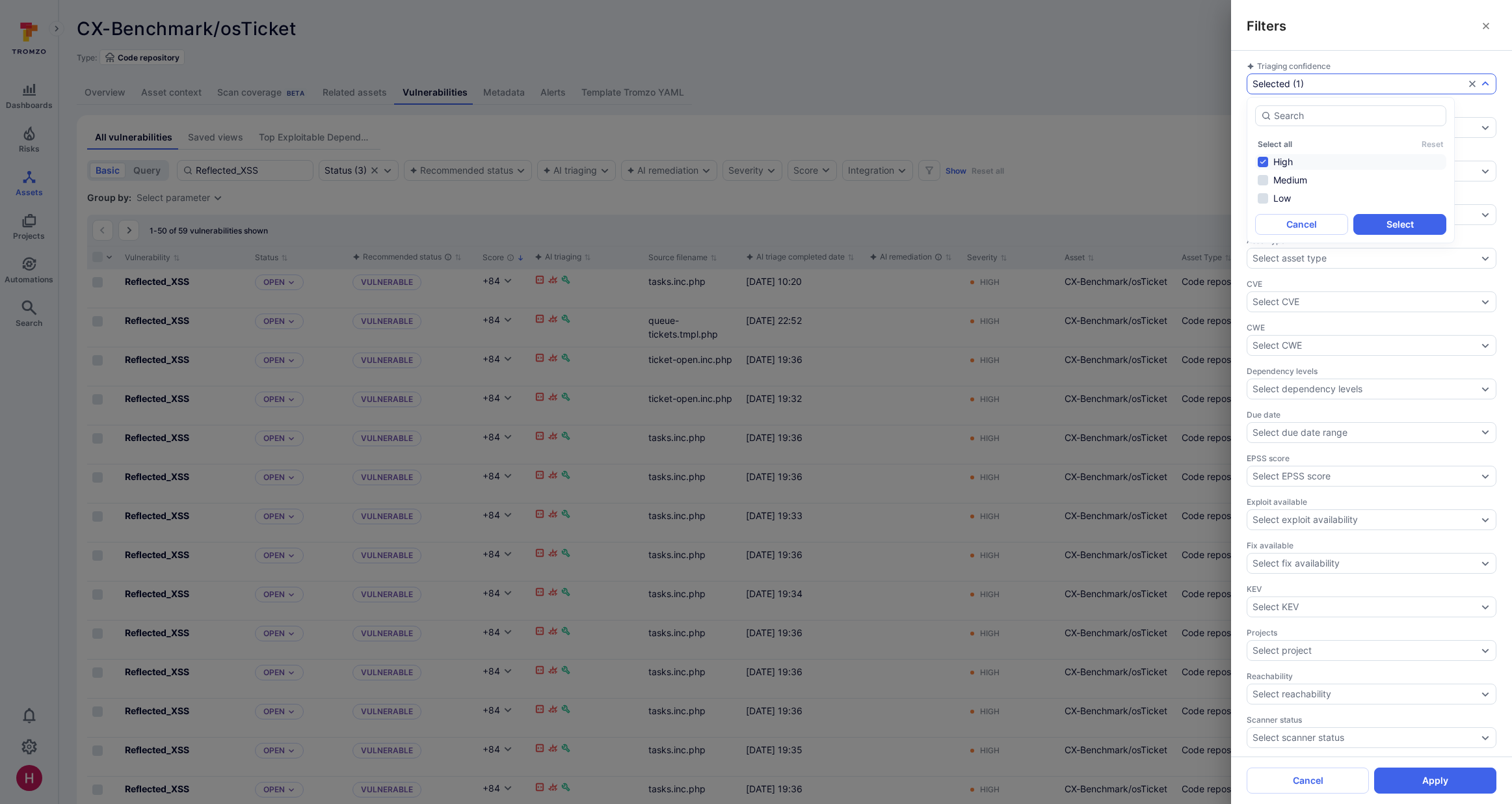 click on "High" at bounding box center (1351, 162) 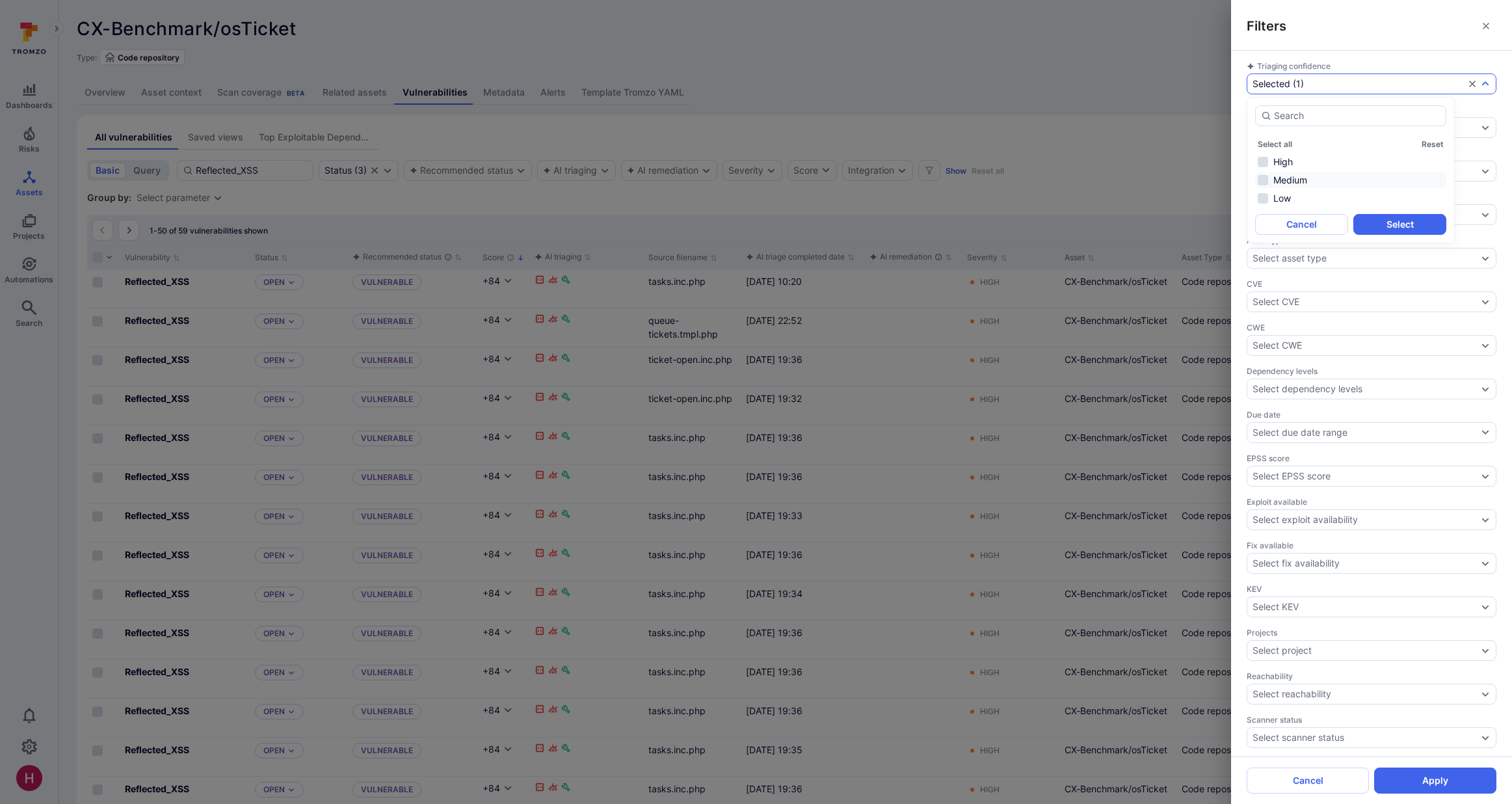 click on "Medium" at bounding box center [1351, 180] 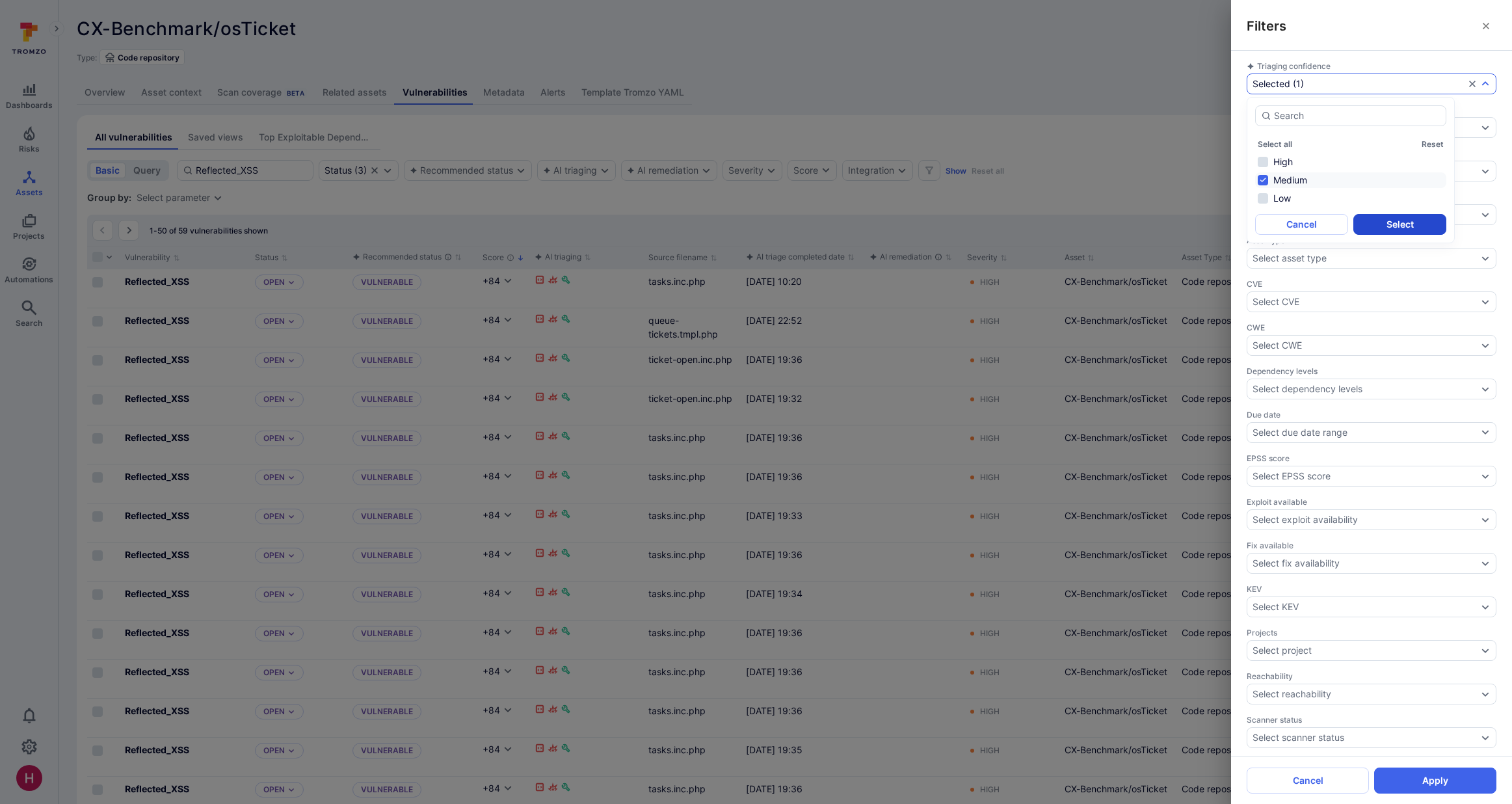 click on "Select" at bounding box center [1399, 224] 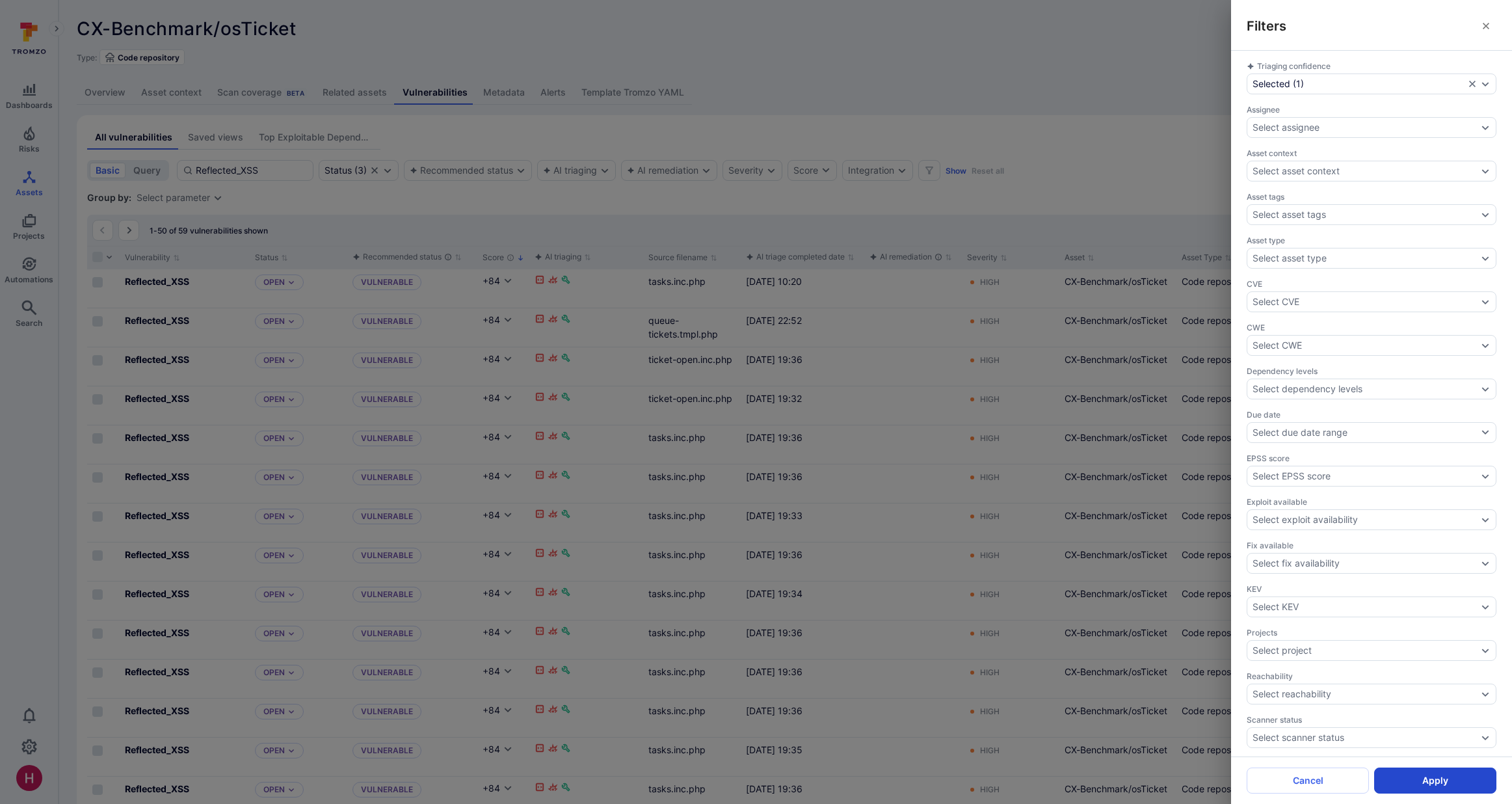 click on "Apply" at bounding box center (1435, 781) 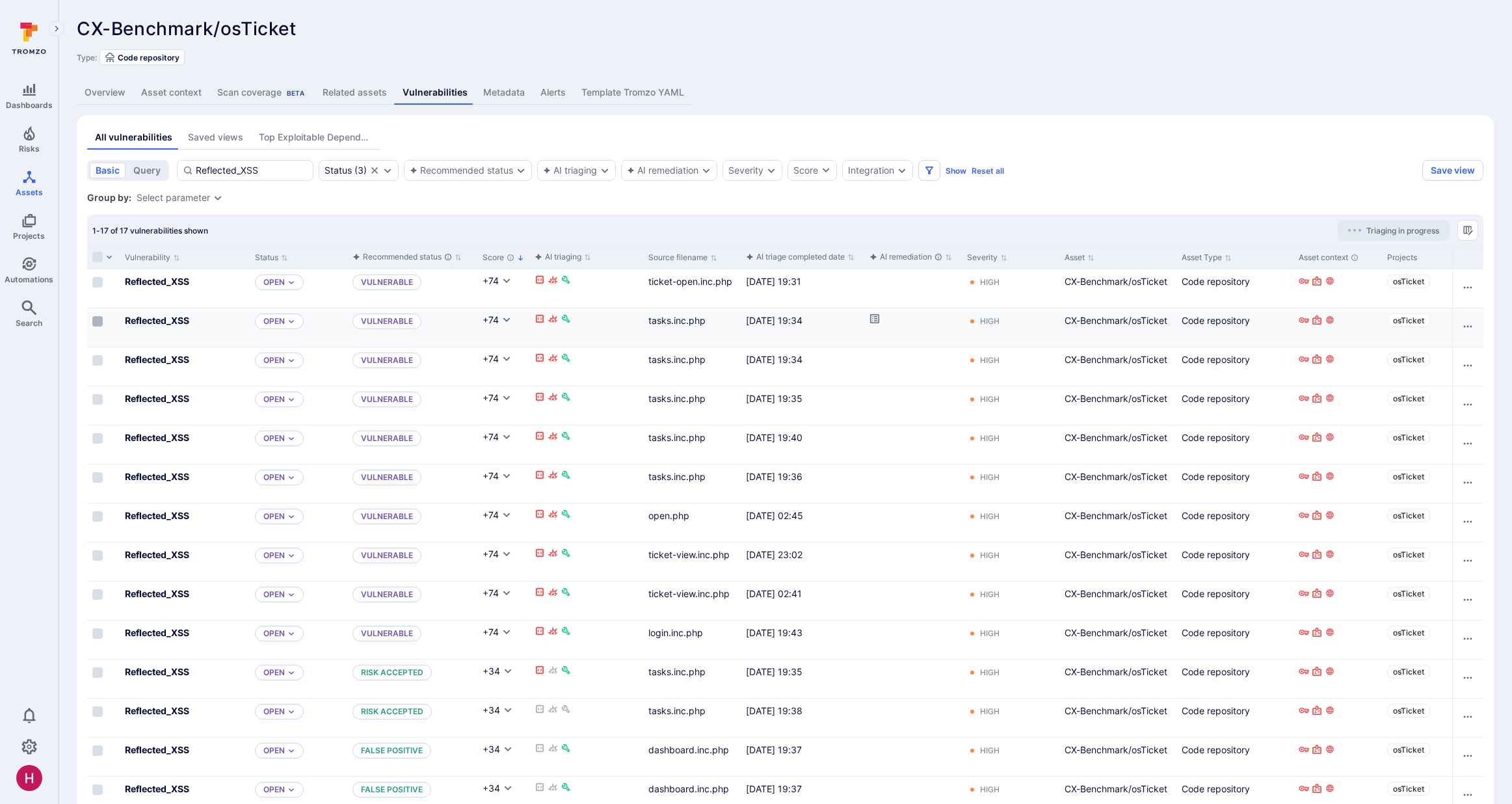 click at bounding box center [98, 321] 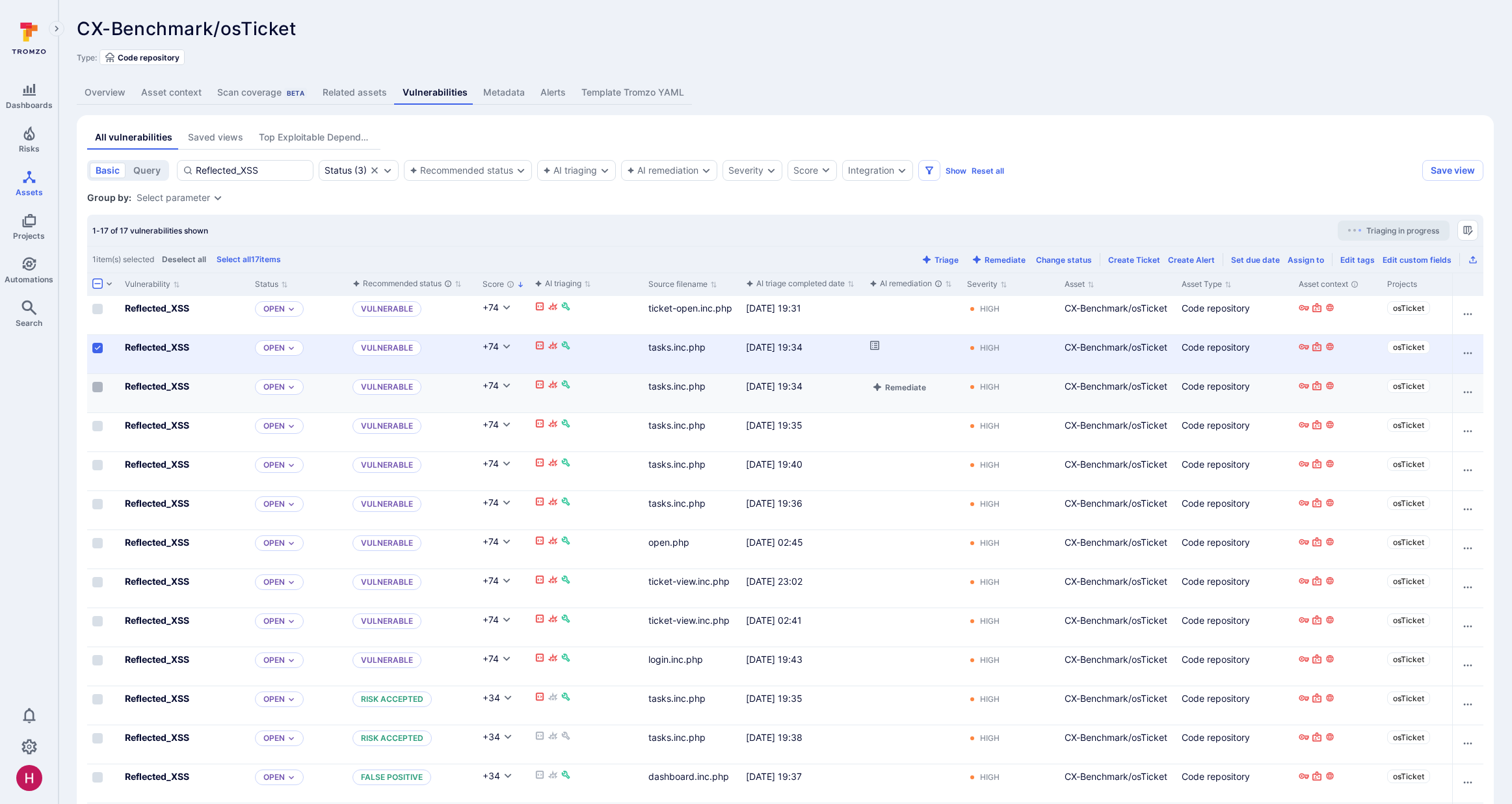 click at bounding box center [98, 387] 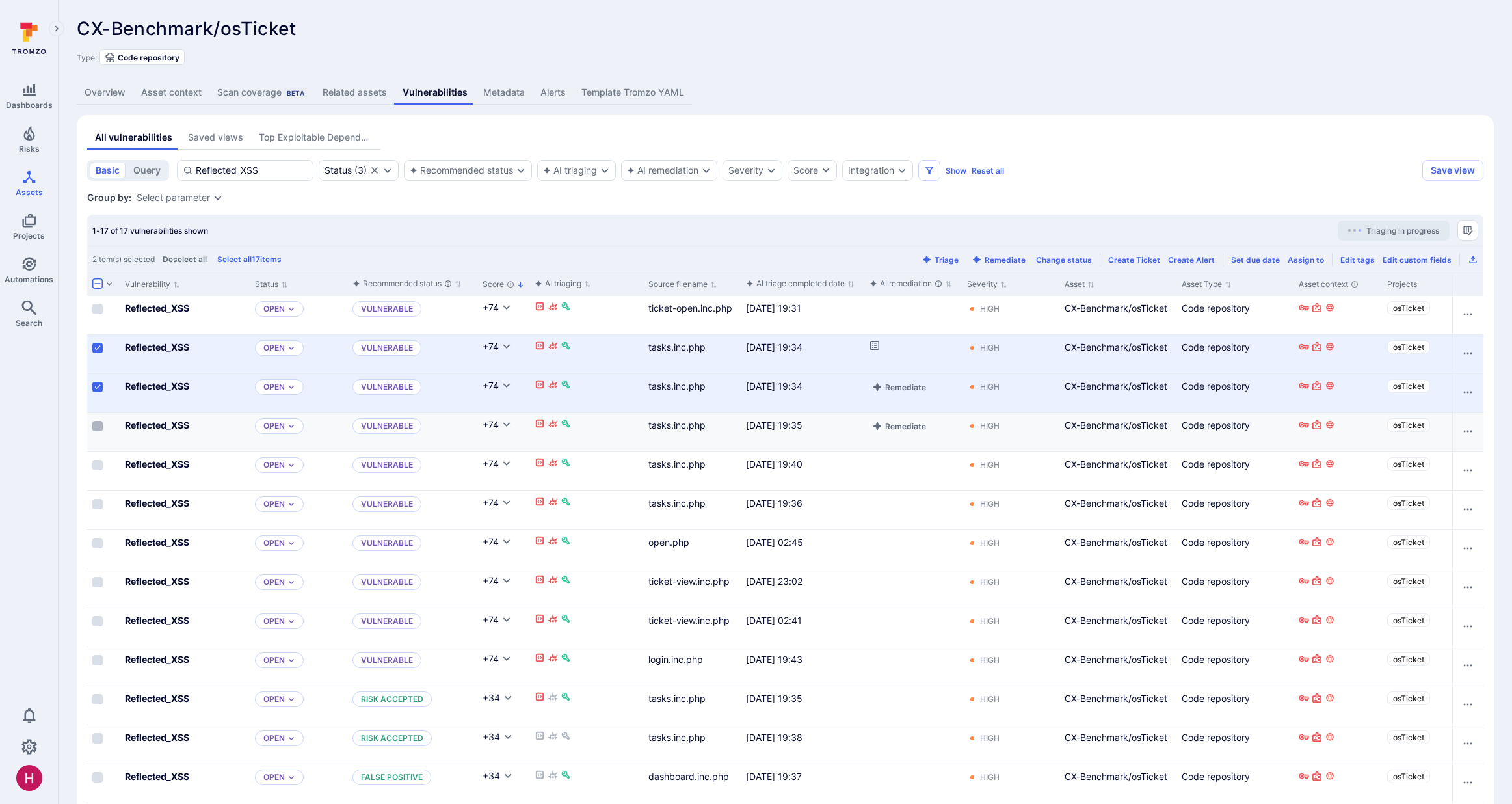 click at bounding box center [98, 426] 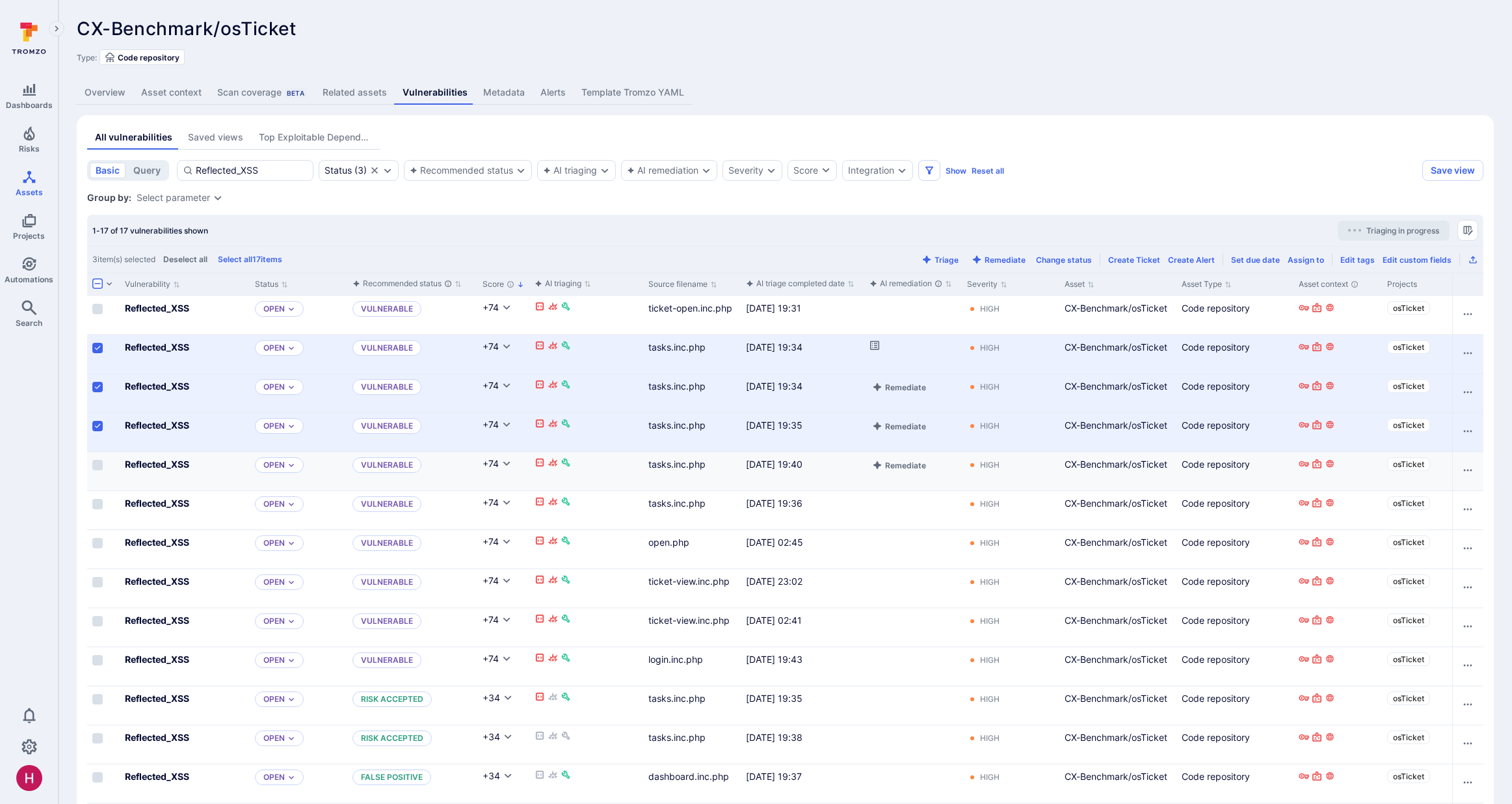 drag, startPoint x: 98, startPoint y: 467, endPoint x: 100, endPoint y: 487, distance: 20.099751 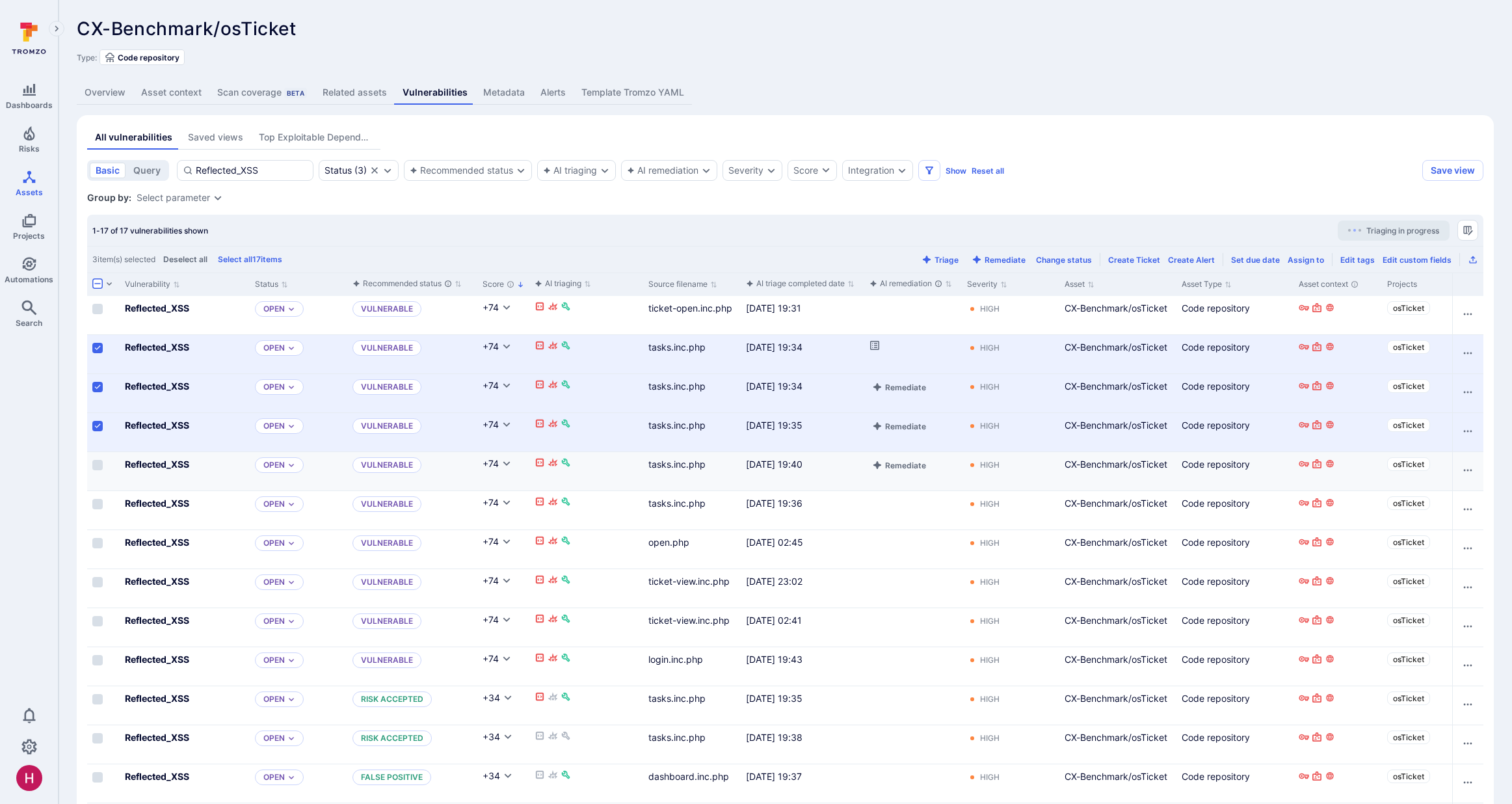 click at bounding box center (98, 465) 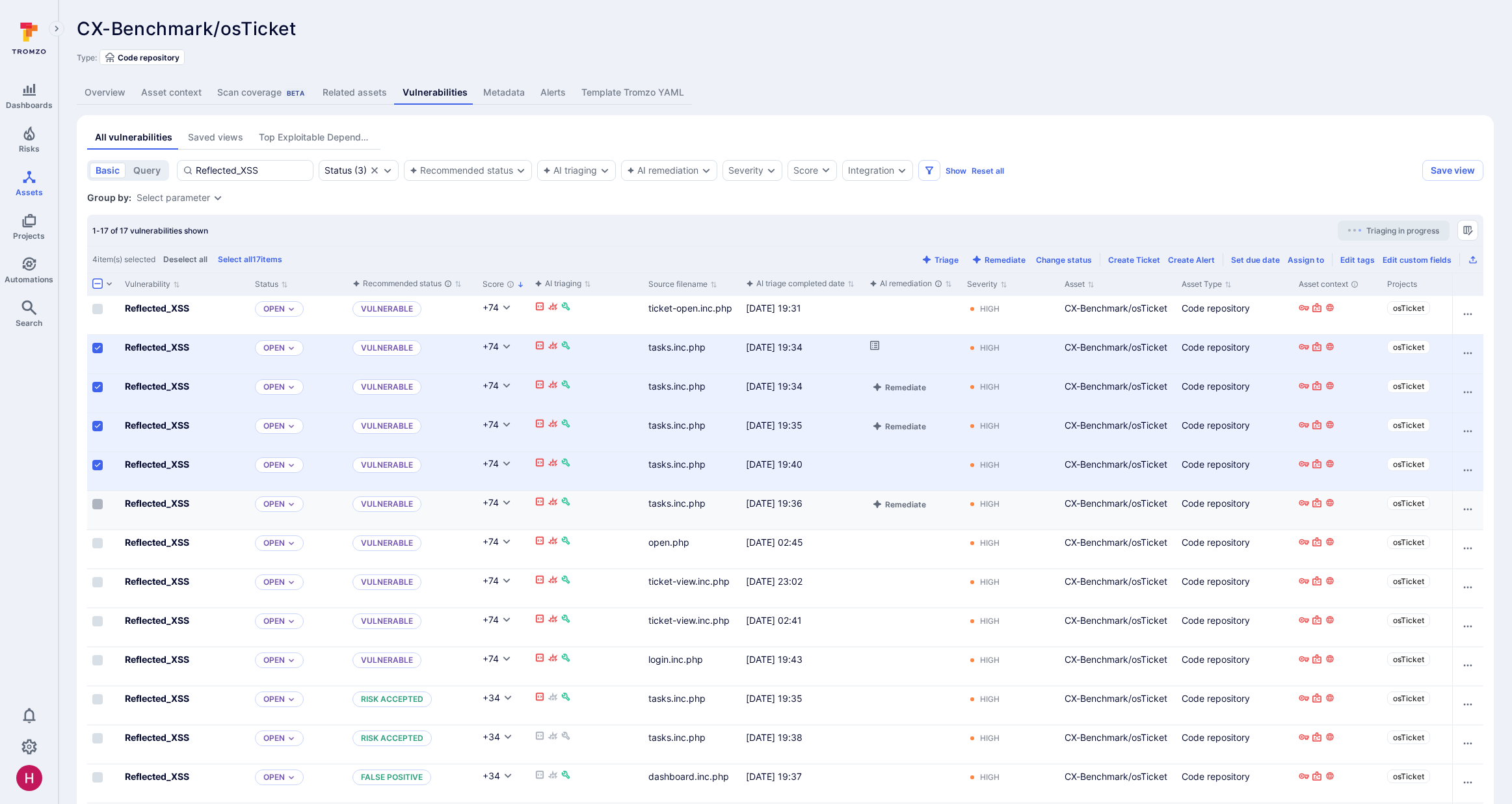 click at bounding box center [98, 504] 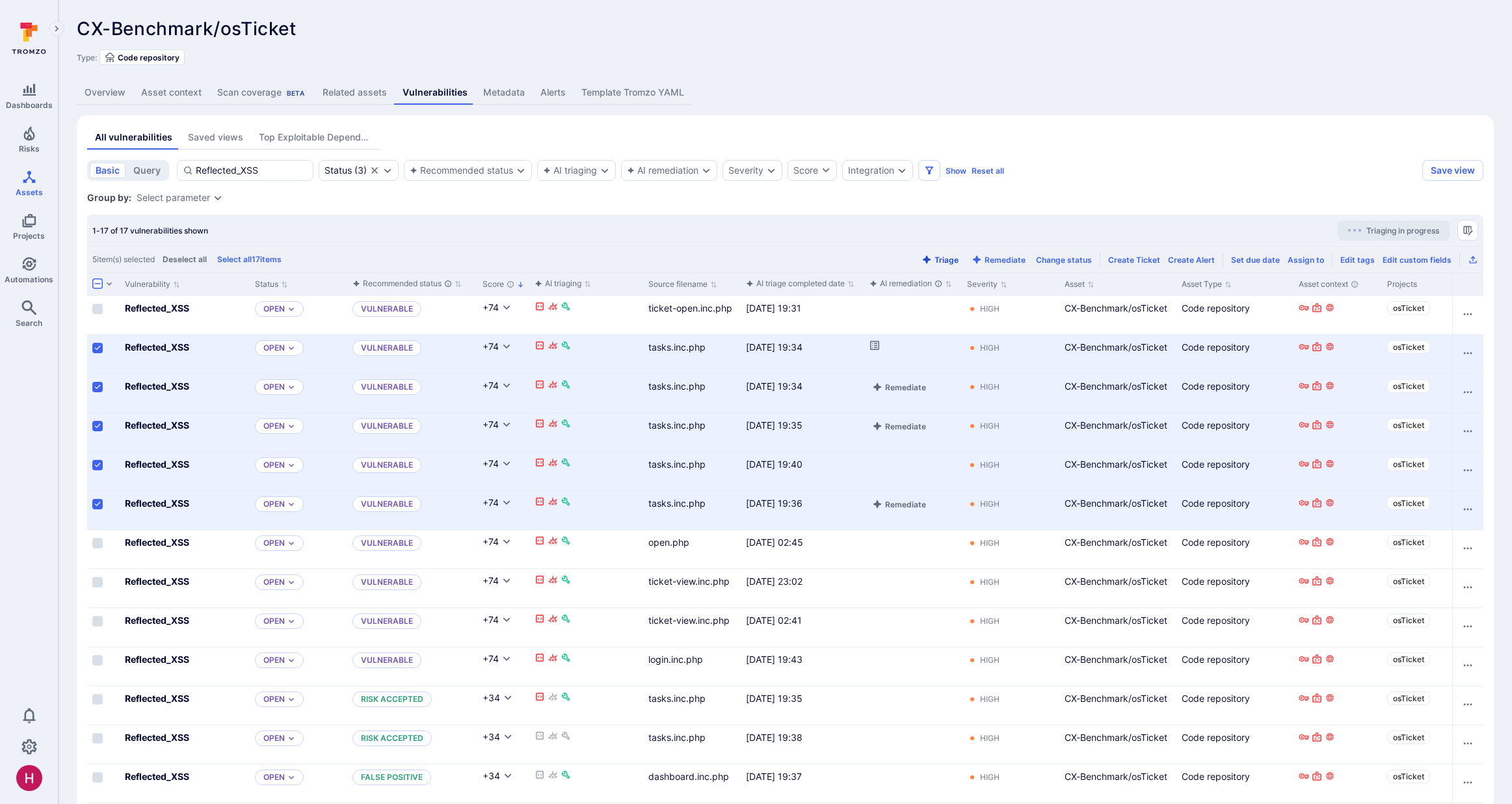 click on "Triage" at bounding box center (940, 260) 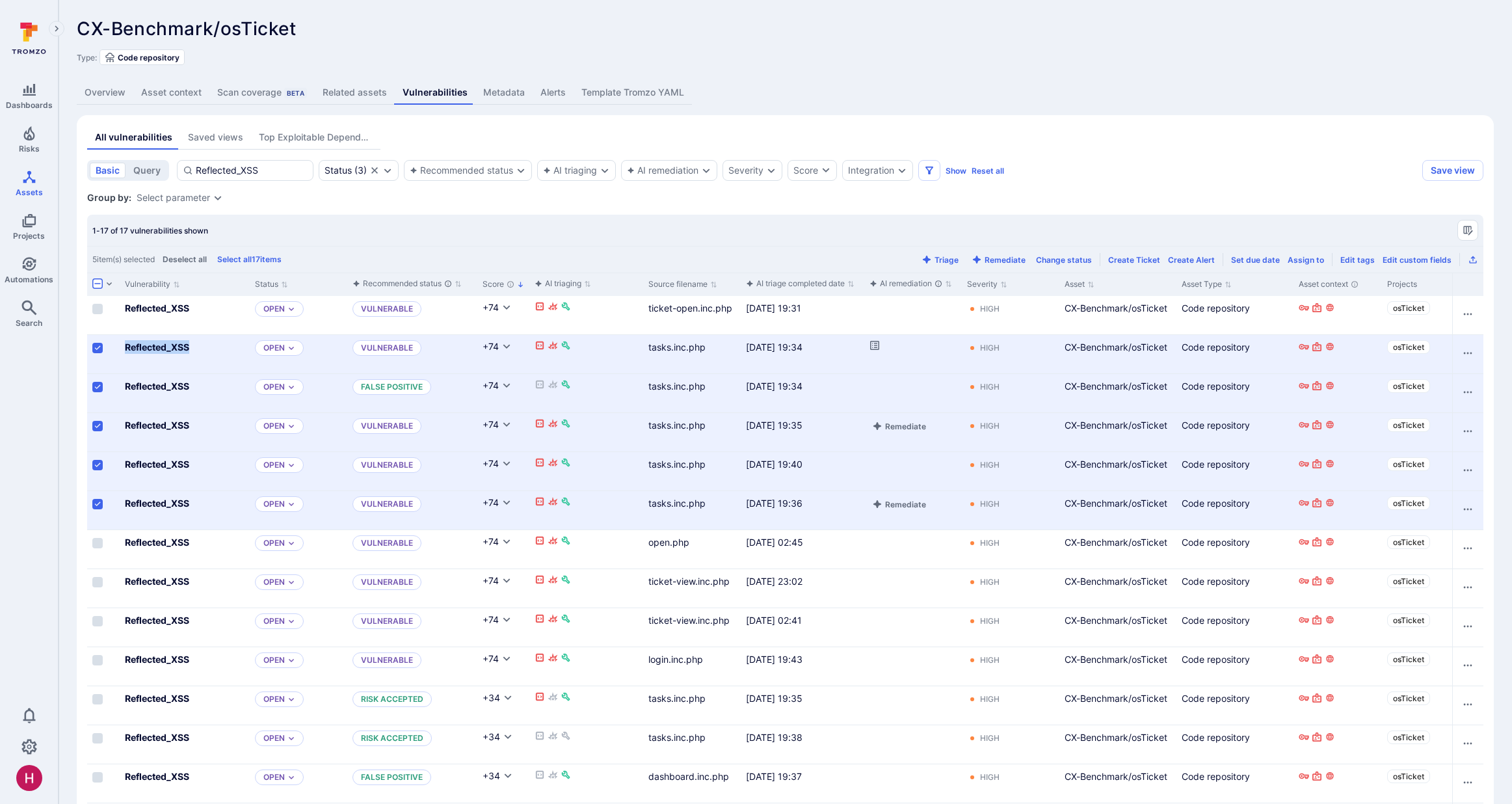 click at bounding box center (98, 348) 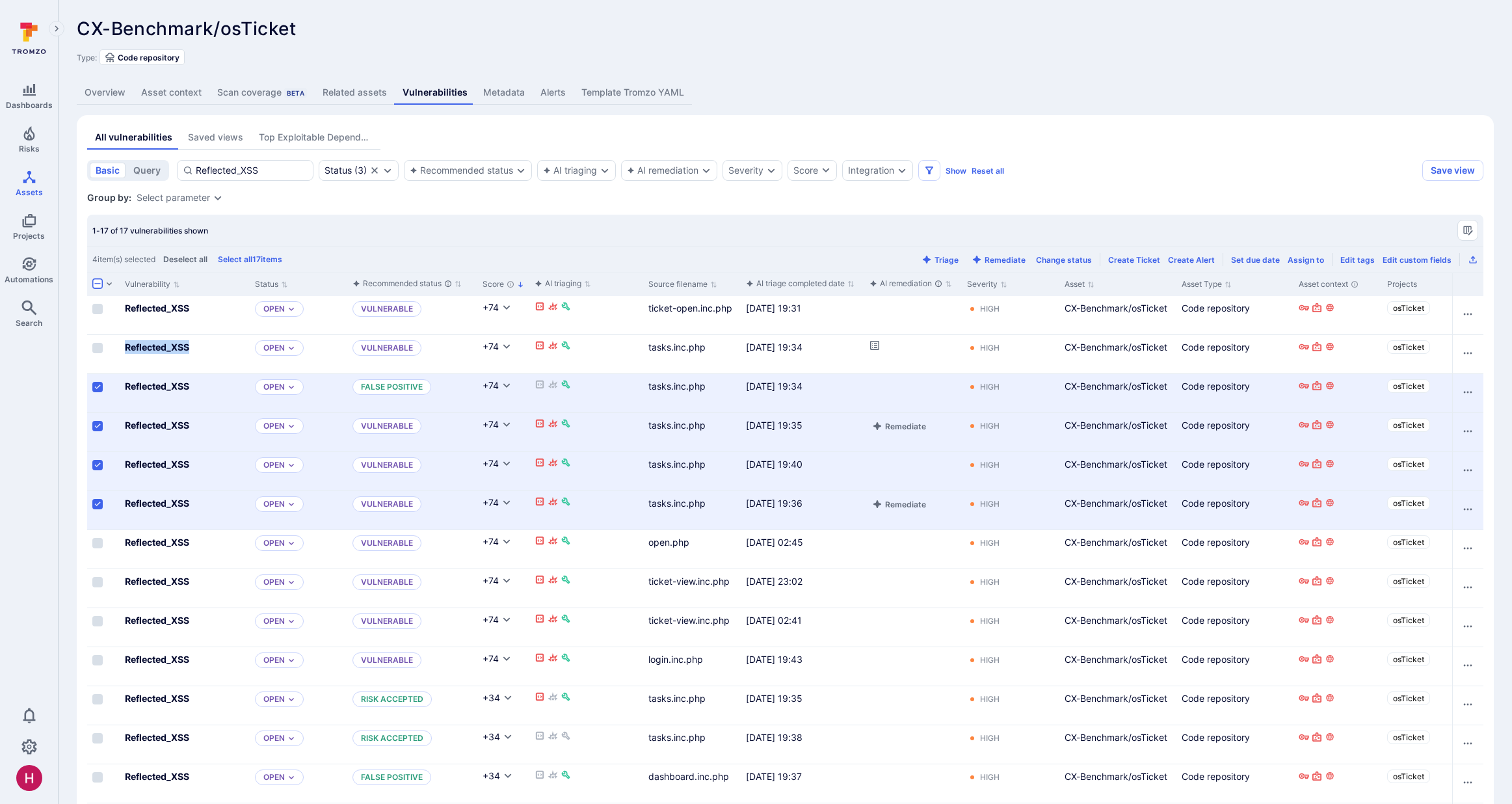 click at bounding box center (98, 387) 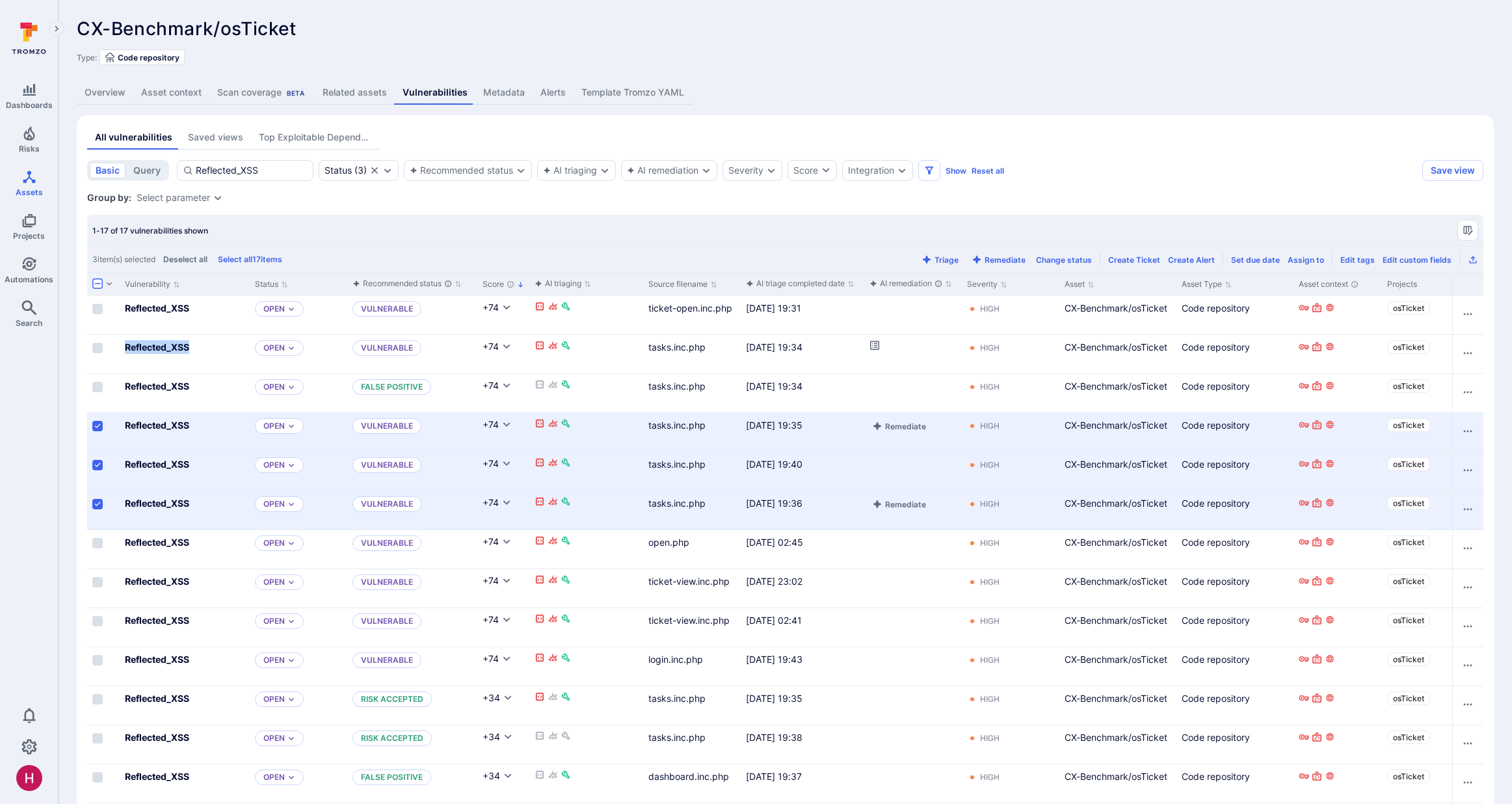 drag, startPoint x: 98, startPoint y: 427, endPoint x: 99, endPoint y: 455, distance: 28.017851 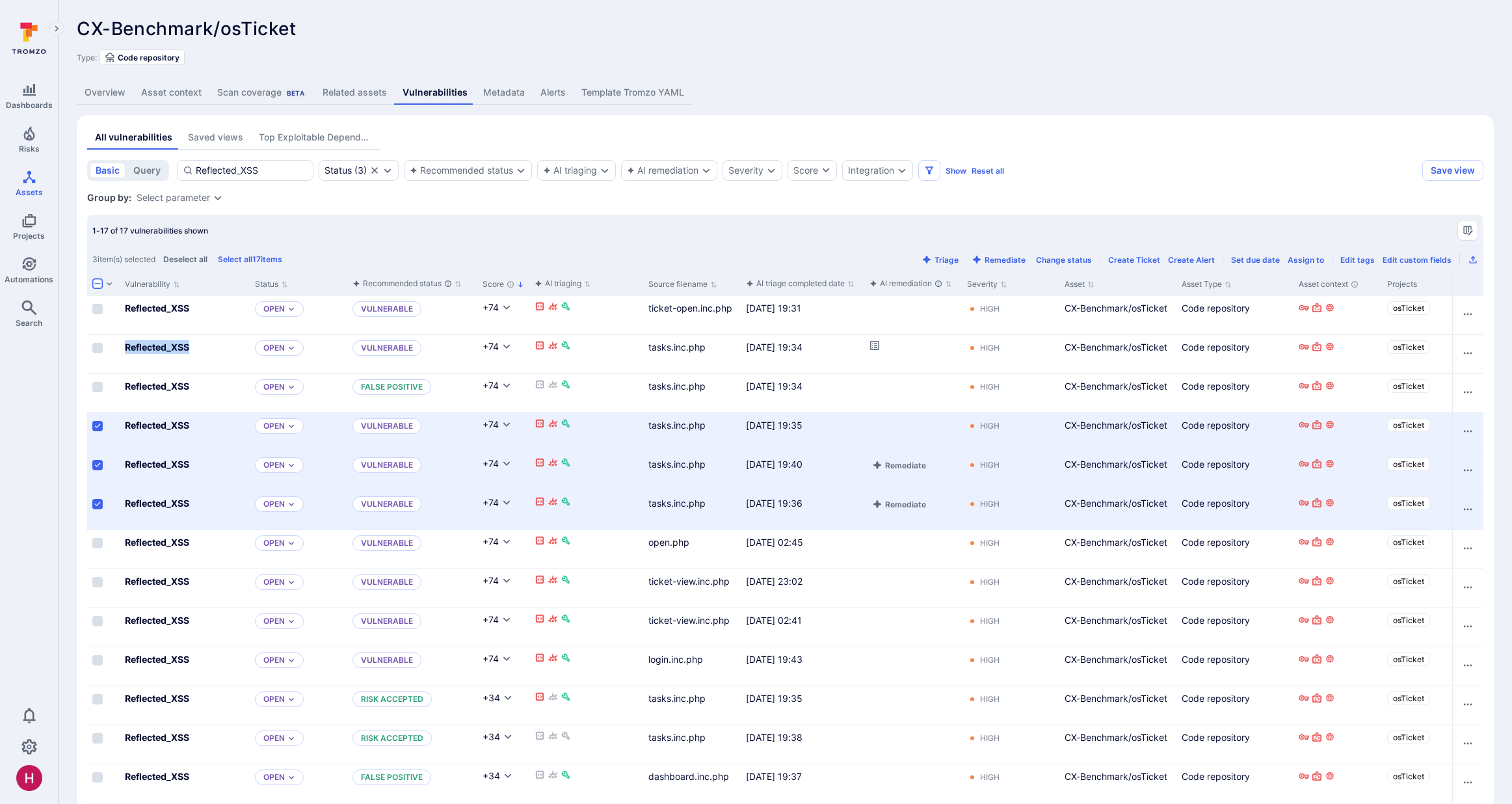 click at bounding box center [98, 426] 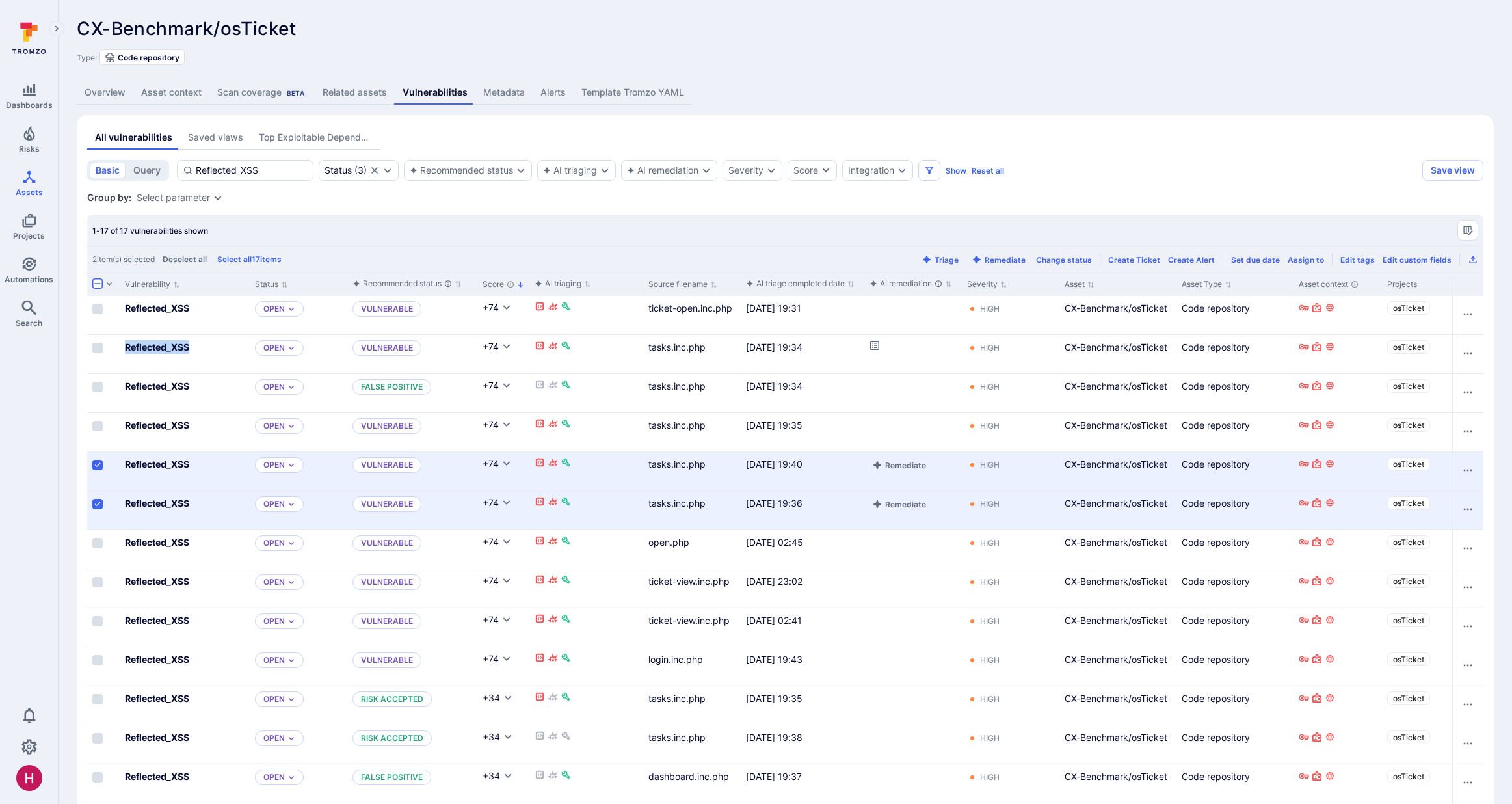 click at bounding box center (98, 465) 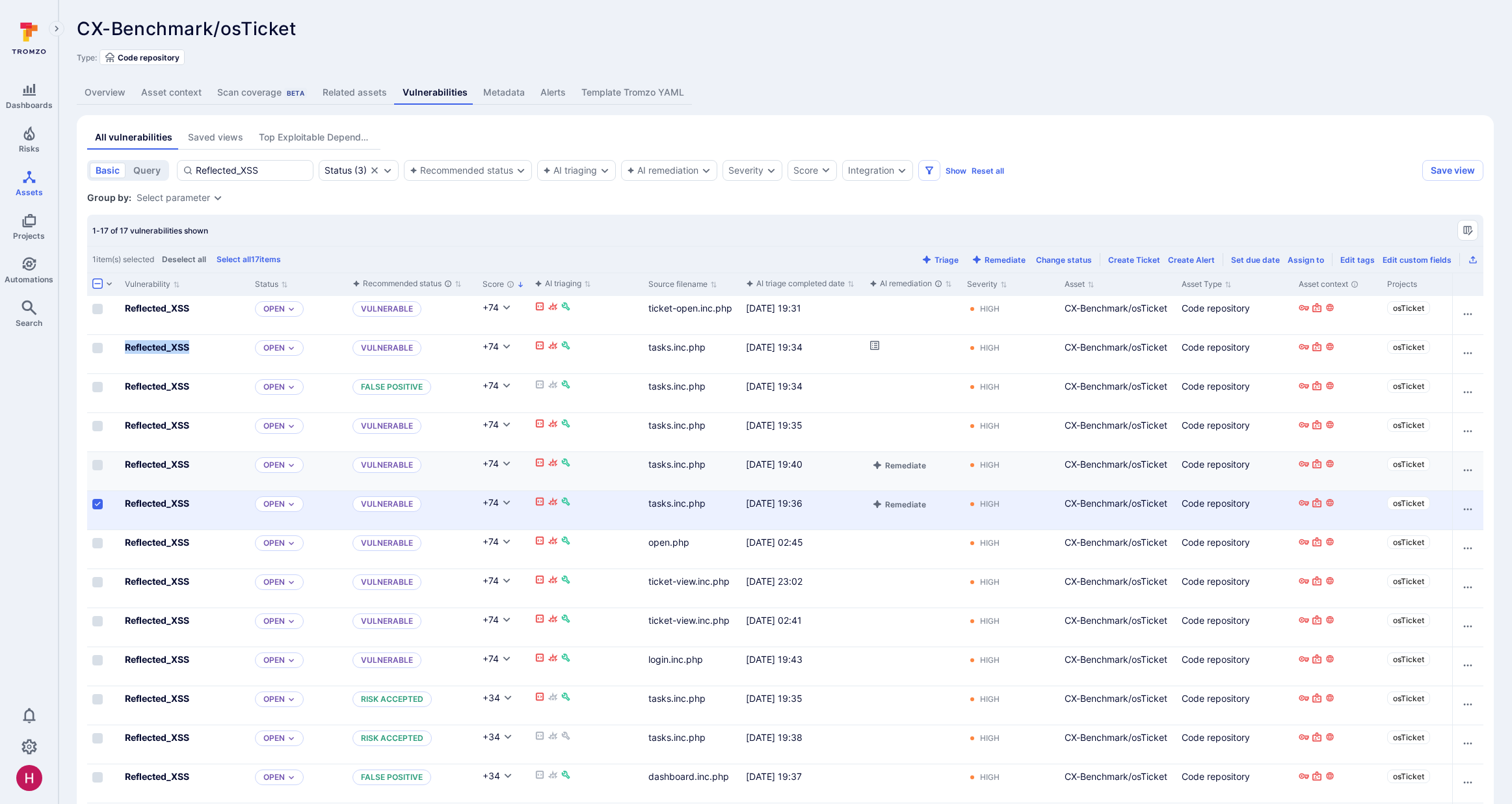 click at bounding box center (98, 504) 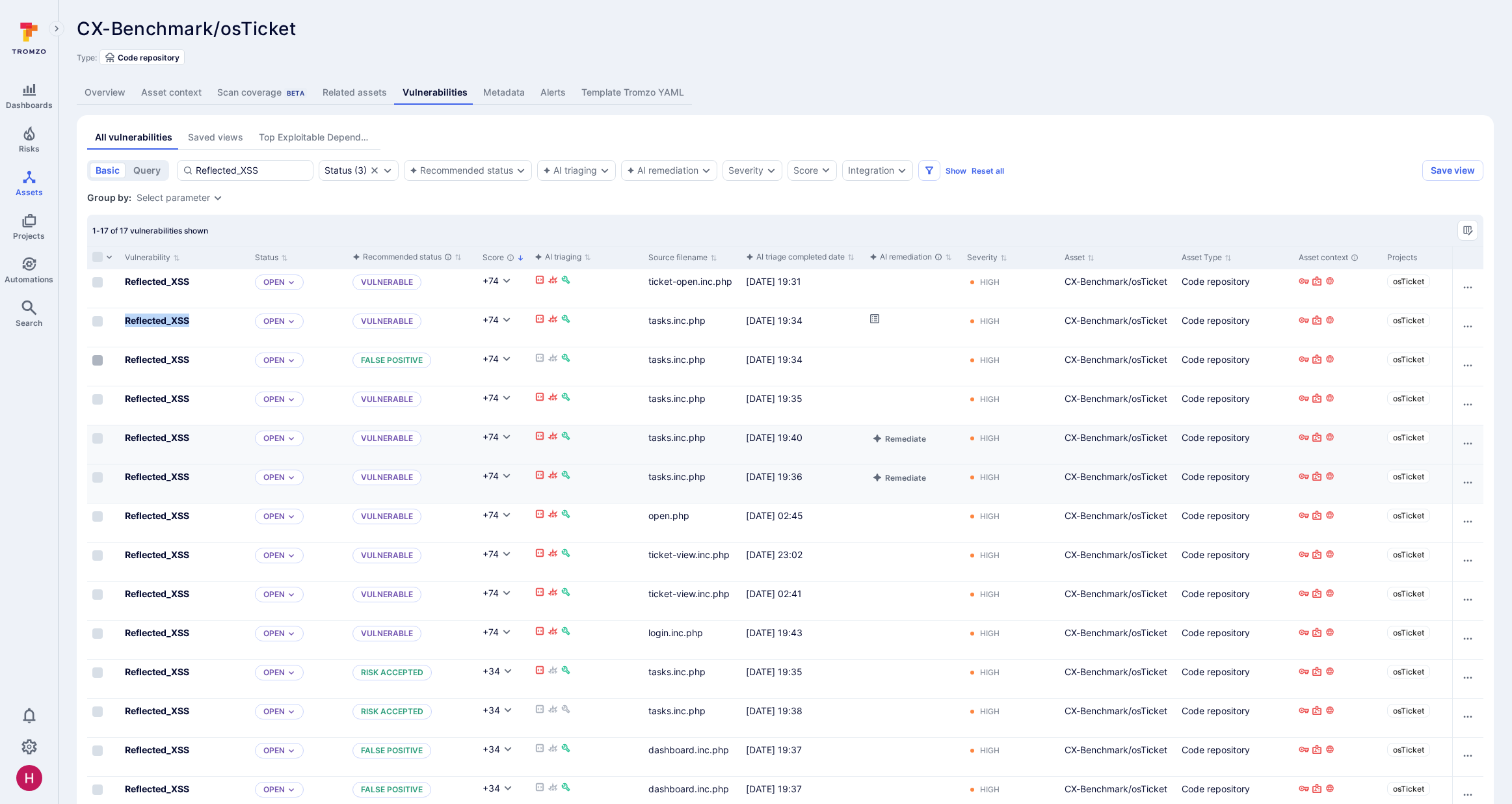 click at bounding box center (98, 360) 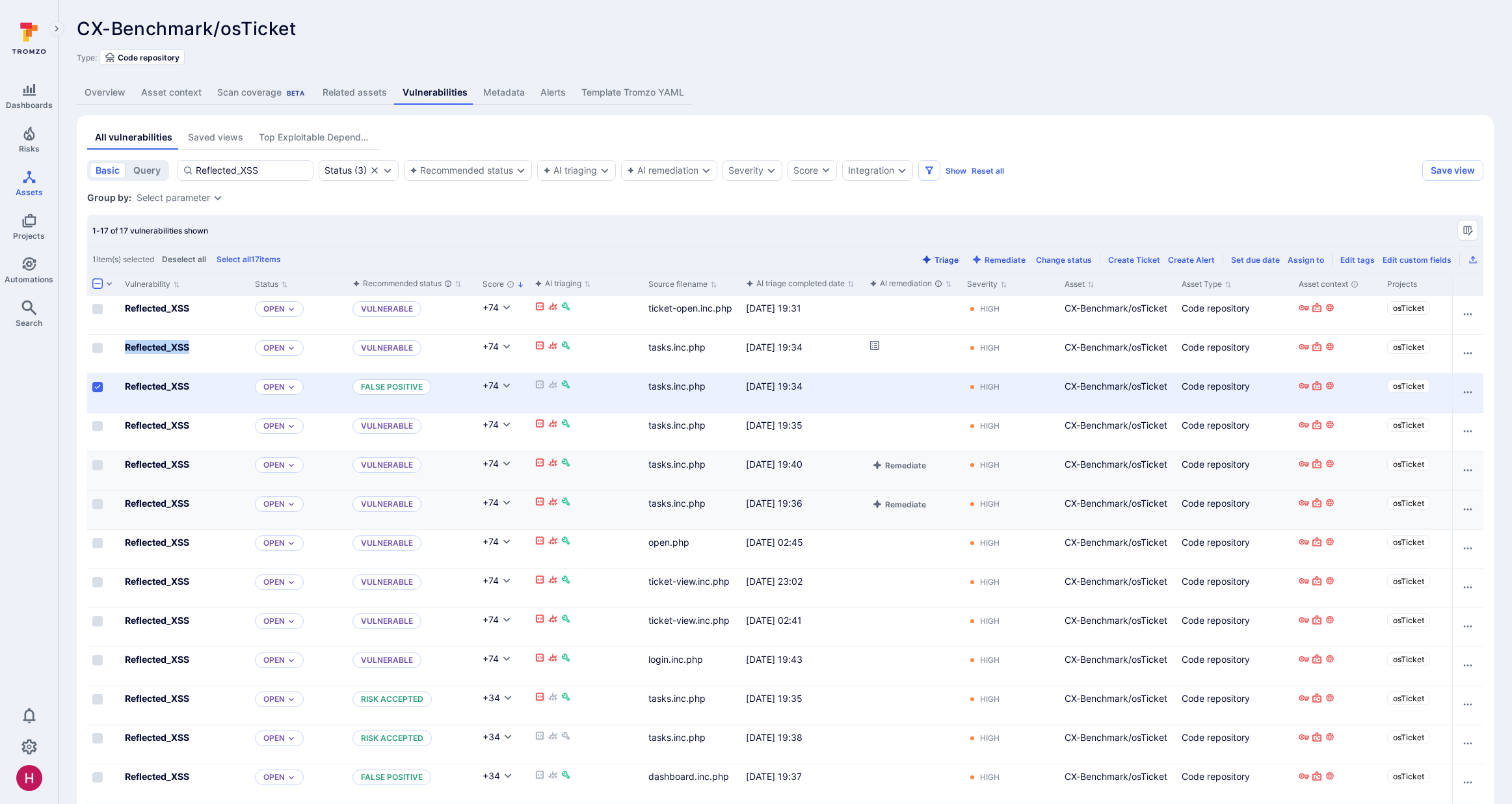 click on "Triage" at bounding box center (940, 260) 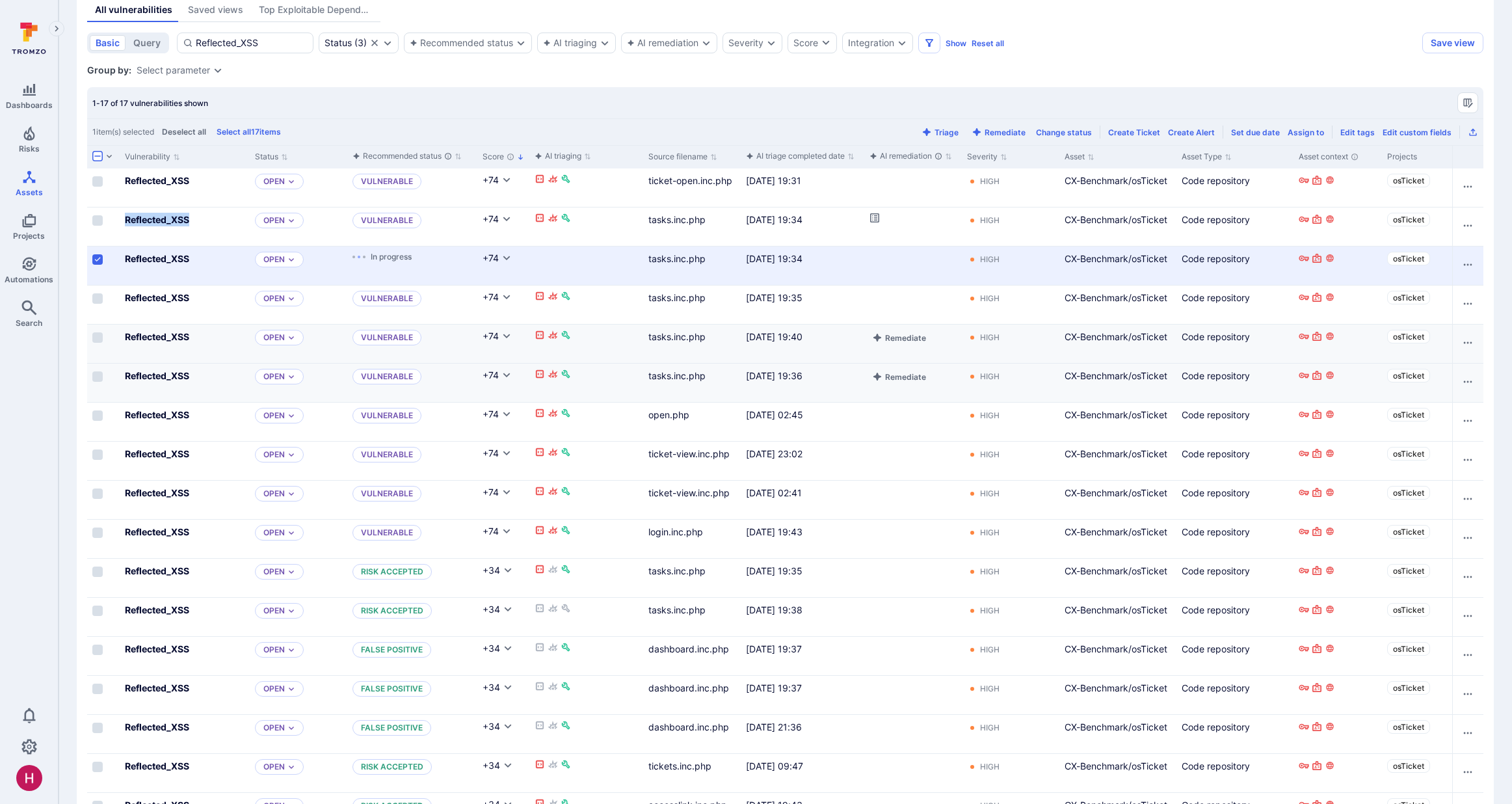 scroll, scrollTop: 184, scrollLeft: 0, axis: vertical 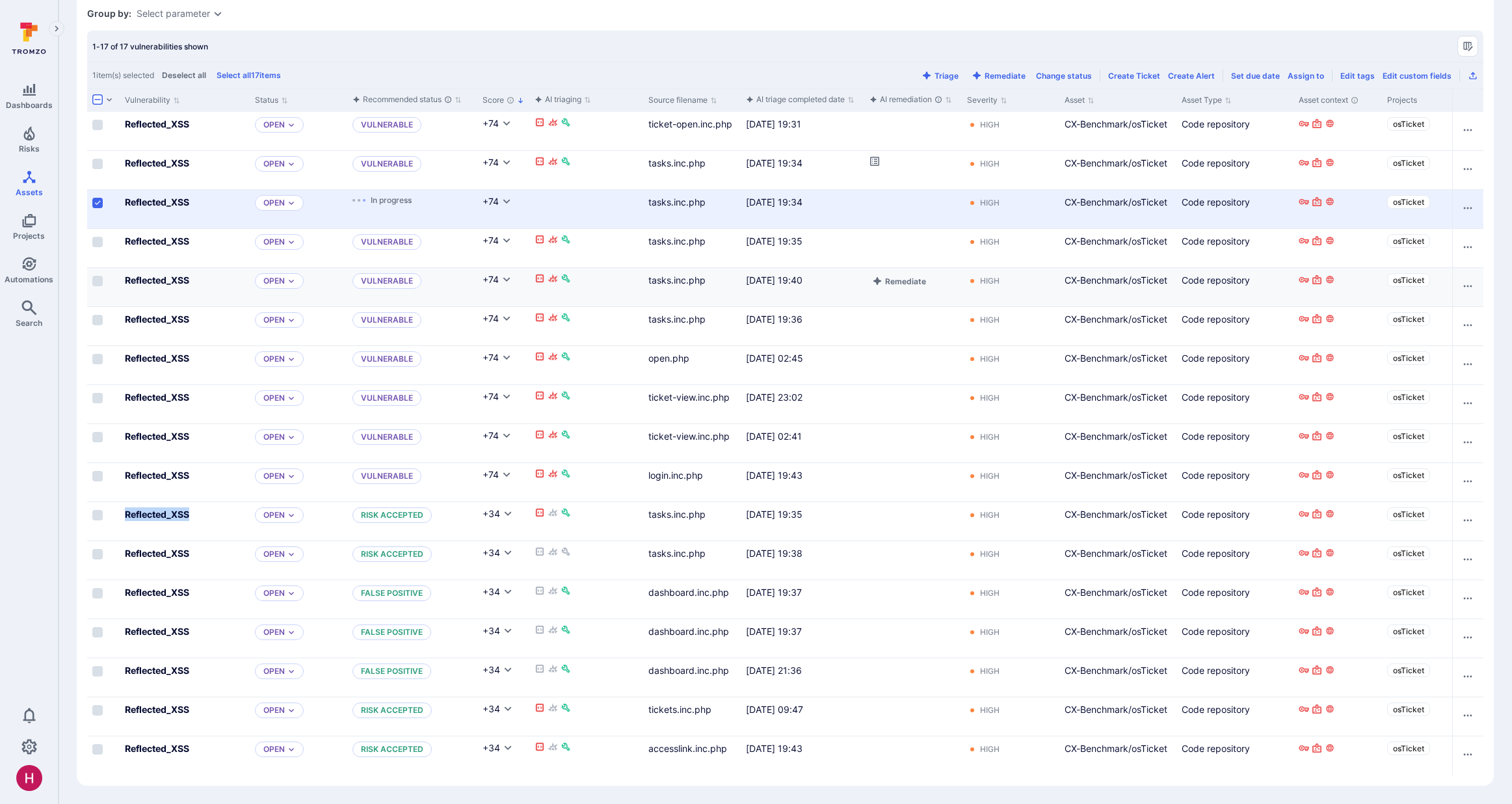 click at bounding box center (98, 203) 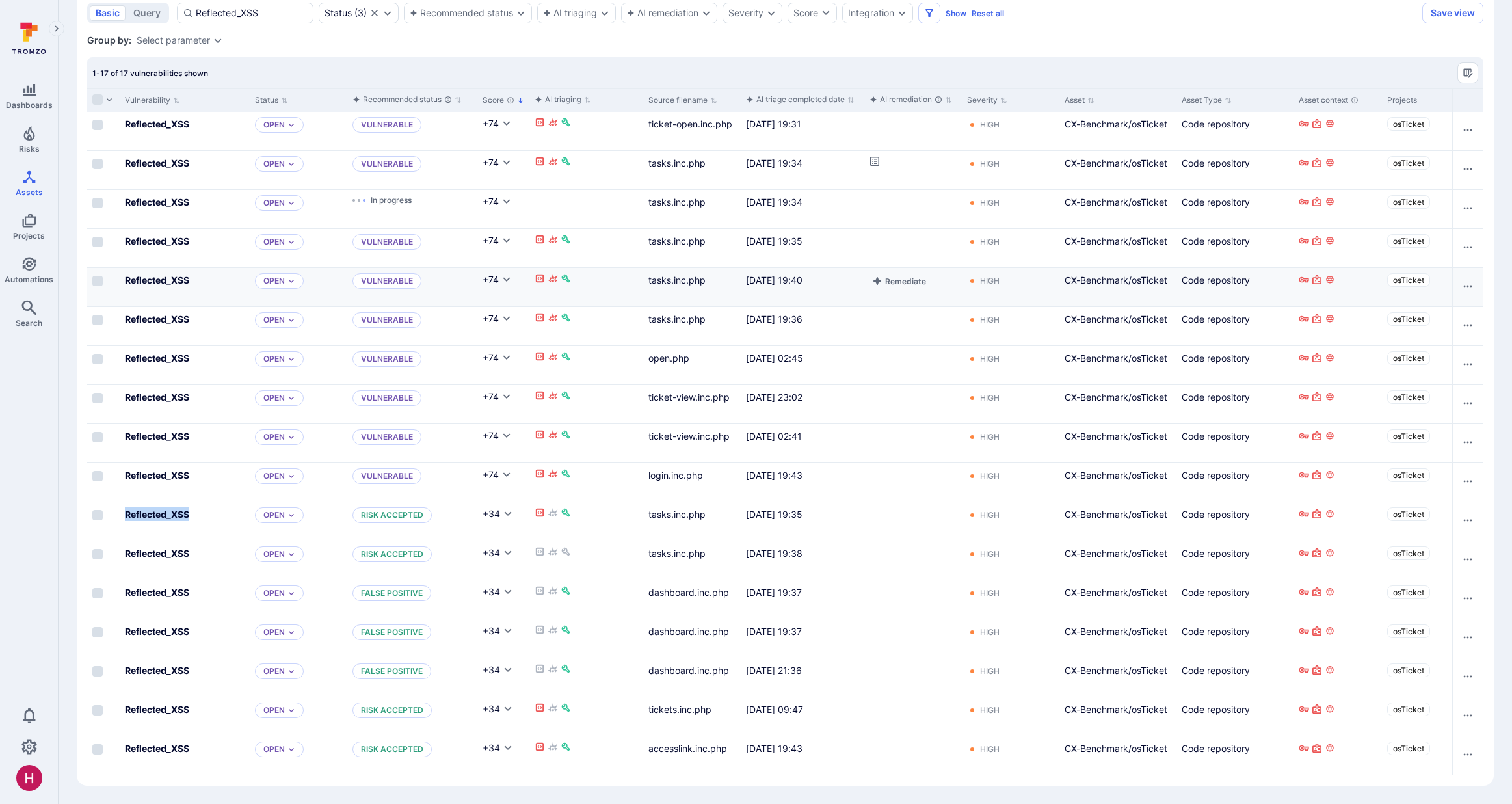 scroll, scrollTop: 157, scrollLeft: 0, axis: vertical 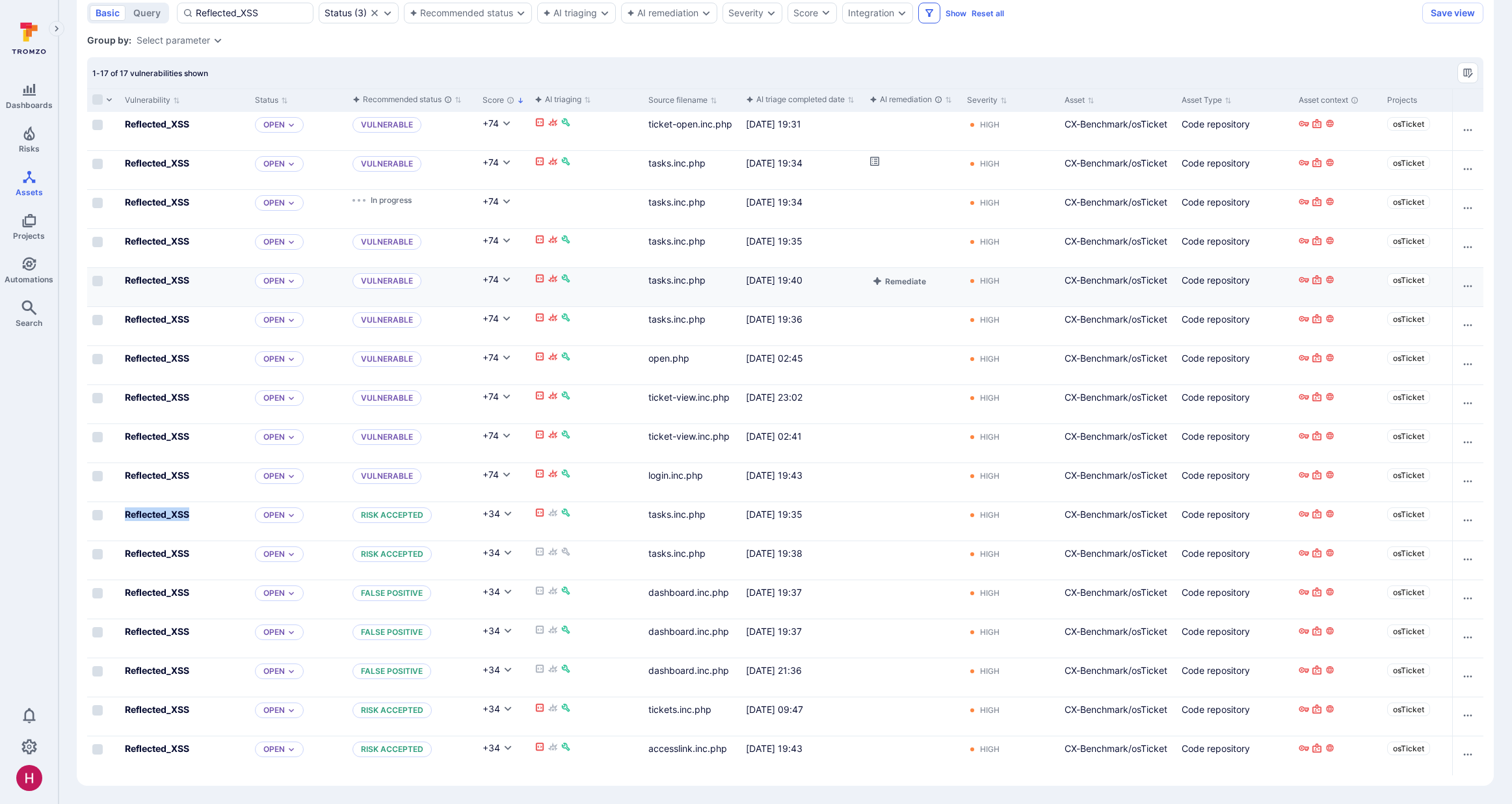 click at bounding box center (929, 13) 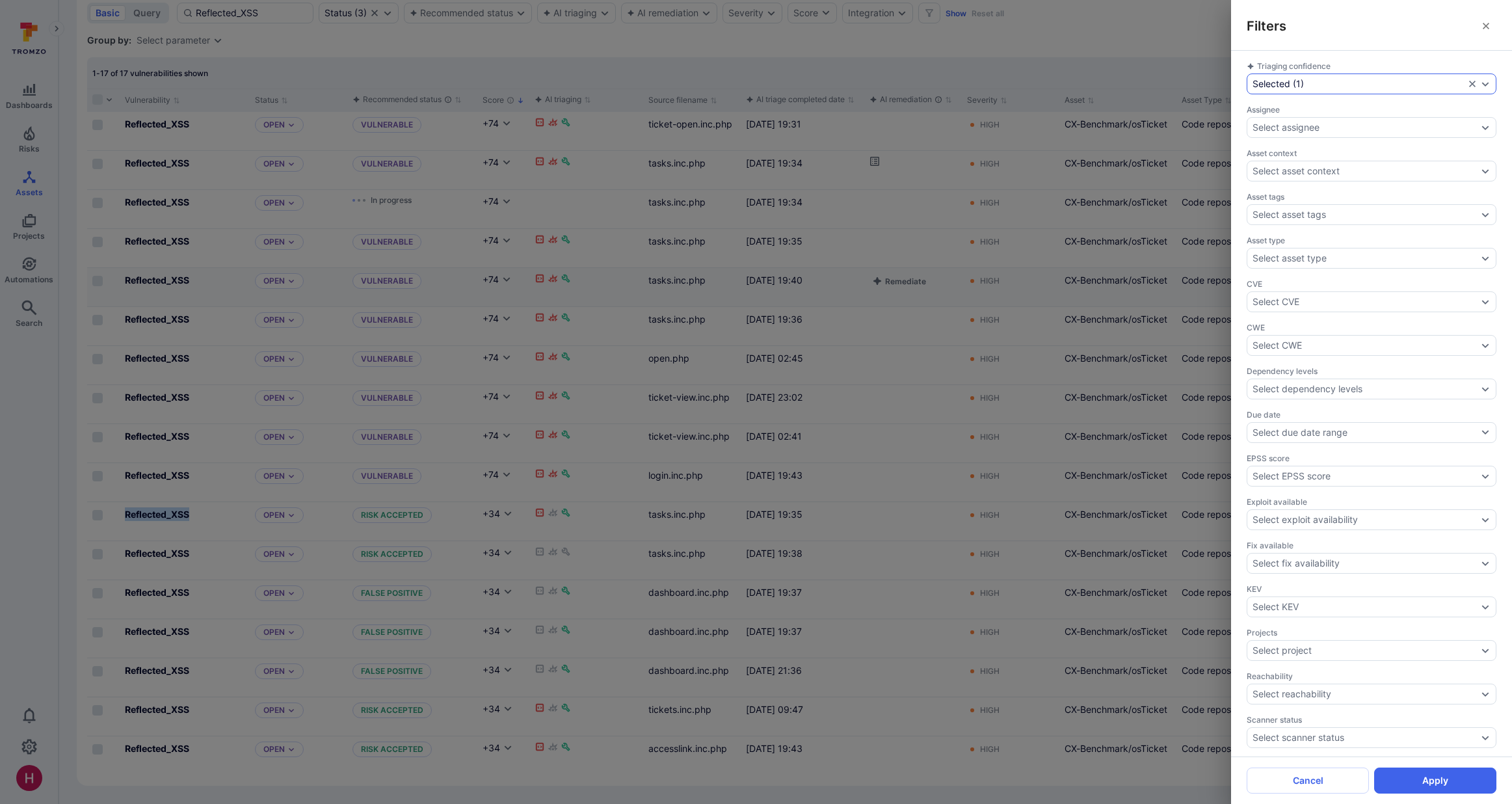 click on "Selected  ( 1 )" at bounding box center (1359, 84) 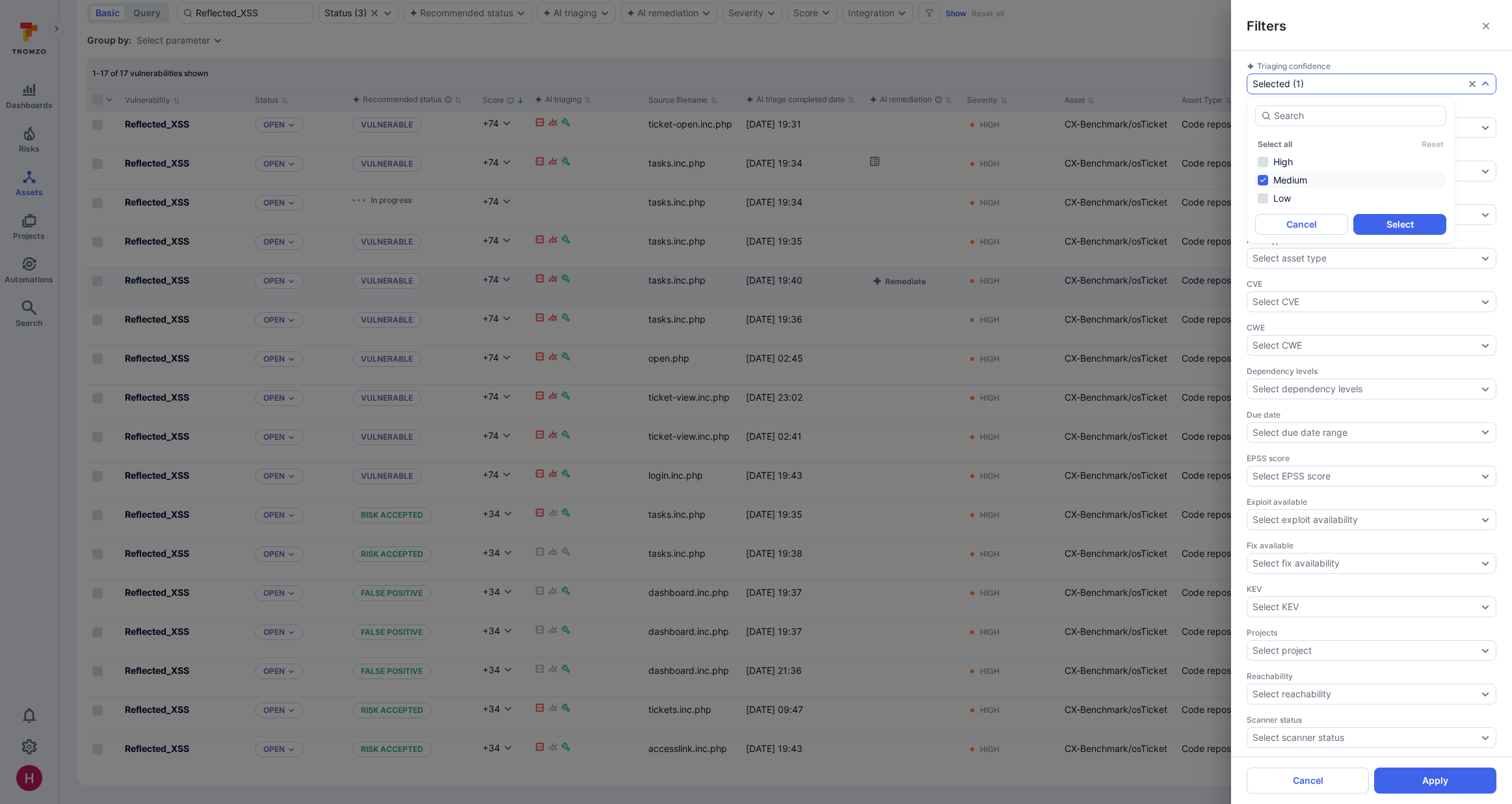 click on "Medium" at bounding box center [1351, 180] 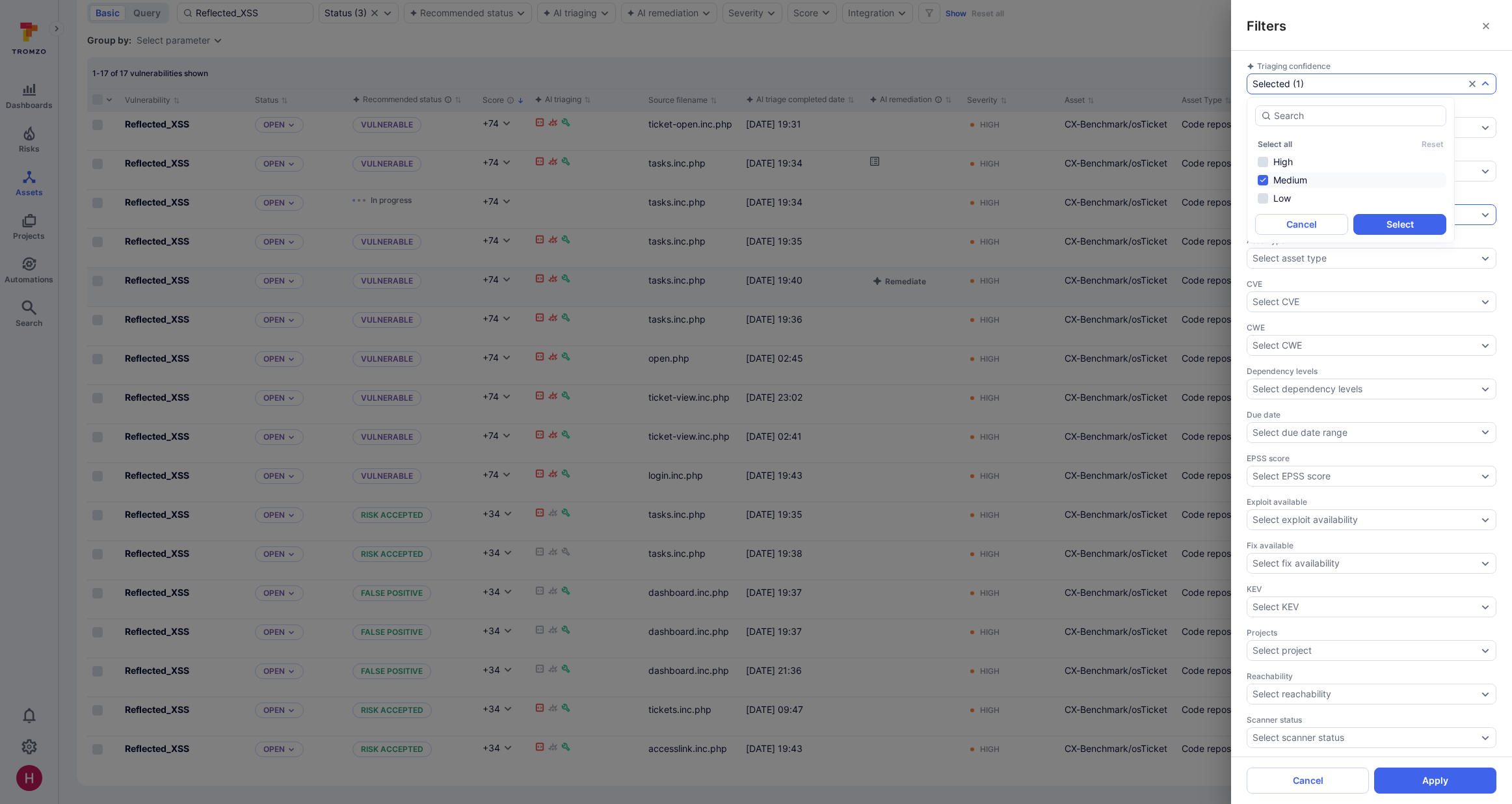 click on "Select" at bounding box center (1399, 224) 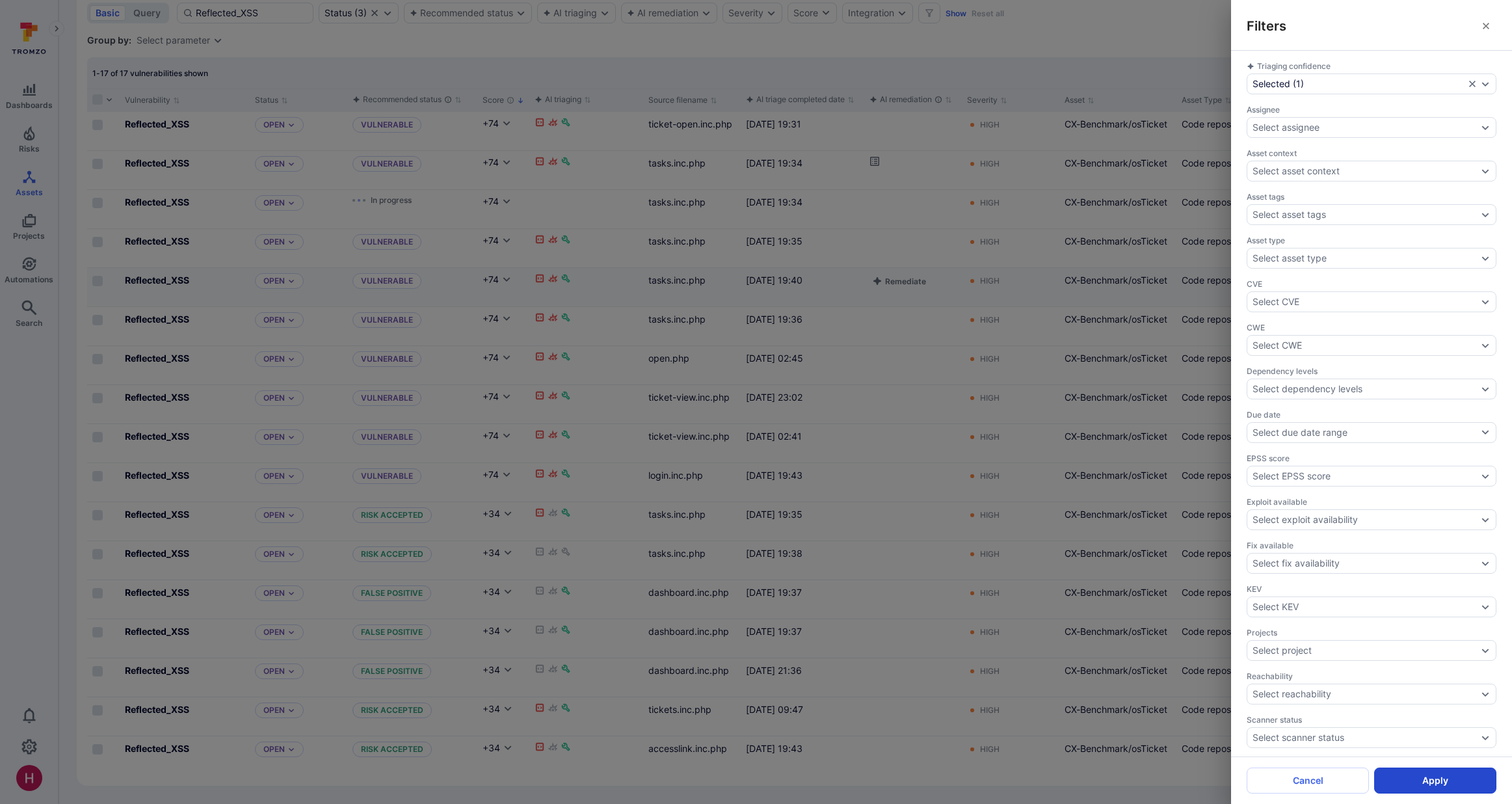 click on "Apply" at bounding box center [1435, 781] 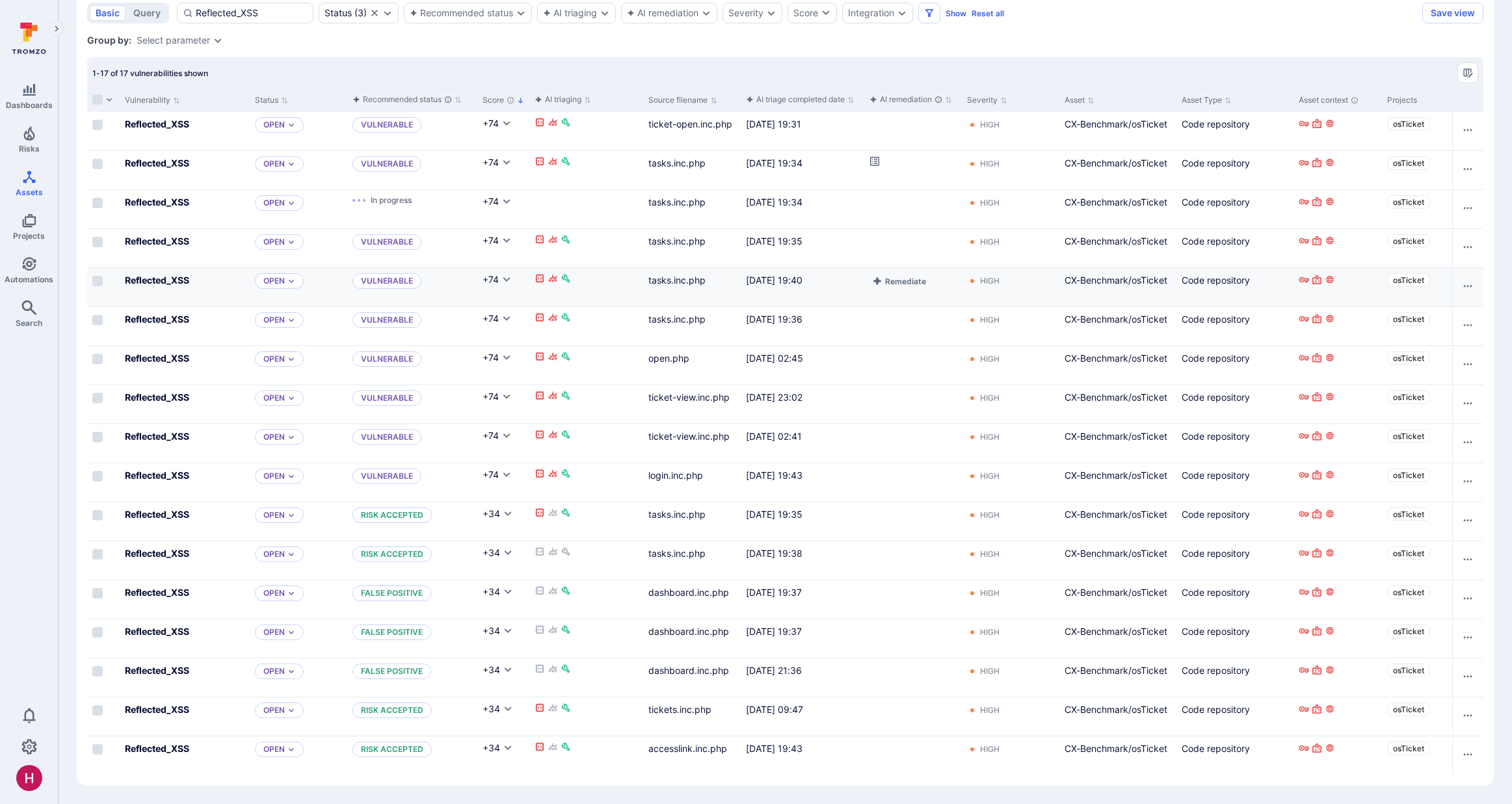 click on "Reflected_XSS Status  ( 3 ) Recommended status AI triaging AI remediation Severity Score Integration Show Reset all" at bounding box center [590, 13] 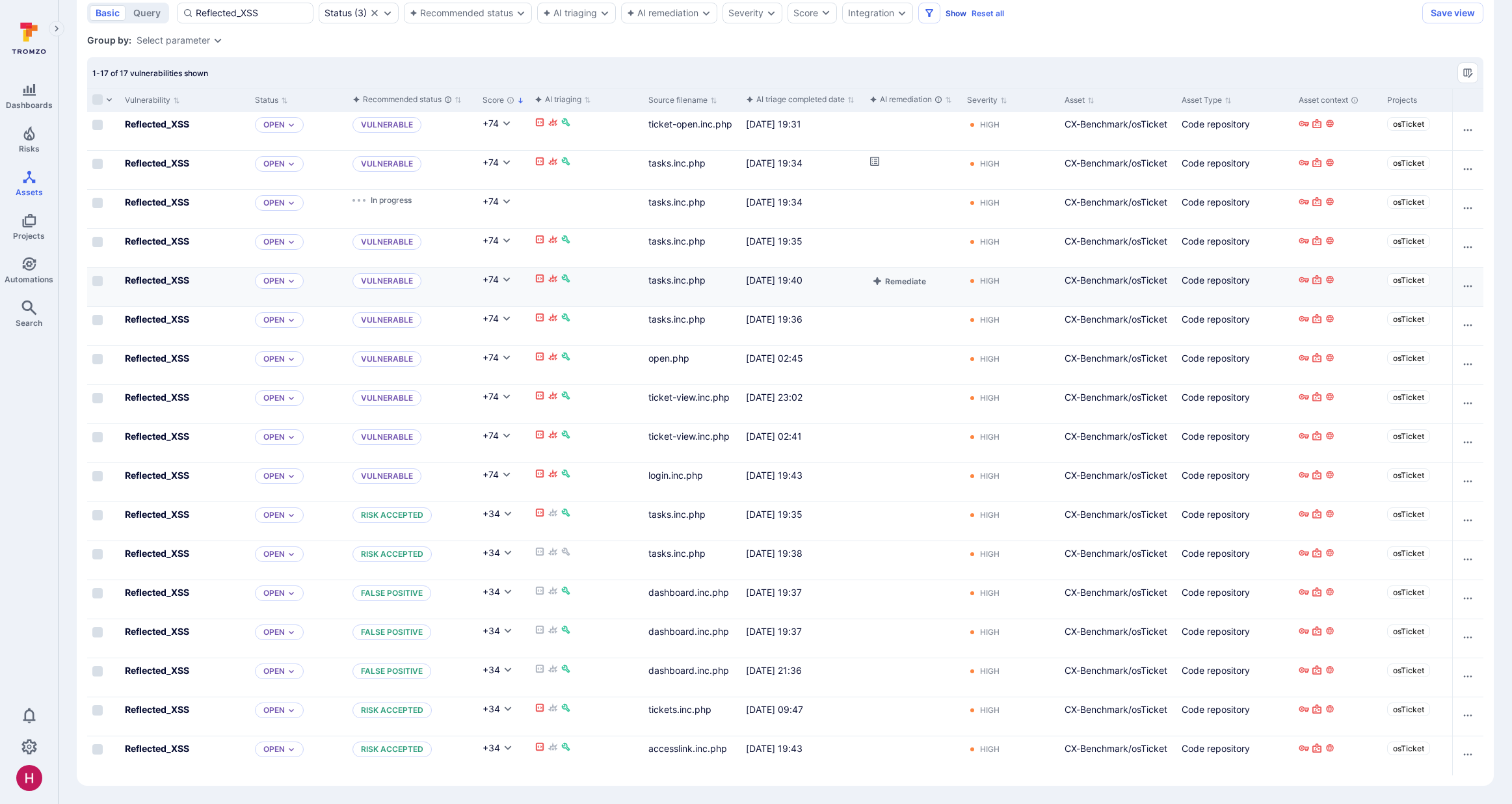 click on "Show" at bounding box center [956, 13] 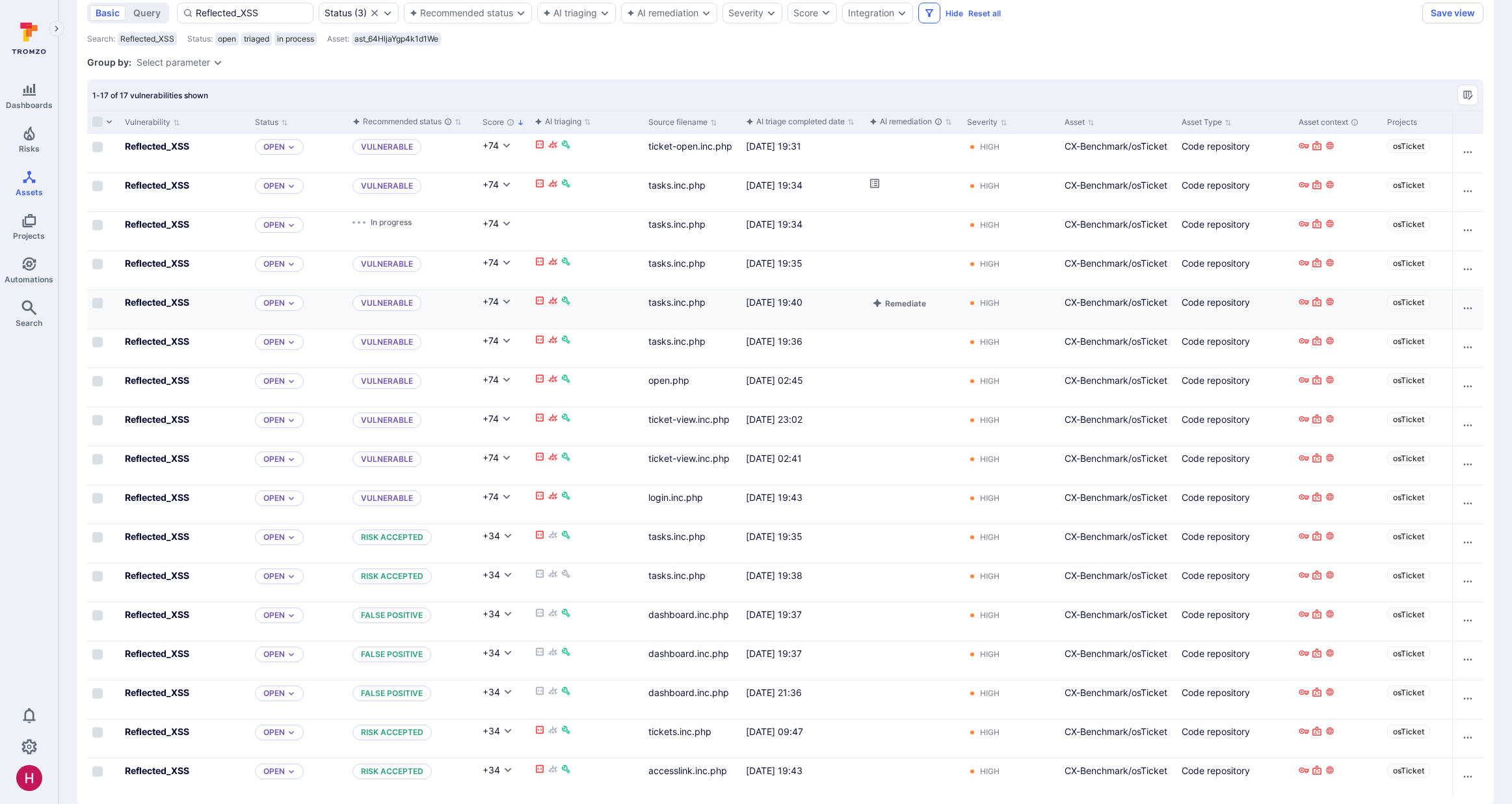 click at bounding box center [929, 13] 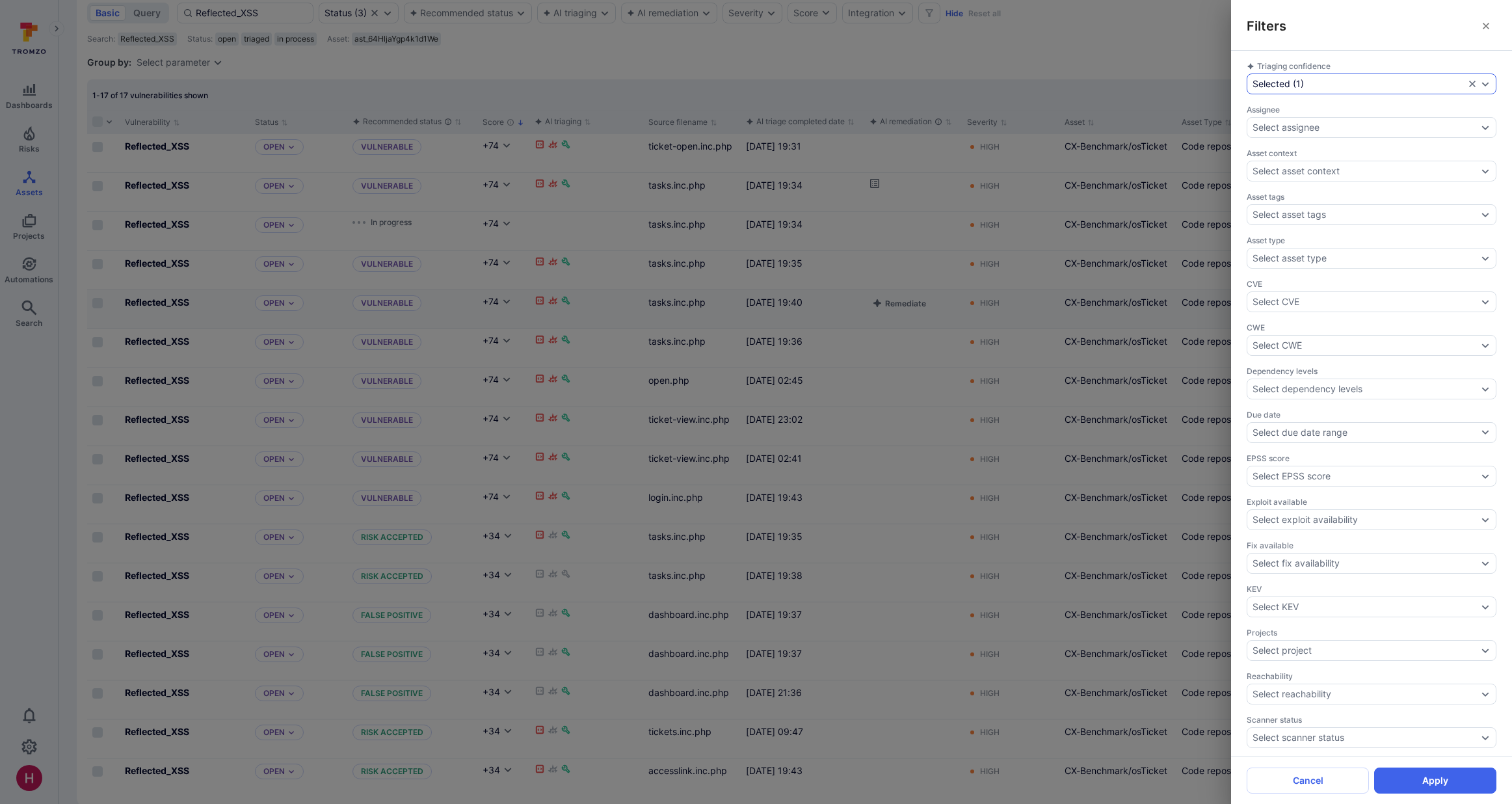 click on "Selected" at bounding box center [1271, 84] 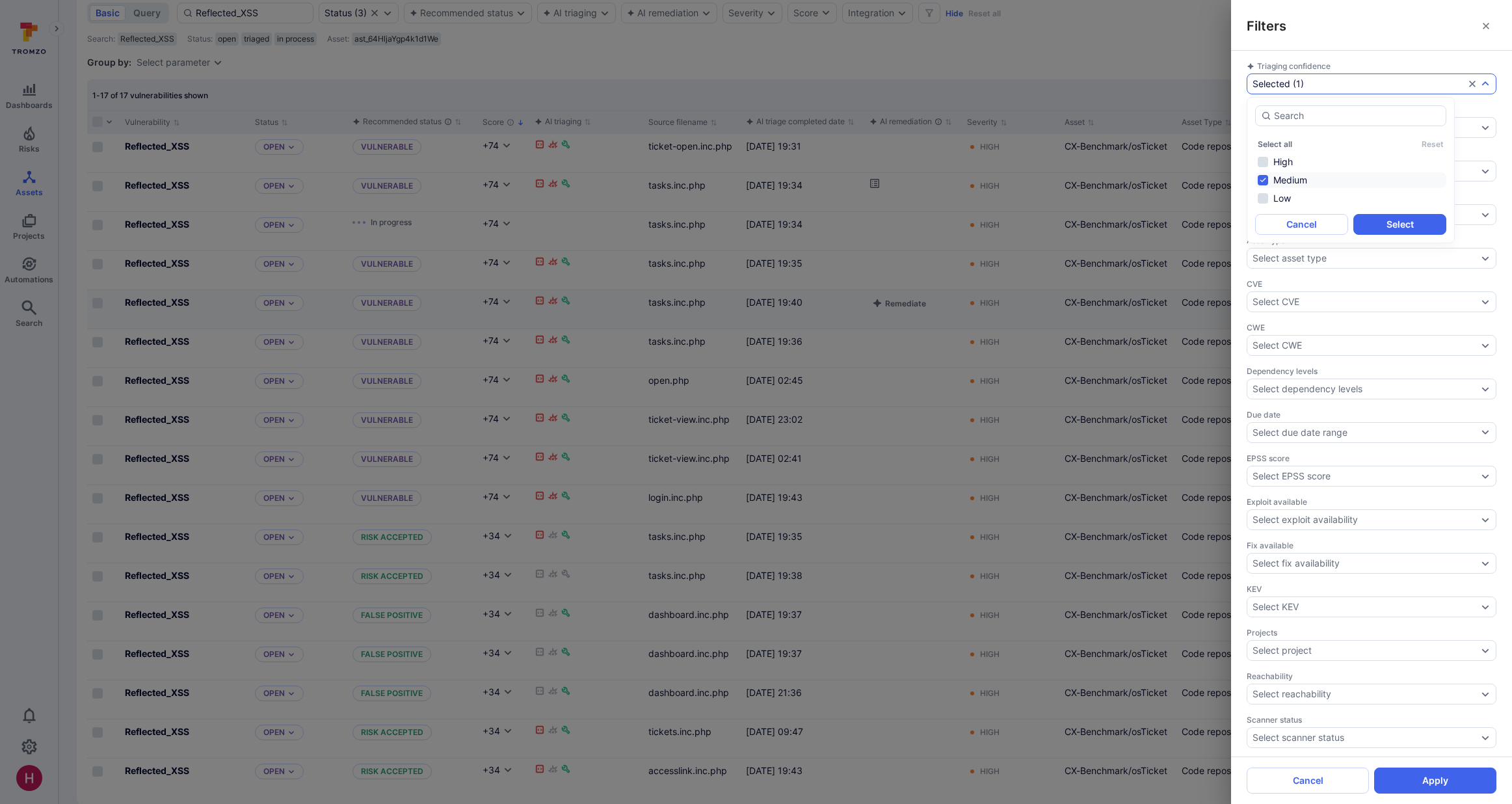 click 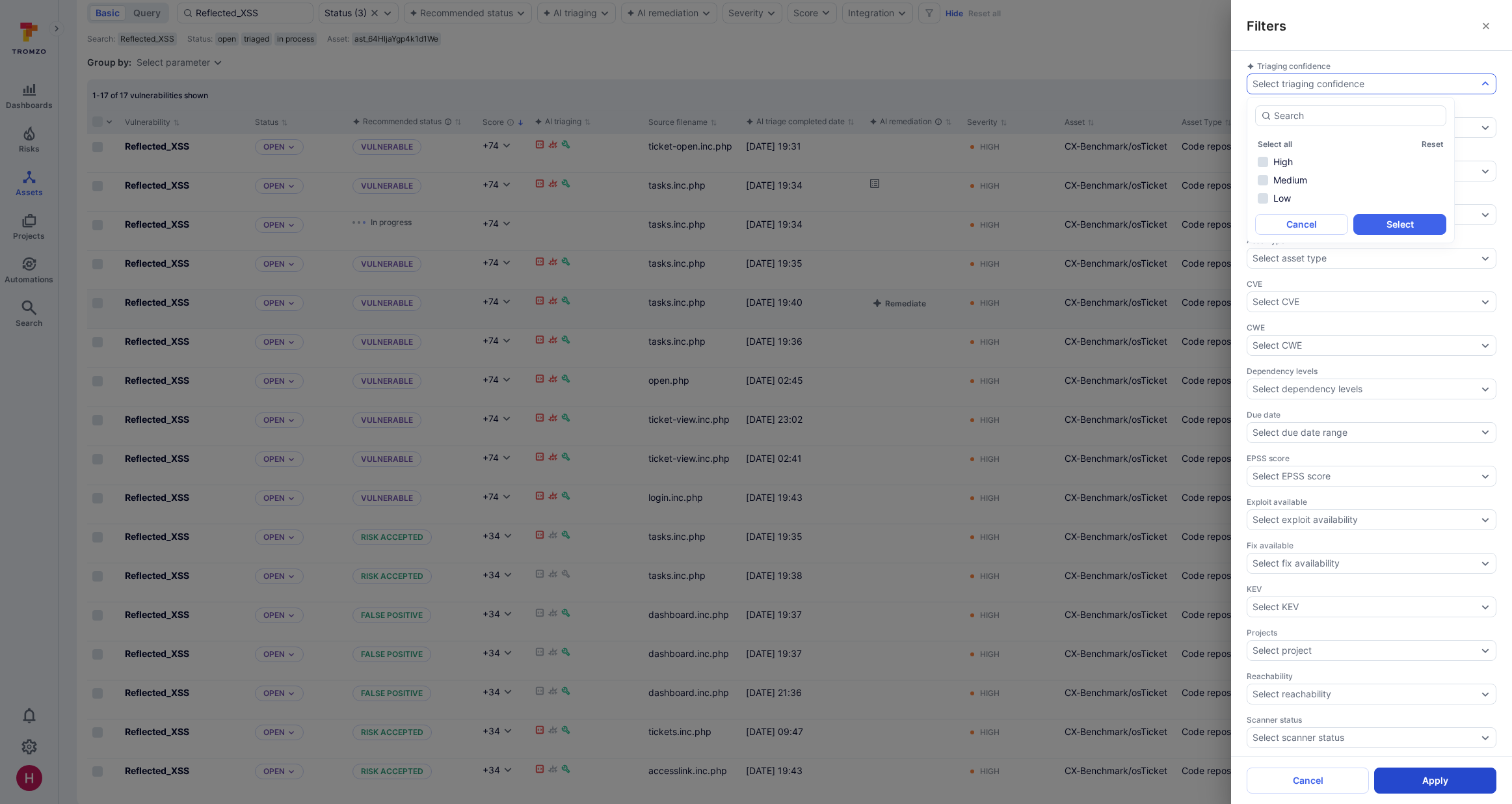 click on "Apply" at bounding box center (1435, 781) 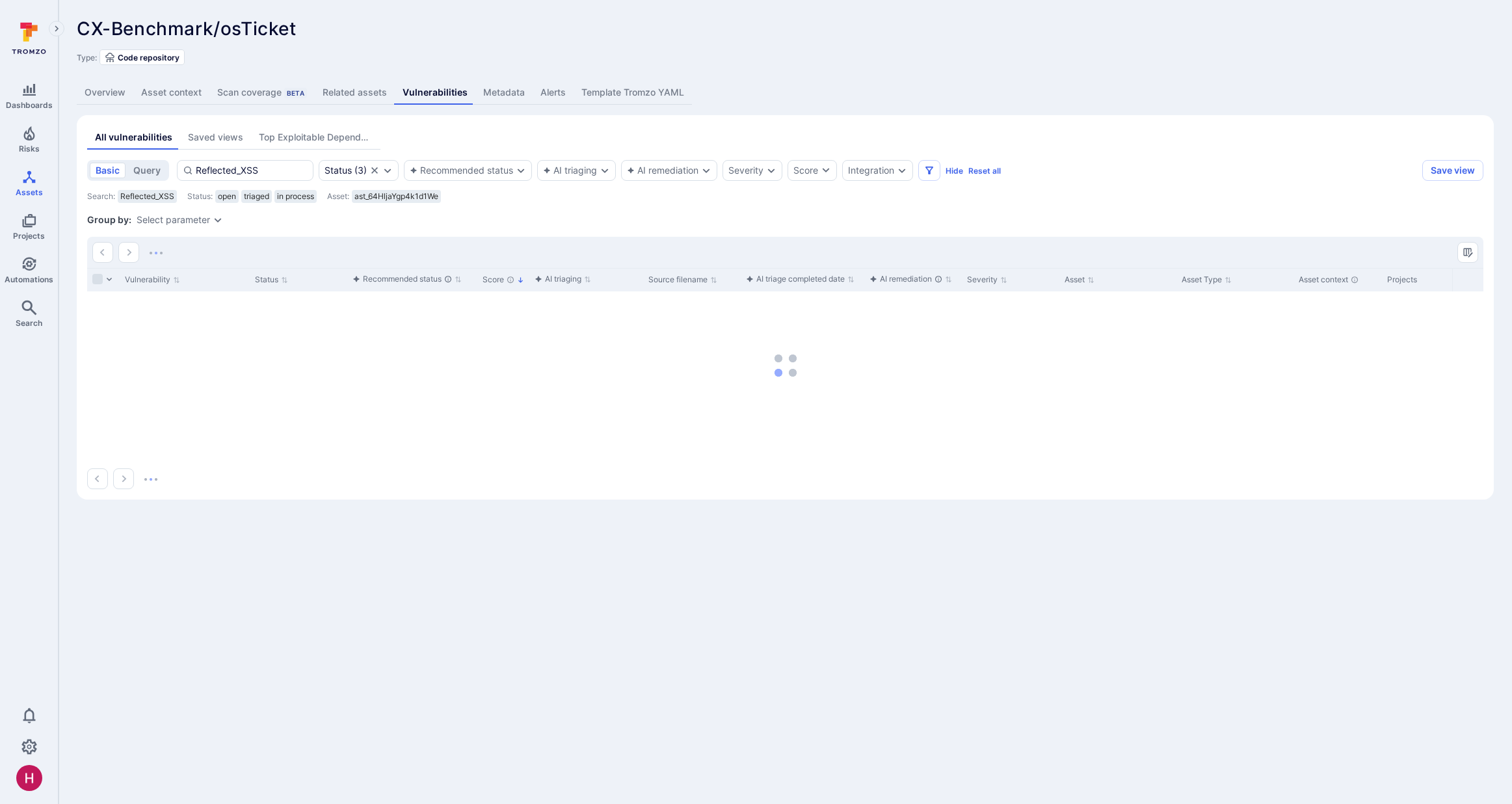 scroll, scrollTop: 0, scrollLeft: 0, axis: both 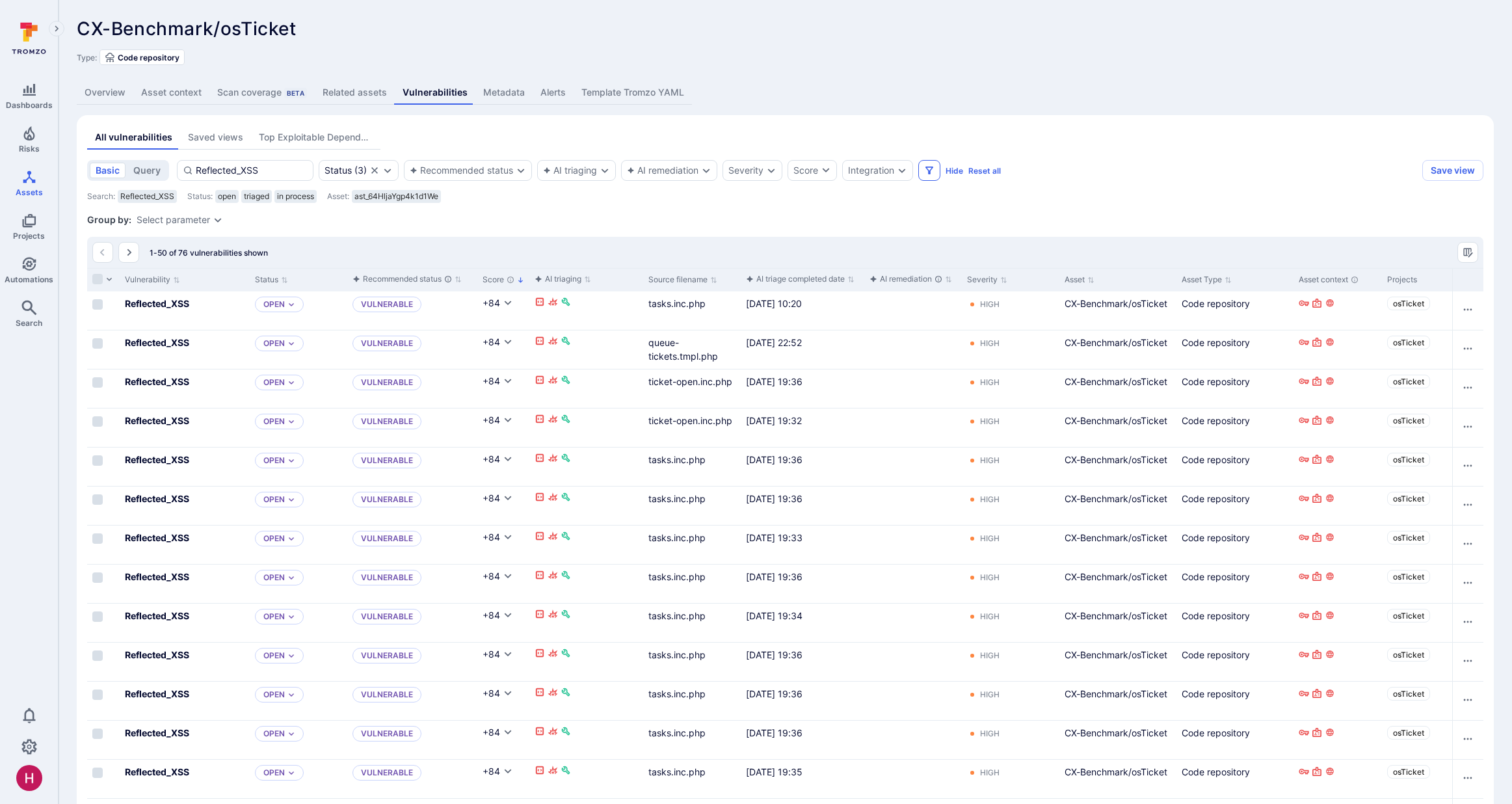 click 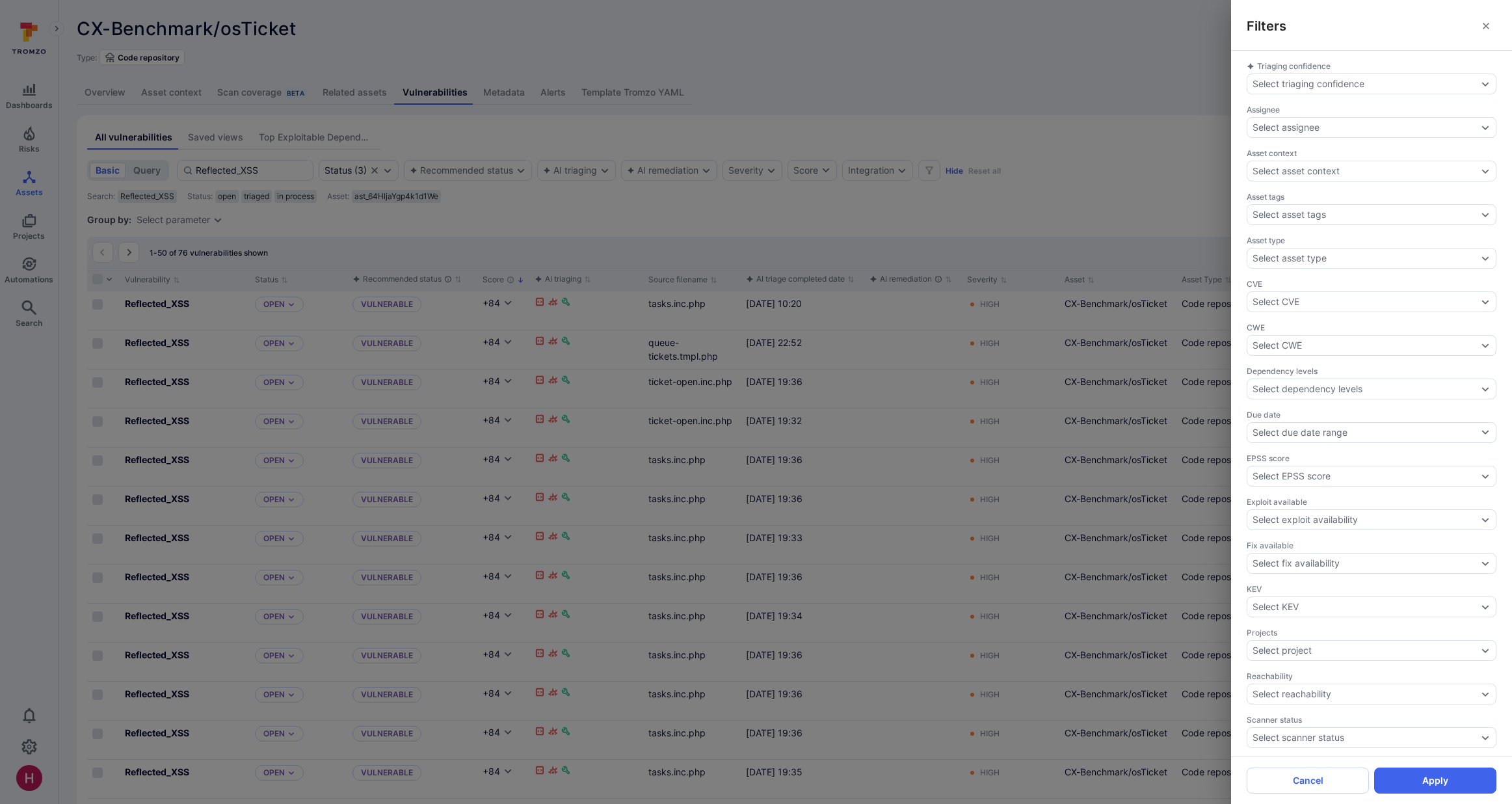 click on "Filters Triaging confidence Select triaging confidence Assignee Select assignee Asset context Select asset context Asset tags Select asset tags Asset type Select asset type CVE Select CVE CWE Select CWE Dependency levels Select dependency levels Due date Select due date range EPSS score Select EPSS score Exploit available Select exploit availability Fix available Select fix availability KEV Select KEV Projects Select project Reachability Select reachability Scanner status Select scanner status Tags Select tags Vulnerable entity Select vulnerable entity Overdue Select overdue Cancel Apply" at bounding box center [756, 402] 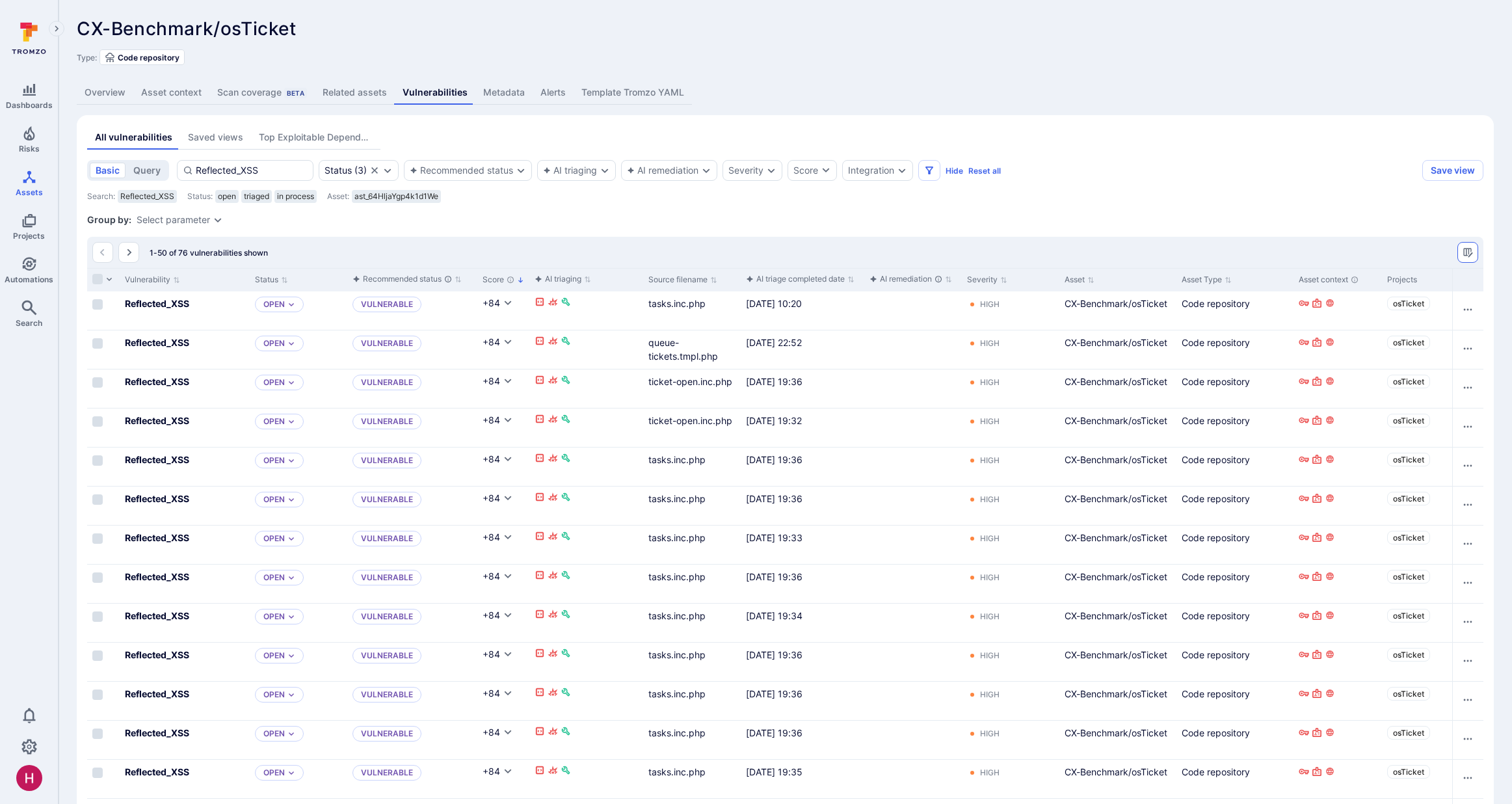 click 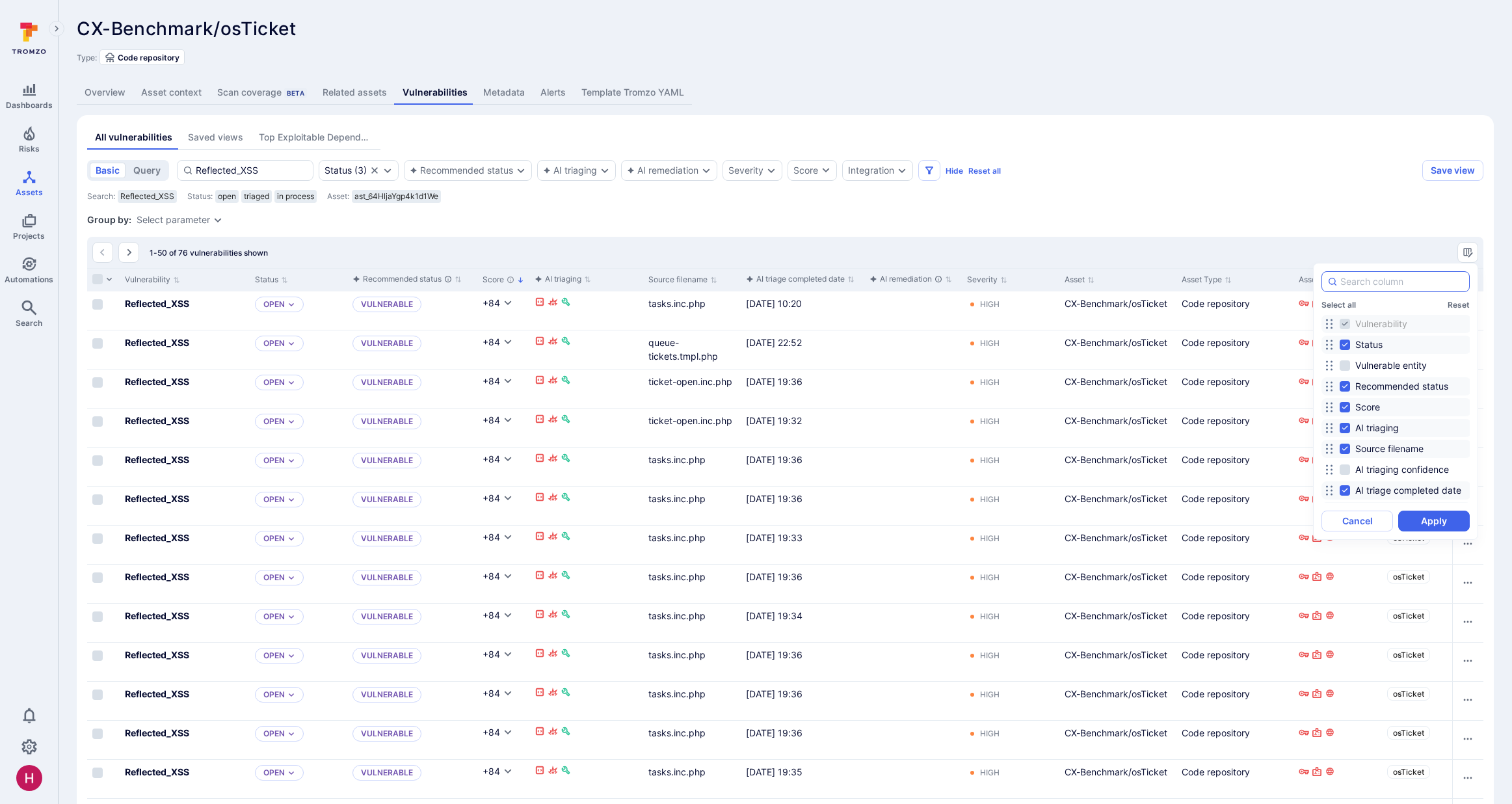 click at bounding box center [1402, 282] 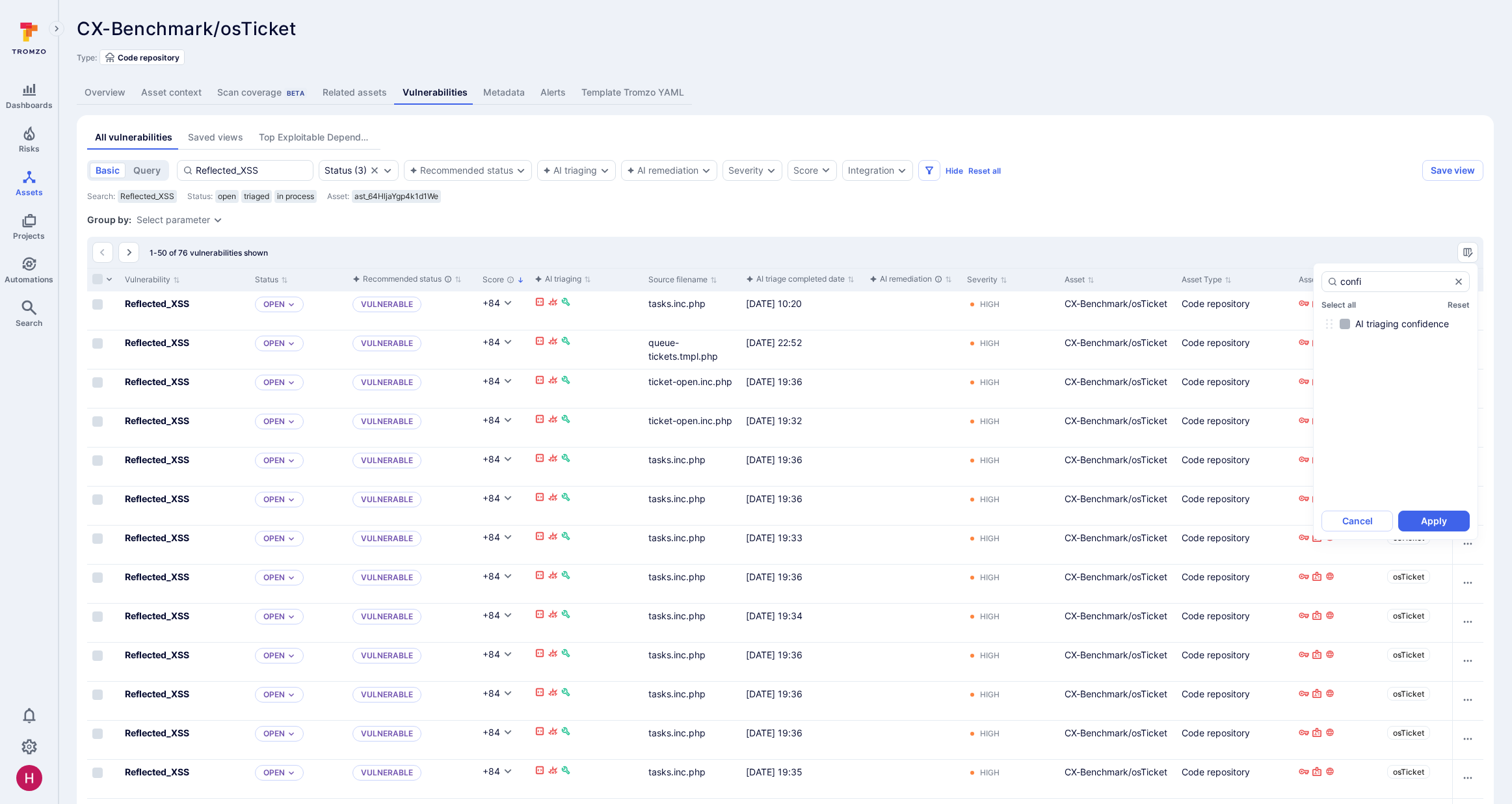 type on "confi" 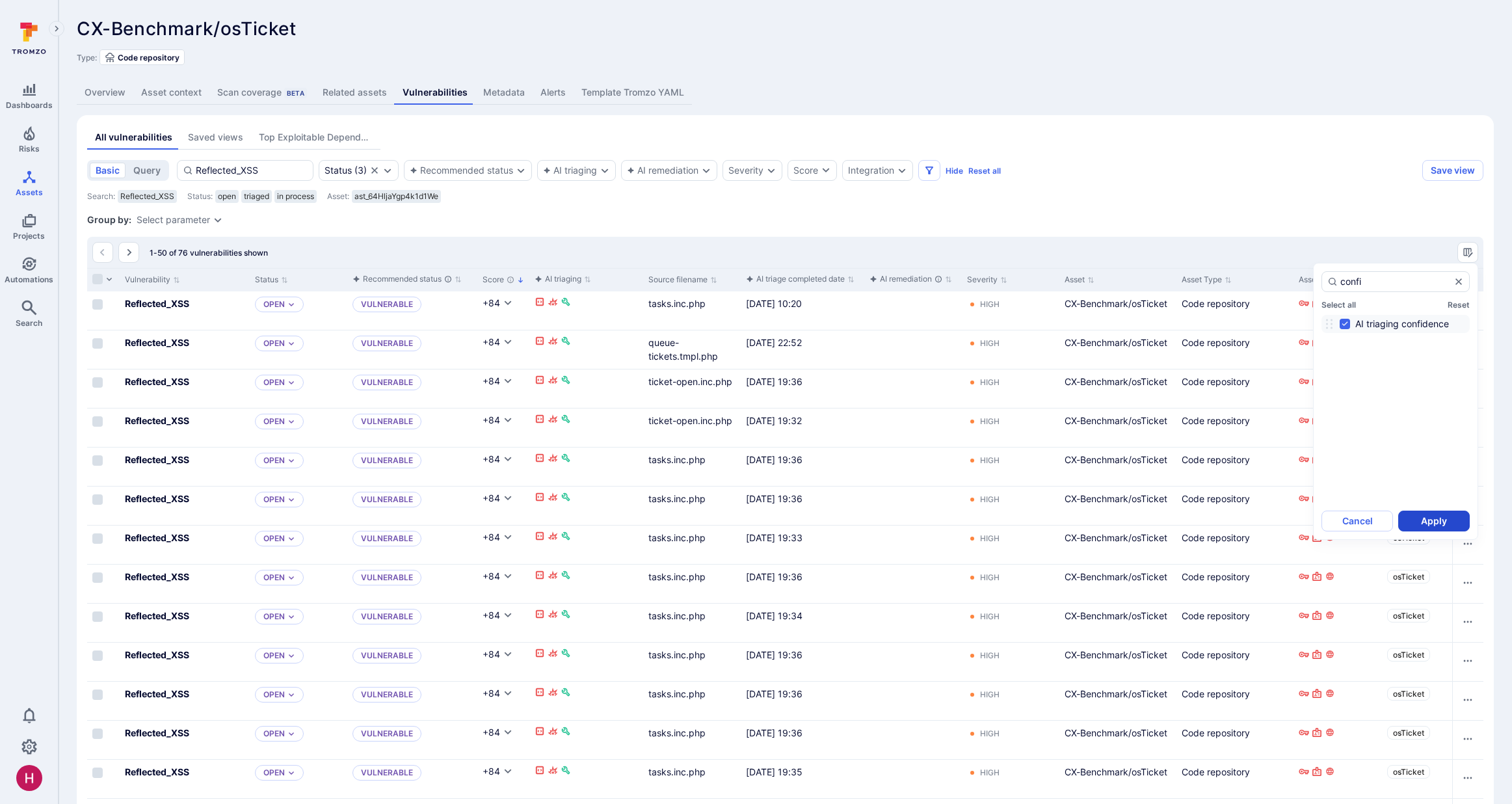 click on "Apply" at bounding box center (1434, 521) 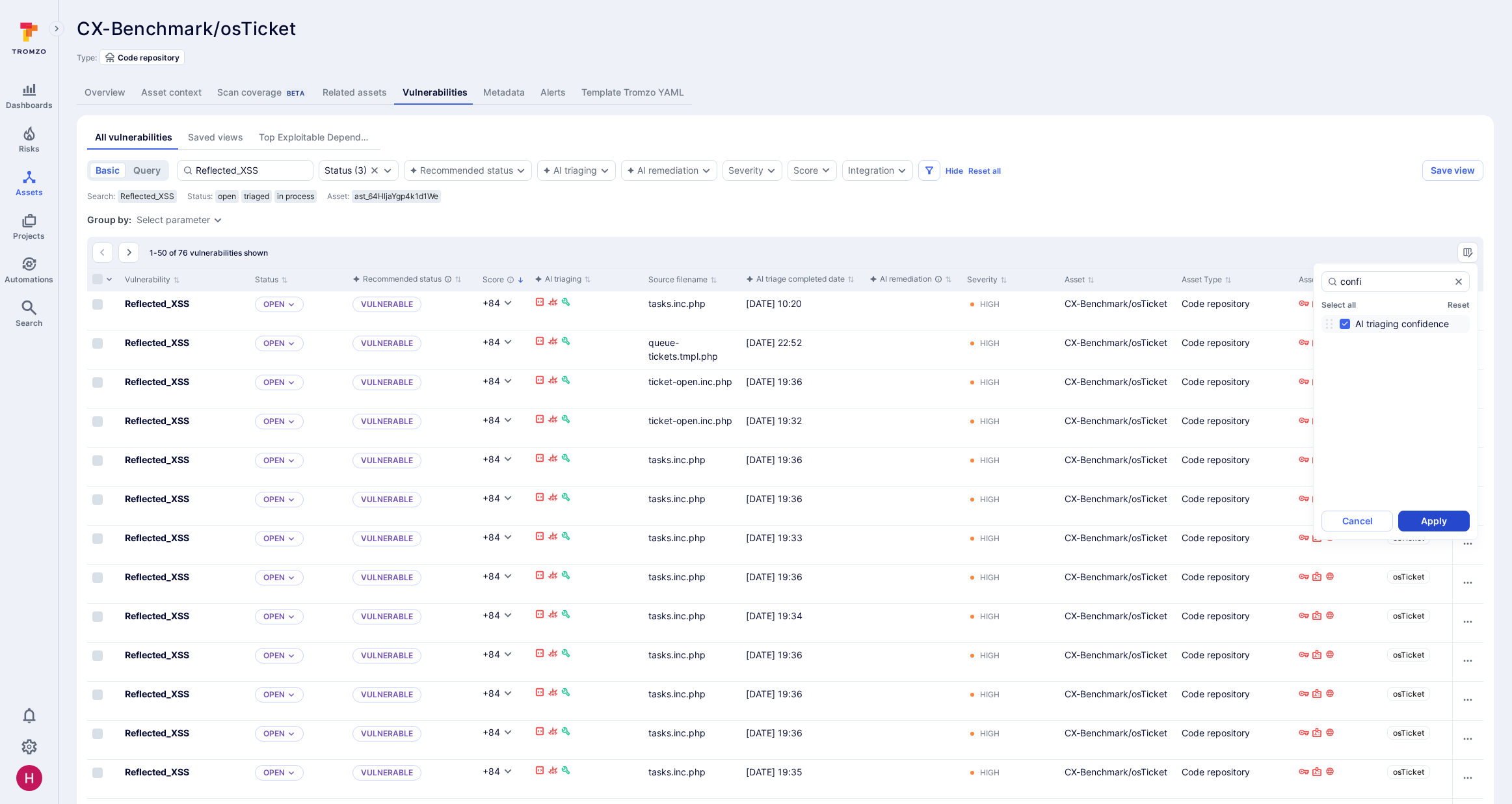 type 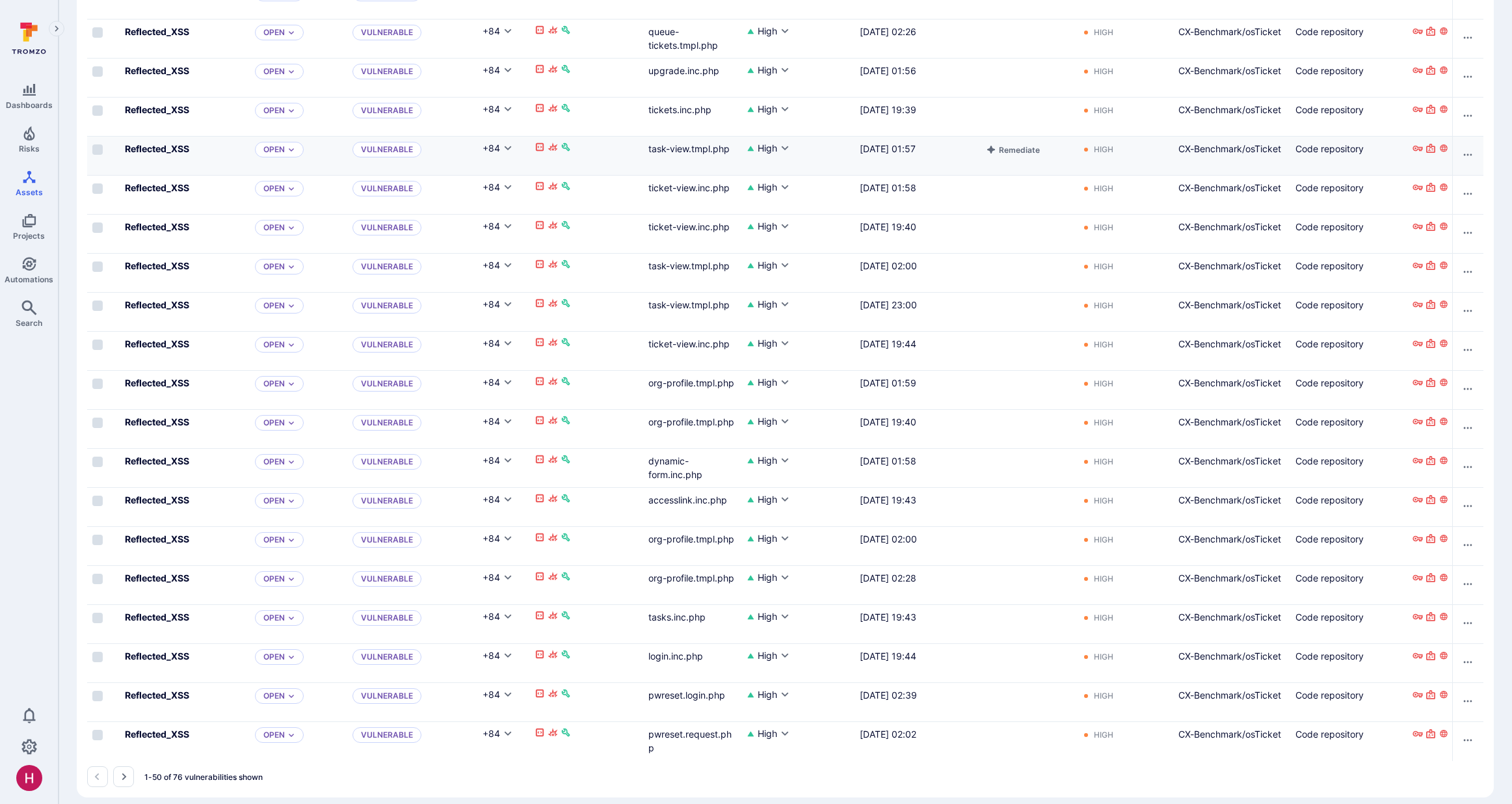 scroll, scrollTop: 1494, scrollLeft: 0, axis: vertical 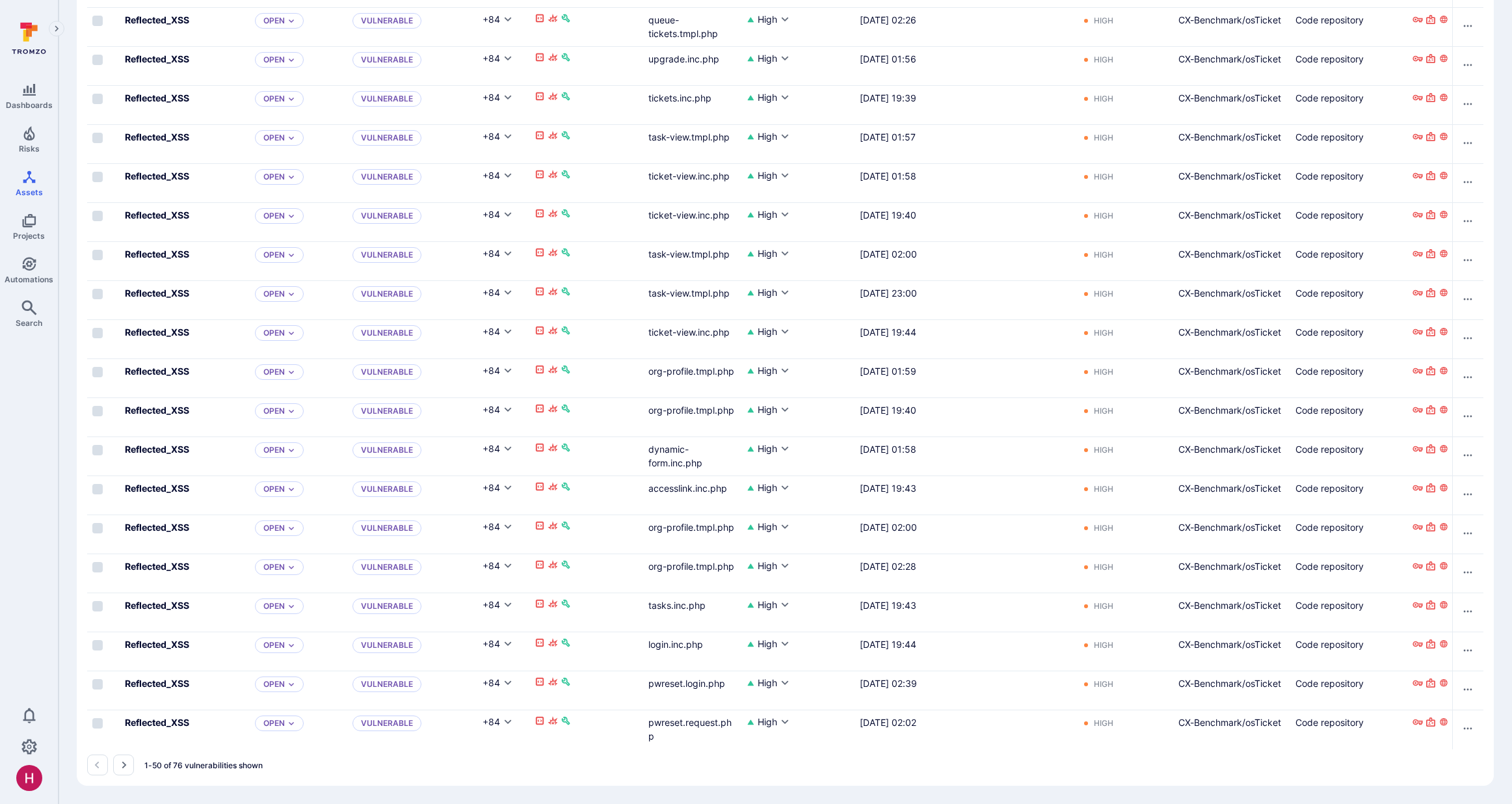 click 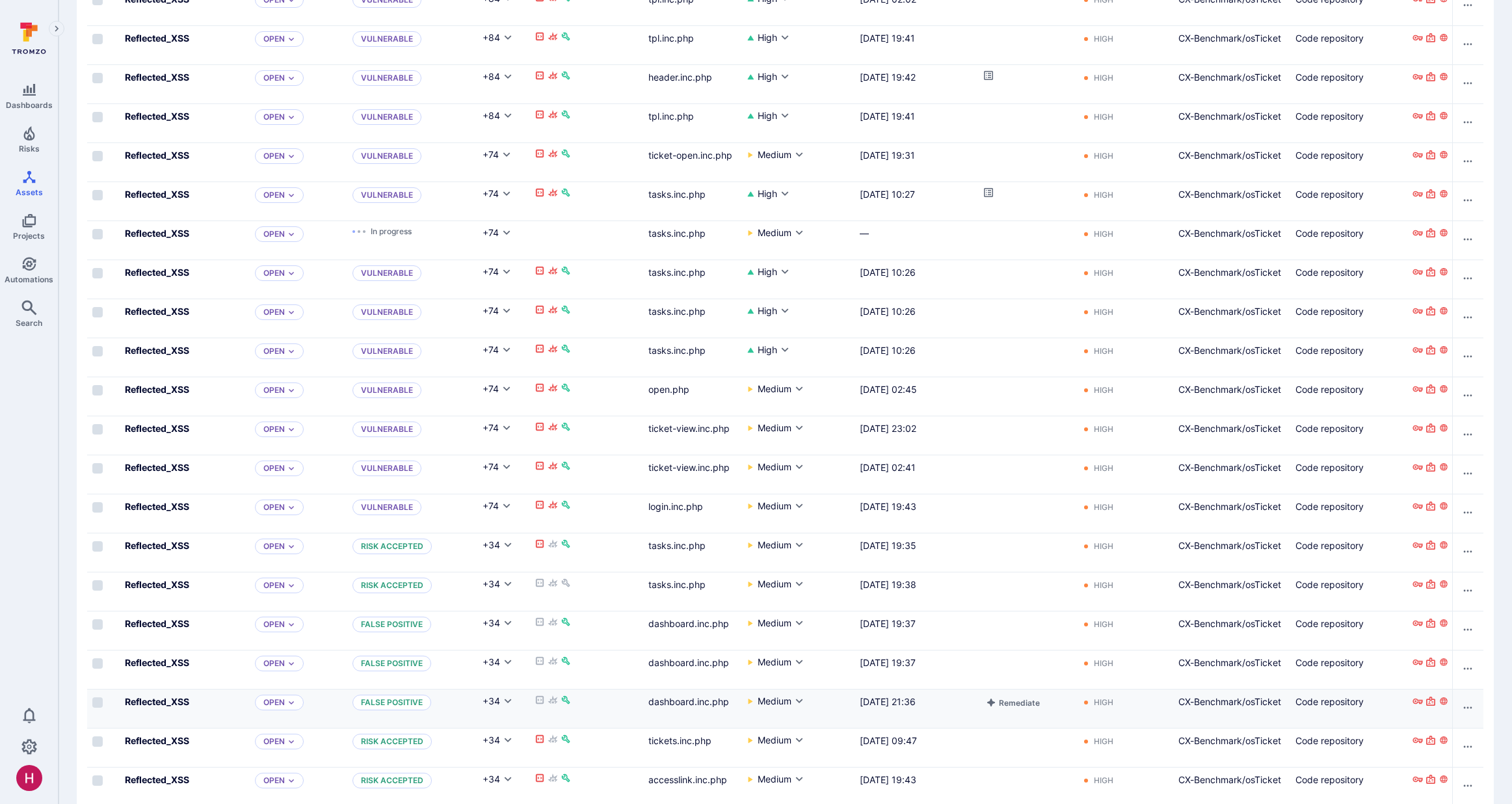 scroll, scrollTop: 237, scrollLeft: 0, axis: vertical 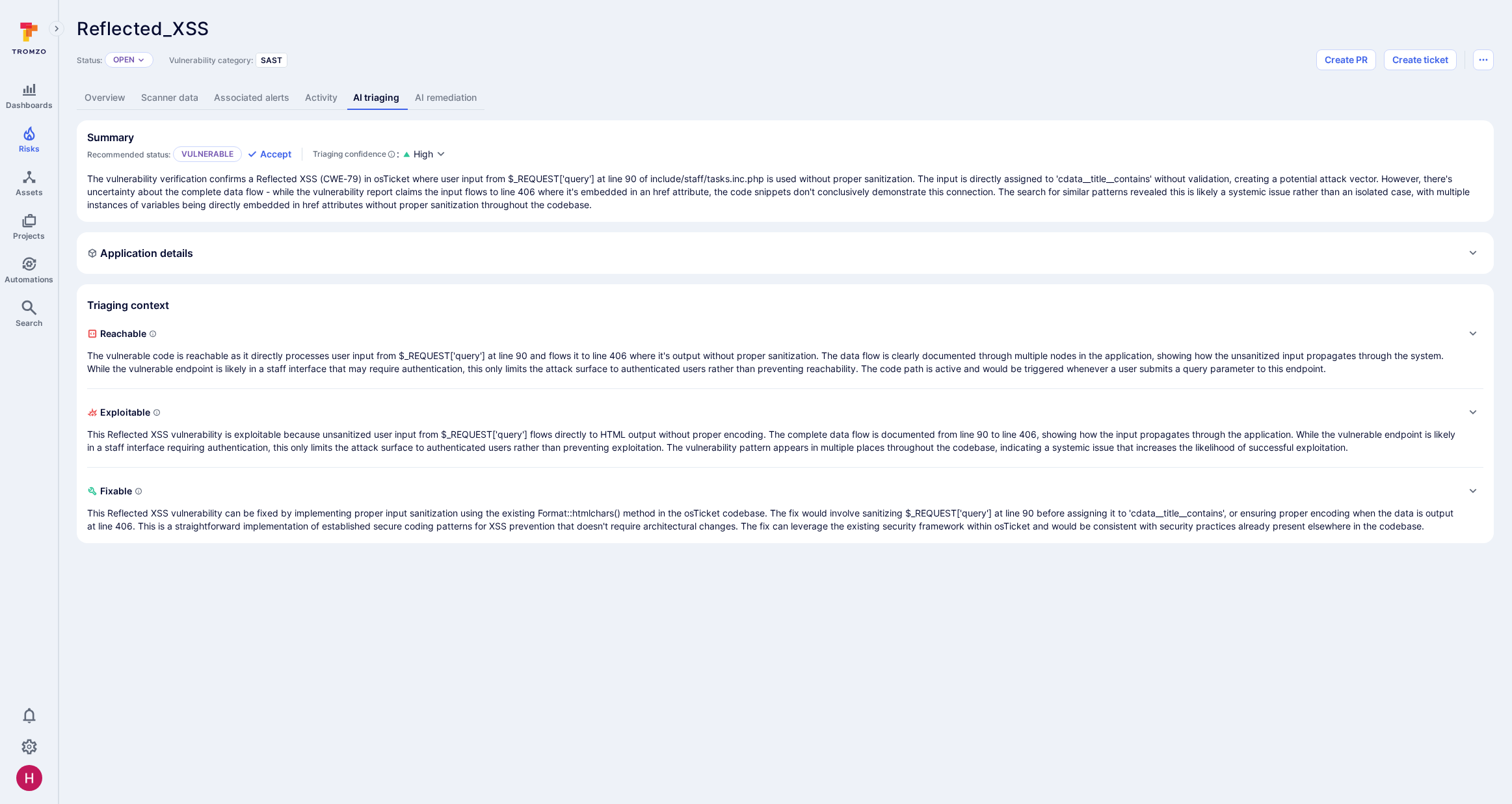 click on "Reflected_XSS ...   Show  more Status: Open Vulnerability category: SAST Create PR Create ticket" at bounding box center [785, 44] 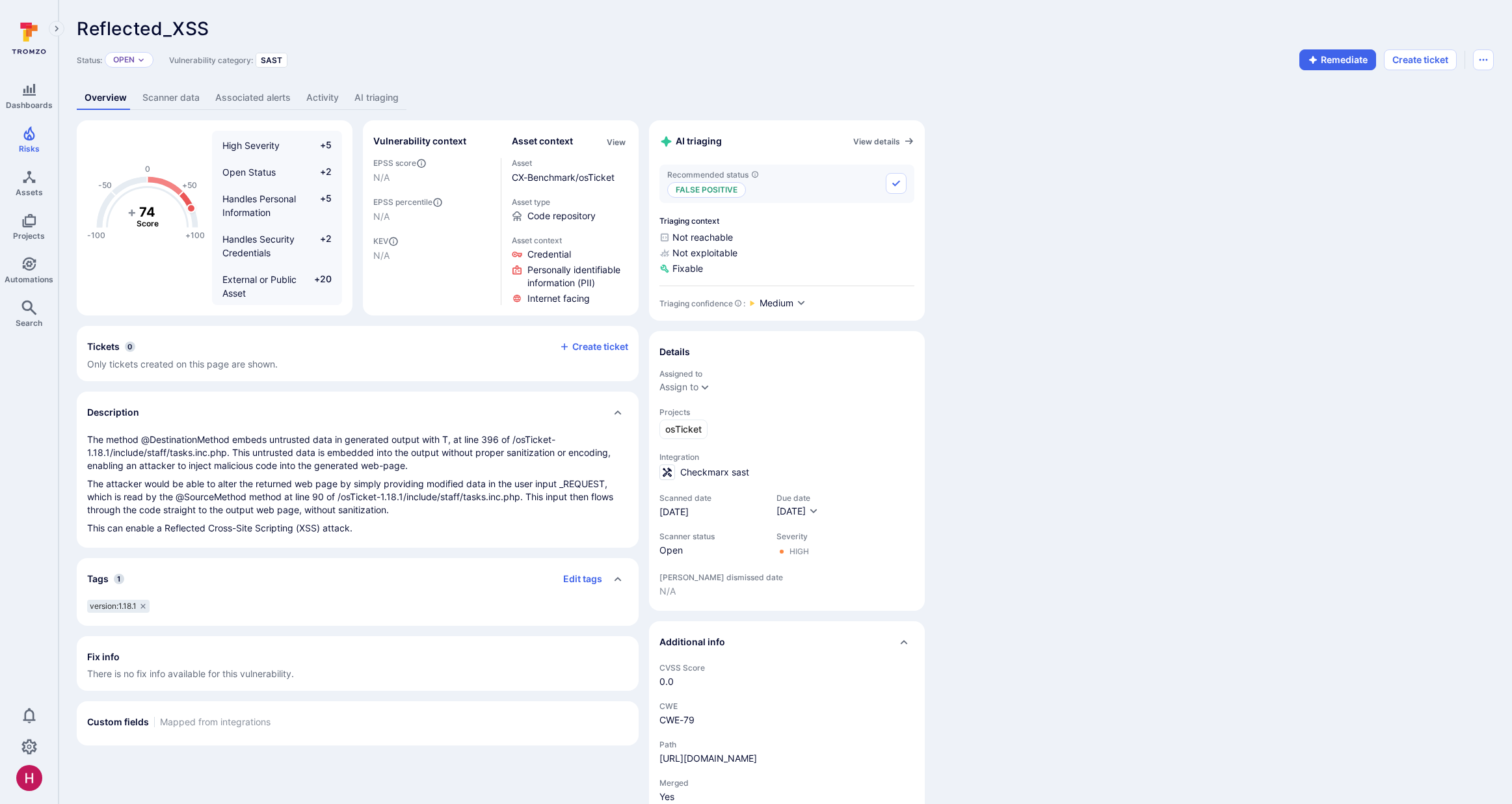 scroll, scrollTop: 0, scrollLeft: 0, axis: both 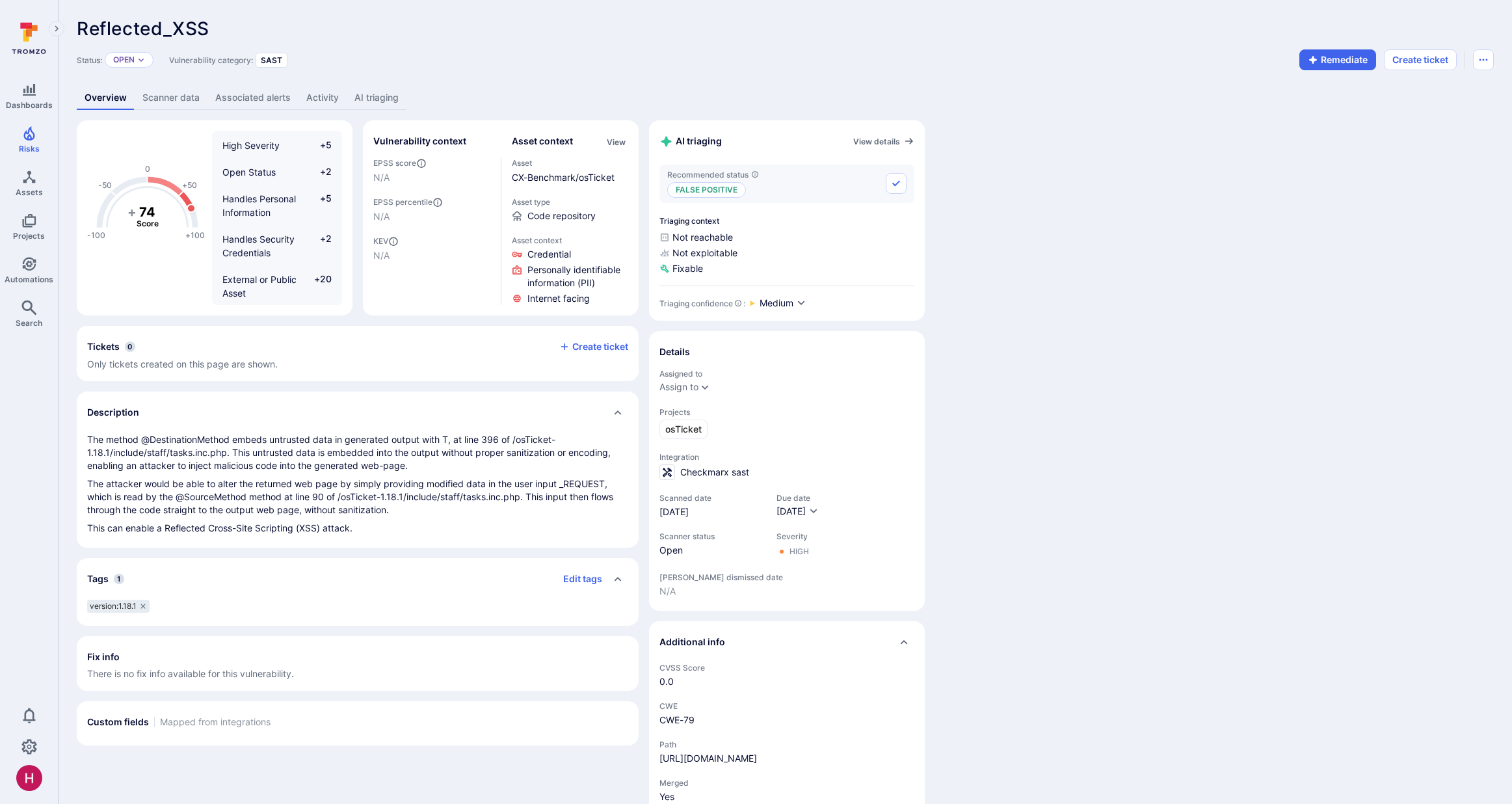 click on "AI triaging" at bounding box center (377, 98) 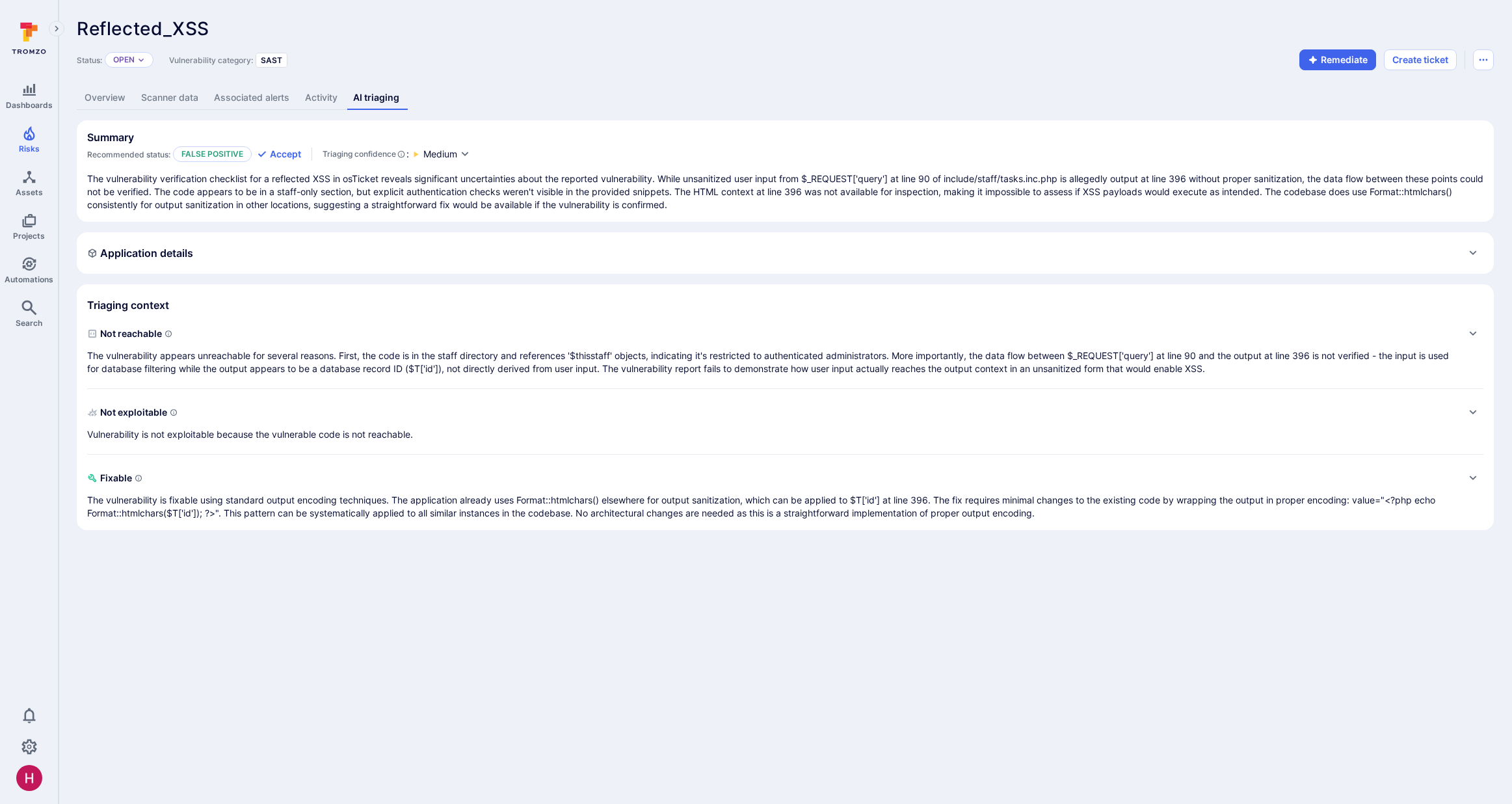 click on "The vulnerability appears unreachable for several reasons. First, the code is in the staff directory and references '$thisstaff' objects, indicating it's restricted to authenticated administrators. More importantly, the data flow between $_REQUEST['query'] at line 90 and the output at line 396 is not verified - the input is used for database filtering while the output appears to be a database record ID ($T['id']), not directly derived from user input. The vulnerability report fails to demonstrate how user input actually reaches the output context in an unsanitized form that would enable XSS." at bounding box center (772, 362) 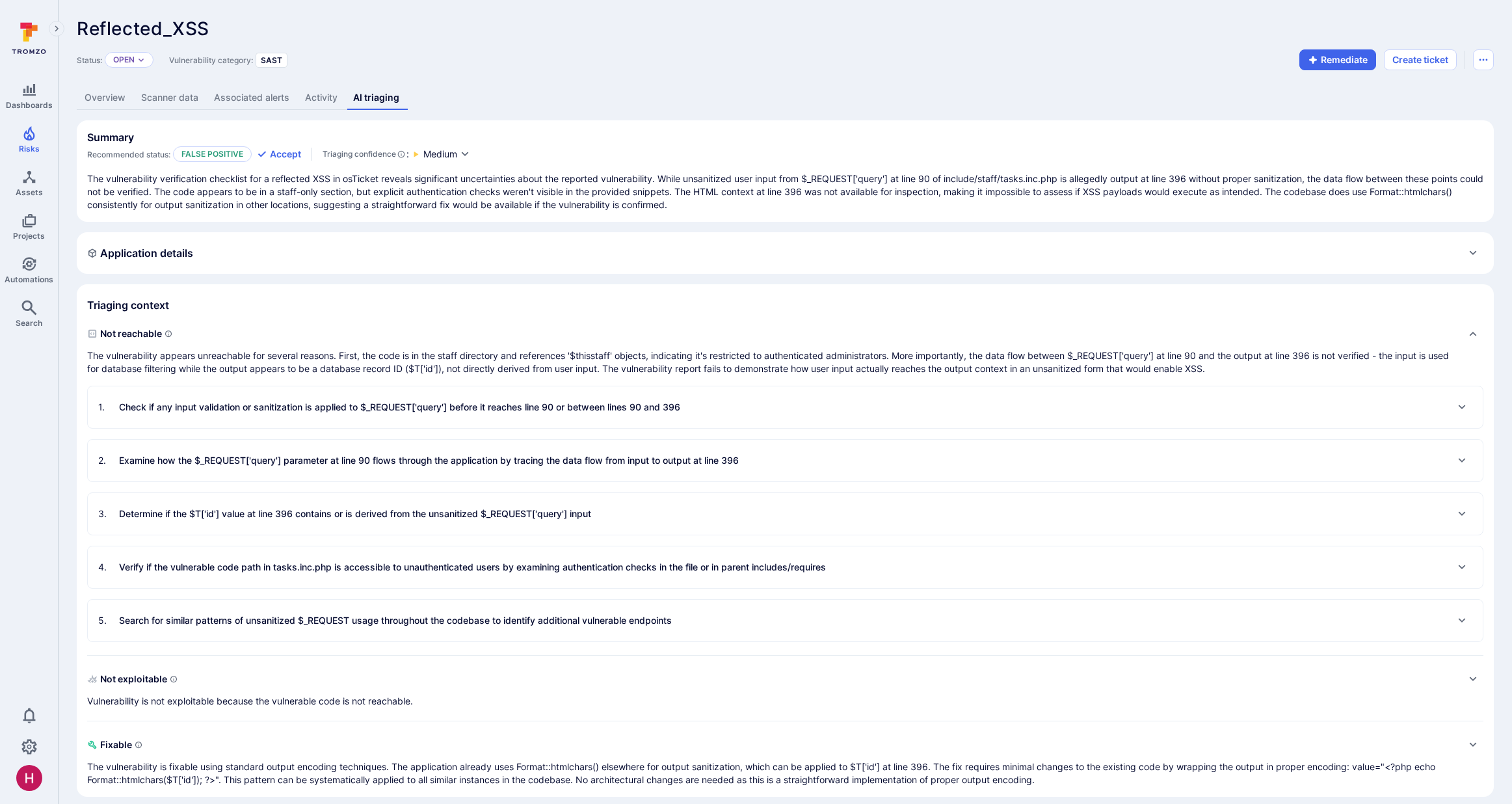click on "1 . Check if any input validation or sanitization is applied to $_REQUEST['query'] before it reaches line 90 or between lines 90 and 396" at bounding box center [389, 407] 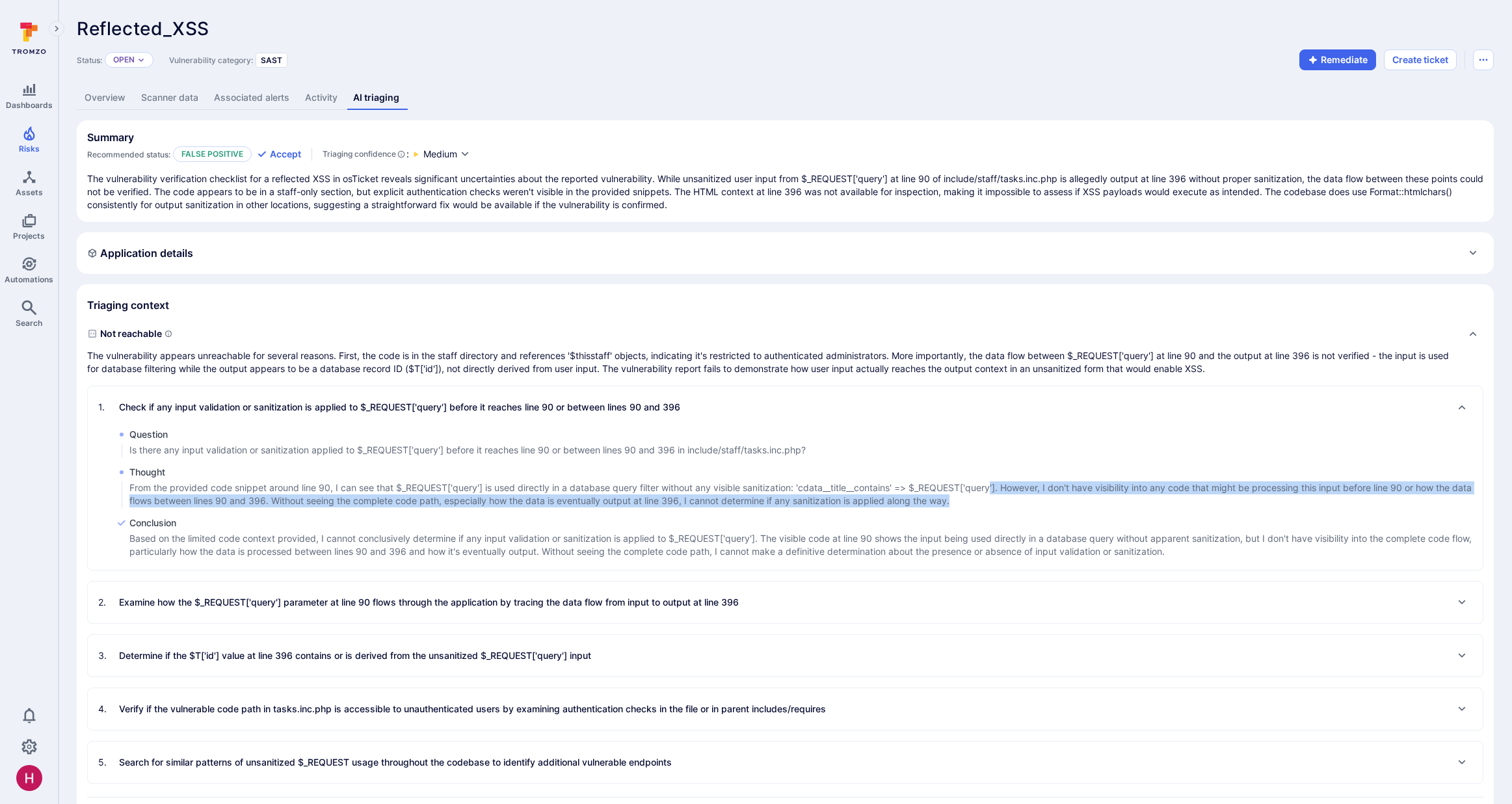 drag, startPoint x: 1061, startPoint y: 489, endPoint x: 1180, endPoint y: 494, distance: 119.105 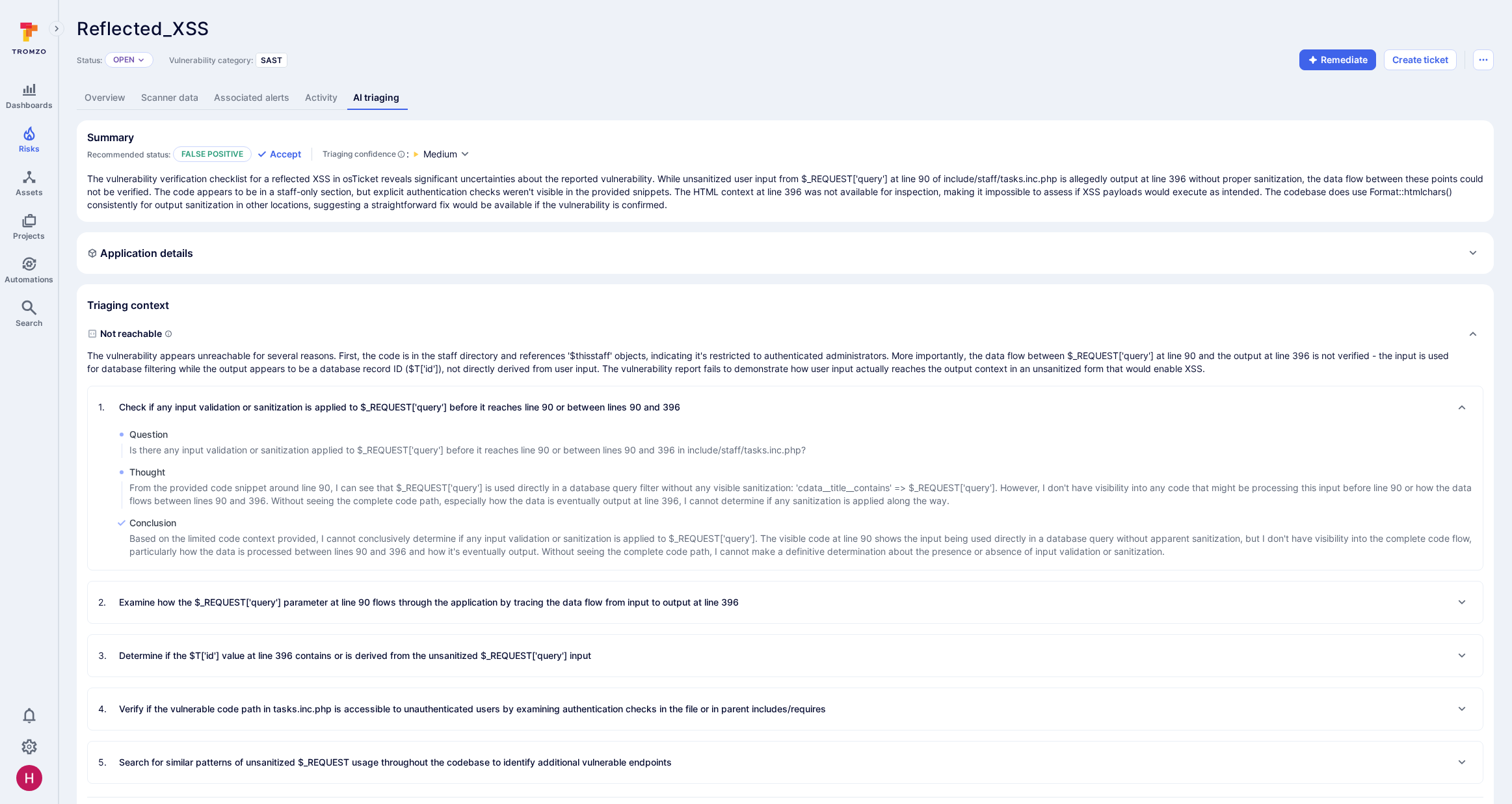 click on "From the provided code snippet around line 90, I can see that $_REQUEST['query'] is used directly in a database query filter without any visible sanitization: 'cdata__title__contains' => $_REQUEST['query']. However, I don't have visibility into any code that might be processing this input before line 90 or how the data flows between lines 90 and 396. Without seeing the complete code path, especially how the data is eventually output at line 396, I cannot determine if any sanitization is applied along the way." at bounding box center (806, 494) 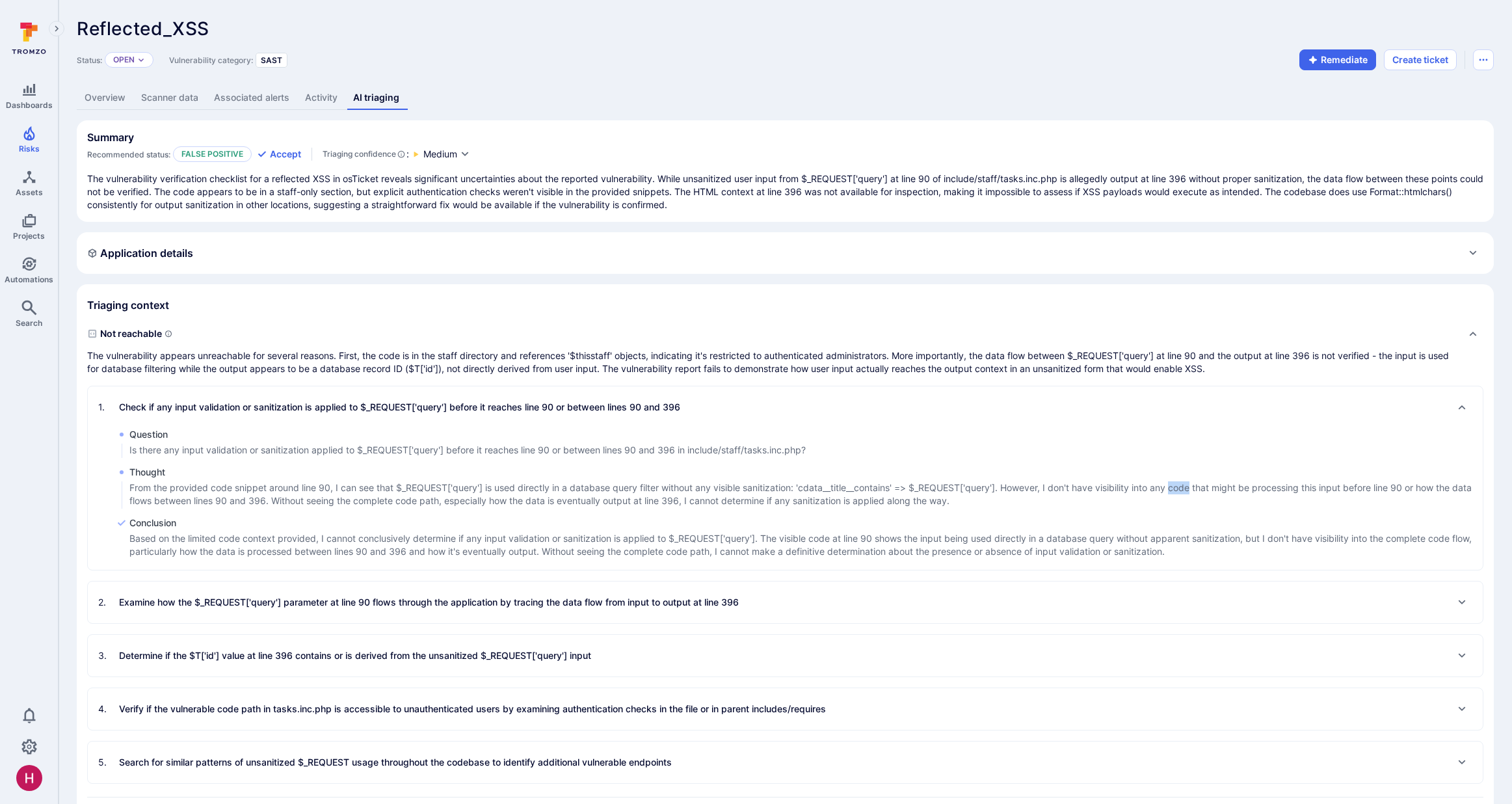 click on "From the provided code snippet around line 90, I can see that $_REQUEST['query'] is used directly in a database query filter without any visible sanitization: 'cdata__title__contains' => $_REQUEST['query']. However, I don't have visibility into any code that might be processing this input before line 90 or how the data flows between lines 90 and 396. Without seeing the complete code path, especially how the data is eventually output at line 396, I cannot determine if any sanitization is applied along the way." at bounding box center [806, 494] 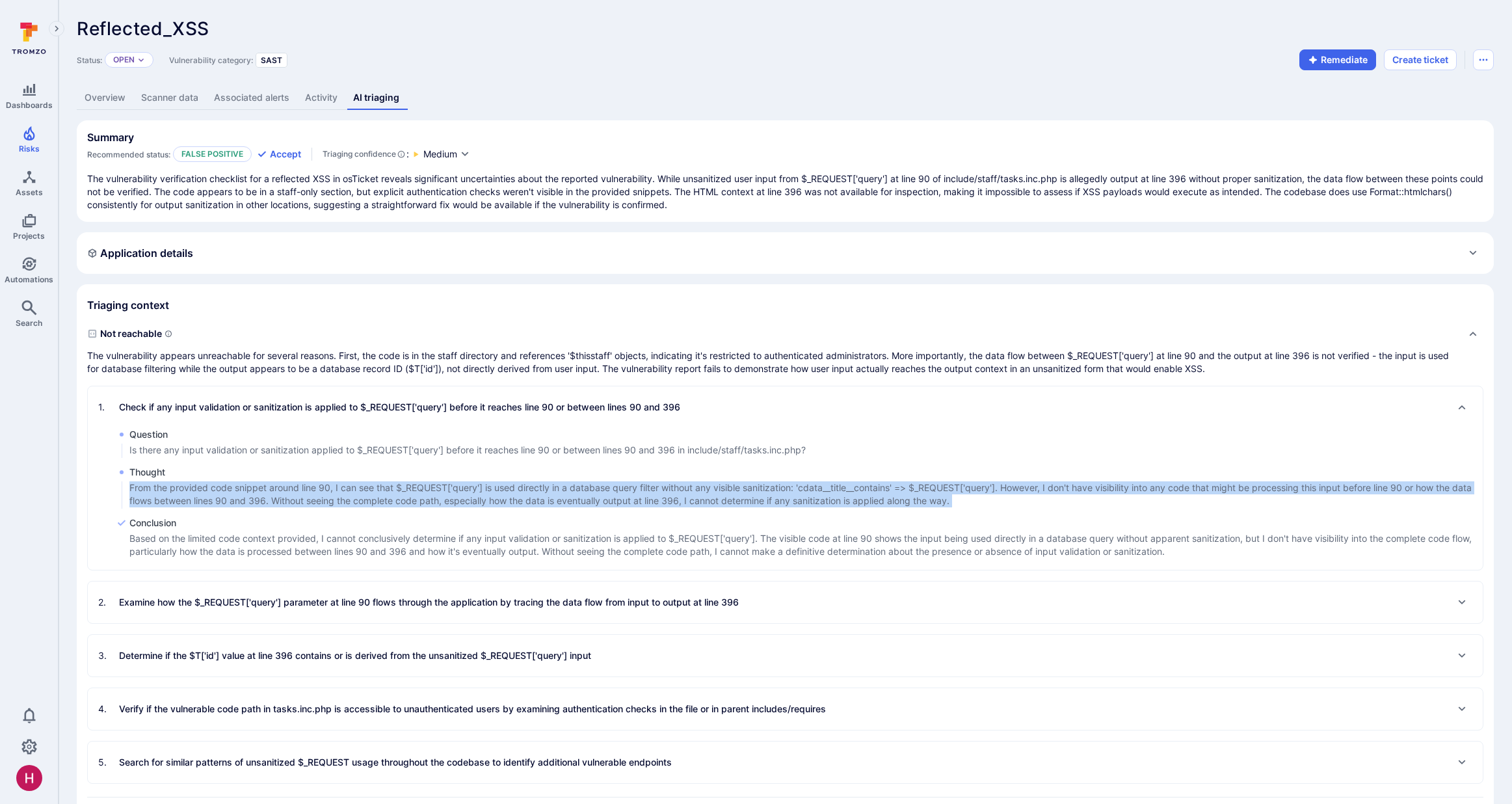click on "From the provided code snippet around line 90, I can see that $_REQUEST['query'] is used directly in a database query filter without any visible sanitization: 'cdata__title__contains' => $_REQUEST['query']. However, I don't have visibility into any code that might be processing this input before line 90 or how the data flows between lines 90 and 396. Without seeing the complete code path, especially how the data is eventually output at line 396, I cannot determine if any sanitization is applied along the way." at bounding box center (806, 494) 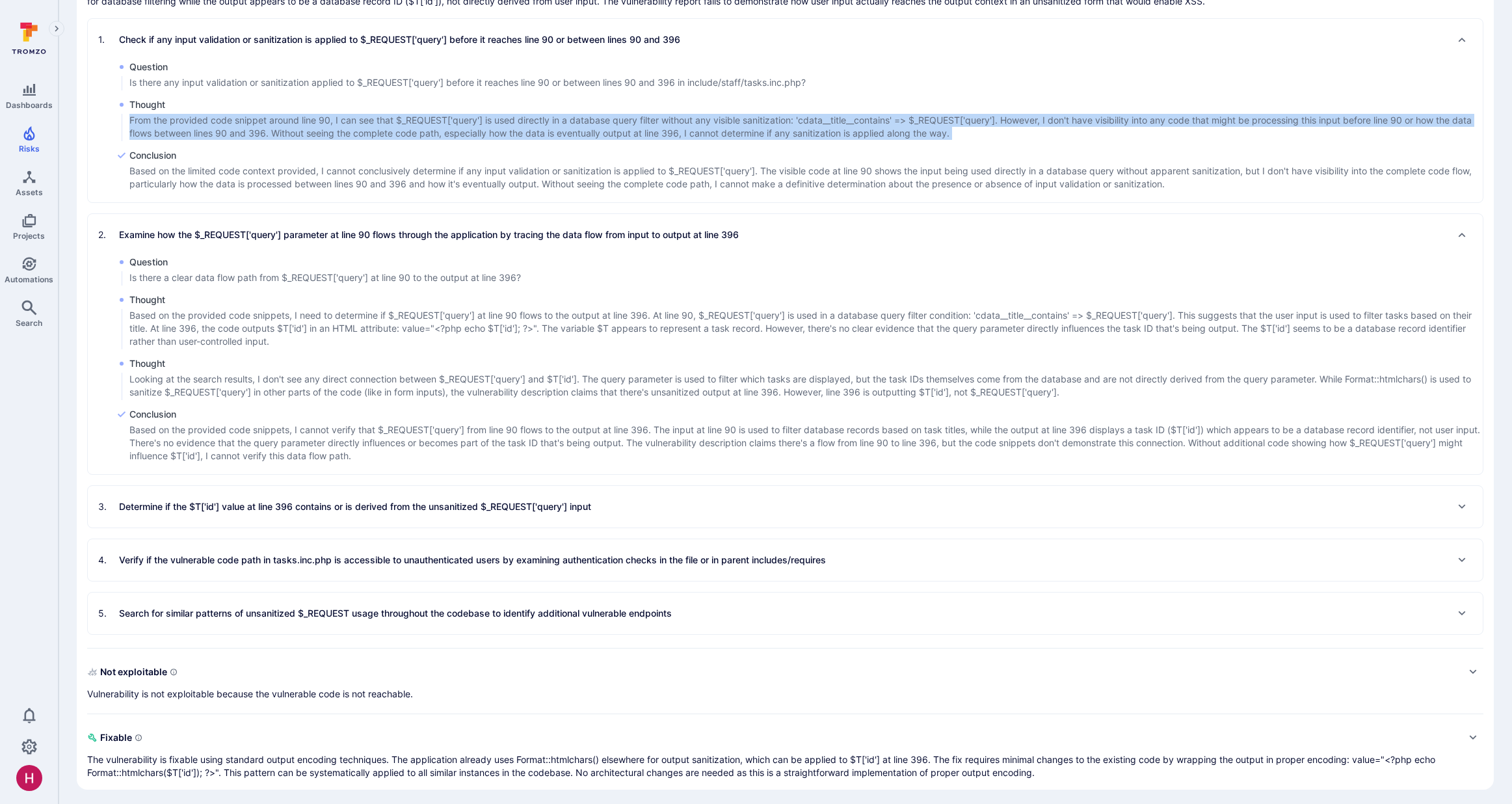 scroll, scrollTop: 371, scrollLeft: 0, axis: vertical 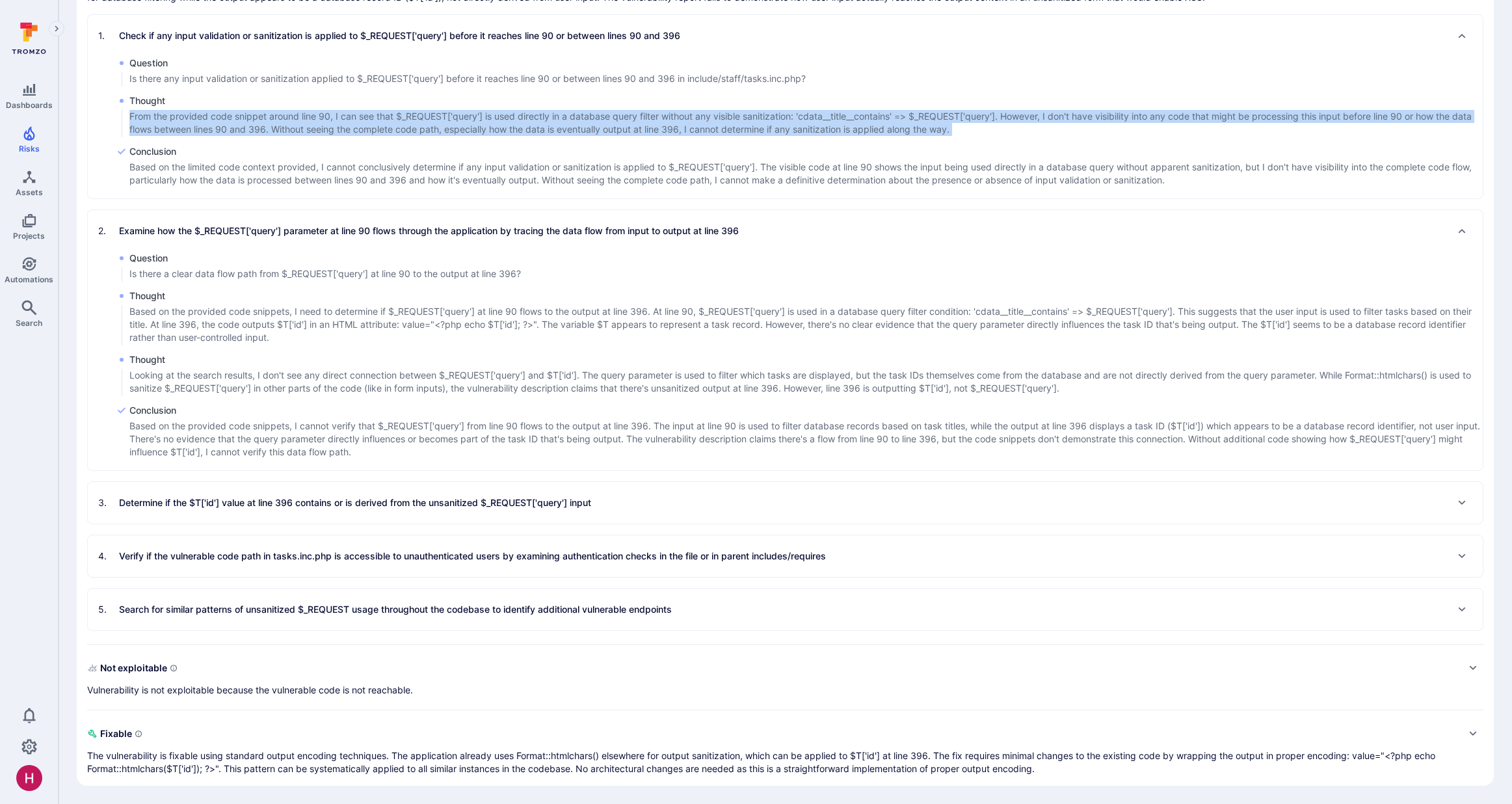 click on "3 . Determine if the $T['id'] value at line 396 contains or is derived from the unsanitized $_REQUEST['query'] input" at bounding box center (345, 503) 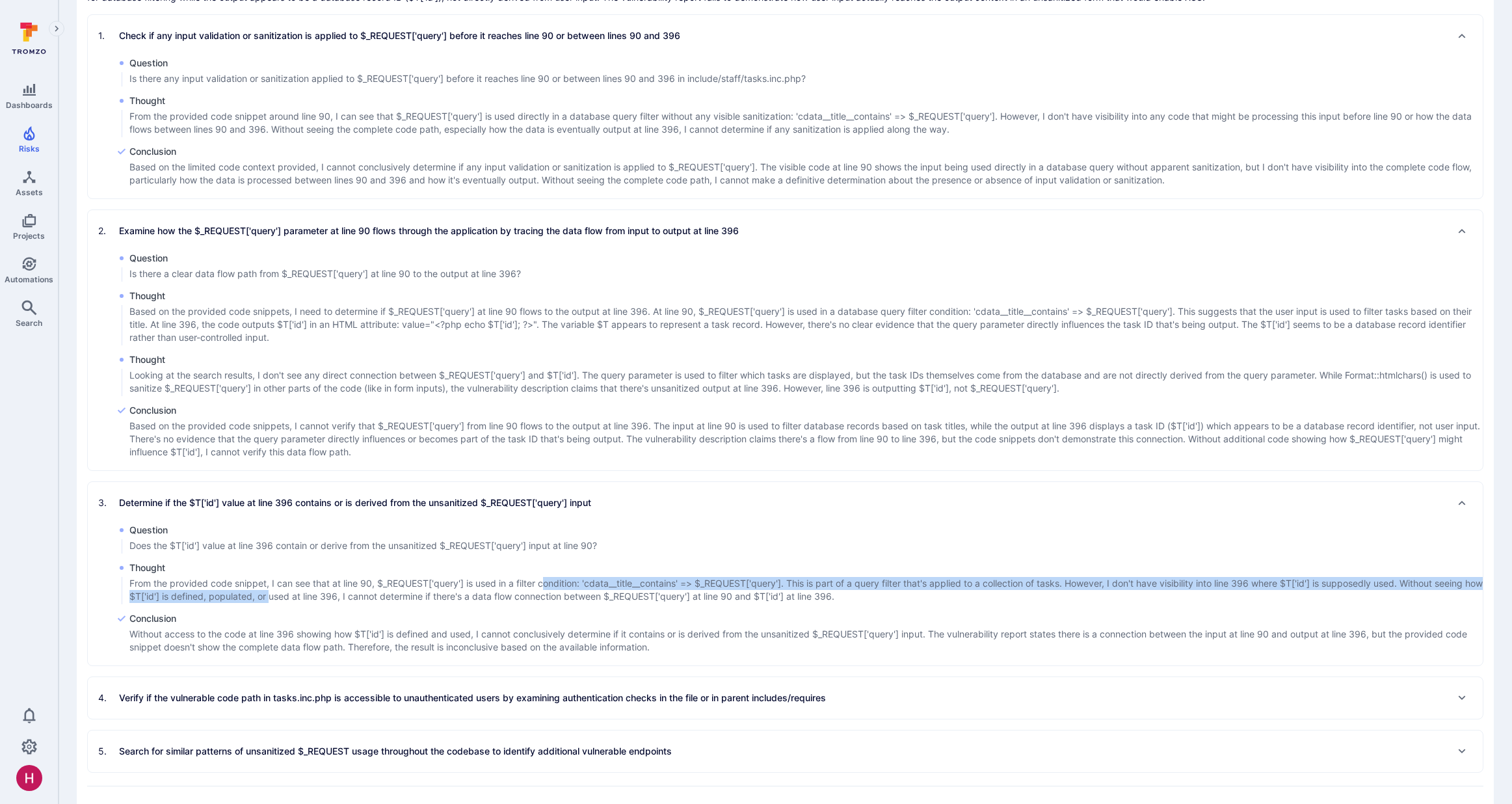 drag, startPoint x: 304, startPoint y: 593, endPoint x: 544, endPoint y: 588, distance: 240.05208 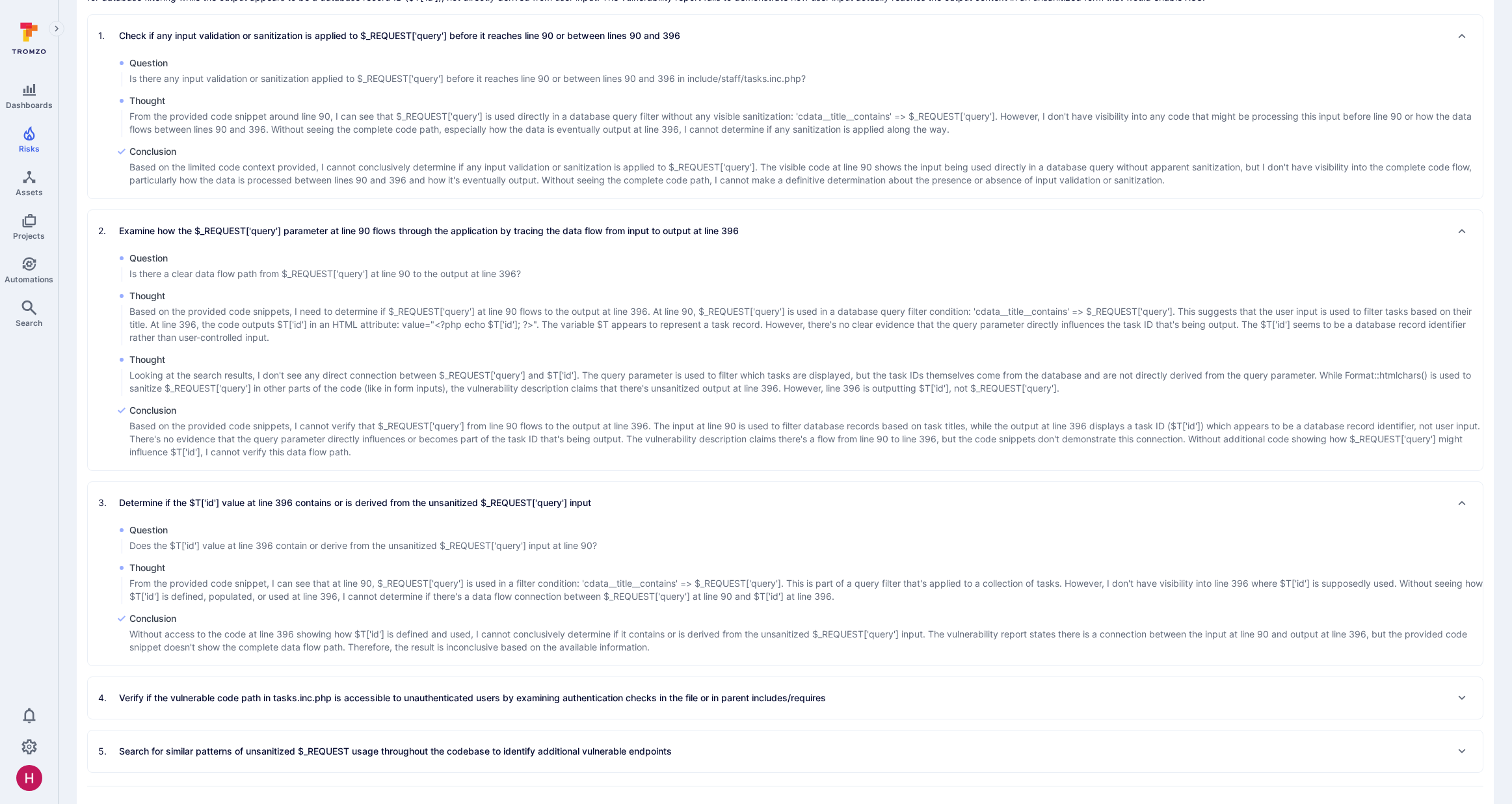 click on "Verify if the vulnerable code path in tasks.inc.php is accessible to unauthenticated users by examining authentication checks in the file or in parent includes/requires" at bounding box center [472, 698] 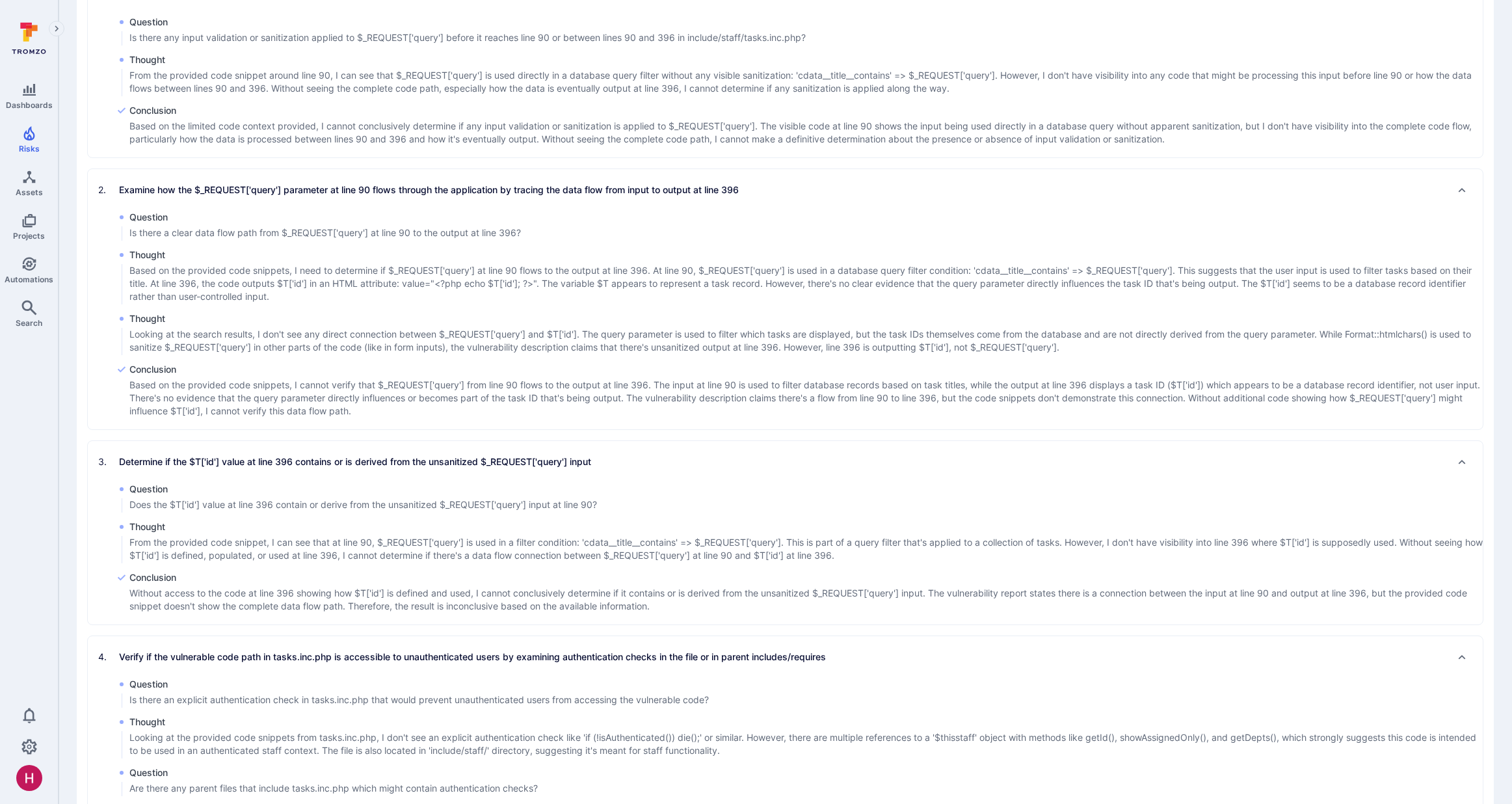 scroll, scrollTop: 836, scrollLeft: 0, axis: vertical 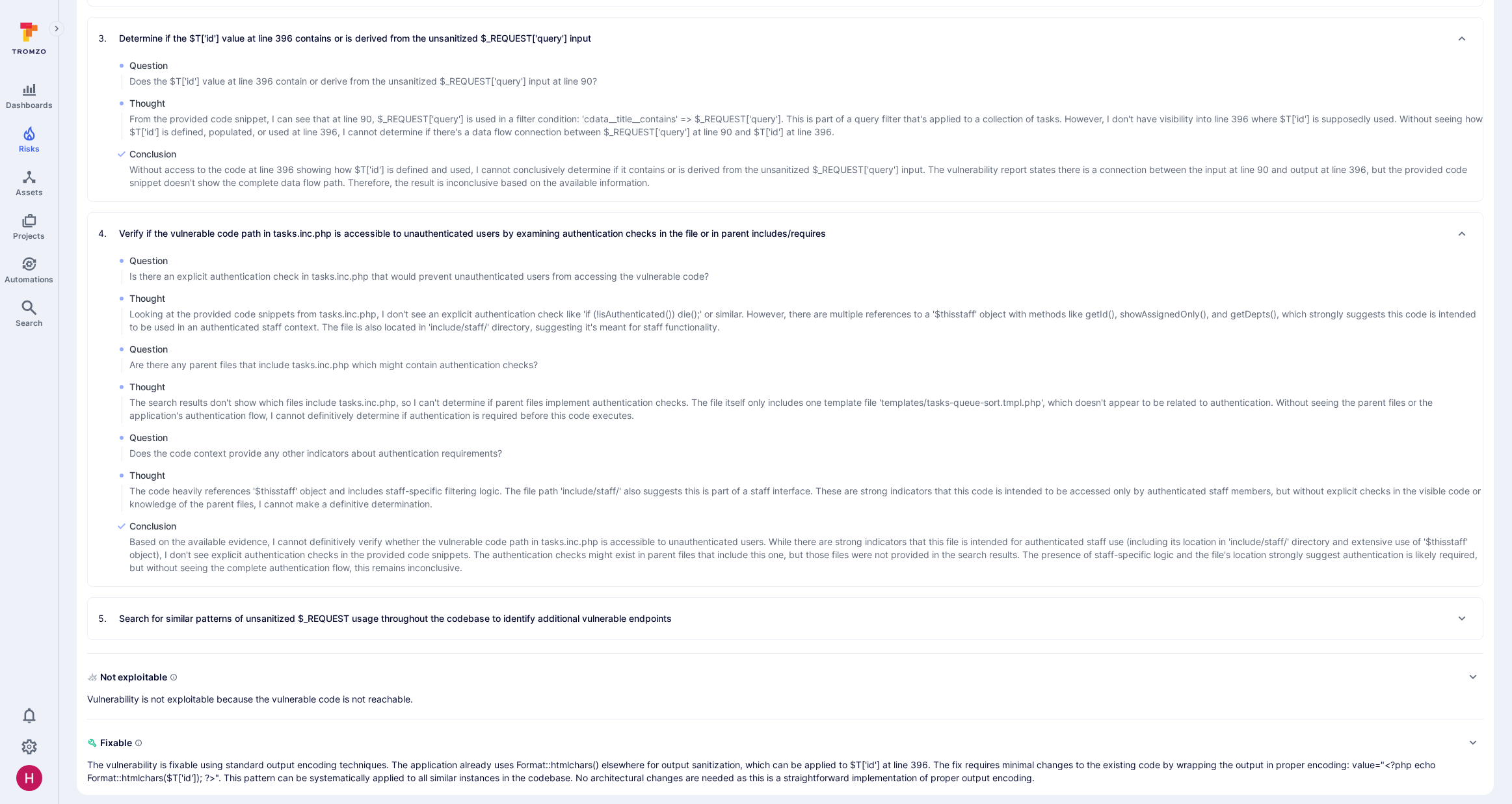 click on "5 . Search for similar patterns of unsanitized $_REQUEST usage throughout the codebase to identify additional vulnerable endpoints" at bounding box center (785, 619) 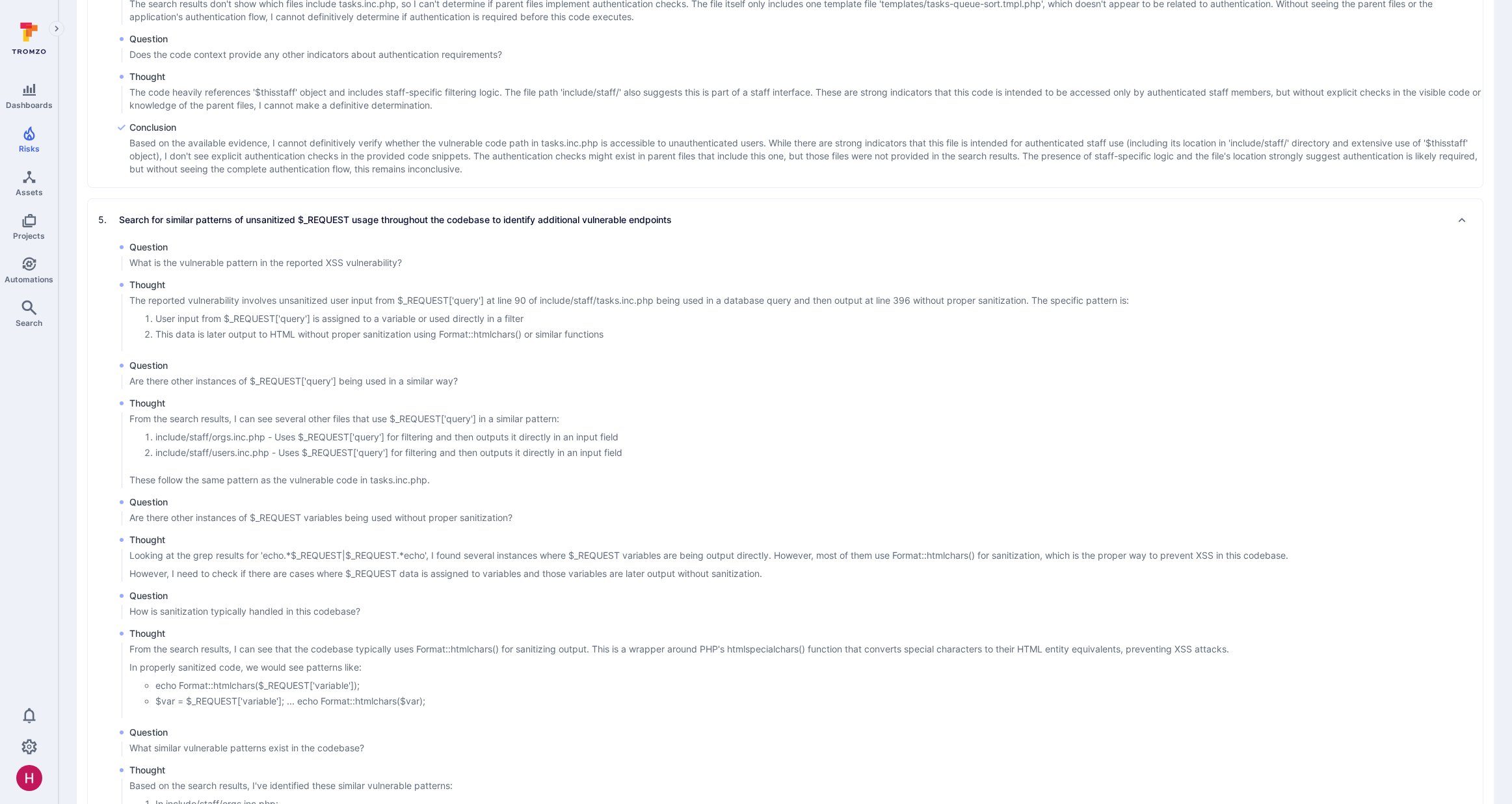 scroll, scrollTop: 1242, scrollLeft: 0, axis: vertical 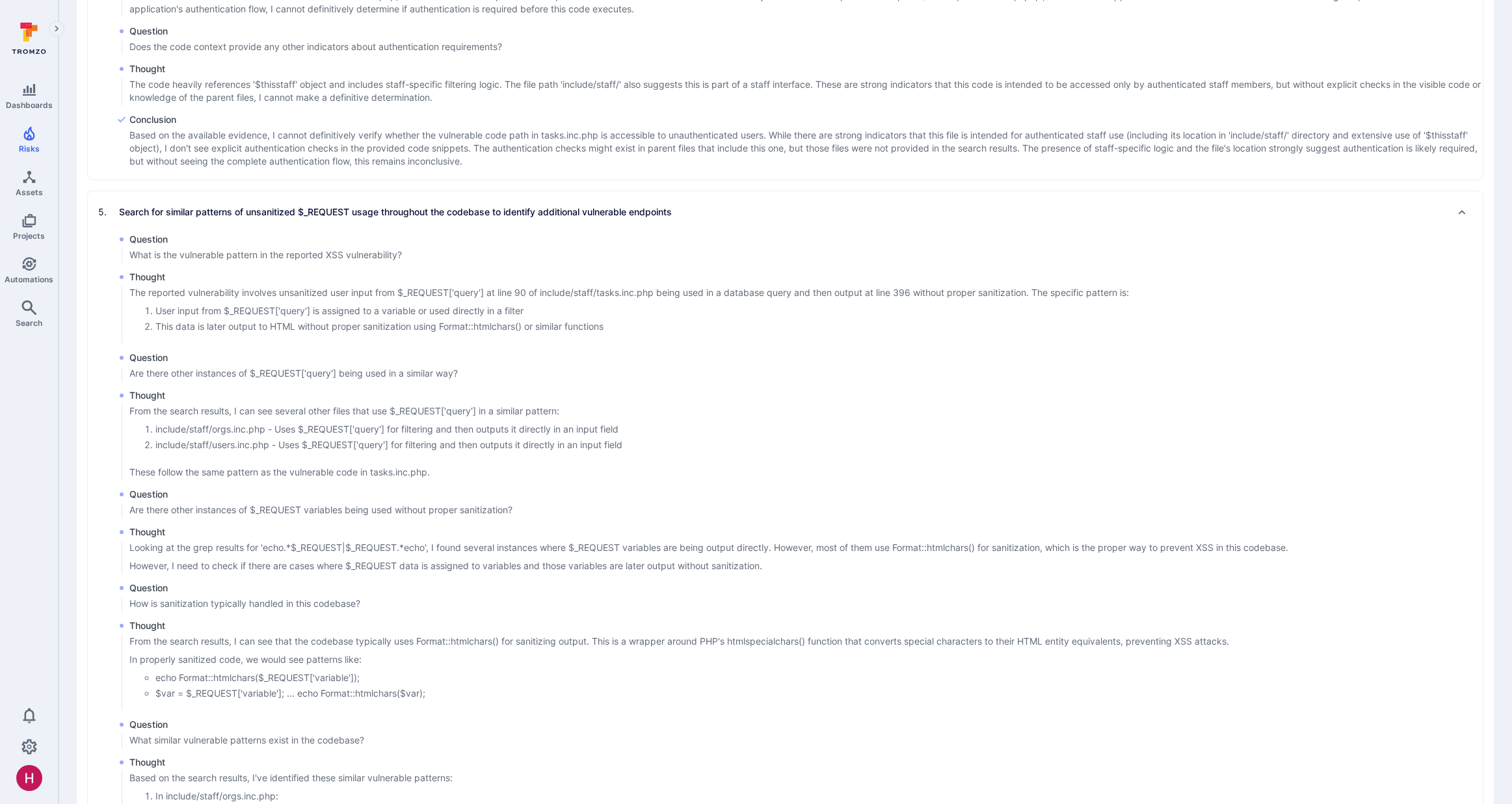 drag, startPoint x: 390, startPoint y: 254, endPoint x: 409, endPoint y: 254, distance: 19 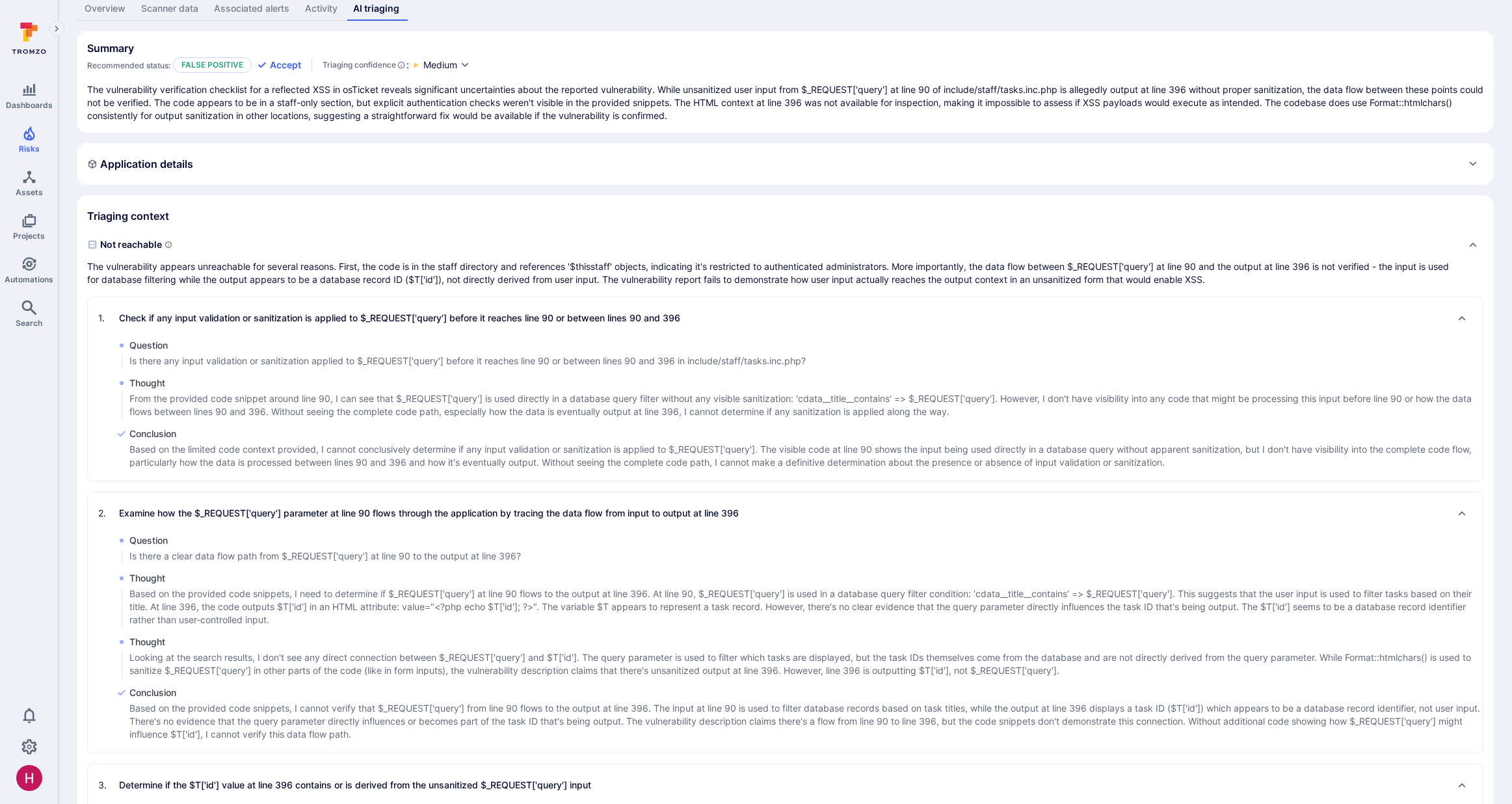 scroll, scrollTop: 0, scrollLeft: 0, axis: both 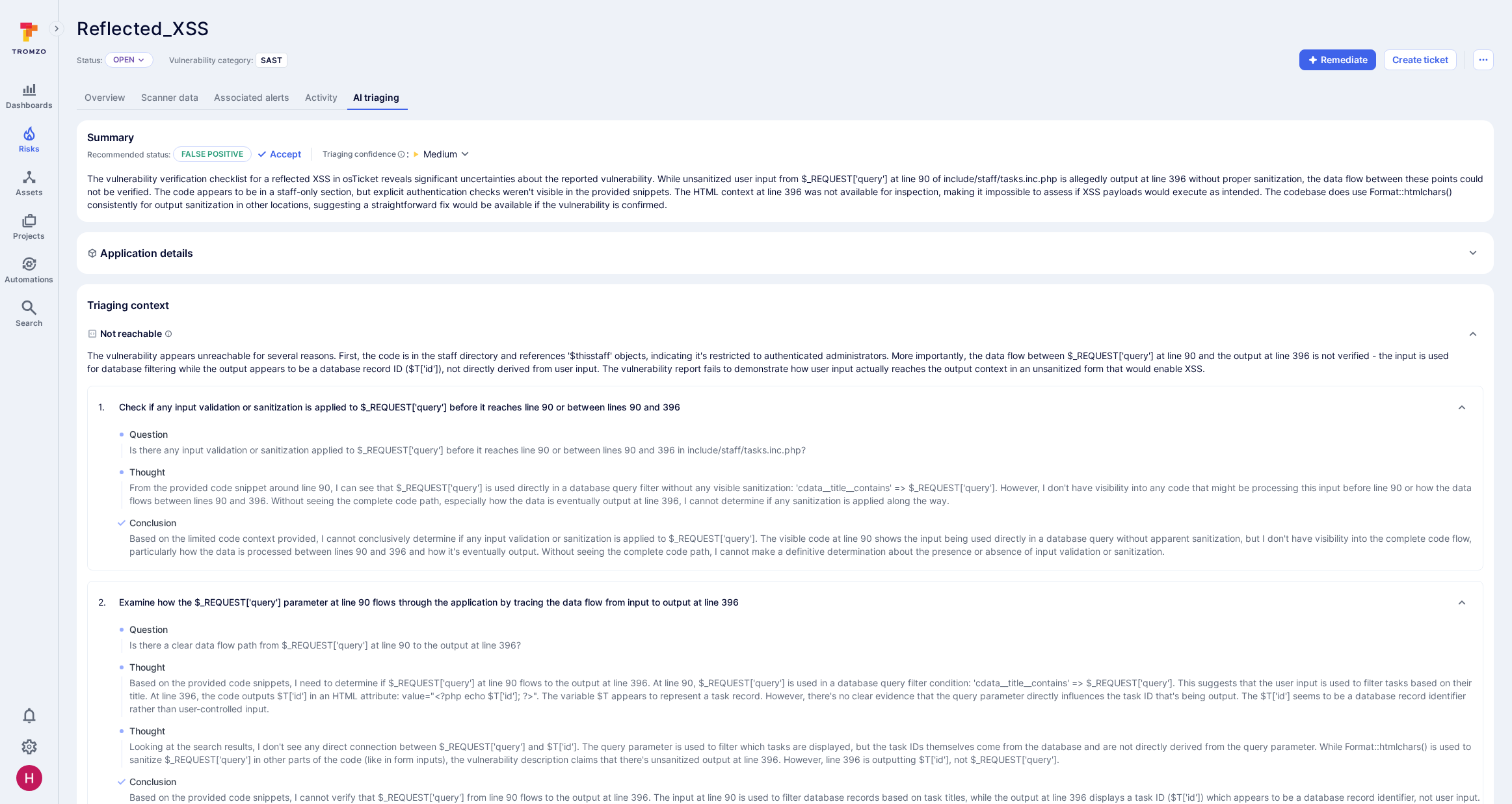 click on "Overview" at bounding box center [105, 98] 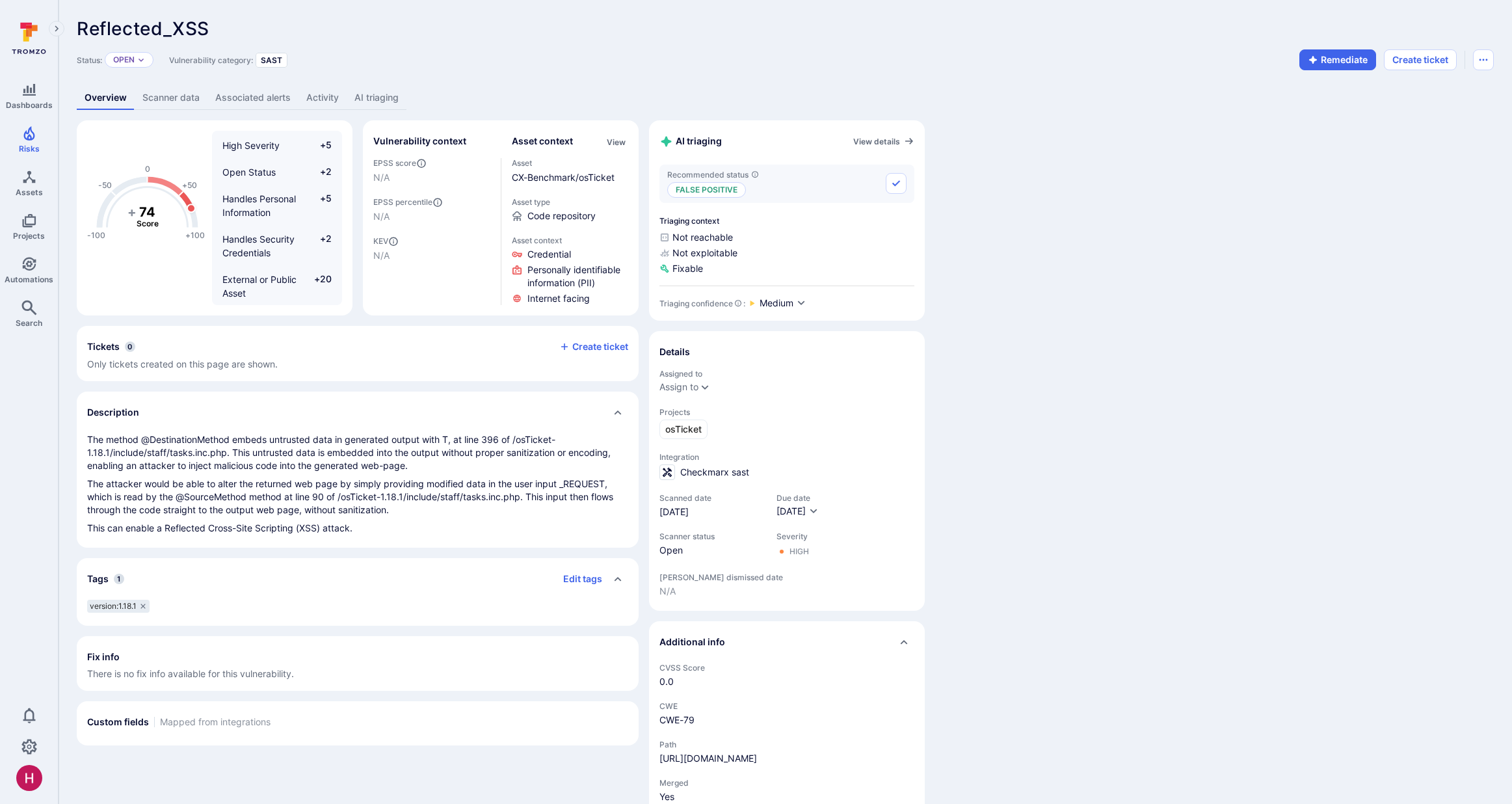 click on "AI triaging" at bounding box center (377, 98) 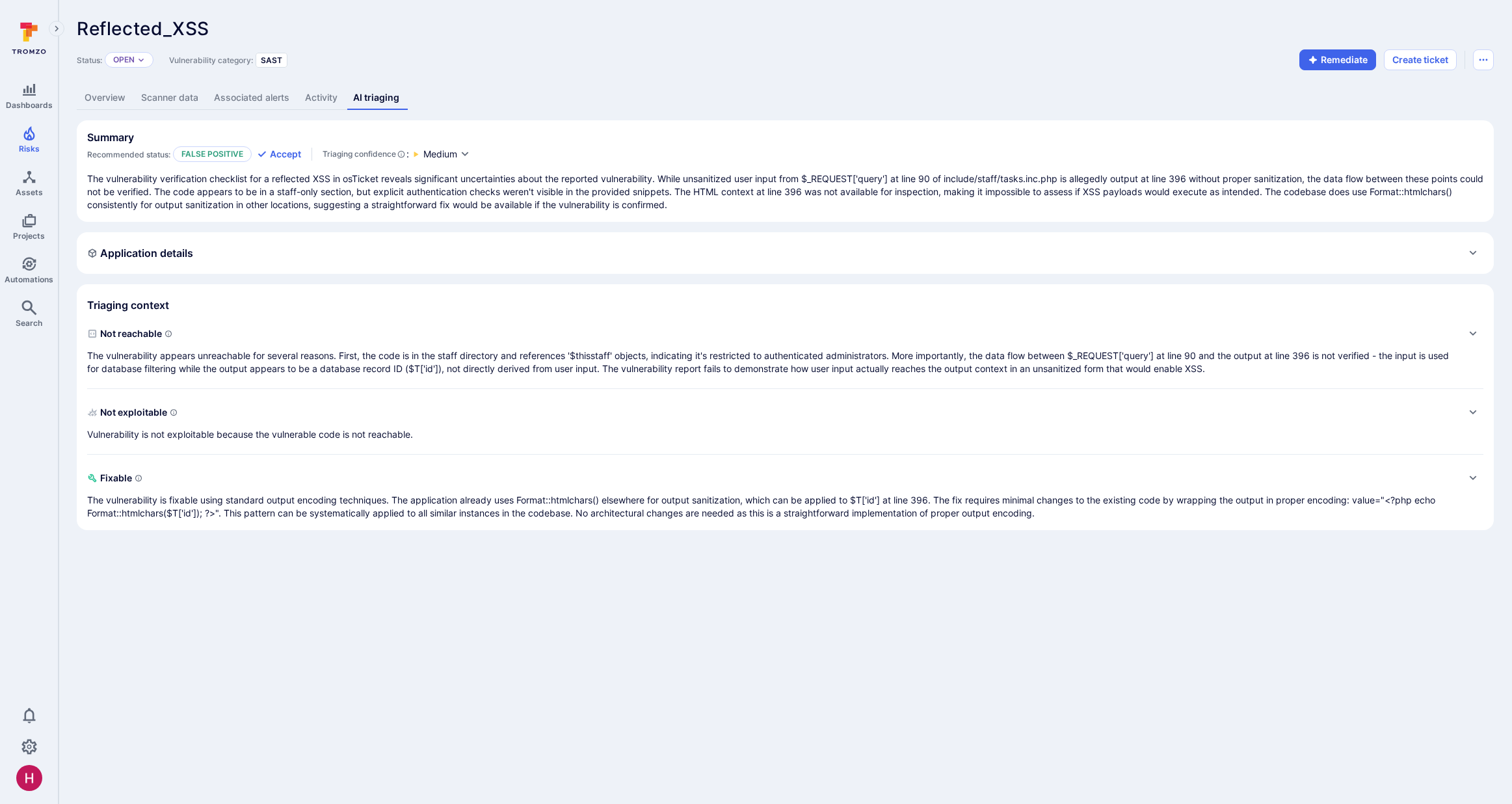 drag, startPoint x: 343, startPoint y: 351, endPoint x: 344, endPoint y: 338, distance: 13.038405 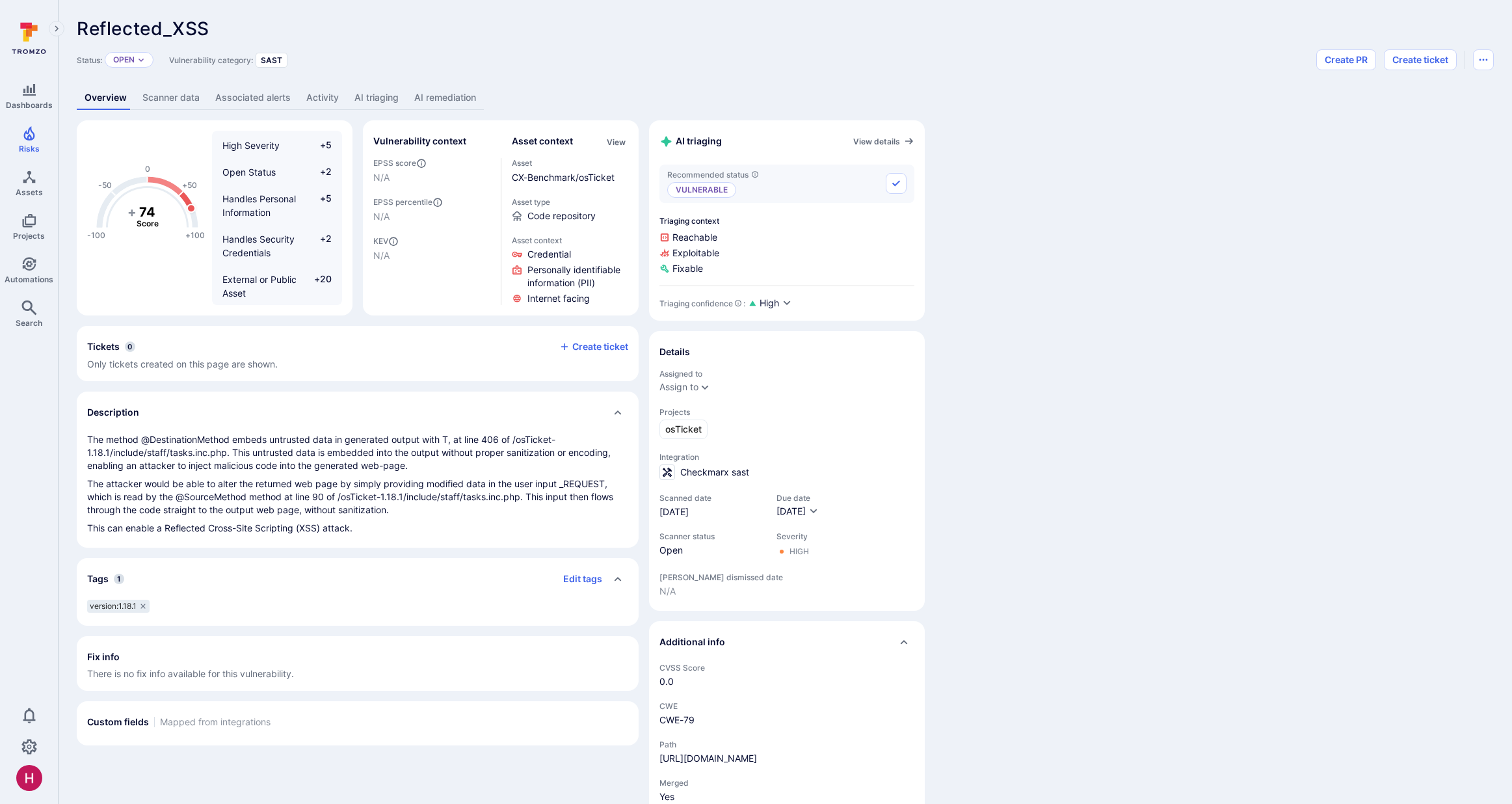 scroll, scrollTop: 0, scrollLeft: 0, axis: both 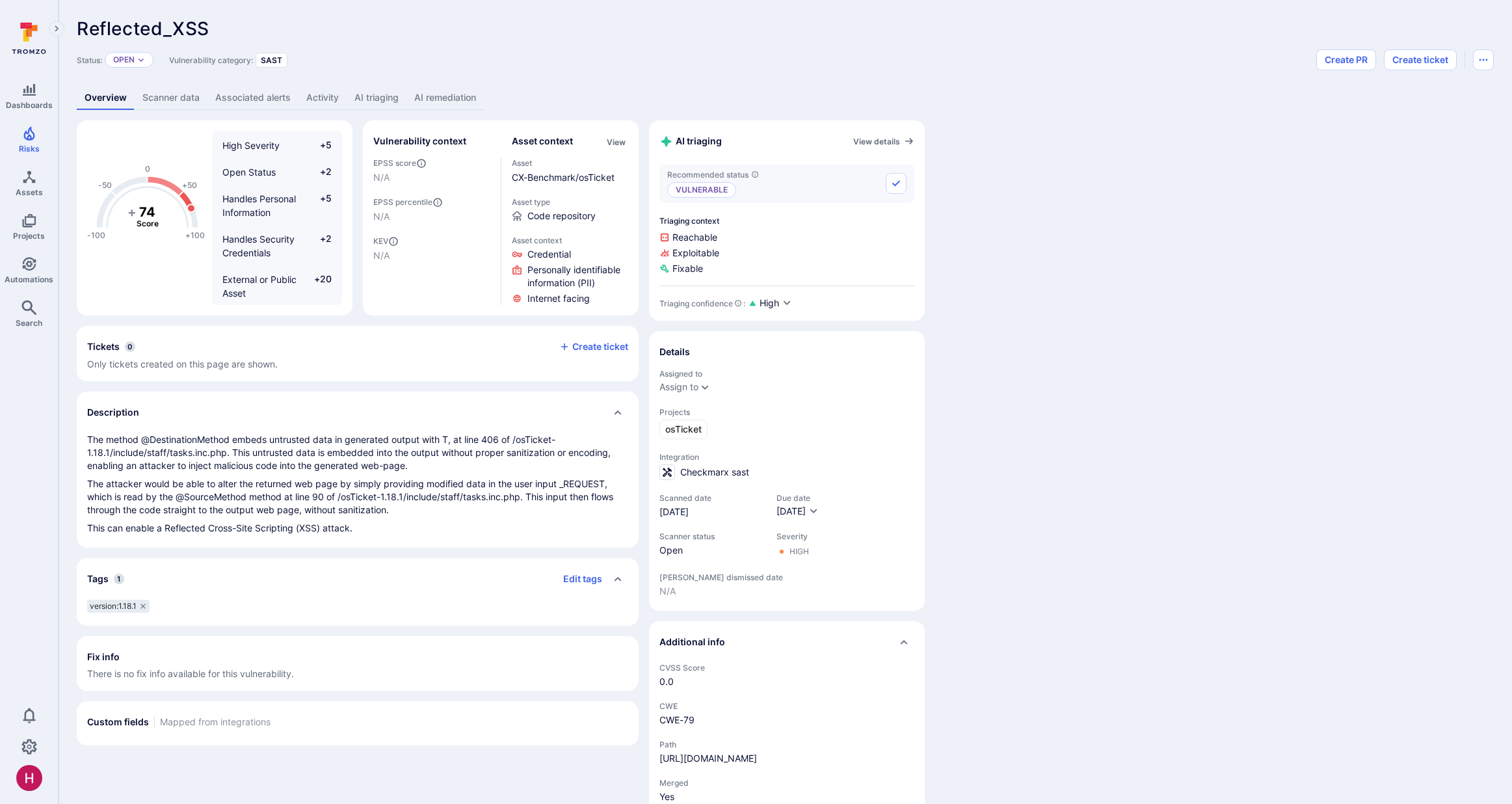 click on "AI triaging" at bounding box center [377, 98] 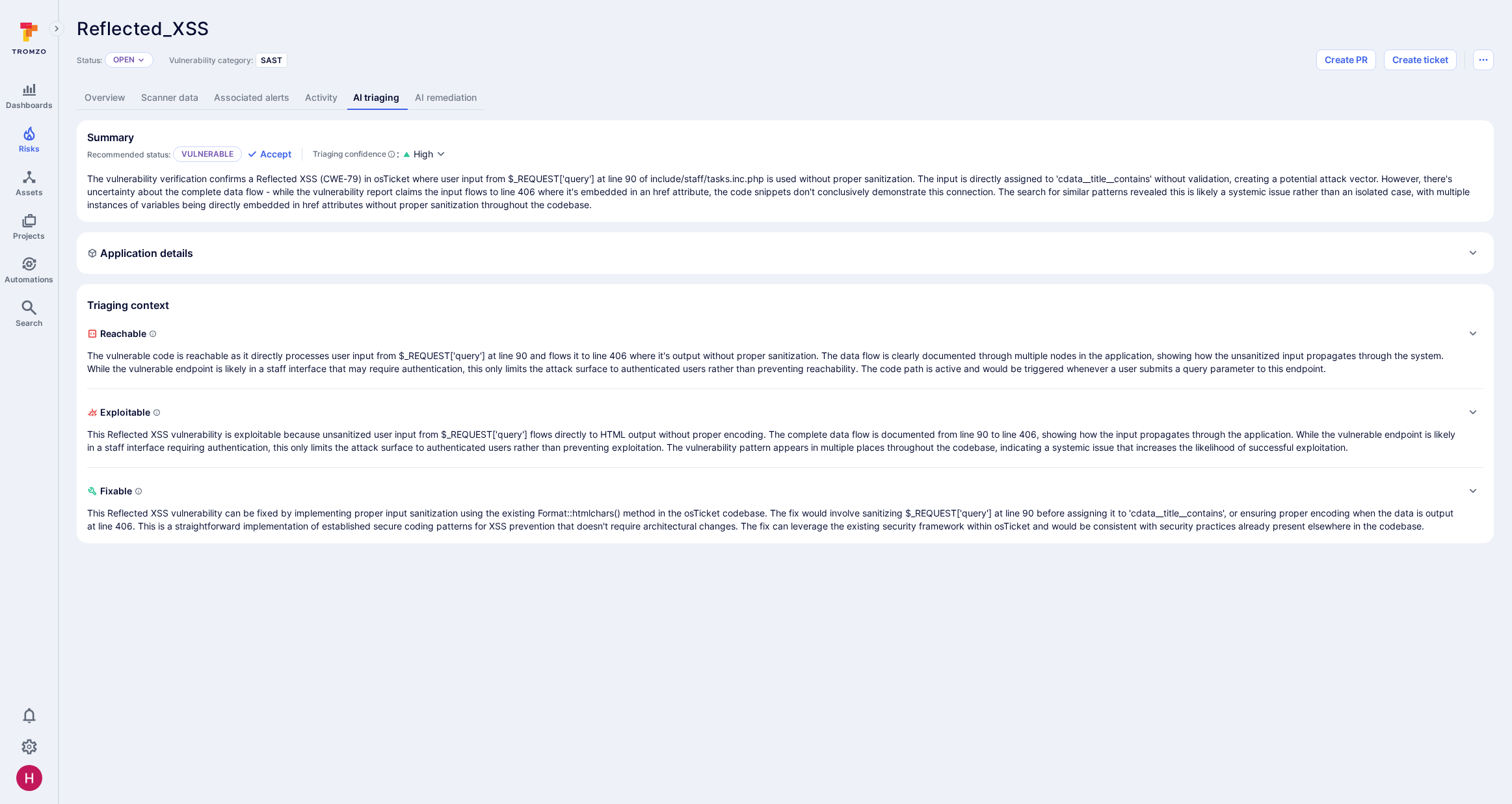 click on "The vulnerability verification confirms a Reflected XSS (CWE-79) in osTicket where user input from $_REQUEST['query'] at line 90 of include/staff/tasks.inc.php is used without proper sanitization. The input is directly assigned to 'cdata__title__contains' without validation, creating a potential attack vector. However, there's uncertainty about the complete data flow - while the vulnerability report claims the input flows to line 406 where it's embedded in an href attribute, the code snippets don't conclusively demonstrate this connection. The search for similar patterns revealed this is likely a systemic issue rather than an isolated case, with multiple instances of variables being directly embedded in href attributes without proper sanitization throughout the codebase." at bounding box center [785, 192] 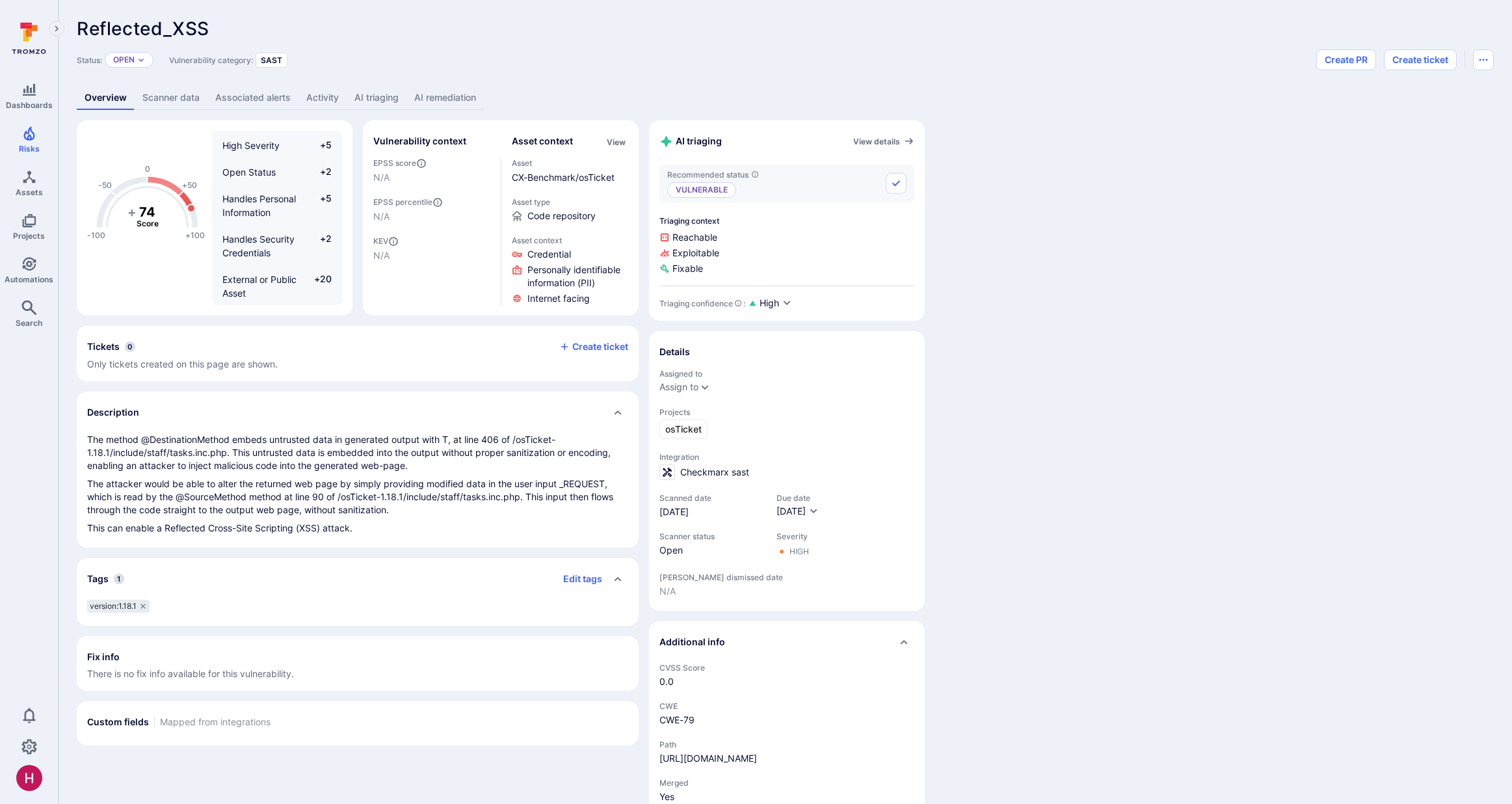 click on "AI triaging" at bounding box center [377, 98] 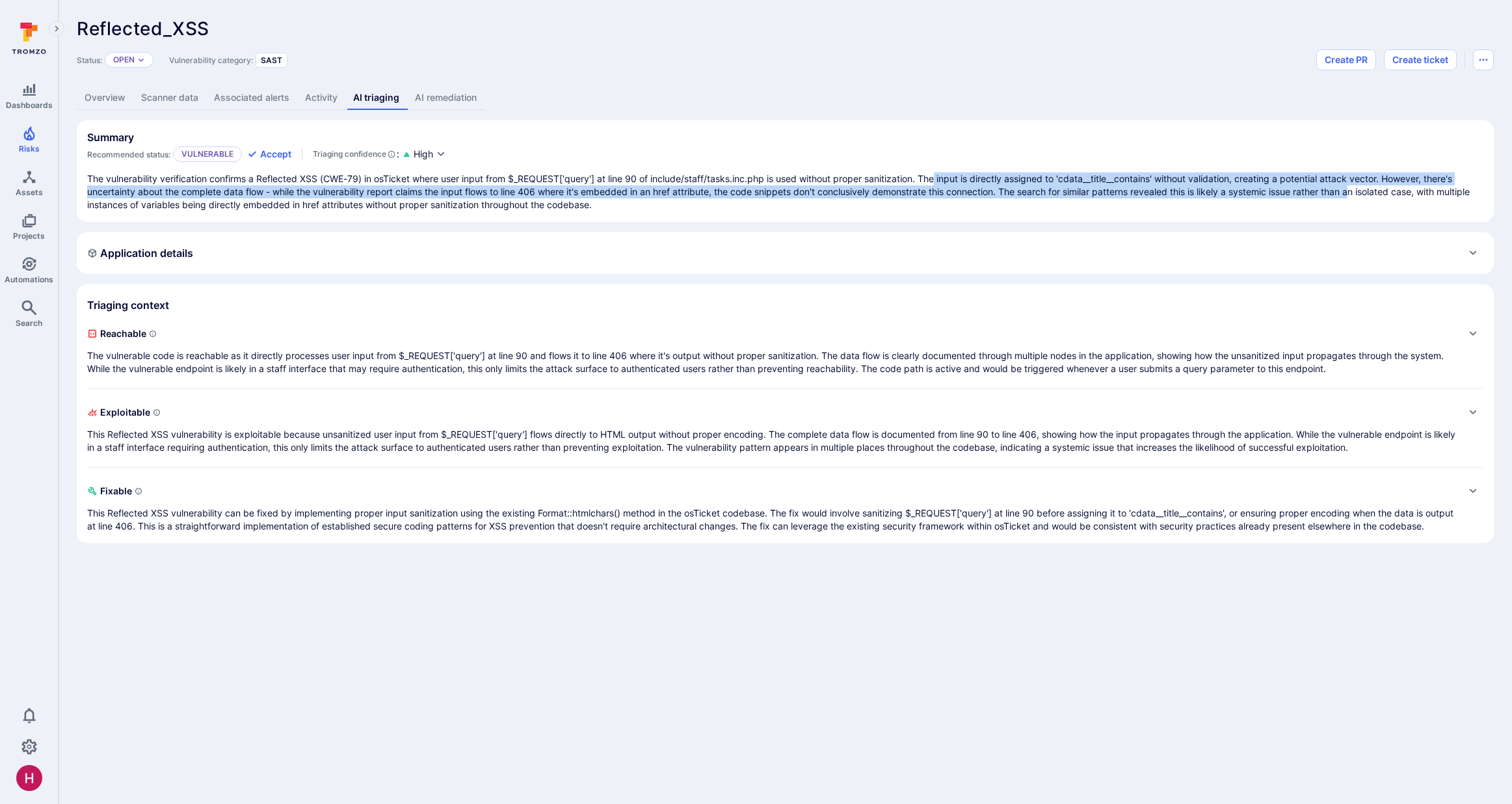 drag, startPoint x: 942, startPoint y: 180, endPoint x: 1364, endPoint y: 189, distance: 422.1 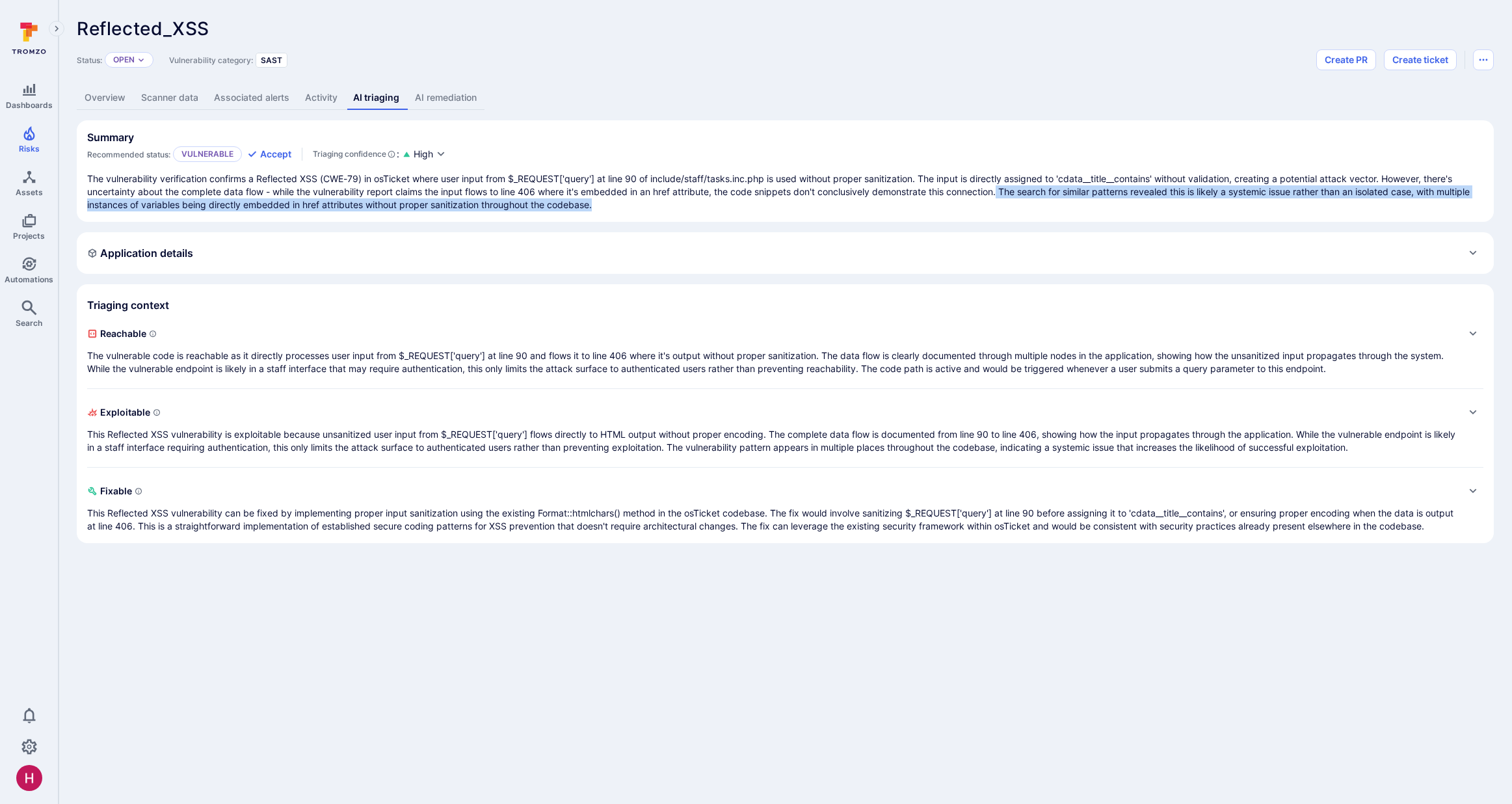 drag, startPoint x: 1007, startPoint y: 193, endPoint x: 1071, endPoint y: 201, distance: 64.49806 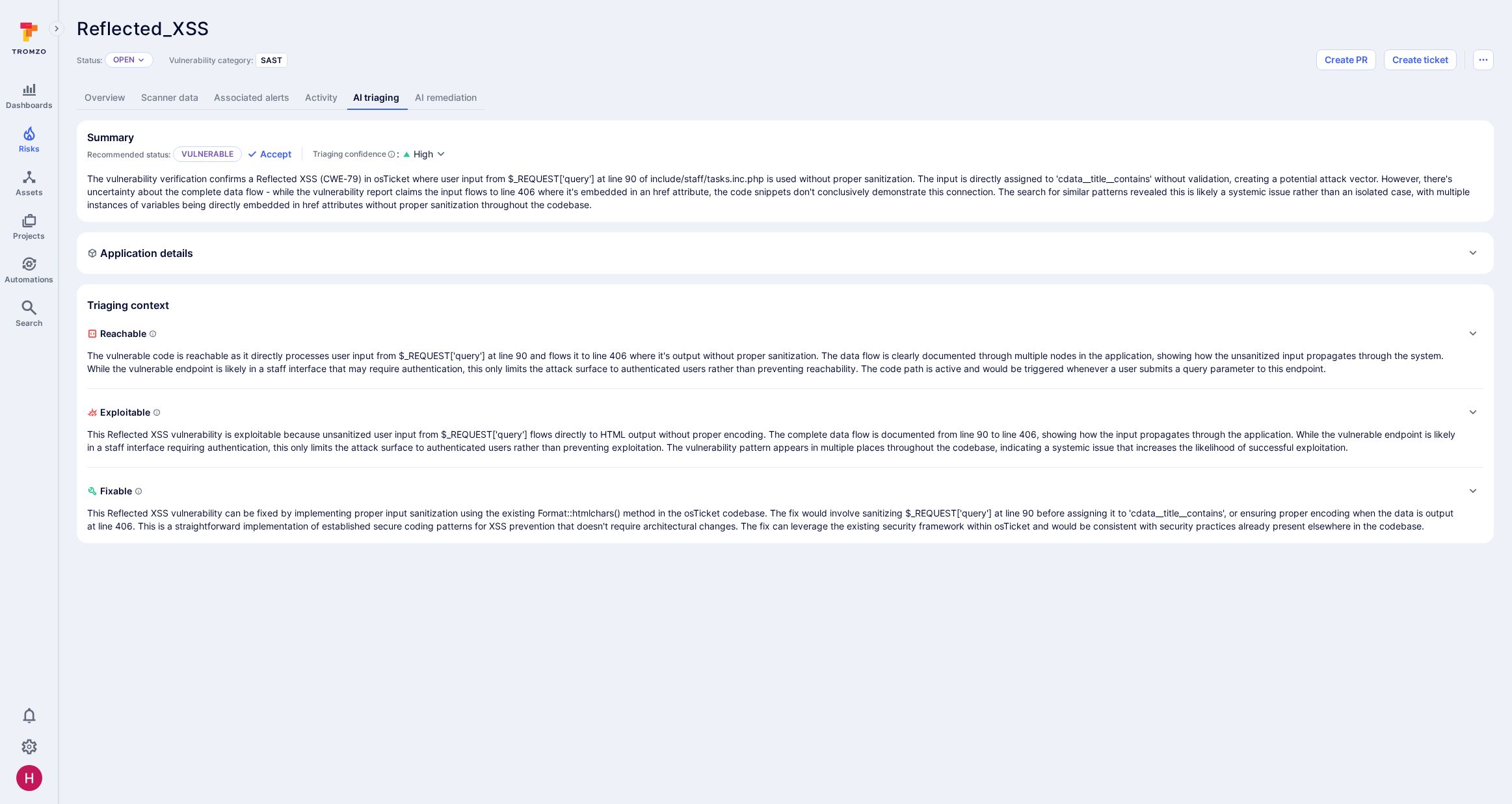 click on "The vulnerable code is reachable as it directly processes user input from $_REQUEST['query'] at line 90 and flows it to line 406 where it's output without proper sanitization. The data flow is clearly documented through multiple nodes in the application, showing how the unsanitized input propagates through the system. While the vulnerable endpoint is likely in a staff interface that may require authentication, this only limits the attack surface to authenticated users rather than preventing reachability. The code path is active and would be triggered whenever a user submits a query parameter to this endpoint." at bounding box center (772, 362) 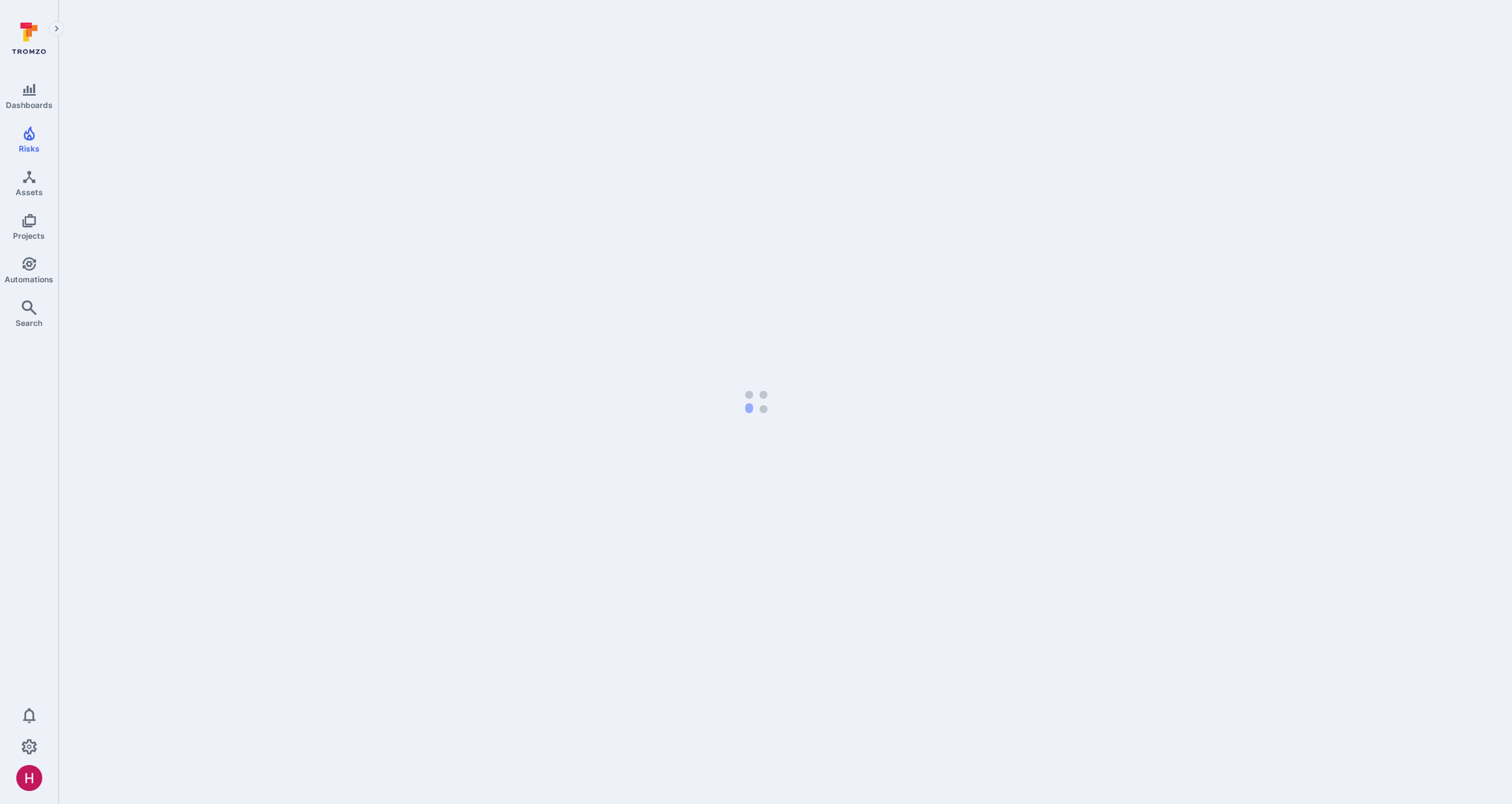 scroll, scrollTop: 0, scrollLeft: 0, axis: both 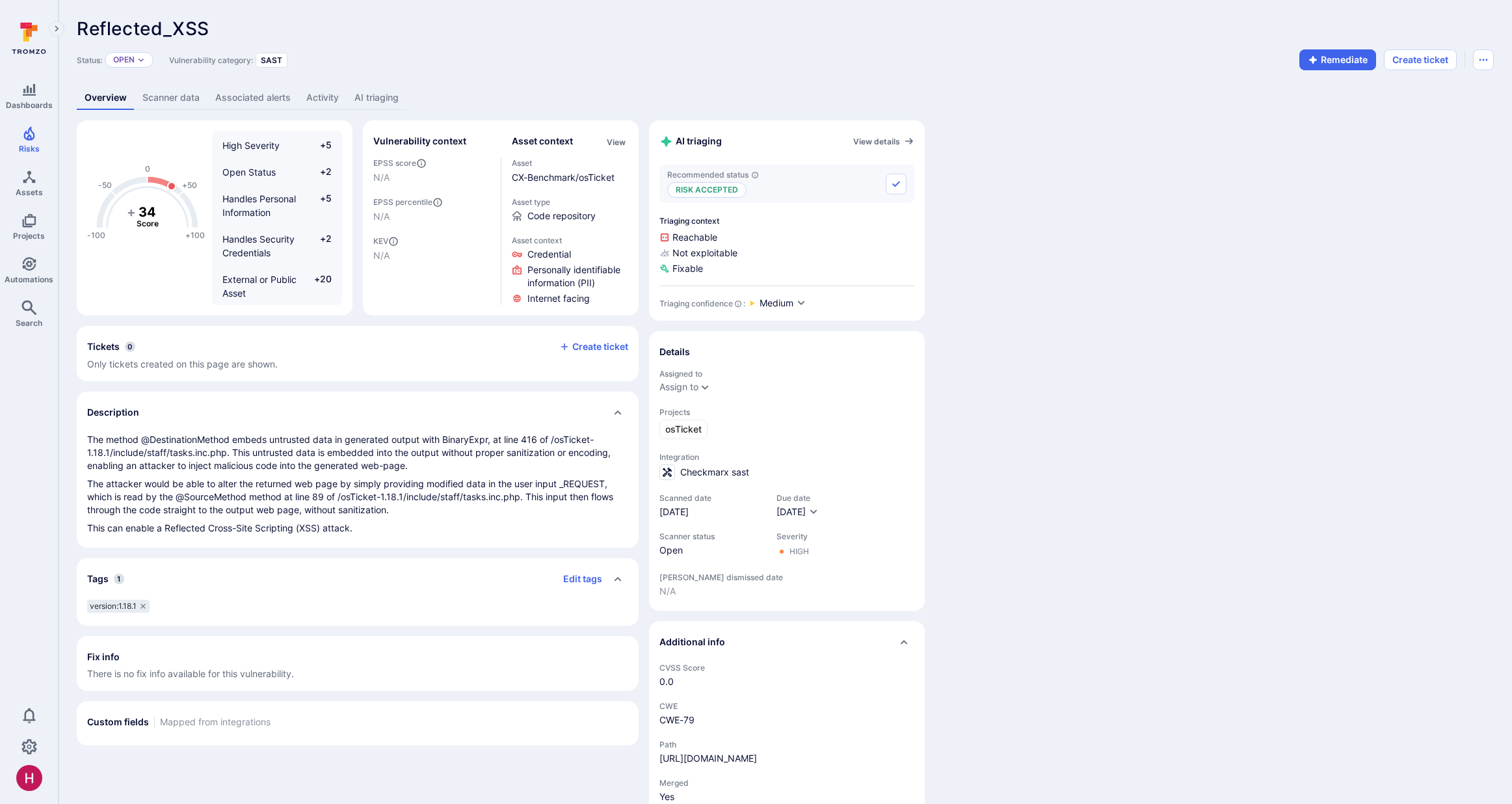 click on "AI triaging" at bounding box center (377, 98) 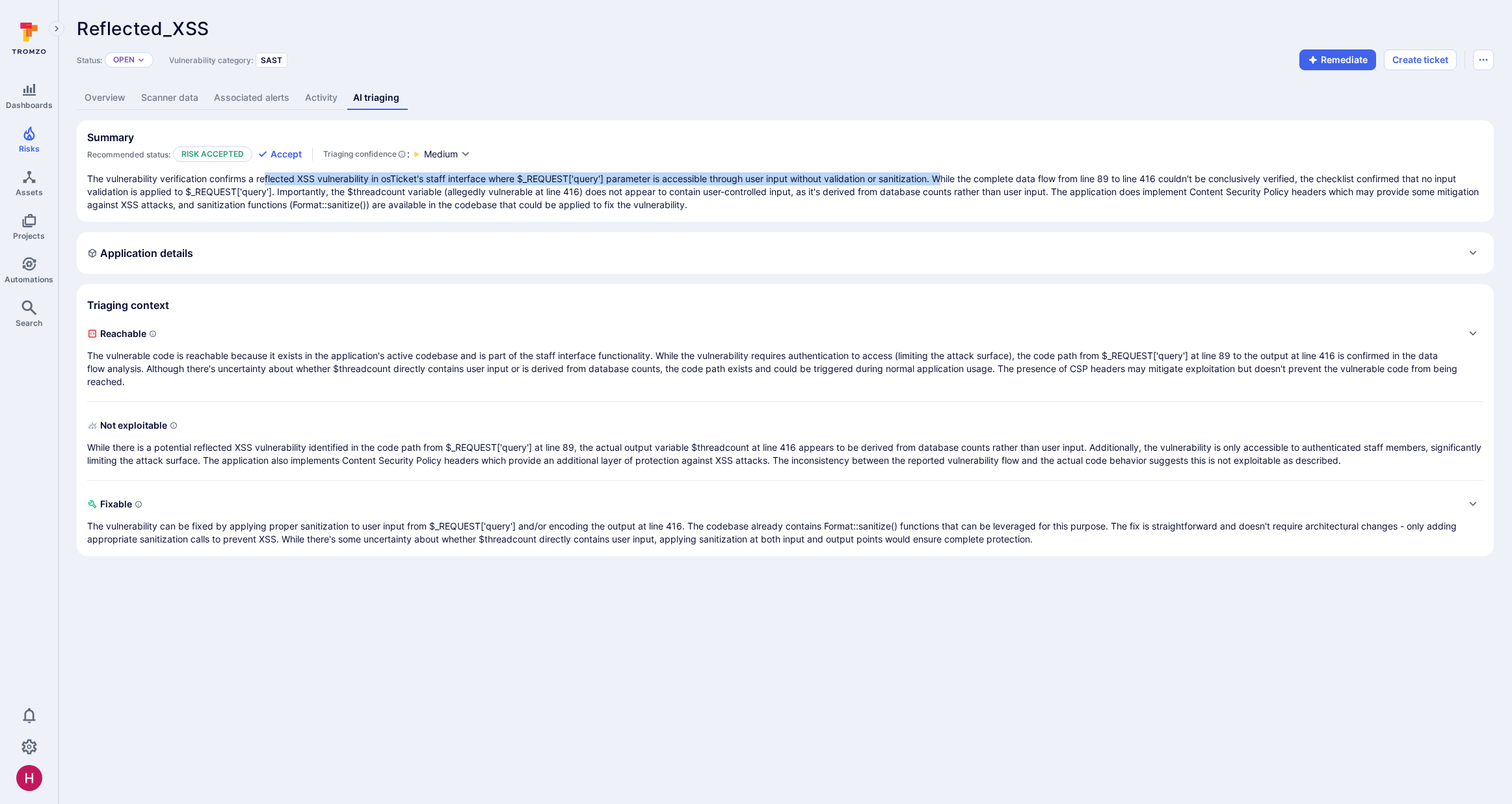 drag, startPoint x: 265, startPoint y: 176, endPoint x: 949, endPoint y: 180, distance: 684.0117 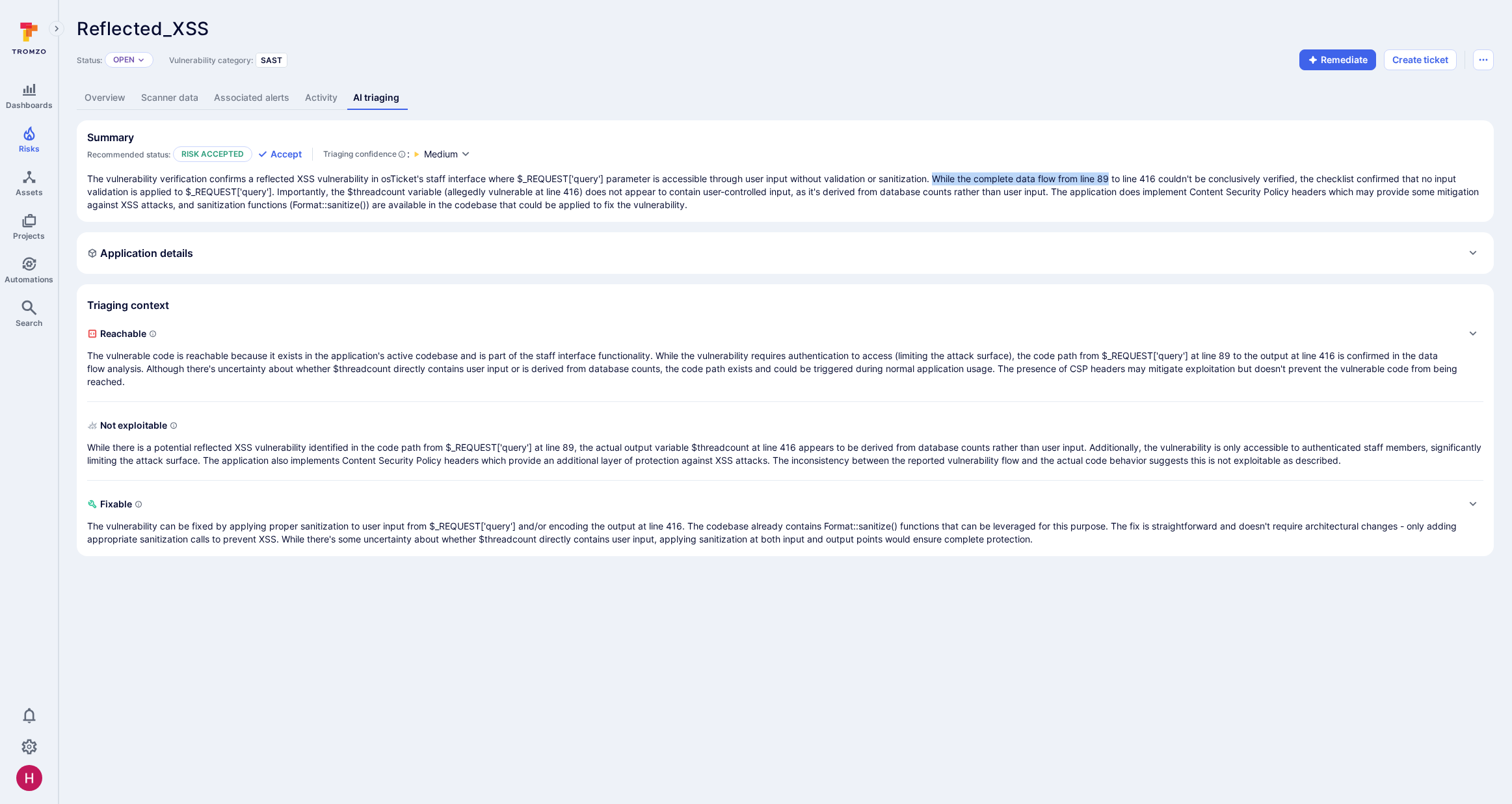 drag, startPoint x: 943, startPoint y: 177, endPoint x: 1134, endPoint y: 183, distance: 191.09 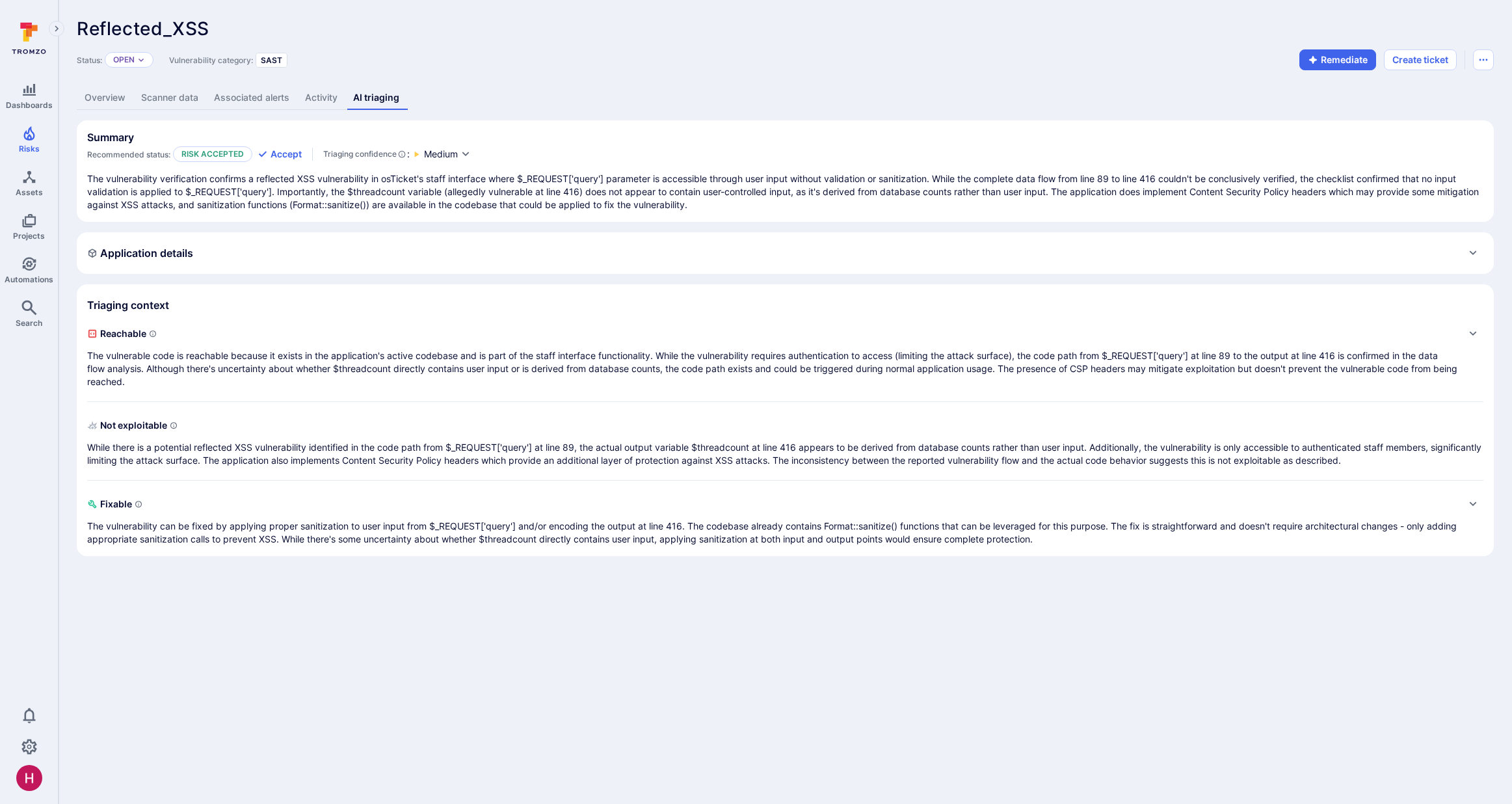 click on "The vulnerability verification confirms a reflected XSS vulnerability in osTicket's staff interface where $_REQUEST['query'] parameter is accessible through user input without validation or sanitization. While the complete data flow from line 89 to line 416 couldn't be conclusively verified, the checklist confirmed that no input validation is applied to $_REQUEST['query']. Importantly, the $threadcount variable (allegedly vulnerable at line 416) does not appear to contain user-controlled input, as it's derived from database counts rather than user input. The application does implement Content Security Policy headers which may provide some mitigation against XSS attacks, and sanitization functions (Format::sanitize()) are available in the codebase that could be applied to fix the vulnerability." at bounding box center (785, 192) 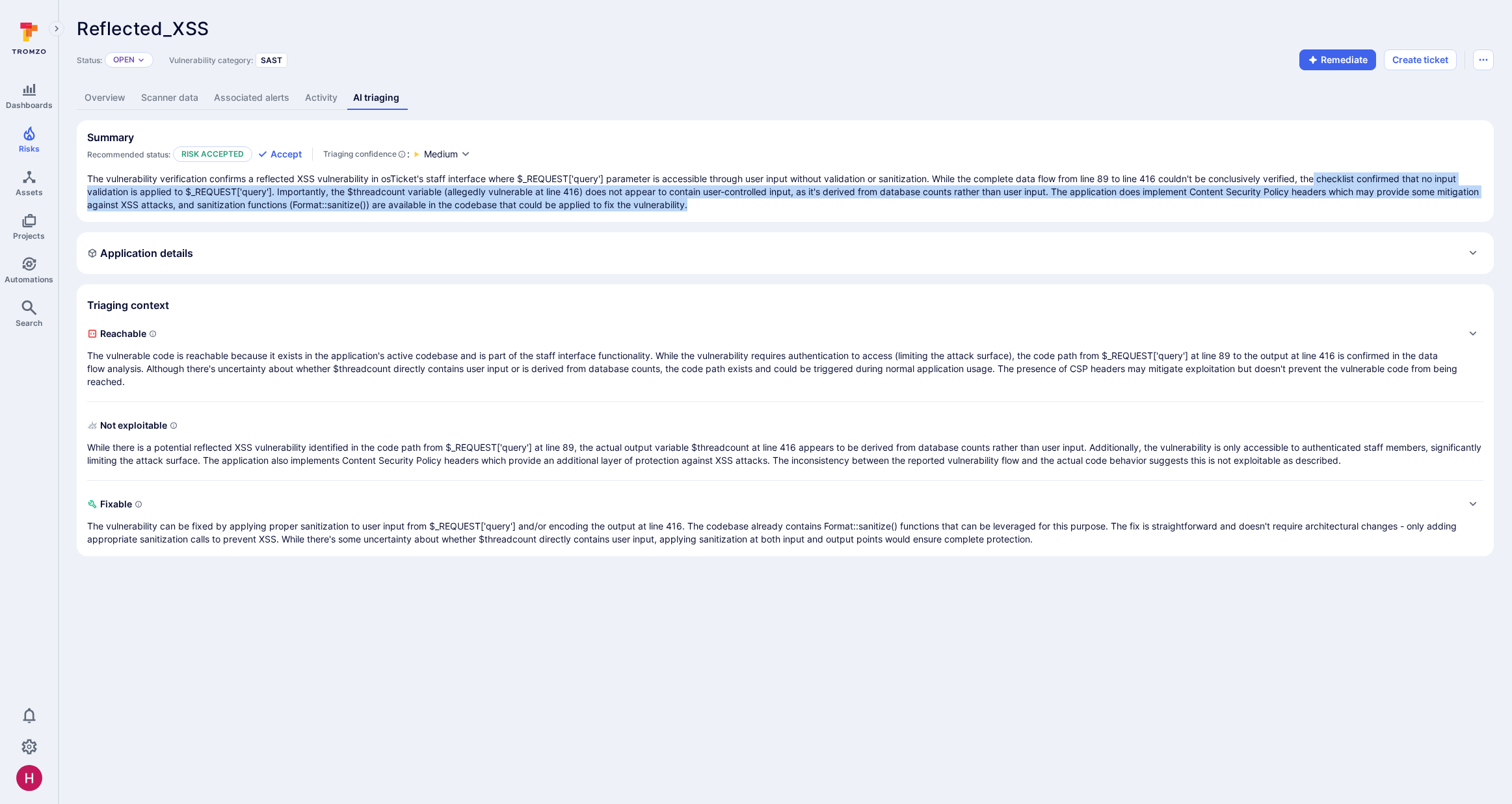 drag, startPoint x: 1329, startPoint y: 180, endPoint x: 1333, endPoint y: 202, distance: 22.36068 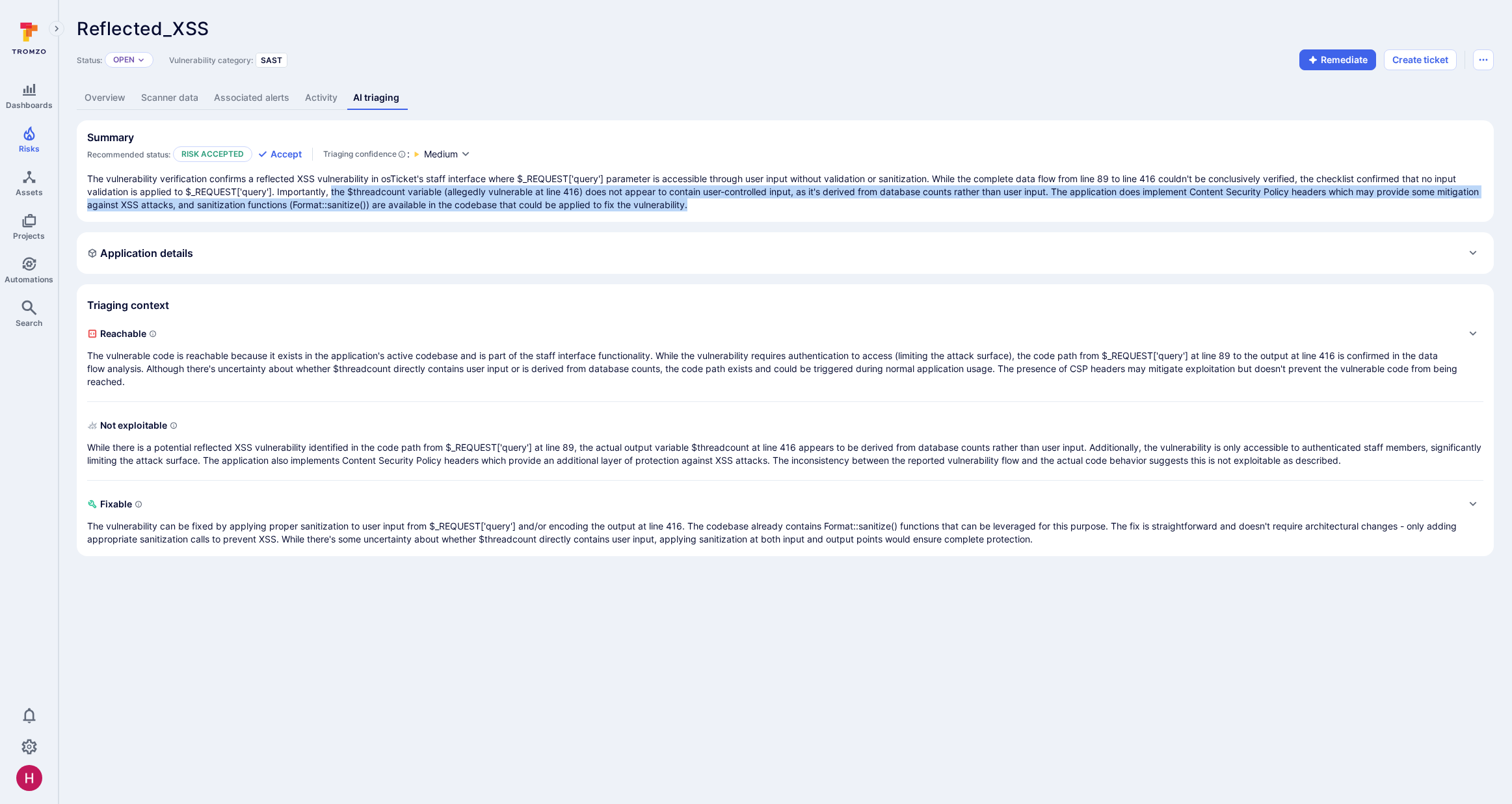 drag, startPoint x: 340, startPoint y: 189, endPoint x: 752, endPoint y: 208, distance: 412.43787 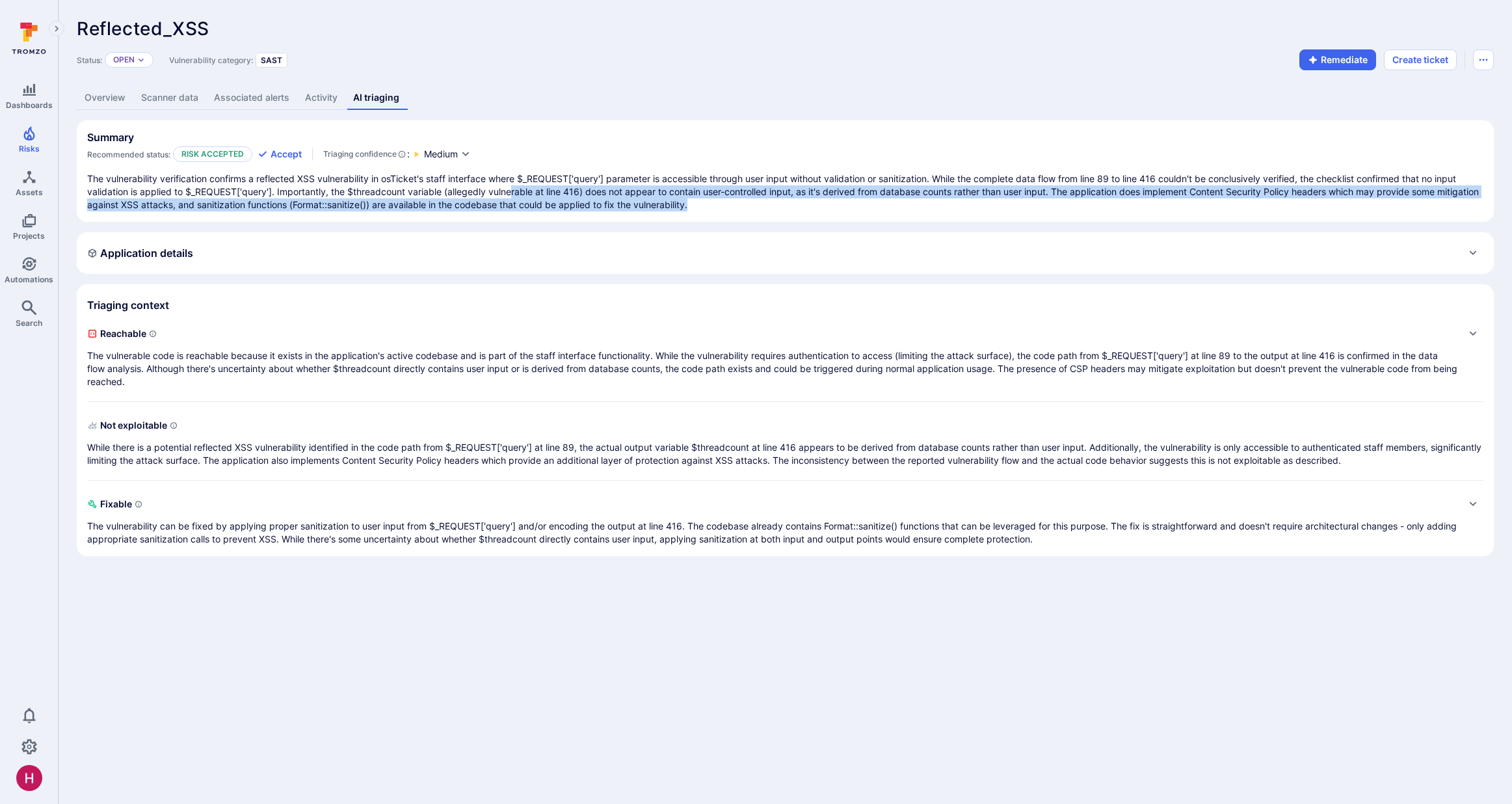 drag, startPoint x: 630, startPoint y: 191, endPoint x: 747, endPoint y: 202, distance: 117.51596 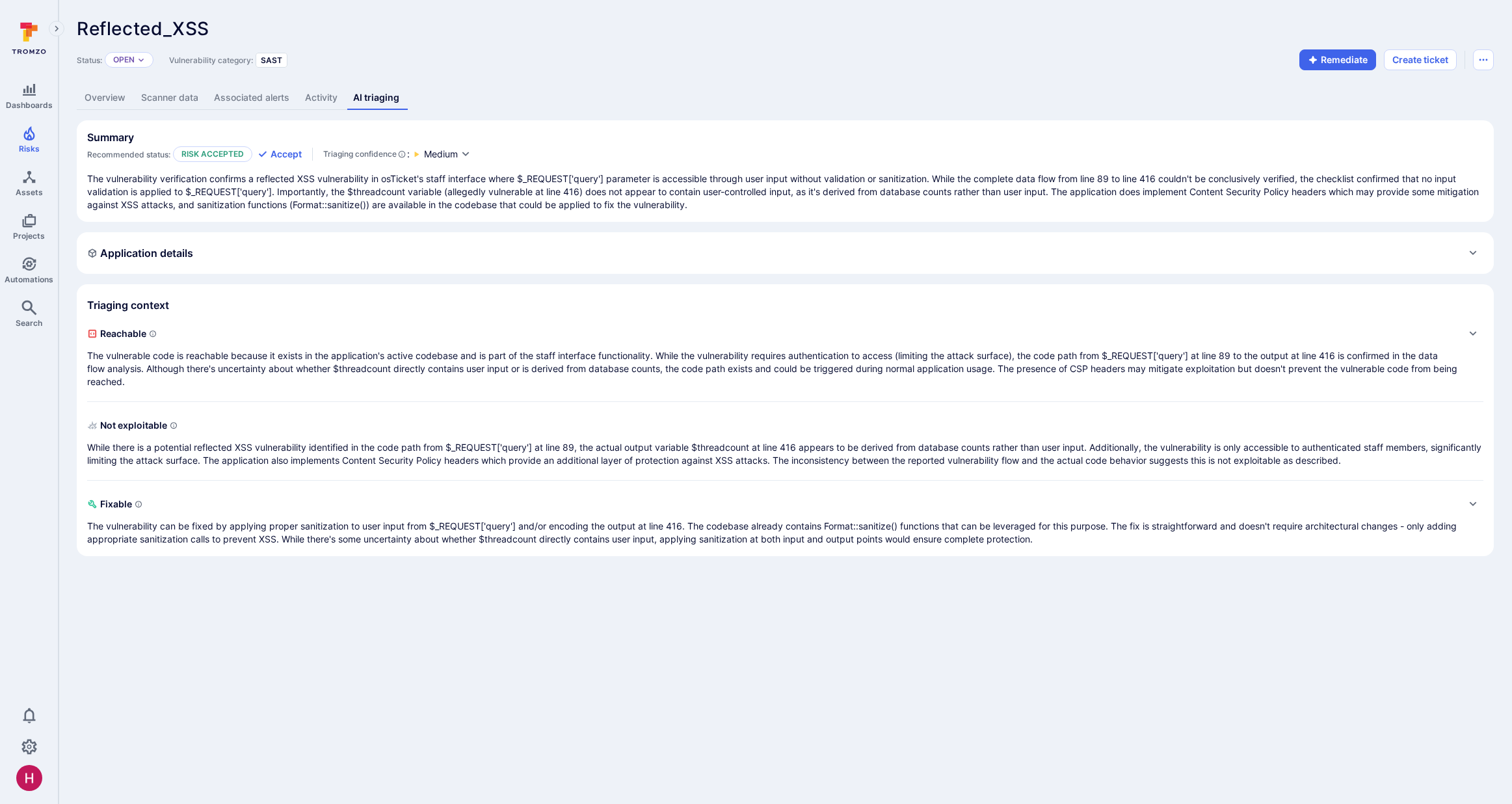 click on "The vulnerability verification confirms a reflected XSS vulnerability in osTicket's staff interface where $_REQUEST['query'] parameter is accessible through user input without validation or sanitization. While the complete data flow from line 89 to line 416 couldn't be conclusively verified, the checklist confirmed that no input validation is applied to $_REQUEST['query']. Importantly, the $threadcount variable (allegedly vulnerable at line 416) does not appear to contain user-controlled input, as it's derived from database counts rather than user input. The application does implement Content Security Policy headers which may provide some mitigation against XSS attacks, and sanitization functions (Format::sanitize()) are available in the codebase that could be applied to fix the vulnerability." at bounding box center [785, 192] 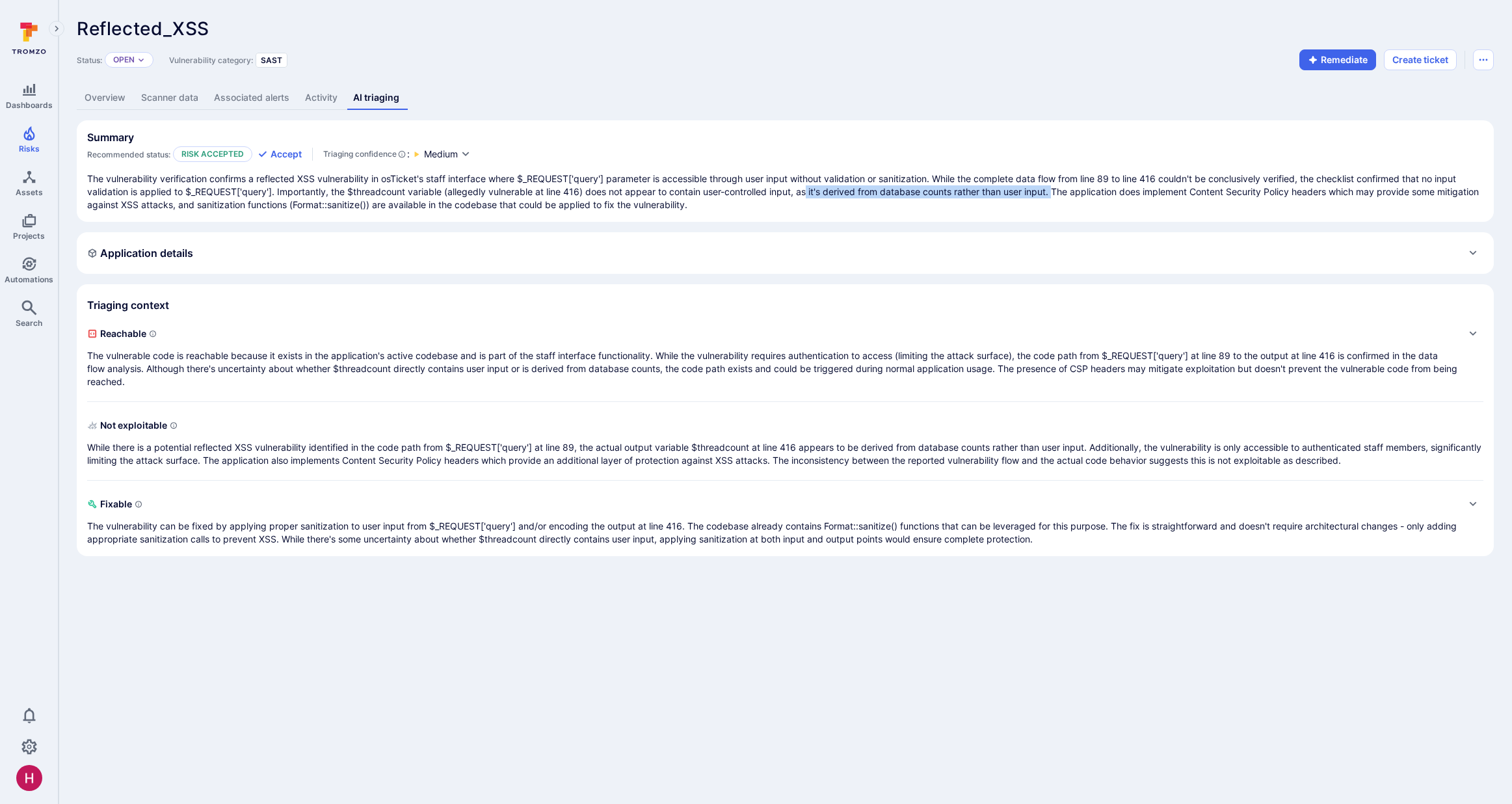 drag, startPoint x: 811, startPoint y: 193, endPoint x: 1058, endPoint y: 196, distance: 247.01822 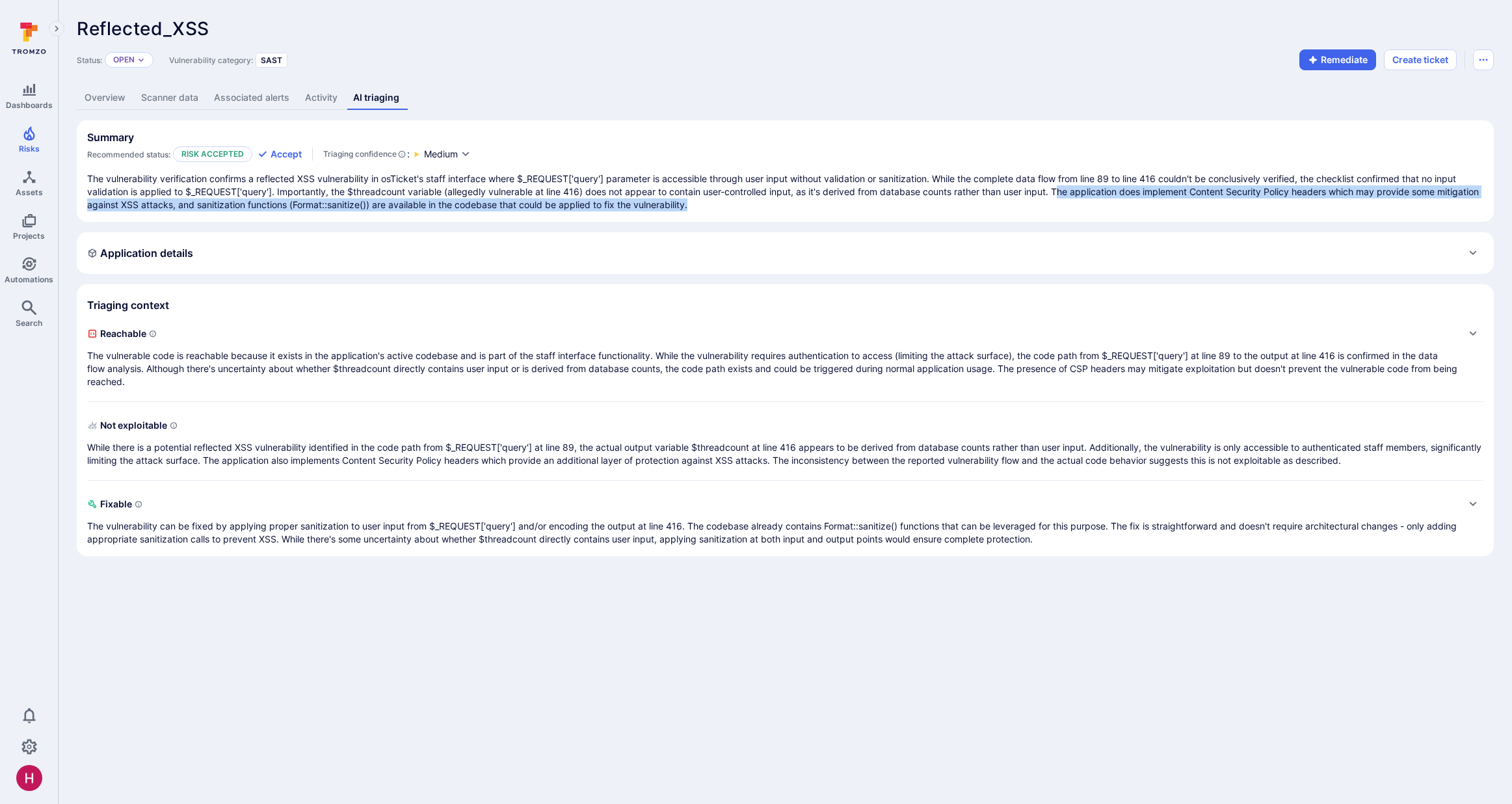 drag, startPoint x: 1062, startPoint y: 194, endPoint x: 1063, endPoint y: 202, distance: 8.062258 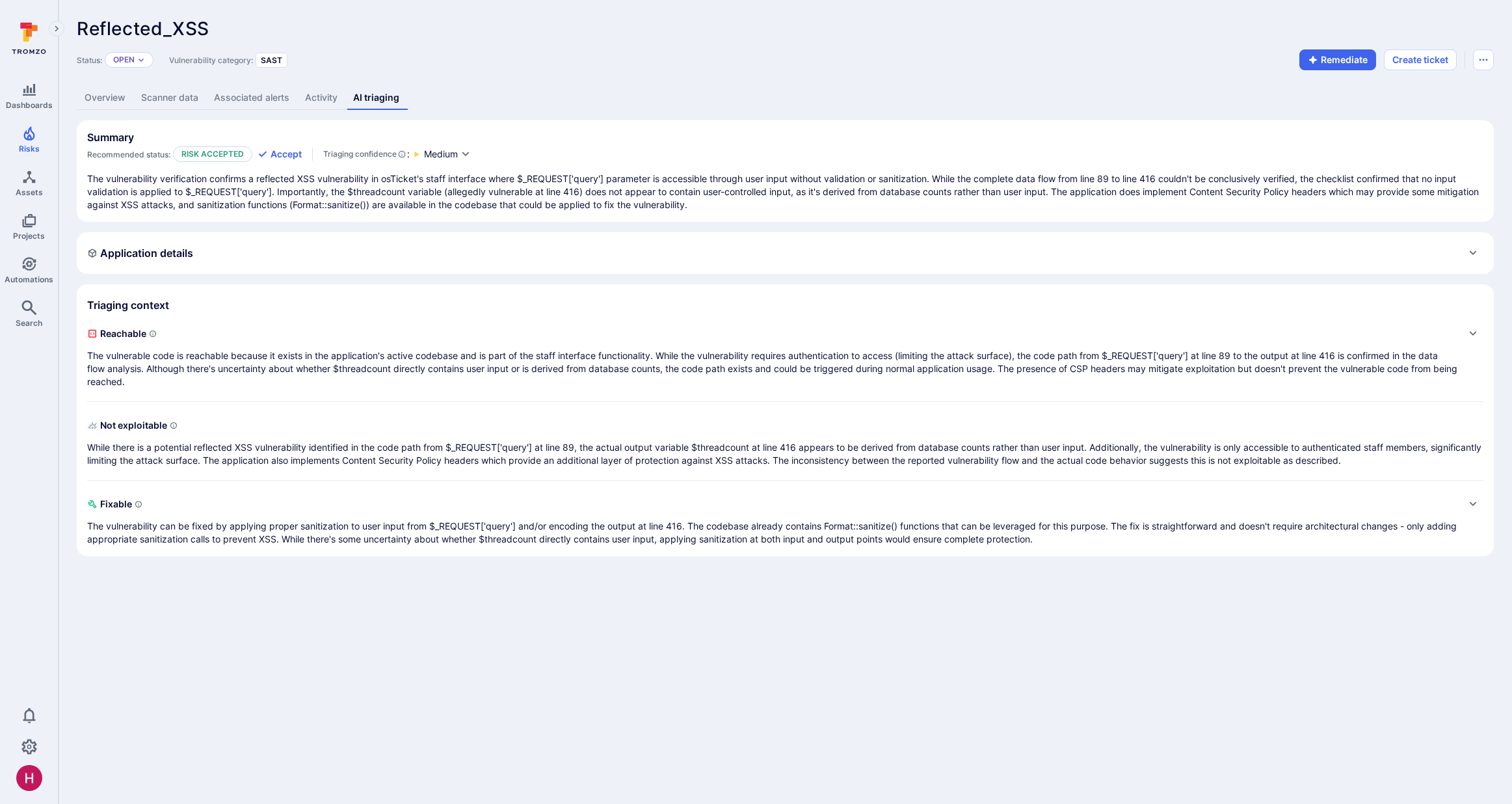 click on "The vulnerability verification confirms a reflected XSS vulnerability in osTicket's staff interface where $_REQUEST['query'] parameter is accessible through user input without validation or sanitization. While the complete data flow from line 89 to line 416 couldn't be conclusively verified, the checklist confirmed that no input validation is applied to $_REQUEST['query']. Importantly, the $threadcount variable (allegedly vulnerable at line 416) does not appear to contain user-controlled input, as it's derived from database counts rather than user input. The application does implement Content Security Policy headers which may provide some mitigation against XSS attacks, and sanitization functions (Format::sanitize()) are available in the codebase that could be applied to fix the vulnerability." at bounding box center [785, 192] 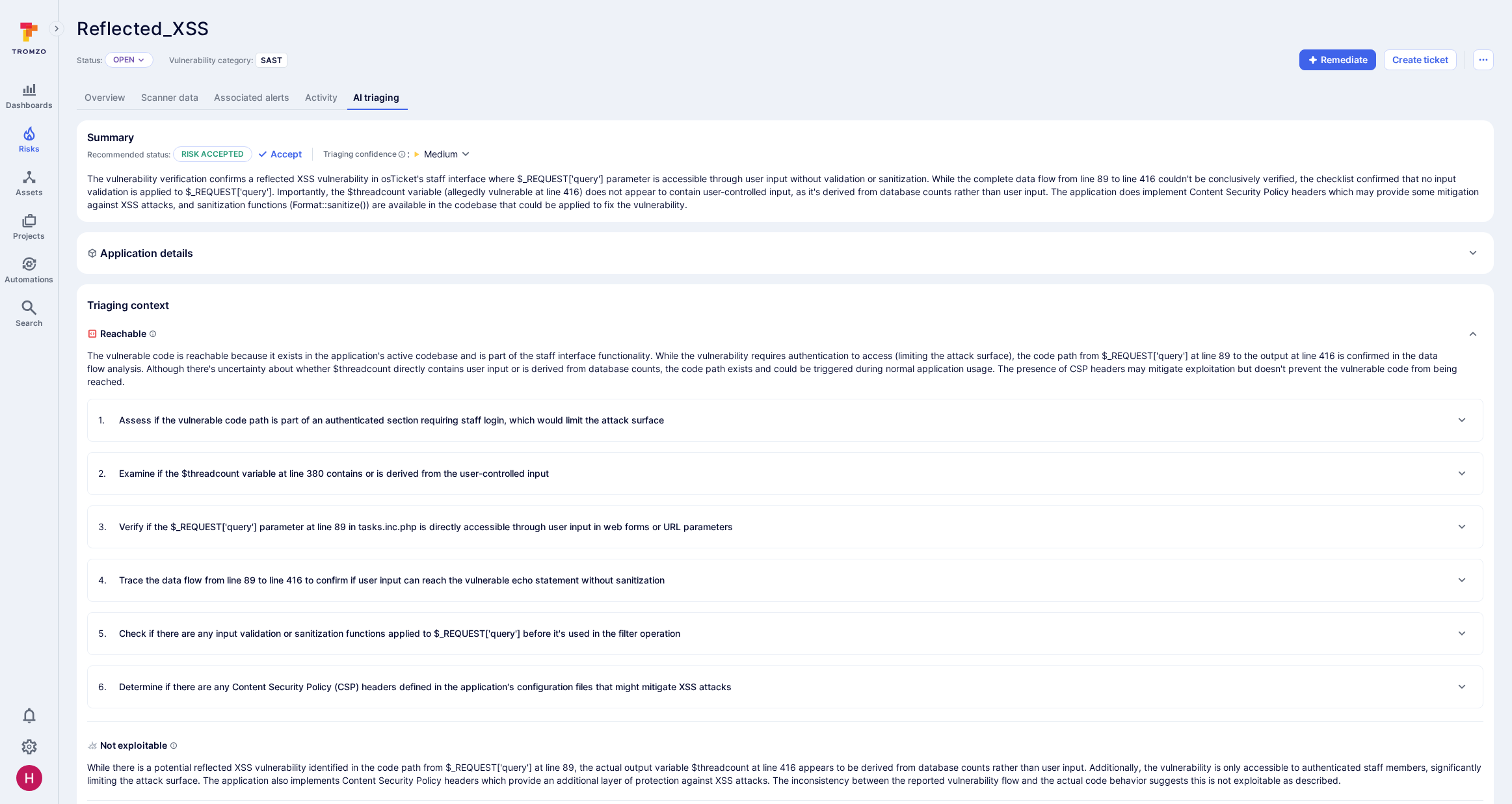 click on "Examine if the $threadcount variable at line 380 contains or is derived from the user-controlled input" at bounding box center [334, 474] 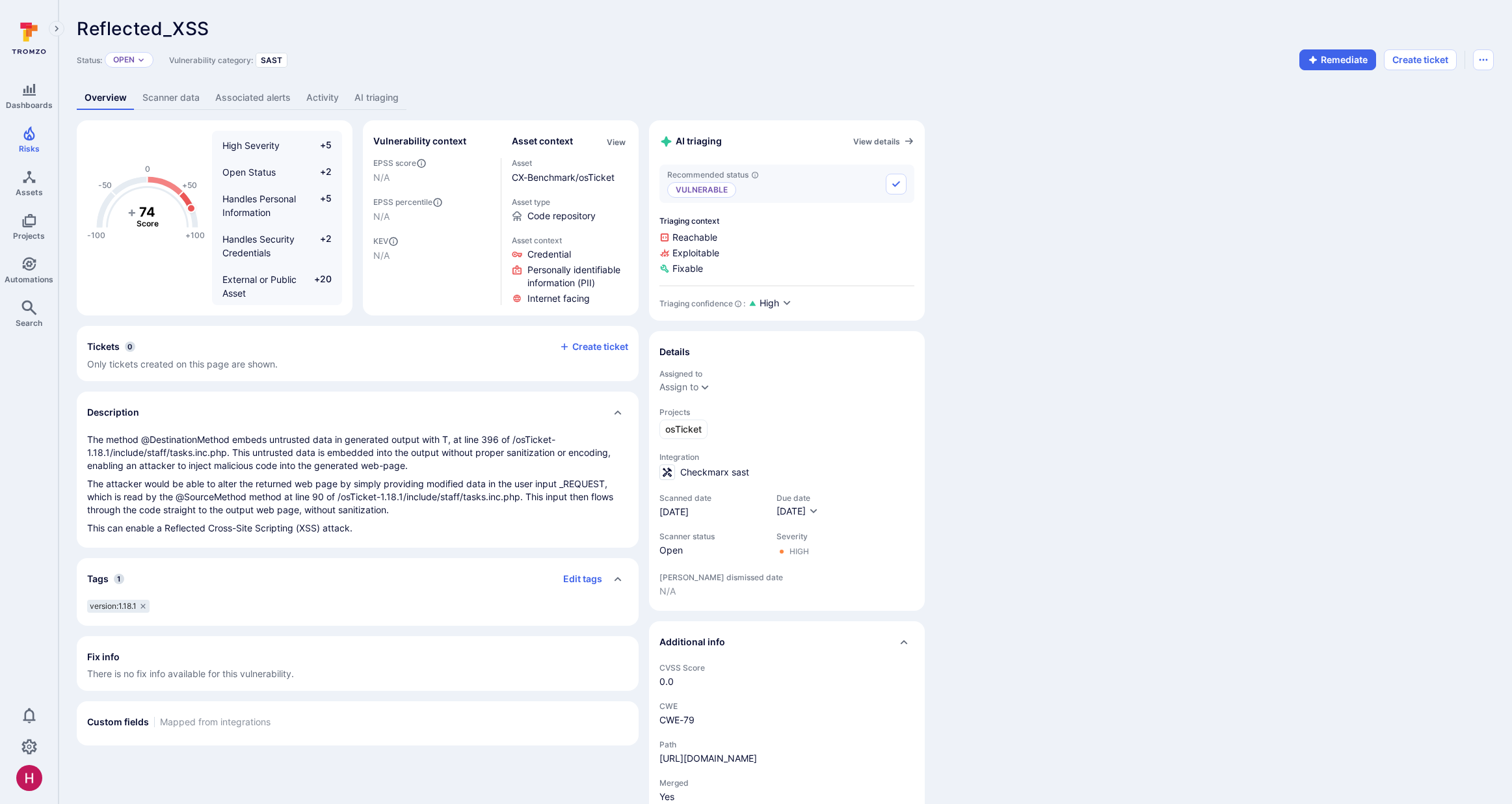 scroll, scrollTop: 0, scrollLeft: 0, axis: both 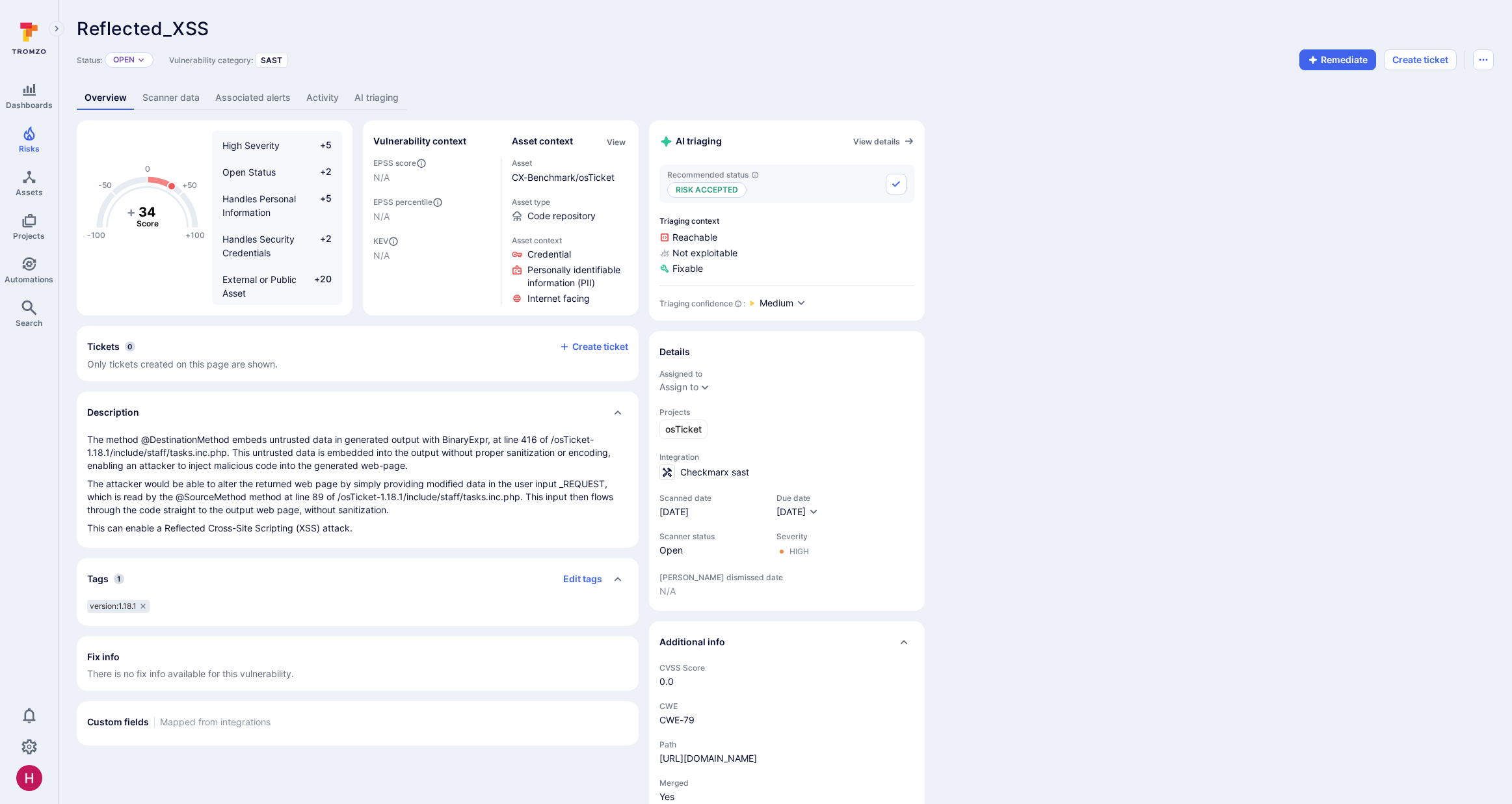 click on "AI triaging" at bounding box center [377, 98] 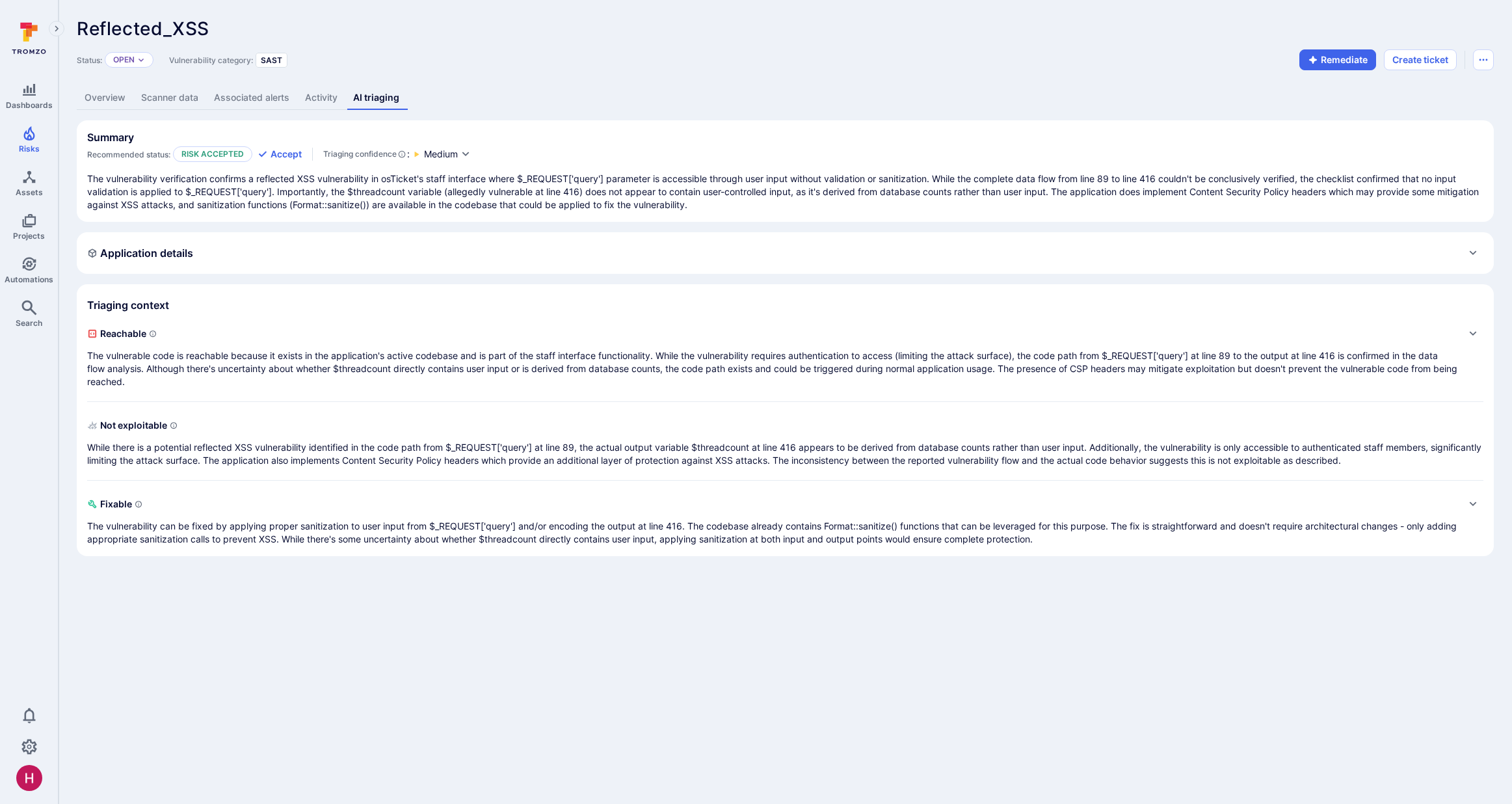 click on "Scanner data" at bounding box center (170, 98) 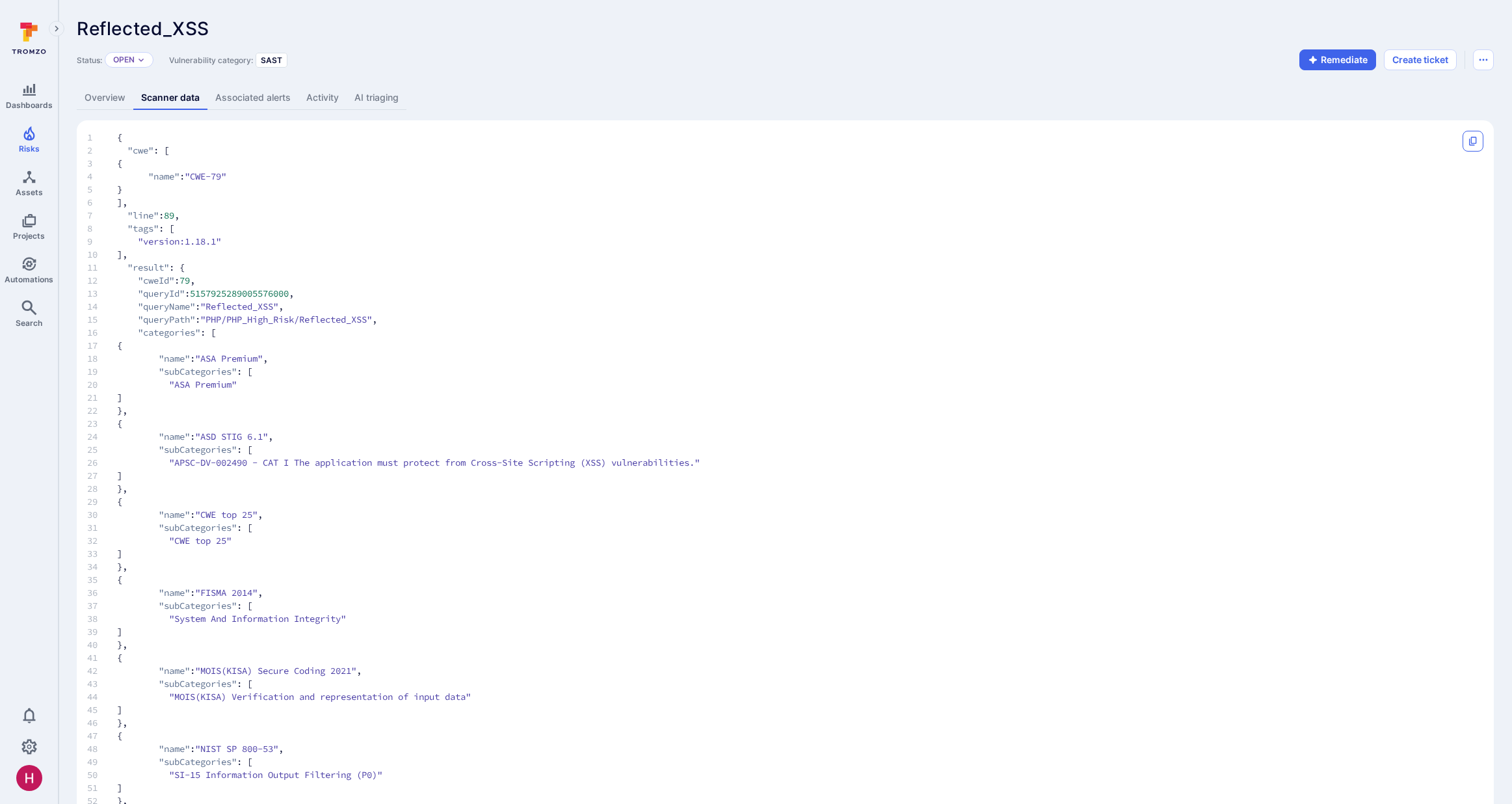 click 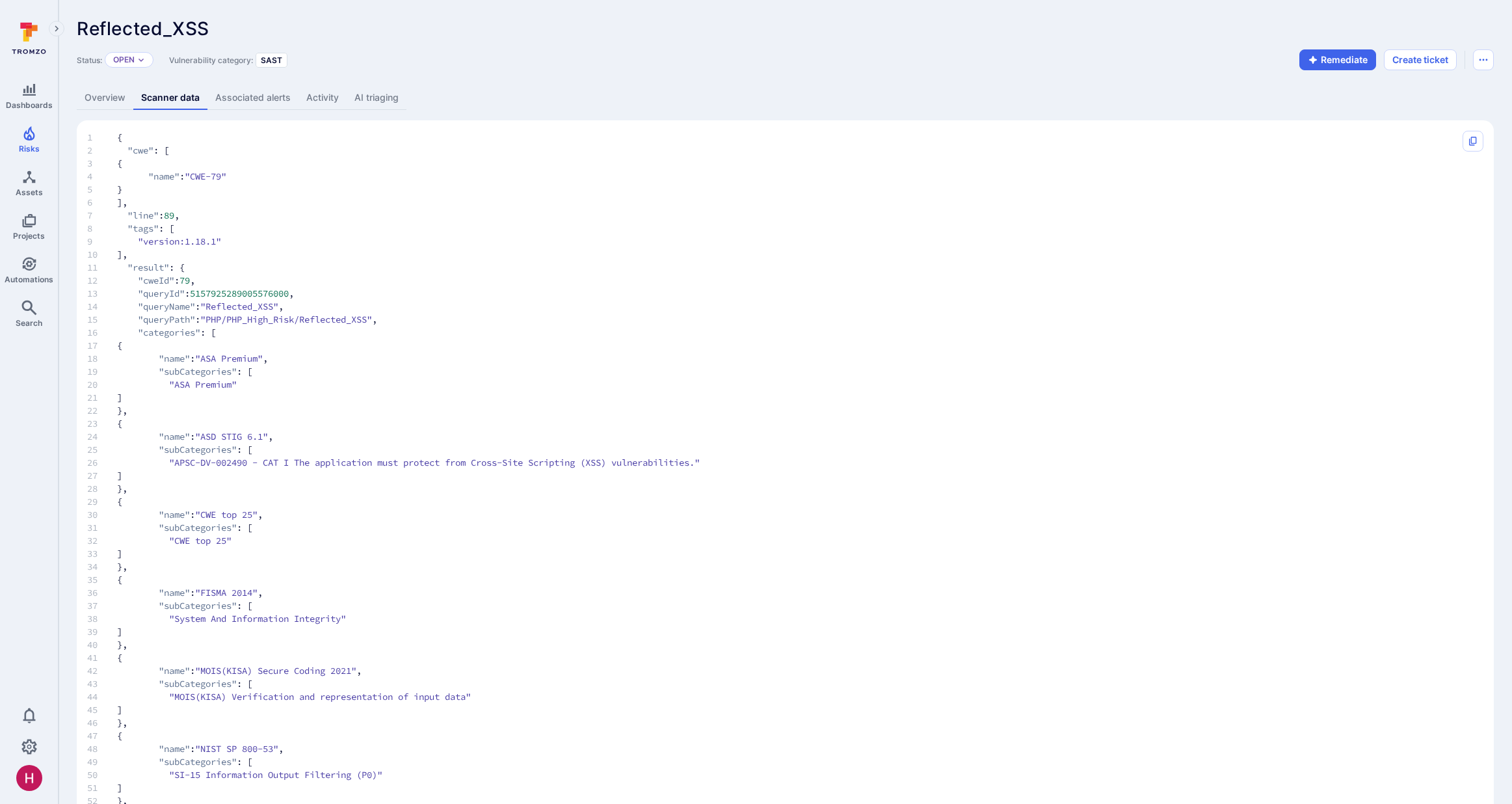 click on "Overview" at bounding box center [105, 98] 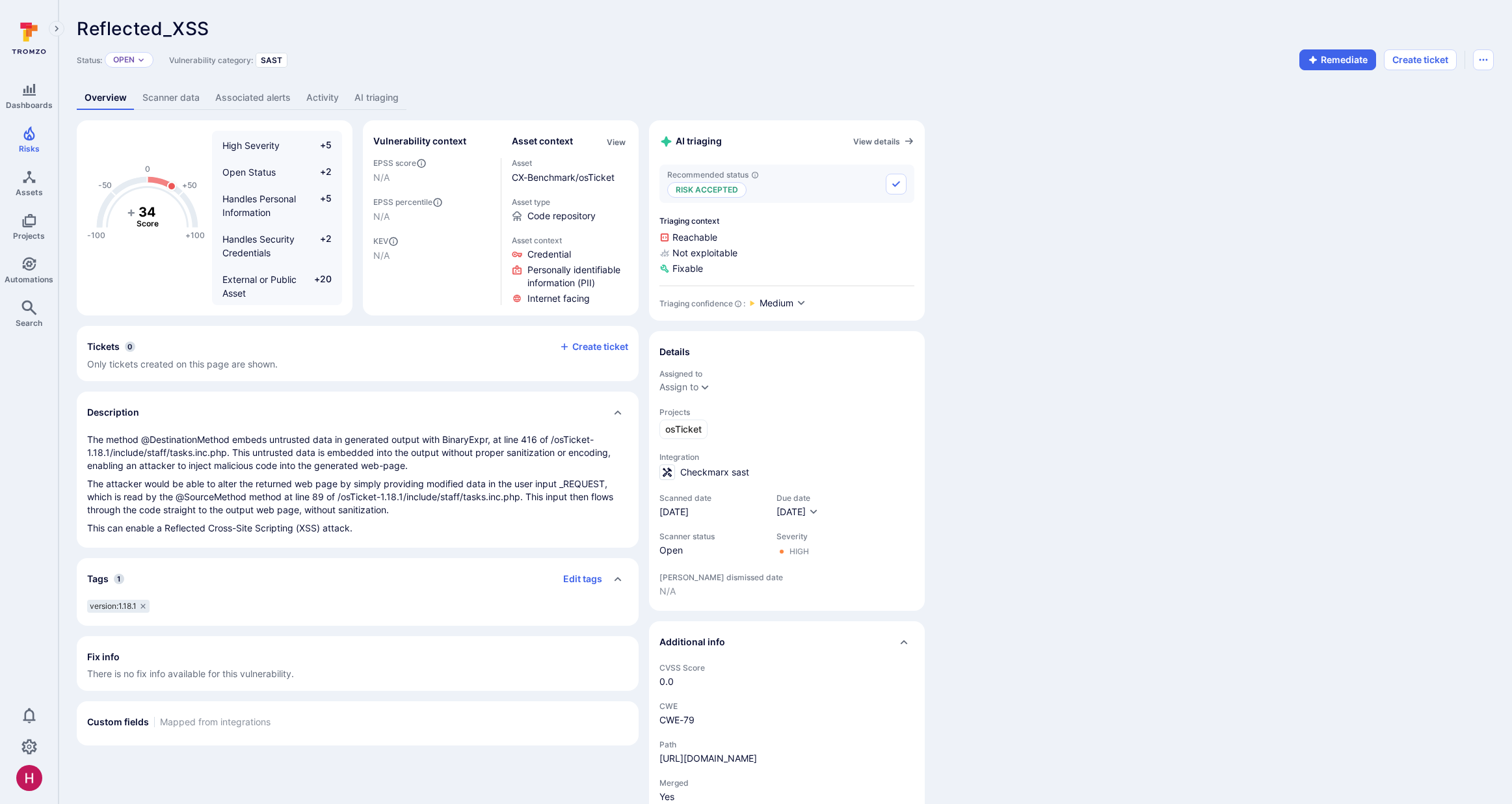 click on "AI triaging" at bounding box center (377, 98) 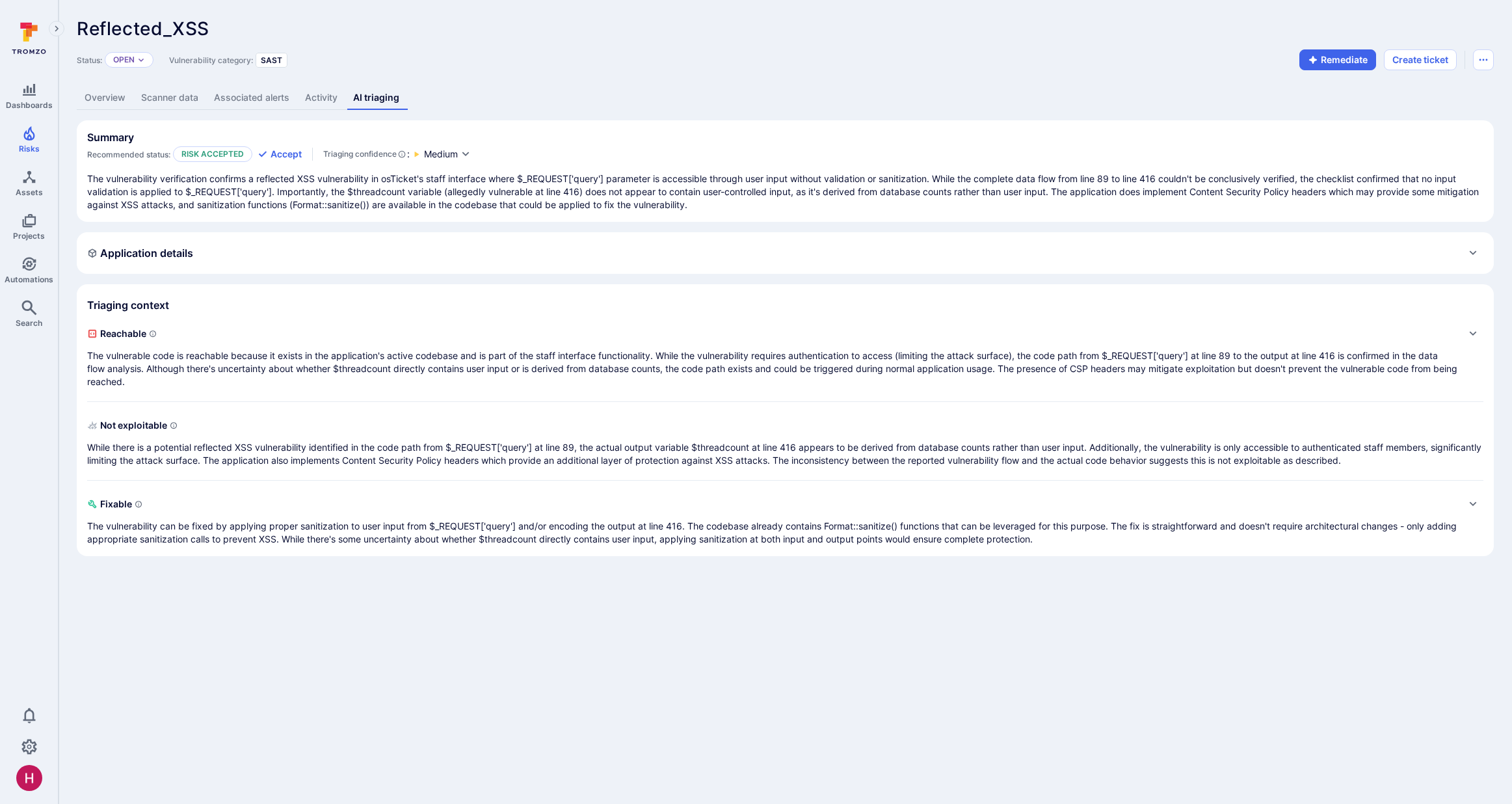 click on "Reflected_XSS ...   Show  more Status: Open Vulnerability category: SAST Remediate Create ticket Overview Scanner data Associated alerts Activity AI triaging Summary Recommended status: Risk accepted Accept Triaging confidence : Medium Application details Application path . Frameworks N/A Programming languages PHP JavaScript CSS Dependency files N/A Dependency management systems N/A Triaging context Reachable 1 . Assess if the vulnerable code path is part of an authenticated section requiring staff login, which would limit the attack surface Question How is the vulnerable file include/staff/tasks.inc.php included in the application? Thought From the search results, I can see that include/staff/tasks.inc.php is included in scp/tasks.php. The 'scp' directory typically contains staff control panel files in osTicket, which suggests this is part of the staff interface. Question Are there authentication mechanisms for staff access in the application? Thought Question Thought" at bounding box center (785, 287) 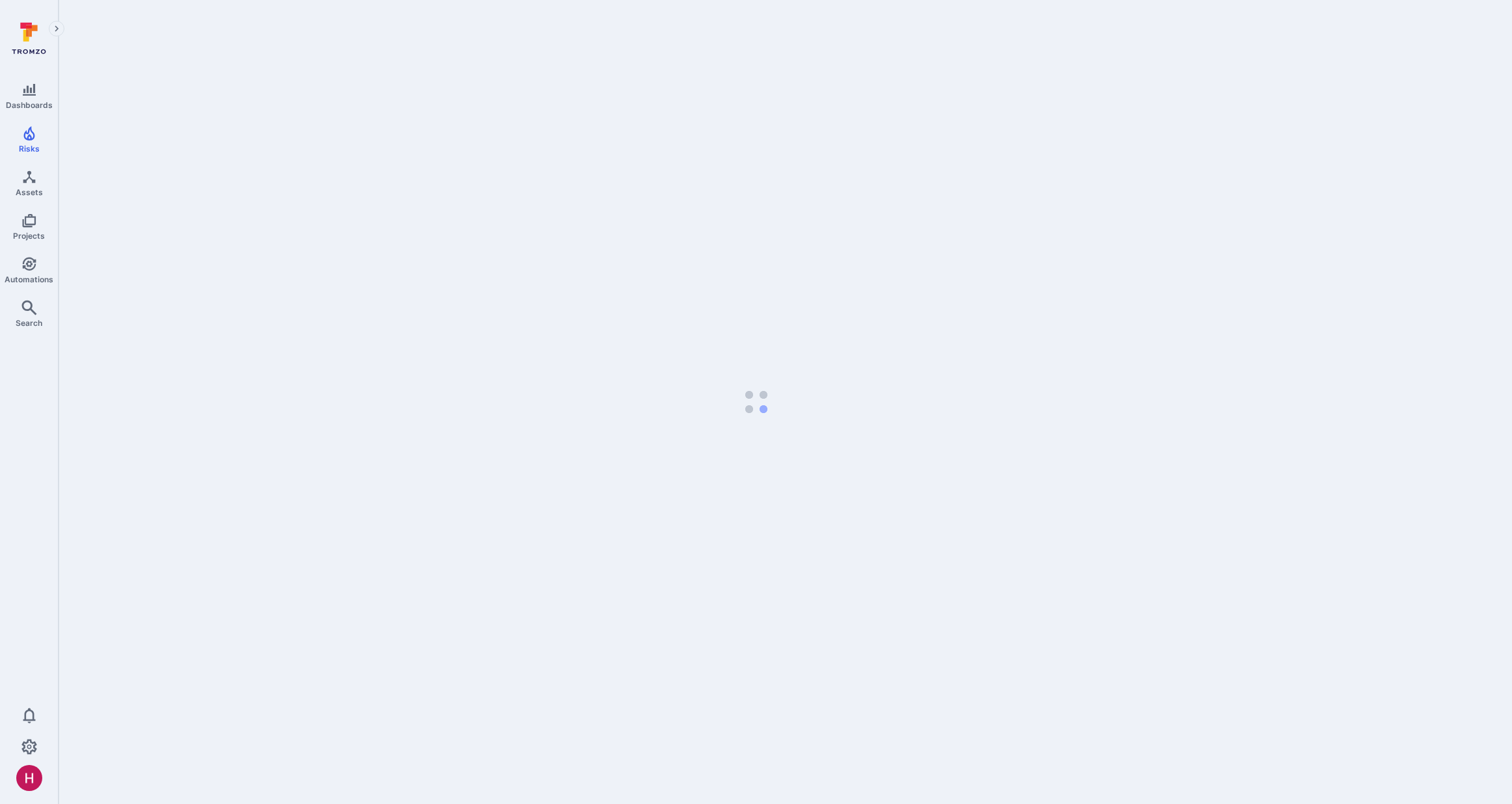 scroll, scrollTop: 0, scrollLeft: 0, axis: both 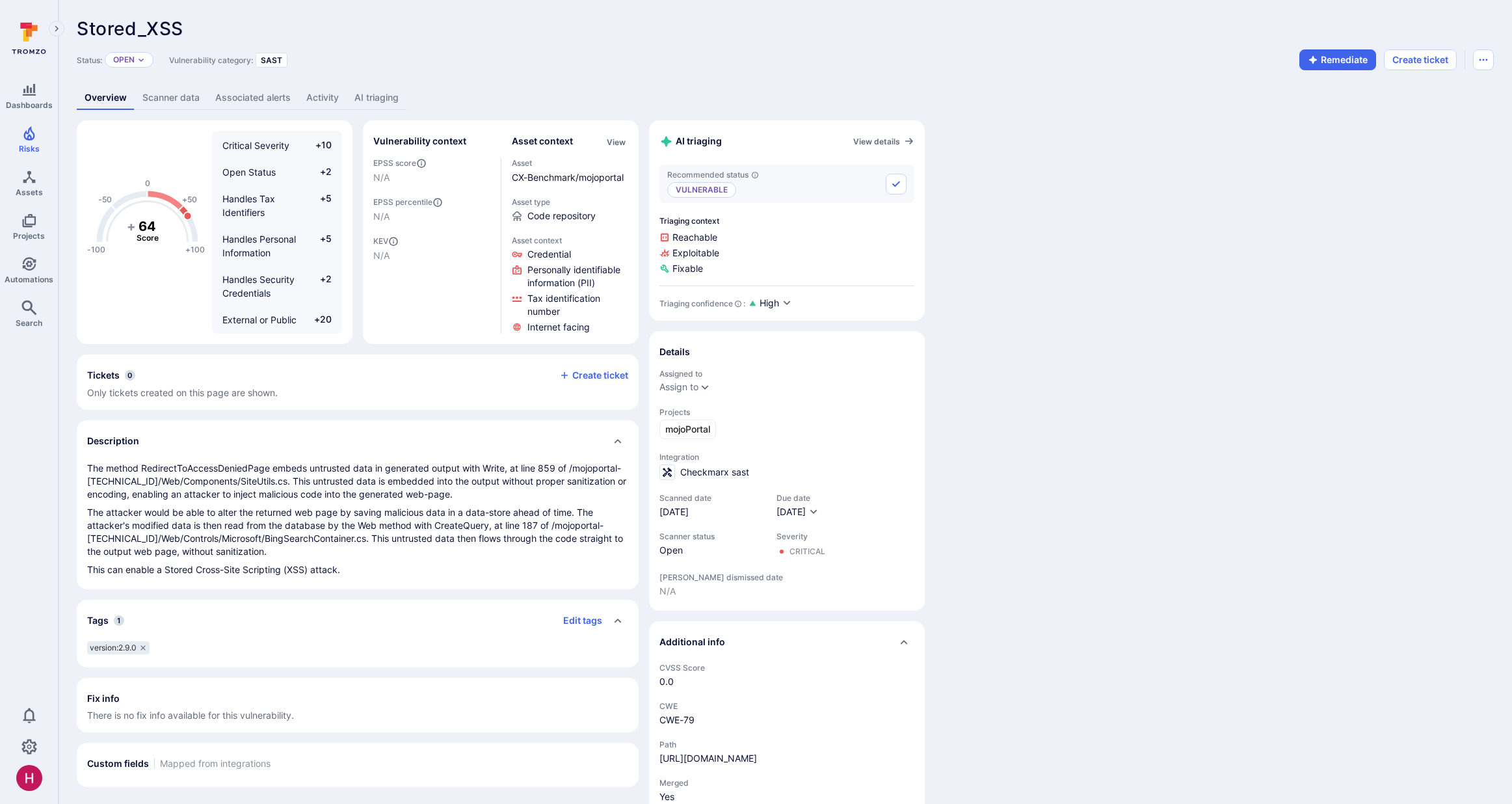 click on "AI triaging" at bounding box center [377, 98] 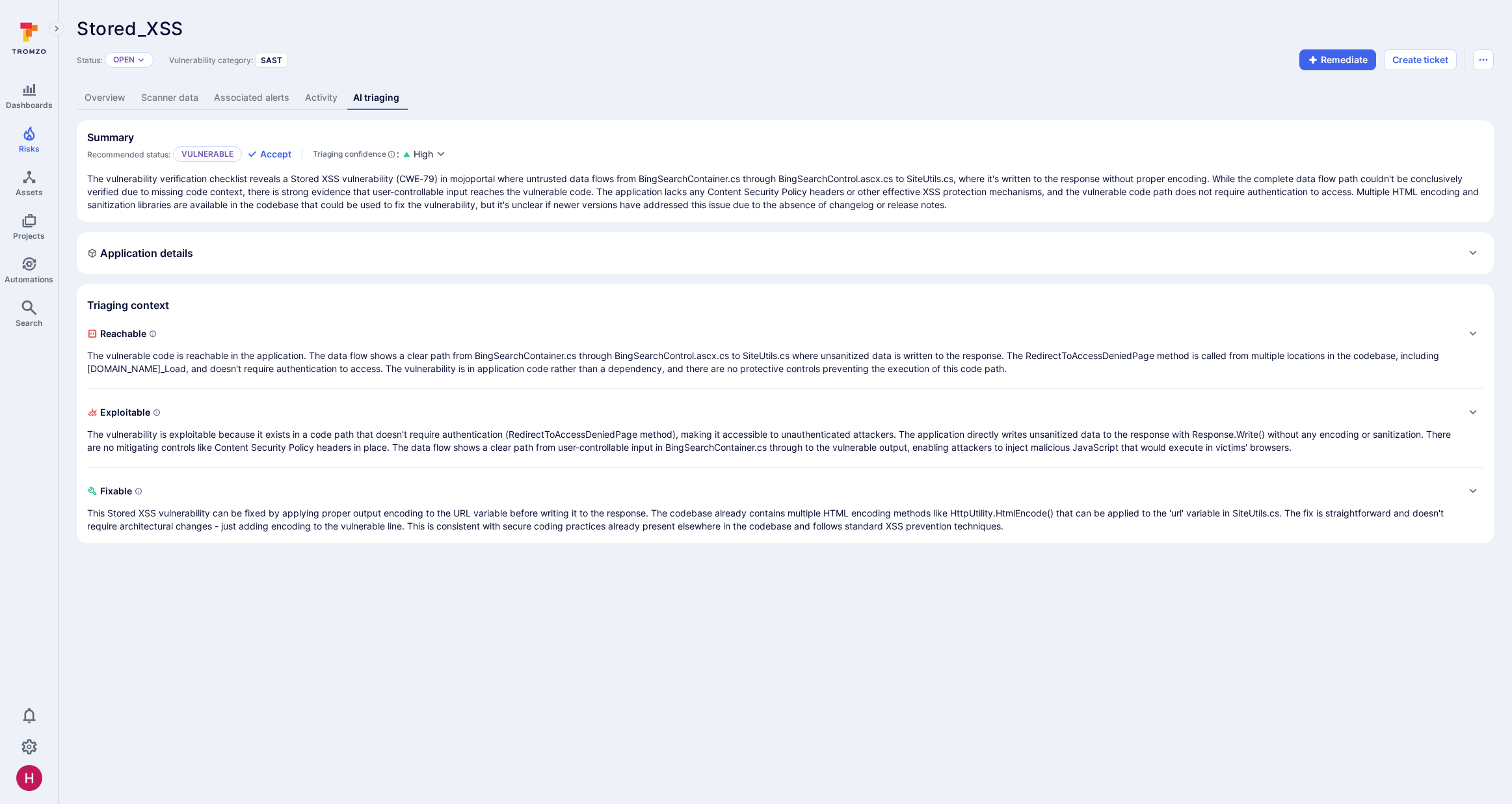 click on "The vulnerability verification checklist reveals a Stored XSS vulnerability (CWE-79) in mojoportal where untrusted data flows from BingSearchContainer.cs through BingSearchControl.ascx.cs to SiteUtils.cs, where it's written to the response without proper encoding. While the complete data flow path couldn't be conclusively verified due to missing code context, there is strong evidence that user-controllable input reaches the vulnerable code. The application lacks any Content Security Policy headers or other effective XSS protection mechanisms, and the vulnerable code path does not require authentication to access. Multiple HTML encoding and sanitization libraries are available in the codebase that could be used to fix the vulnerability, but it's unclear if newer versions have addressed this issue due to the absence of changelog or release notes." at bounding box center [785, 192] 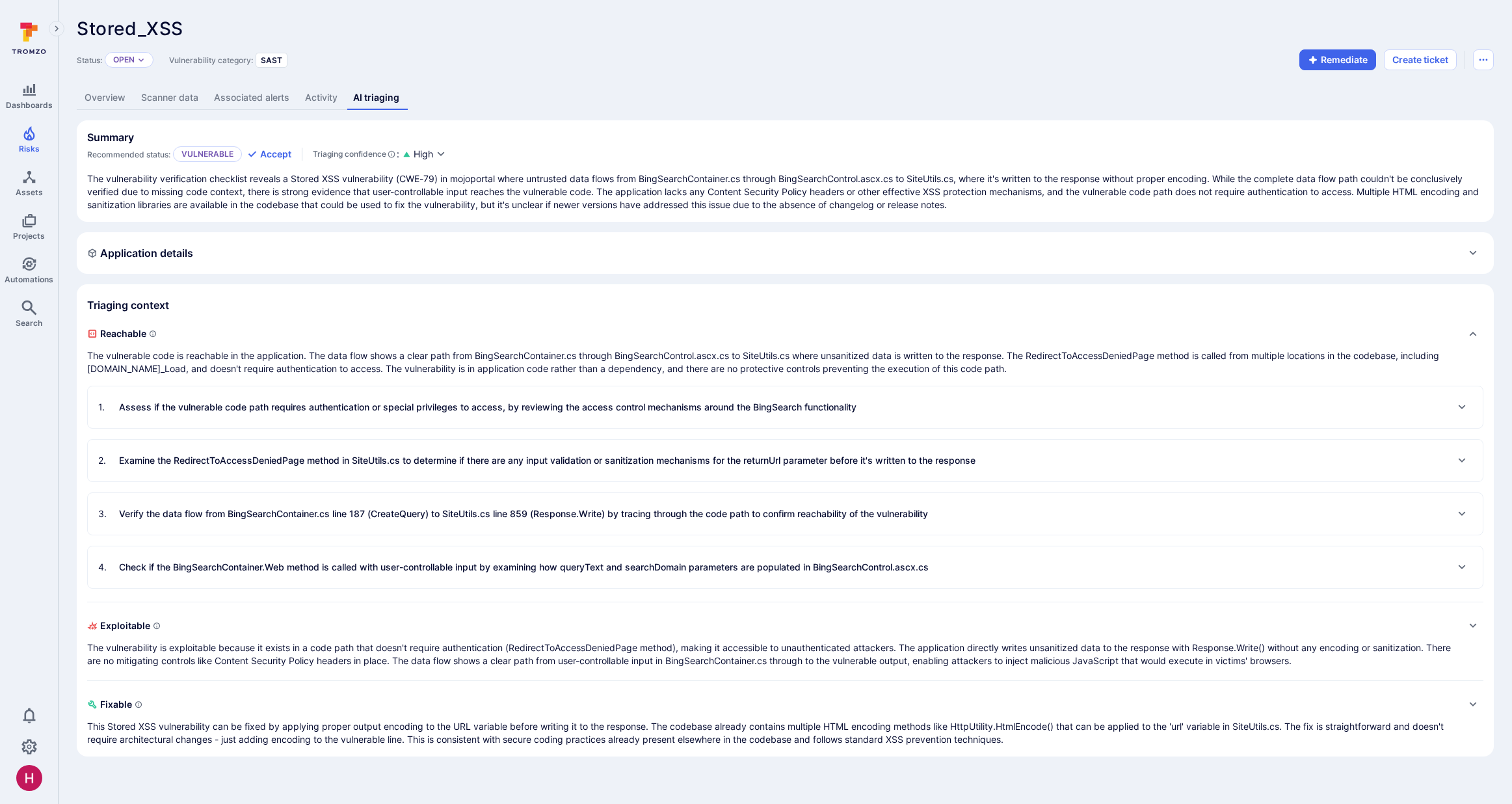 click on "1 . Assess if the vulnerable code path requires authentication or special privileges to access, by reviewing the access control mechanisms around the BingSearch functionality" at bounding box center (477, 407) 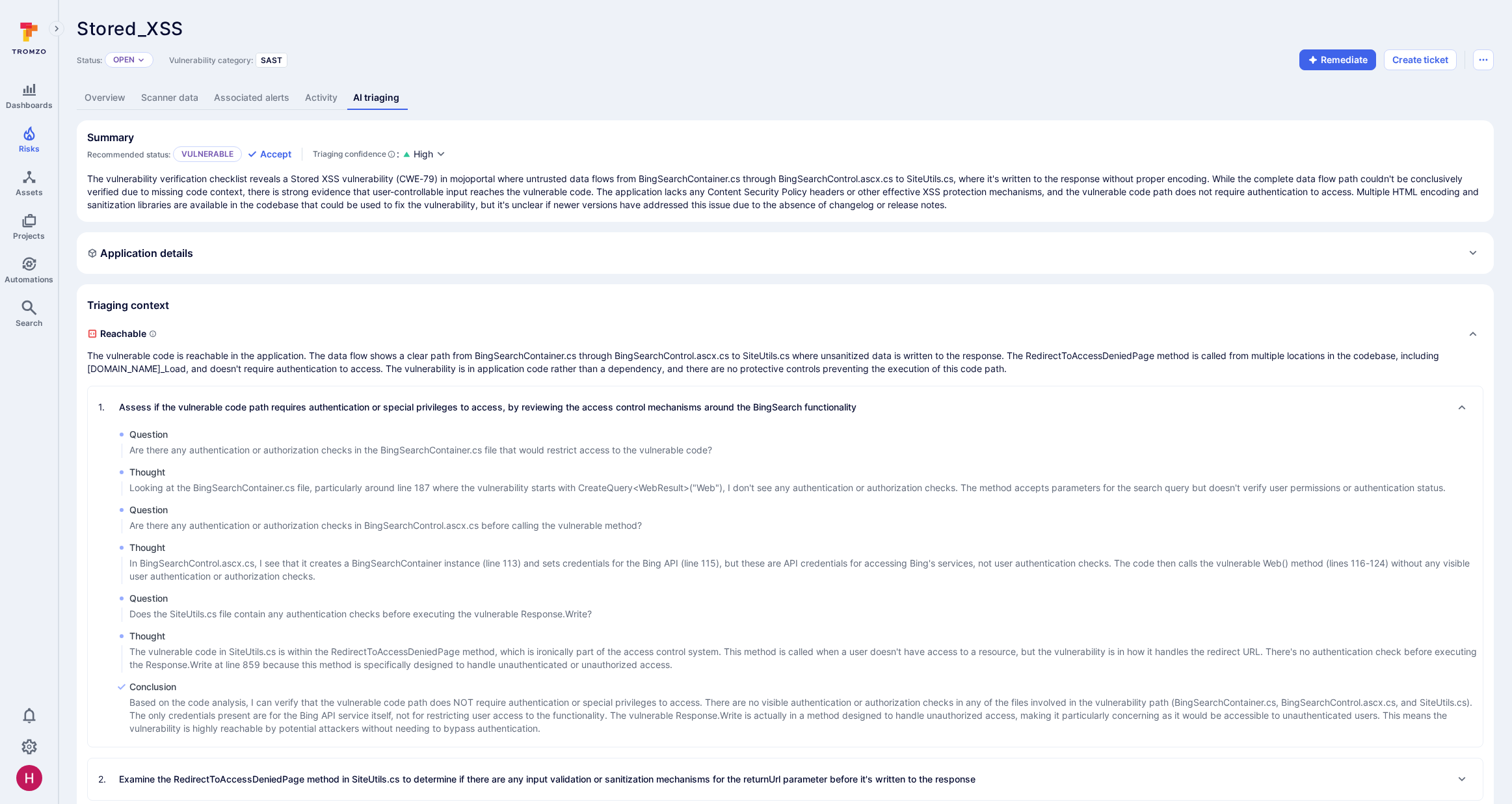 click on "The vulnerable code in SiteUtils.cs is within the RedirectToAccessDeniedPage method, which is ironically part of the access control system. This method is called when a user doesn't have access to a resource, but the vulnerability is in how it handles the redirect URL. There's no authentication check before executing the Response.Write at line 859 because this method is specifically designed to handle unauthenticated or unauthorized access." at bounding box center [806, 658] 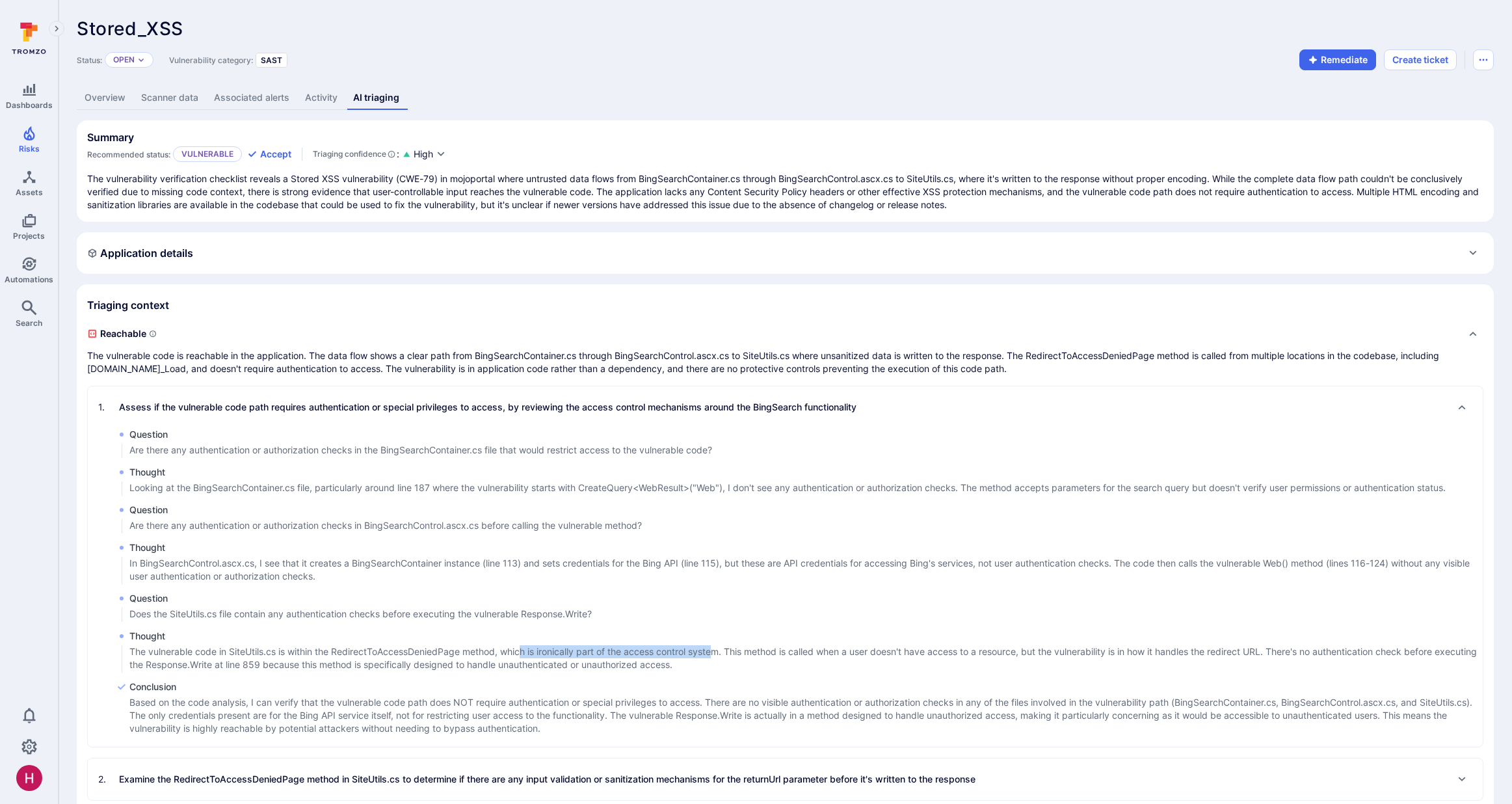 drag, startPoint x: 533, startPoint y: 652, endPoint x: 722, endPoint y: 650, distance: 189.0106 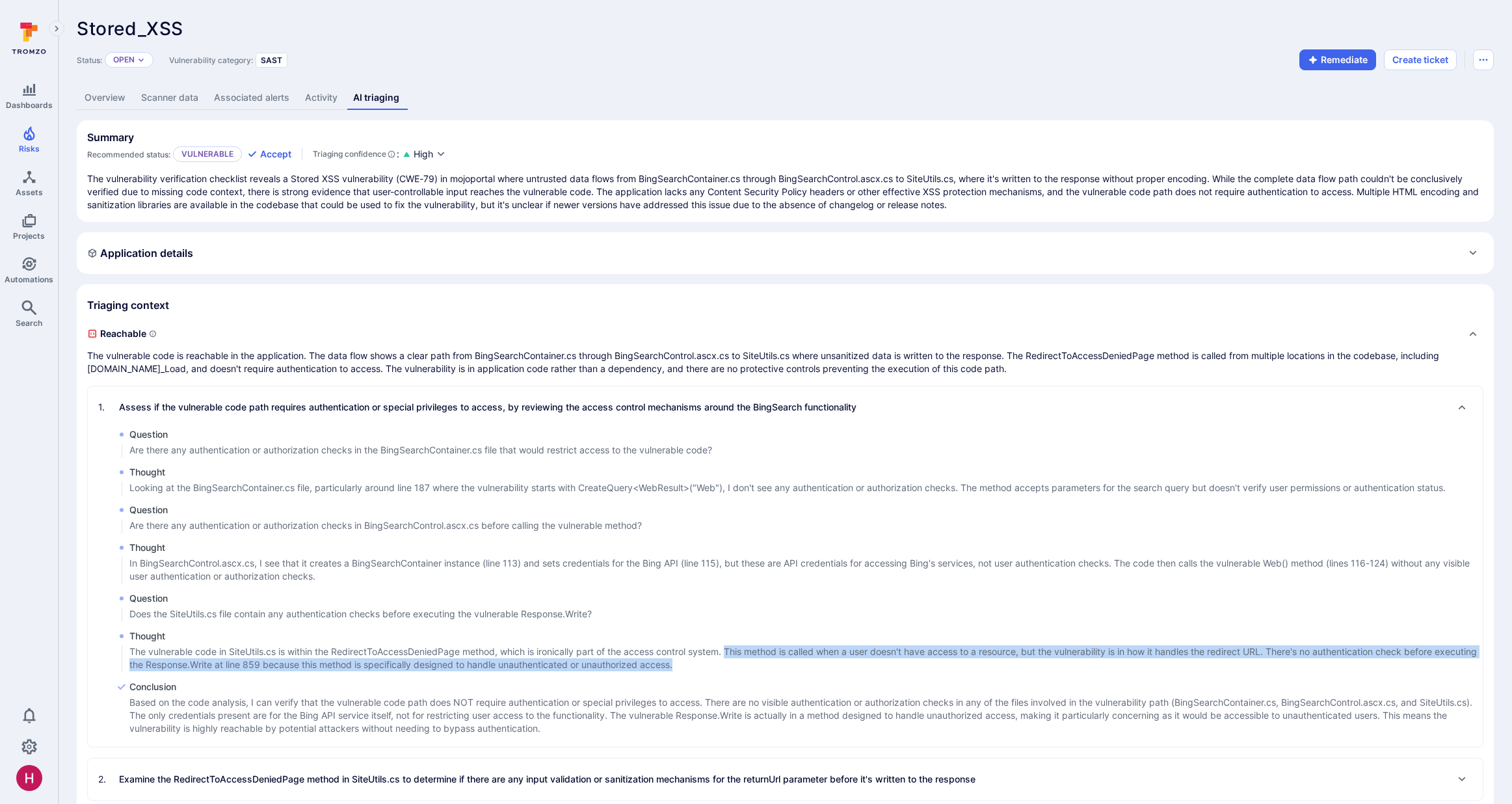 drag, startPoint x: 747, startPoint y: 651, endPoint x: 836, endPoint y: 658, distance: 89.2749 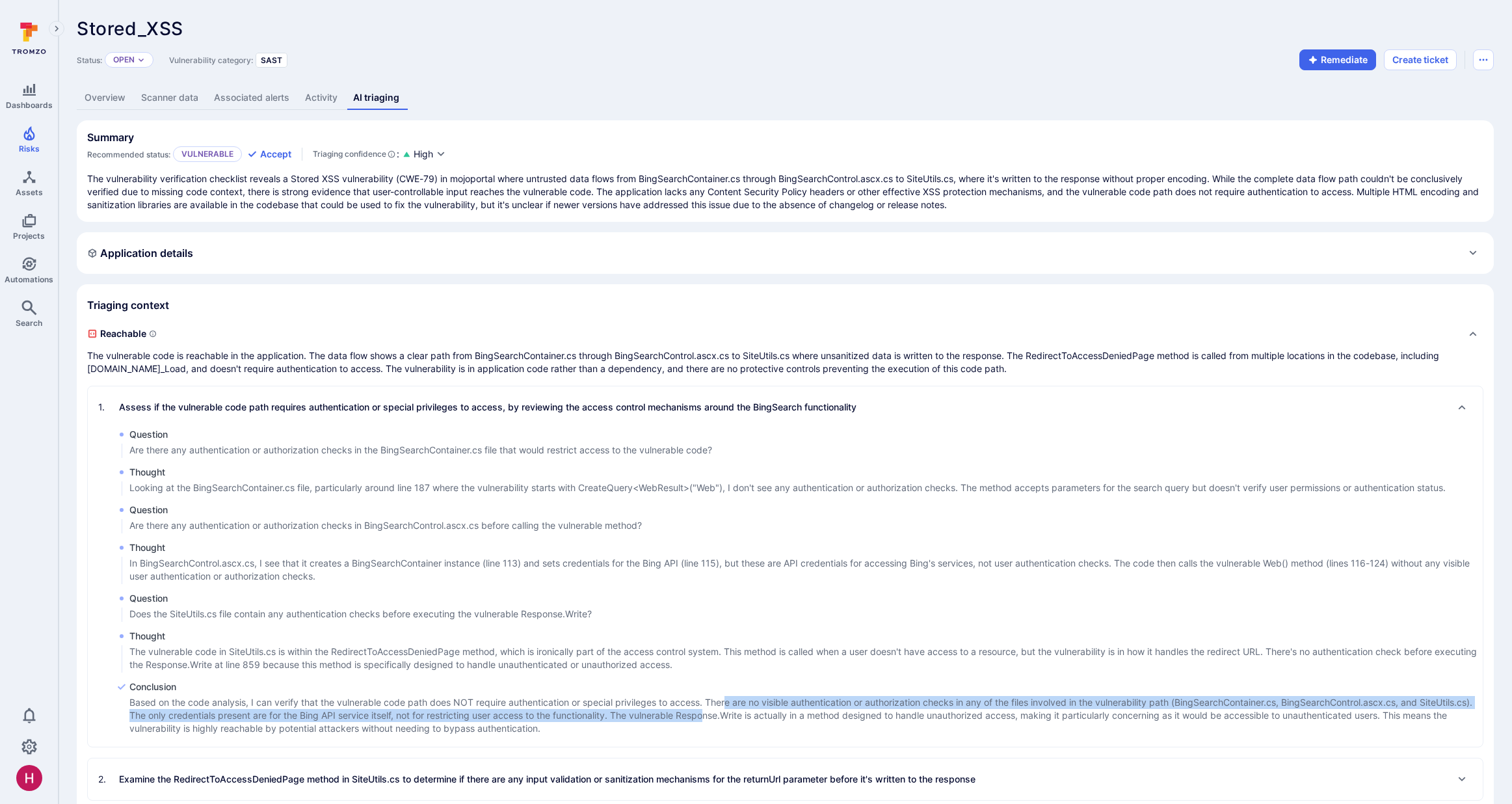 drag, startPoint x: 731, startPoint y: 697, endPoint x: 766, endPoint y: 710, distance: 37.33631 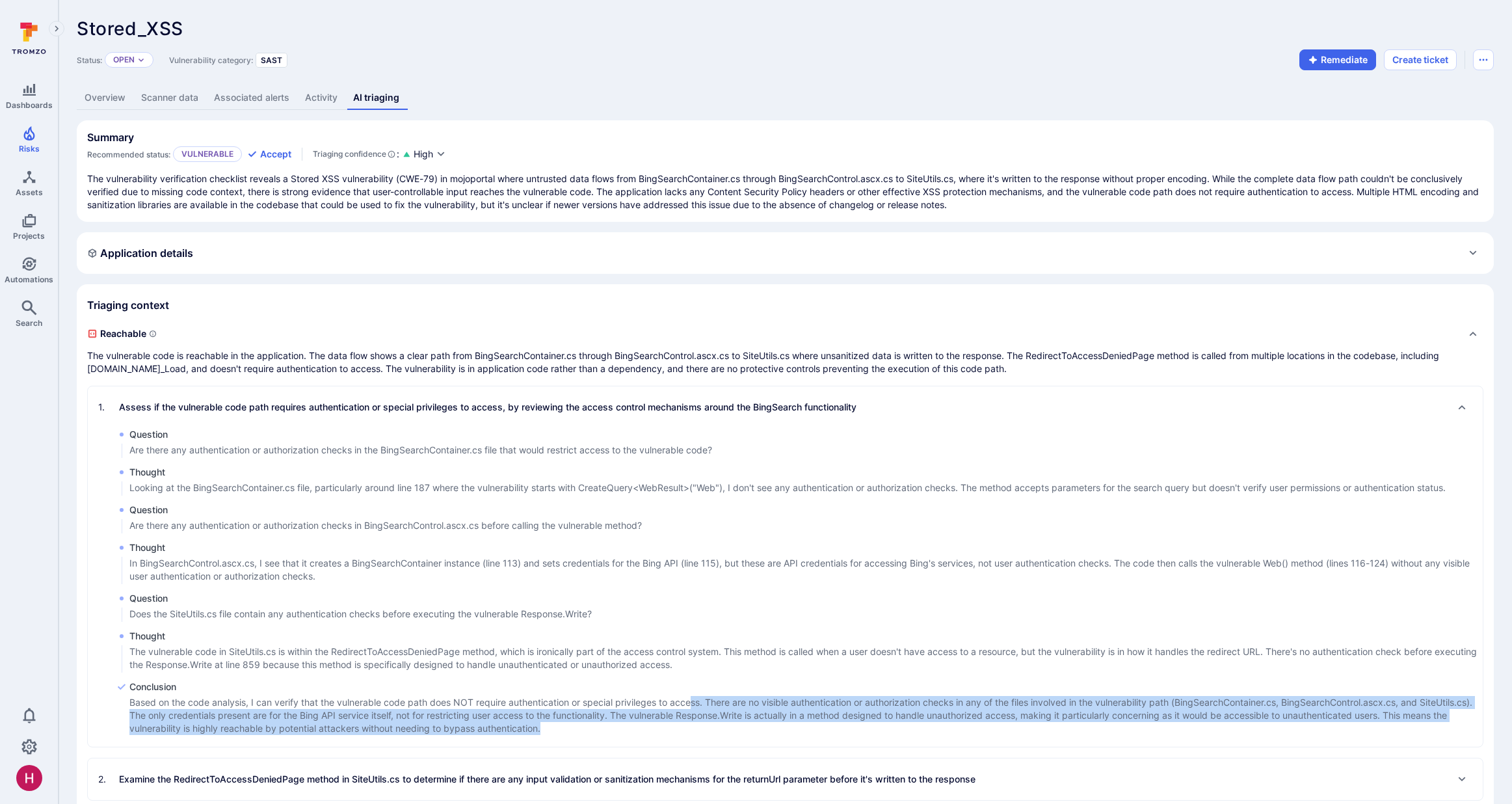drag, startPoint x: 693, startPoint y: 710, endPoint x: 702, endPoint y: 723, distance: 15.811388 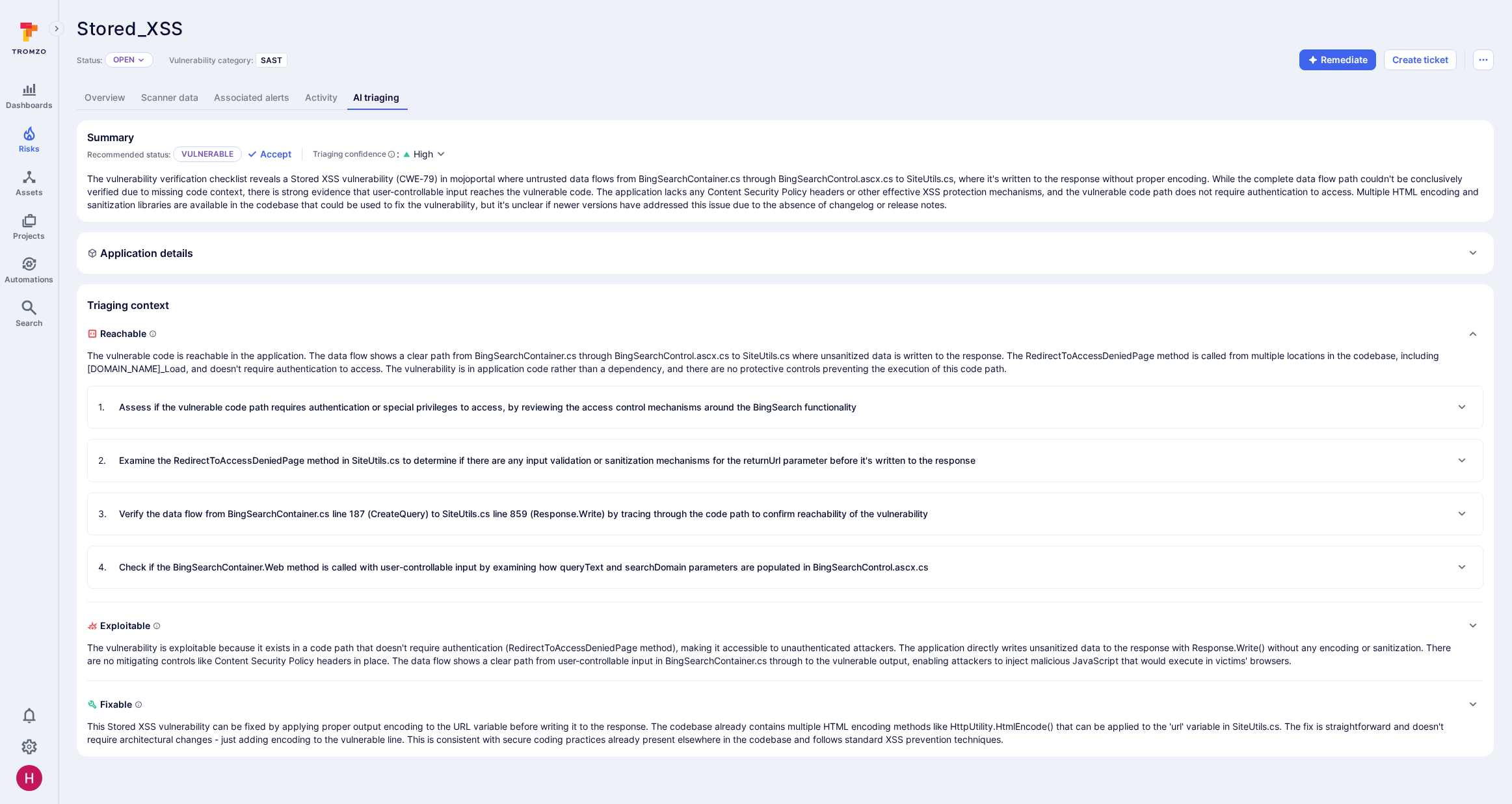 click on "2 . Examine the RedirectToAccessDeniedPage method in SiteUtils.cs to determine if there are any input validation or sanitization mechanisms for the returnUrl parameter before it's written to the response" at bounding box center [785, 461] 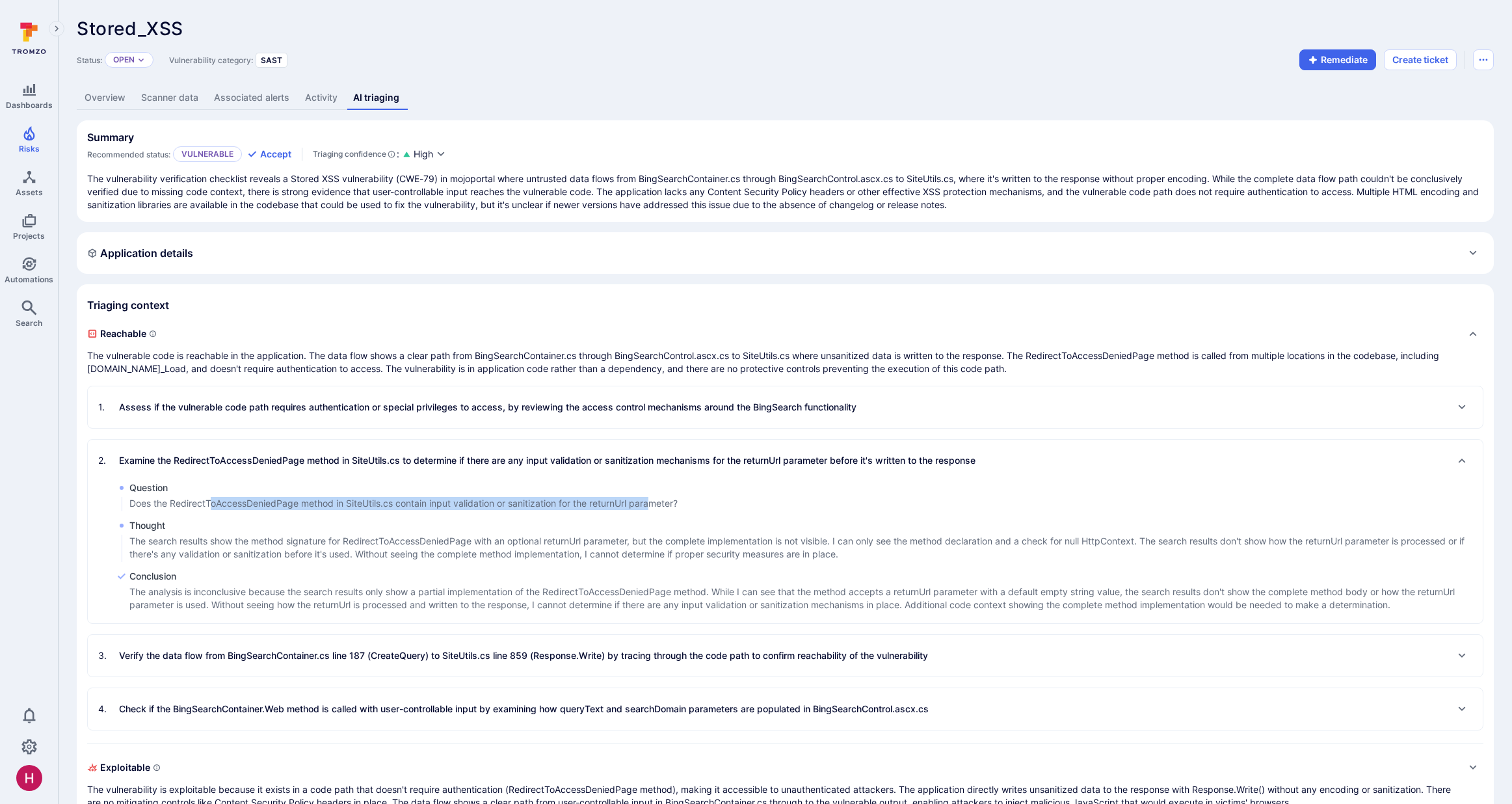 drag, startPoint x: 212, startPoint y: 508, endPoint x: 653, endPoint y: 508, distance: 441 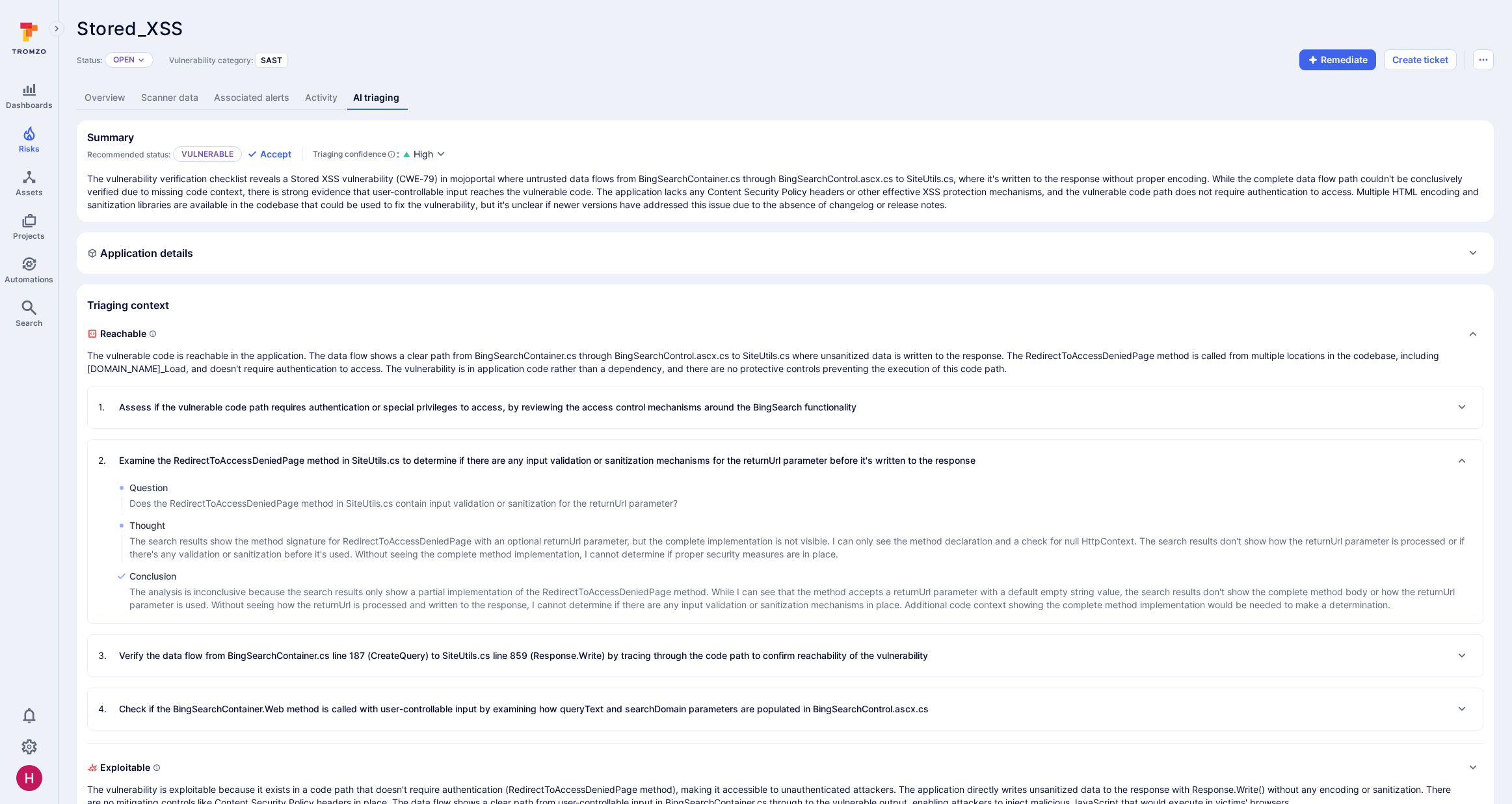 drag, startPoint x: 203, startPoint y: 545, endPoint x: 351, endPoint y: 539, distance: 148.1216 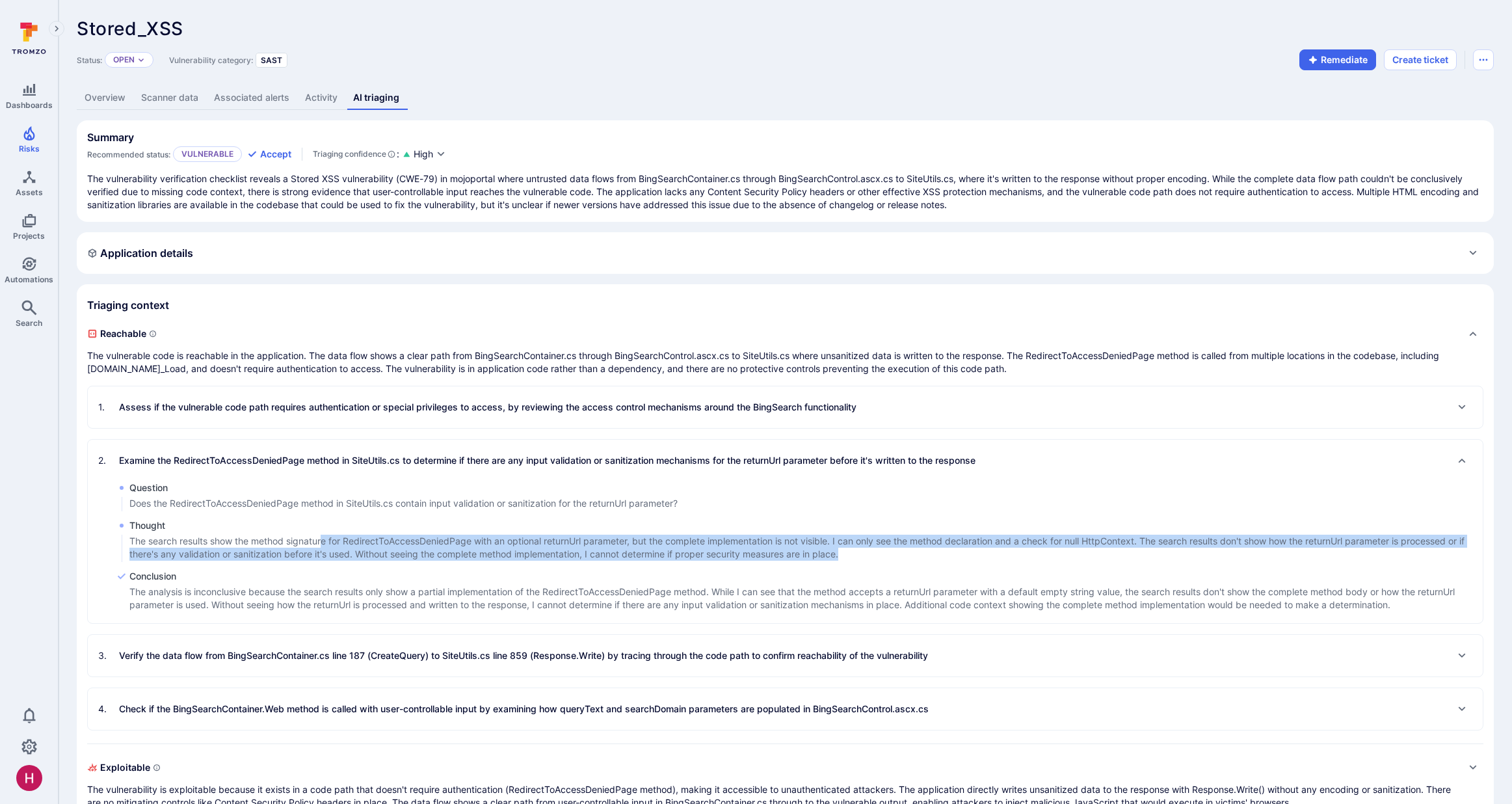 drag, startPoint x: 322, startPoint y: 540, endPoint x: 884, endPoint y: 550, distance: 562.08896 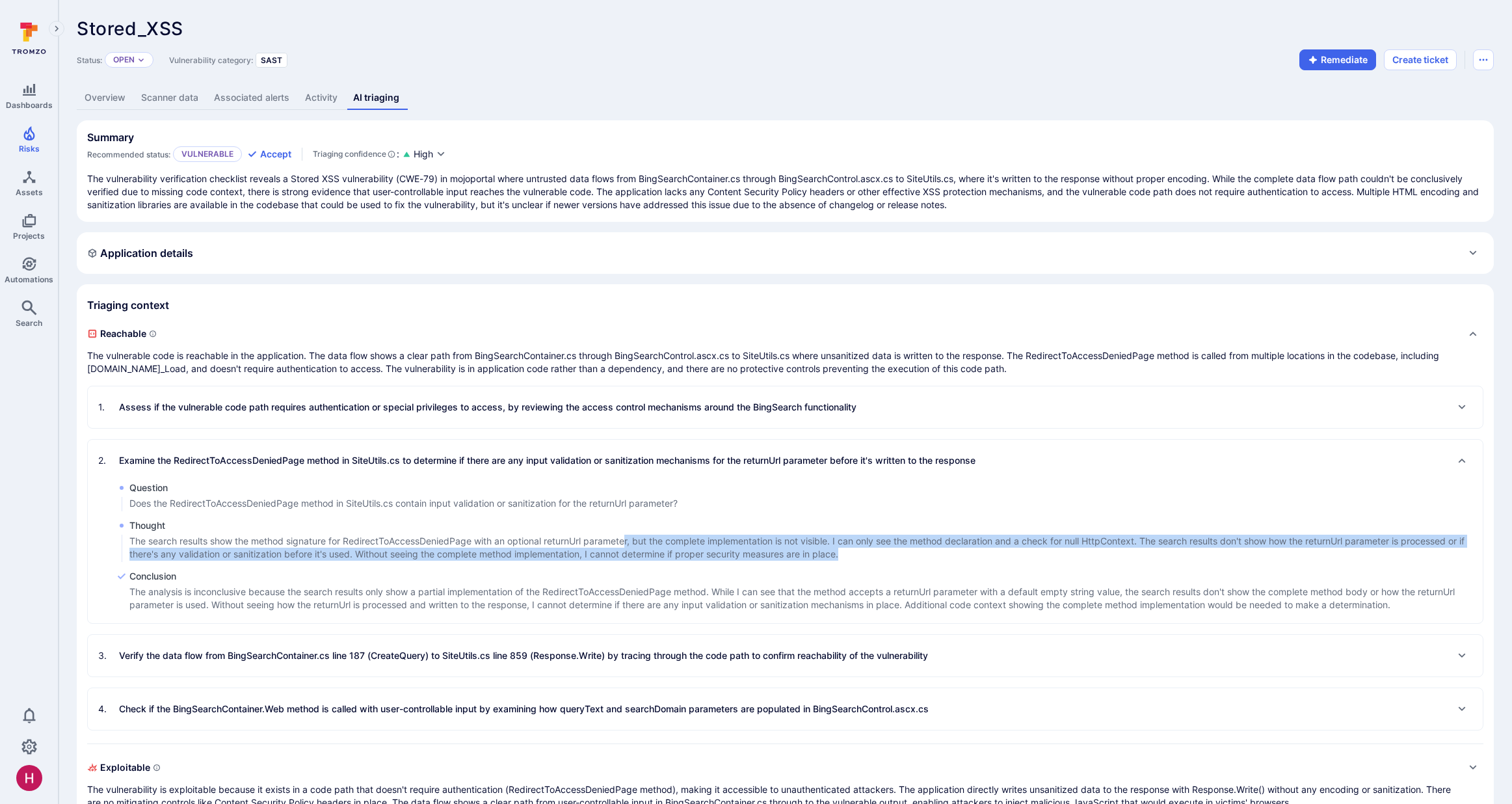 drag, startPoint x: 656, startPoint y: 541, endPoint x: 1138, endPoint y: 554, distance: 482.17528 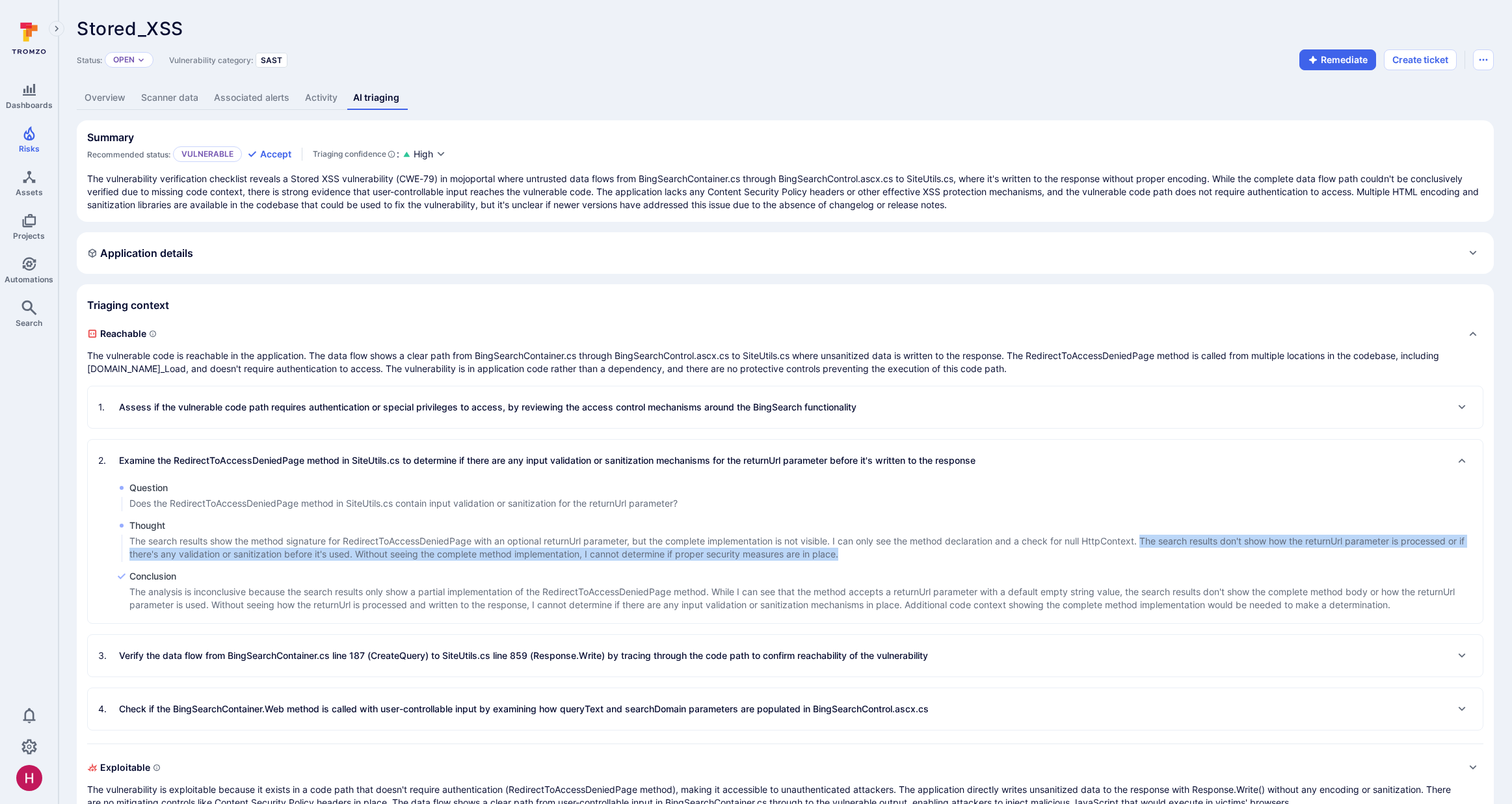 drag, startPoint x: 1153, startPoint y: 545, endPoint x: 1163, endPoint y: 560, distance: 18.02776 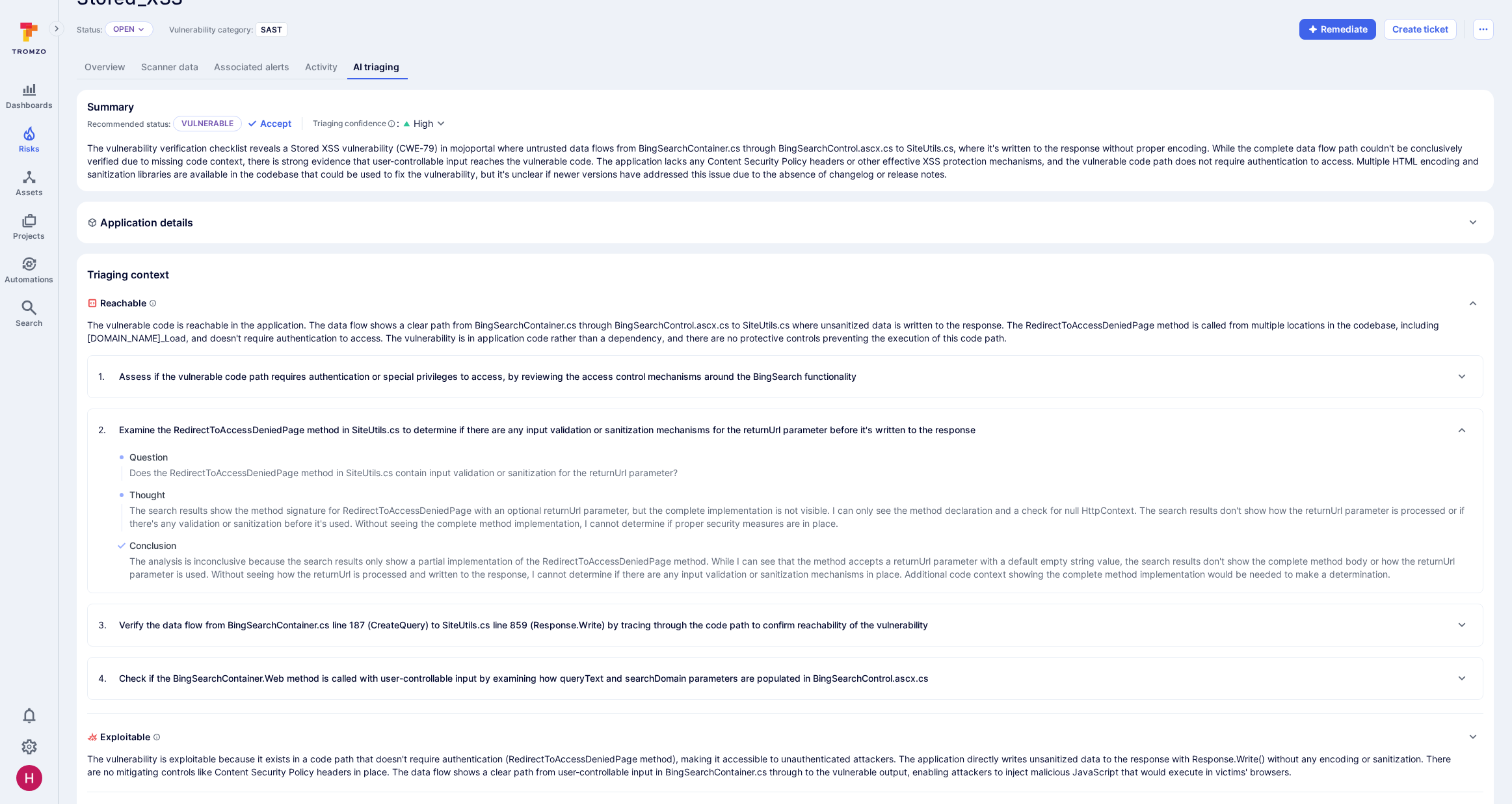 scroll, scrollTop: 45, scrollLeft: 0, axis: vertical 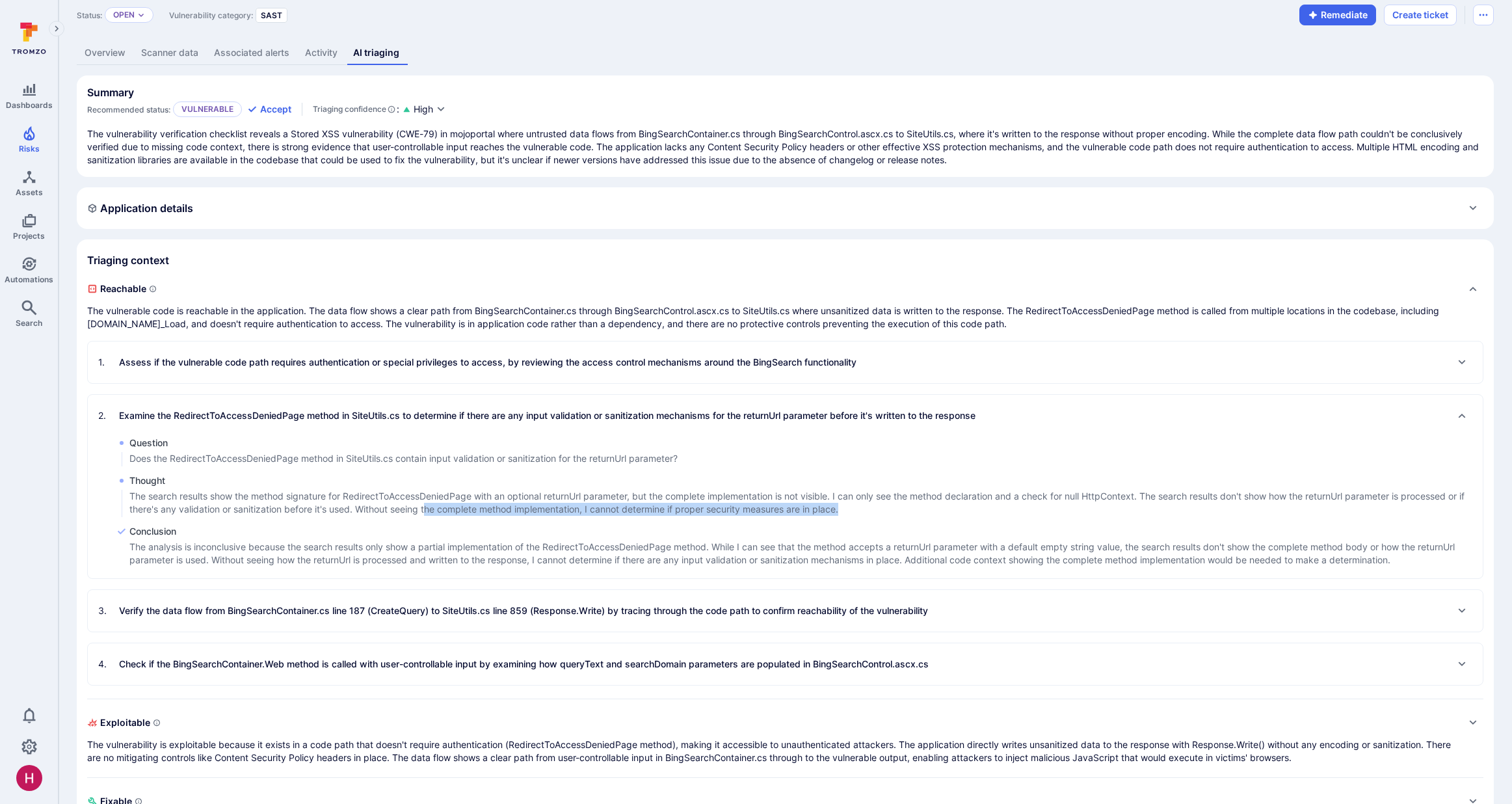 drag, startPoint x: 431, startPoint y: 511, endPoint x: 893, endPoint y: 505, distance: 462.03896 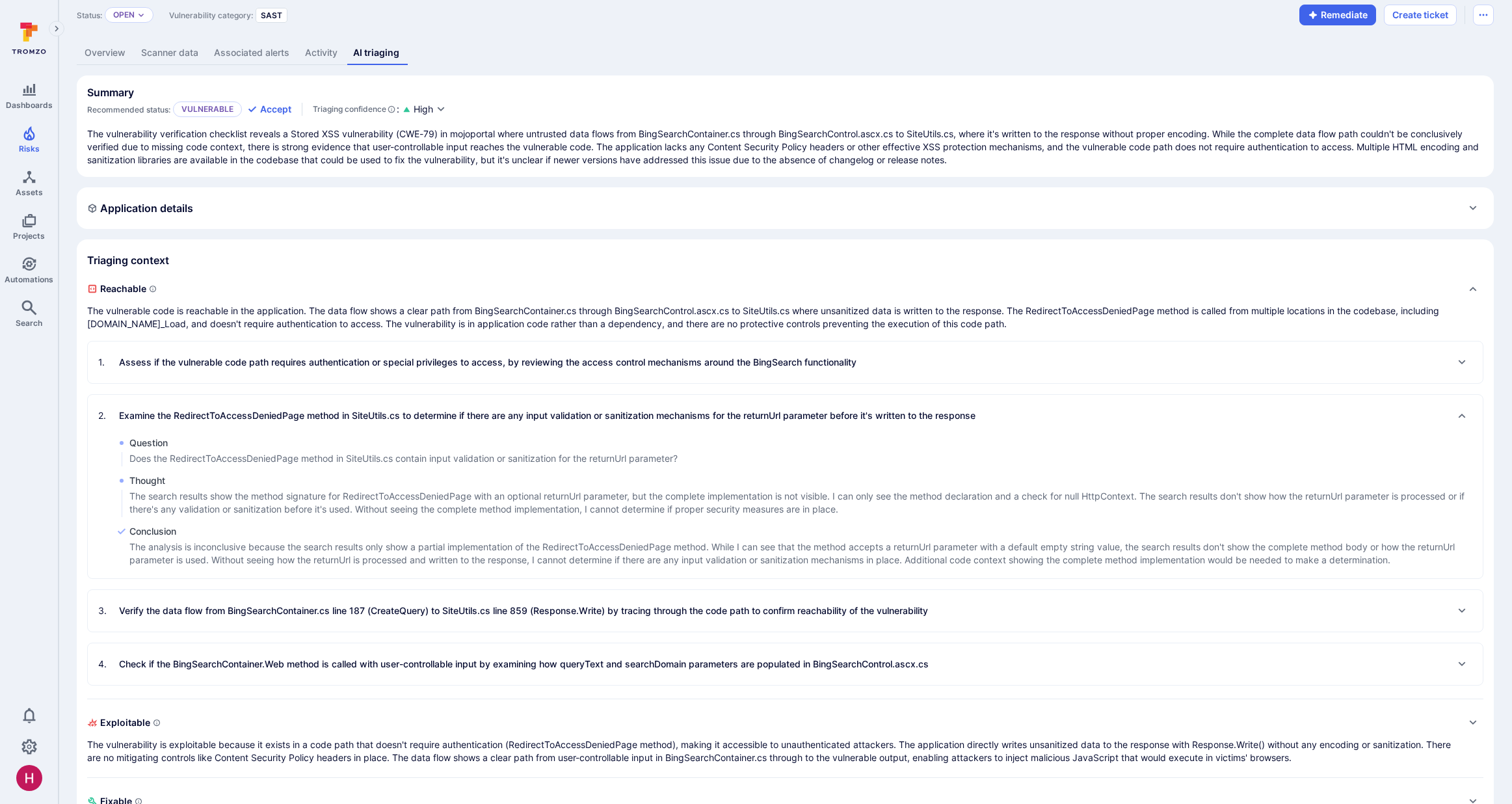 click on "The analysis is inconclusive because the search results only show a partial implementation of the RedirectToAccessDeniedPage method. While I can see that the method accepts a returnUrl parameter with a default empty string value, the search results don't show the complete method body or how the returnUrl parameter is used. Without seeing how the returnUrl is processed and written to the response, I cannot determine if there are any input validation or sanitization mechanisms in place. Additional code context showing the complete method implementation would be needed to make a determination." at bounding box center [806, 554] 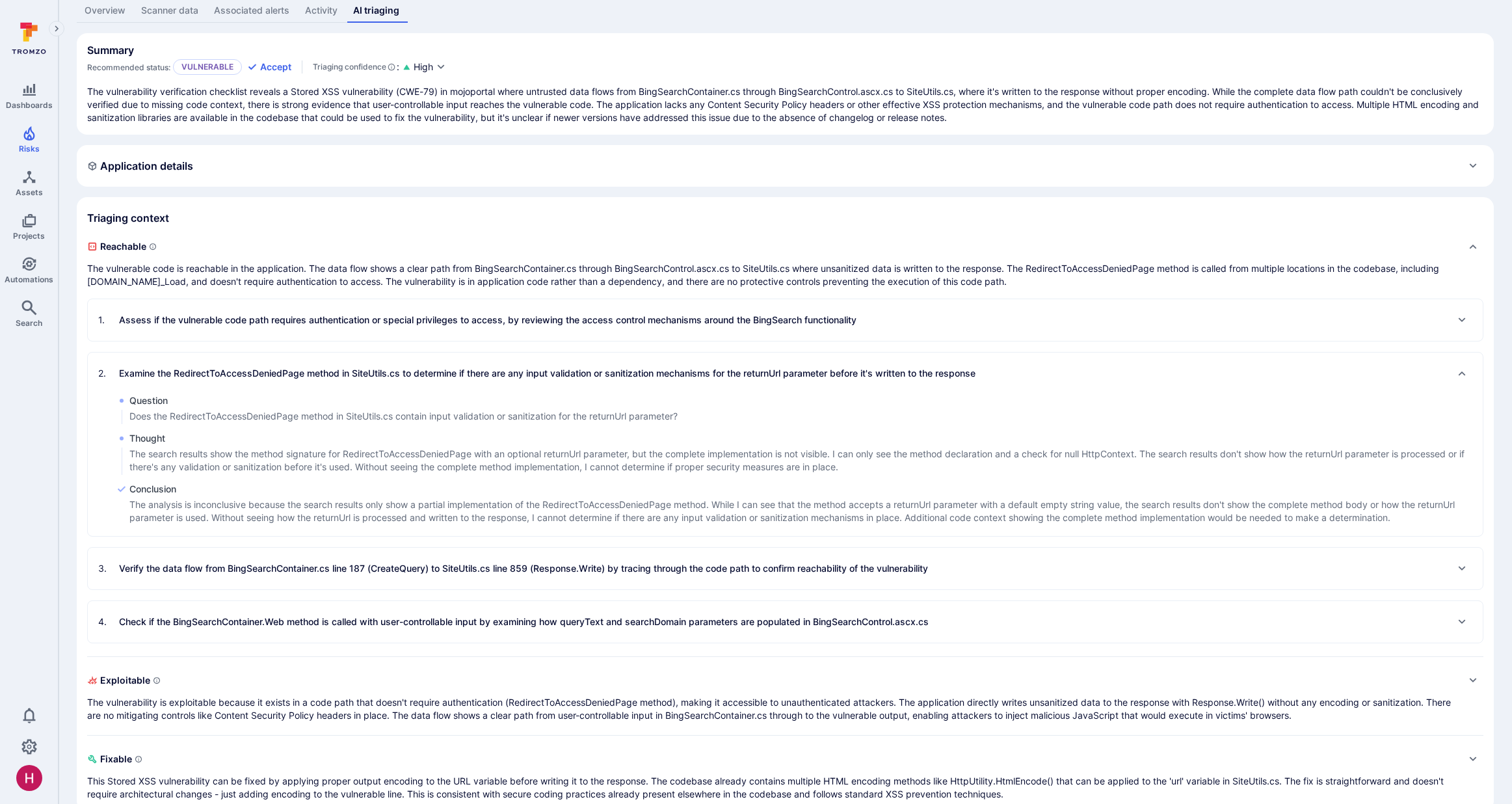 scroll, scrollTop: 113, scrollLeft: 0, axis: vertical 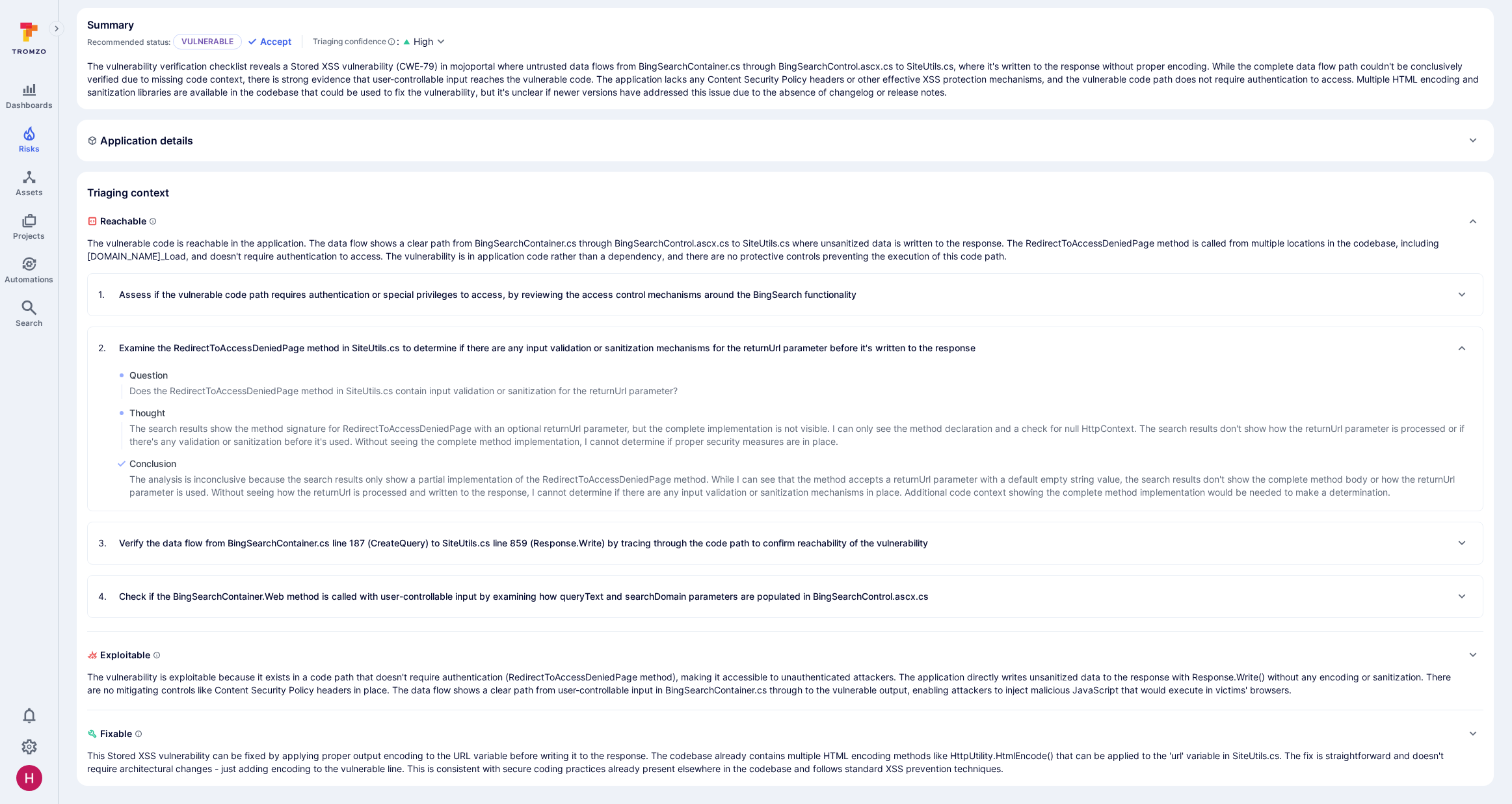 click on "Verify the data flow from BingSearchContainer.cs line 187 (CreateQuery) to SiteUtils.cs line 859 (Response.Write) by tracing through the code path to confirm reachability of the vulnerability" at bounding box center [524, 543] 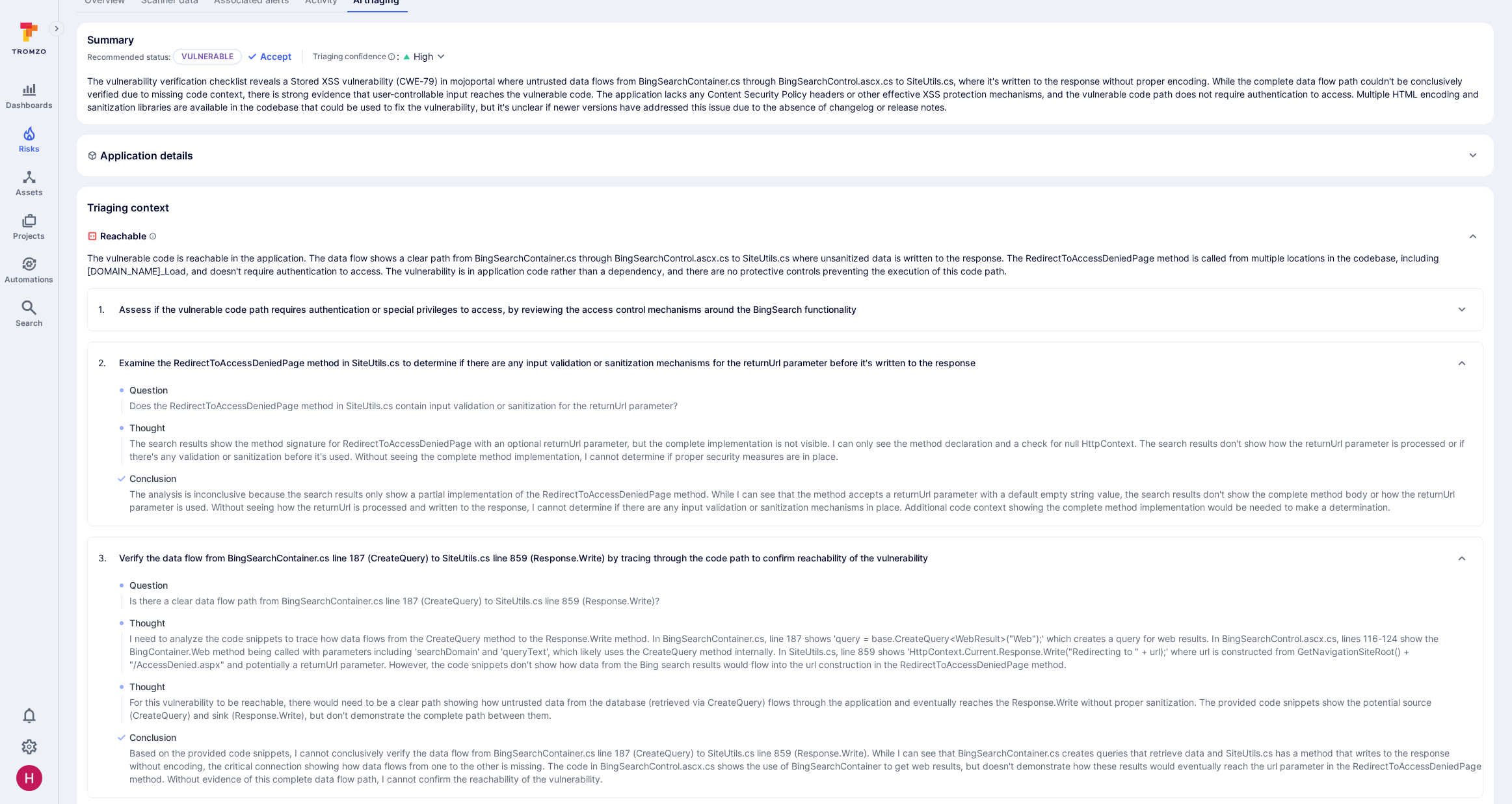 scroll, scrollTop: 0, scrollLeft: 0, axis: both 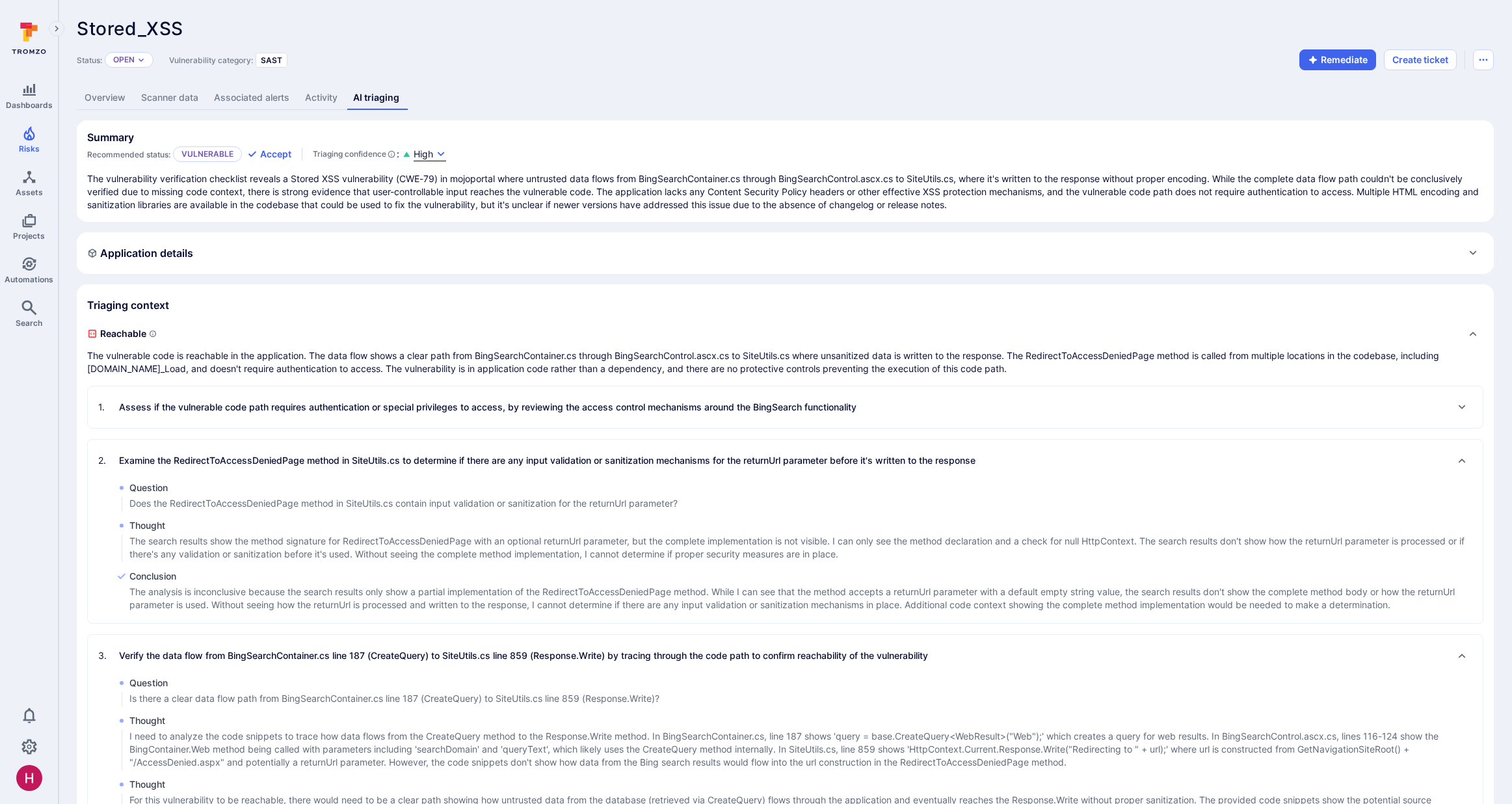 click on "High" at bounding box center [430, 154] 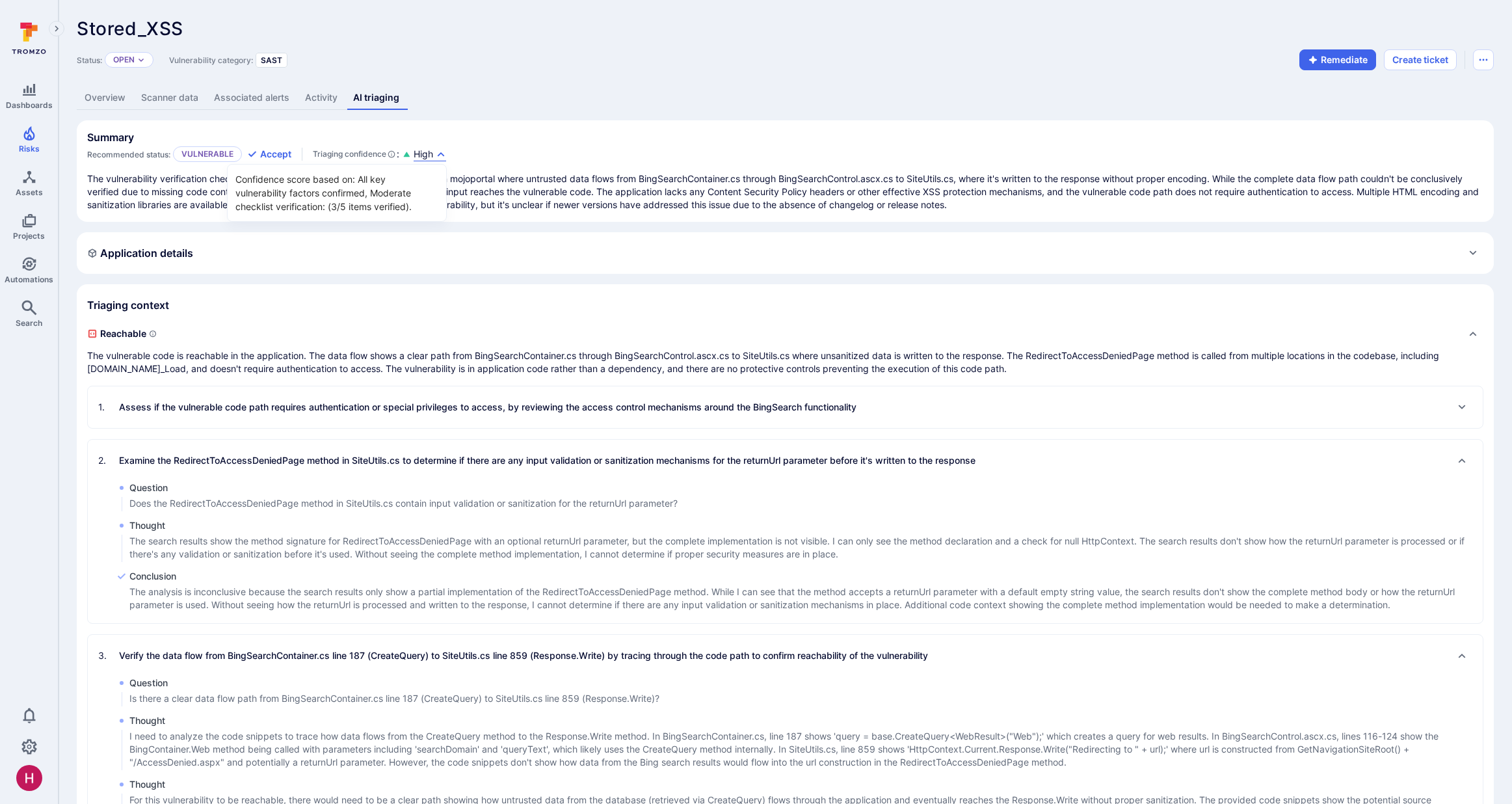 click at bounding box center [756, 402] 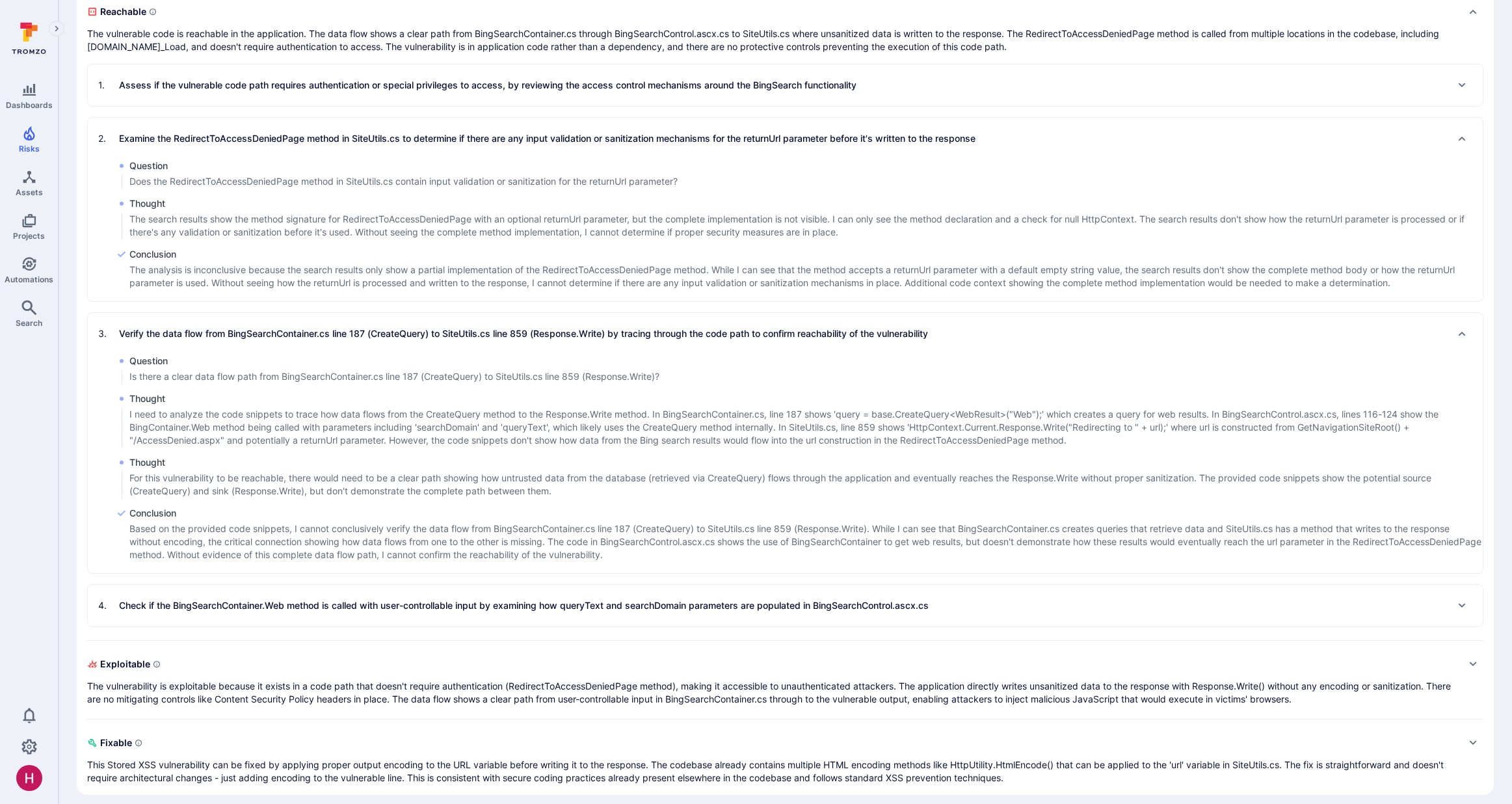 scroll, scrollTop: 331, scrollLeft: 0, axis: vertical 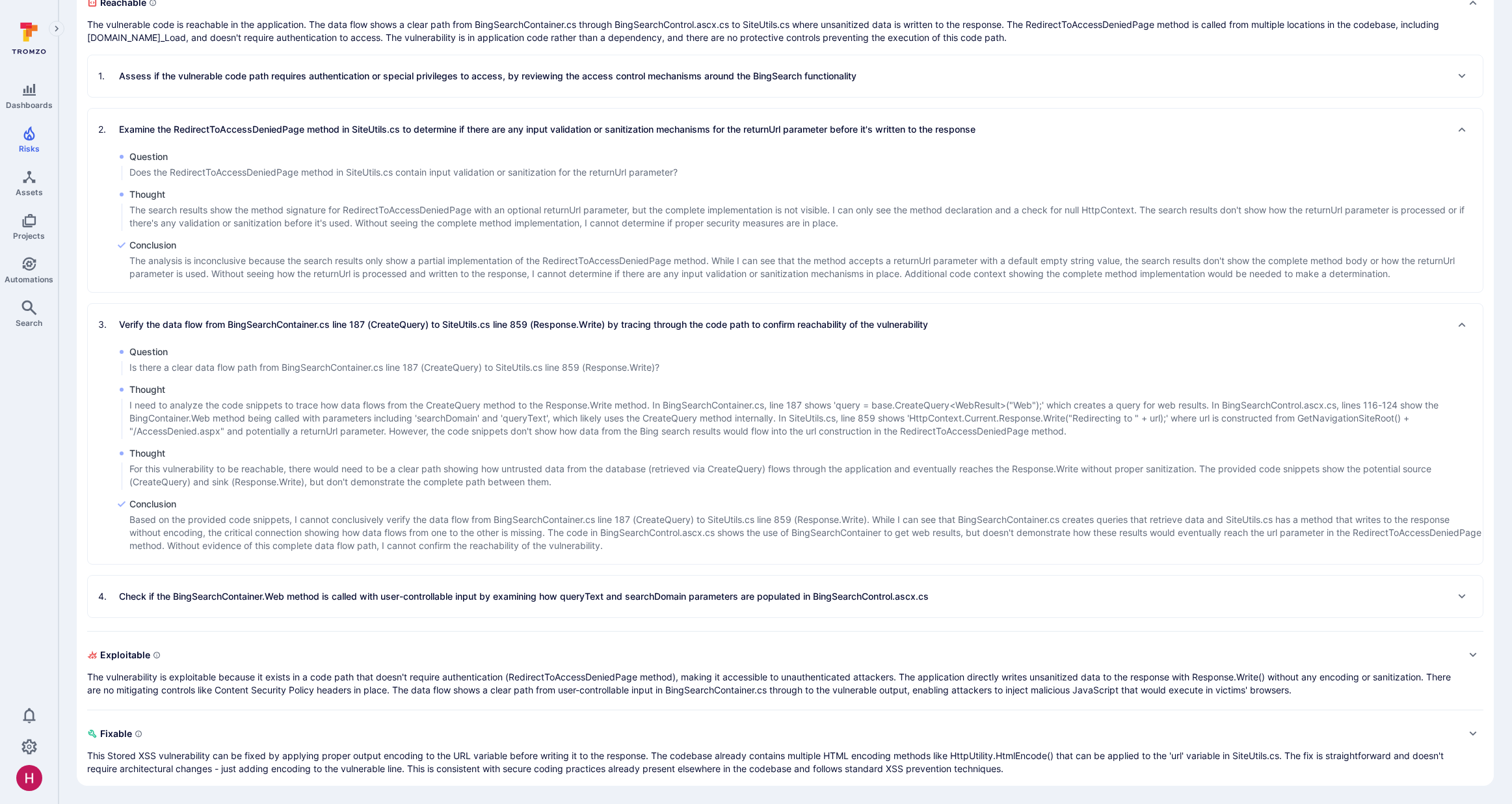 drag, startPoint x: 879, startPoint y: 521, endPoint x: 1027, endPoint y: 536, distance: 148.75819 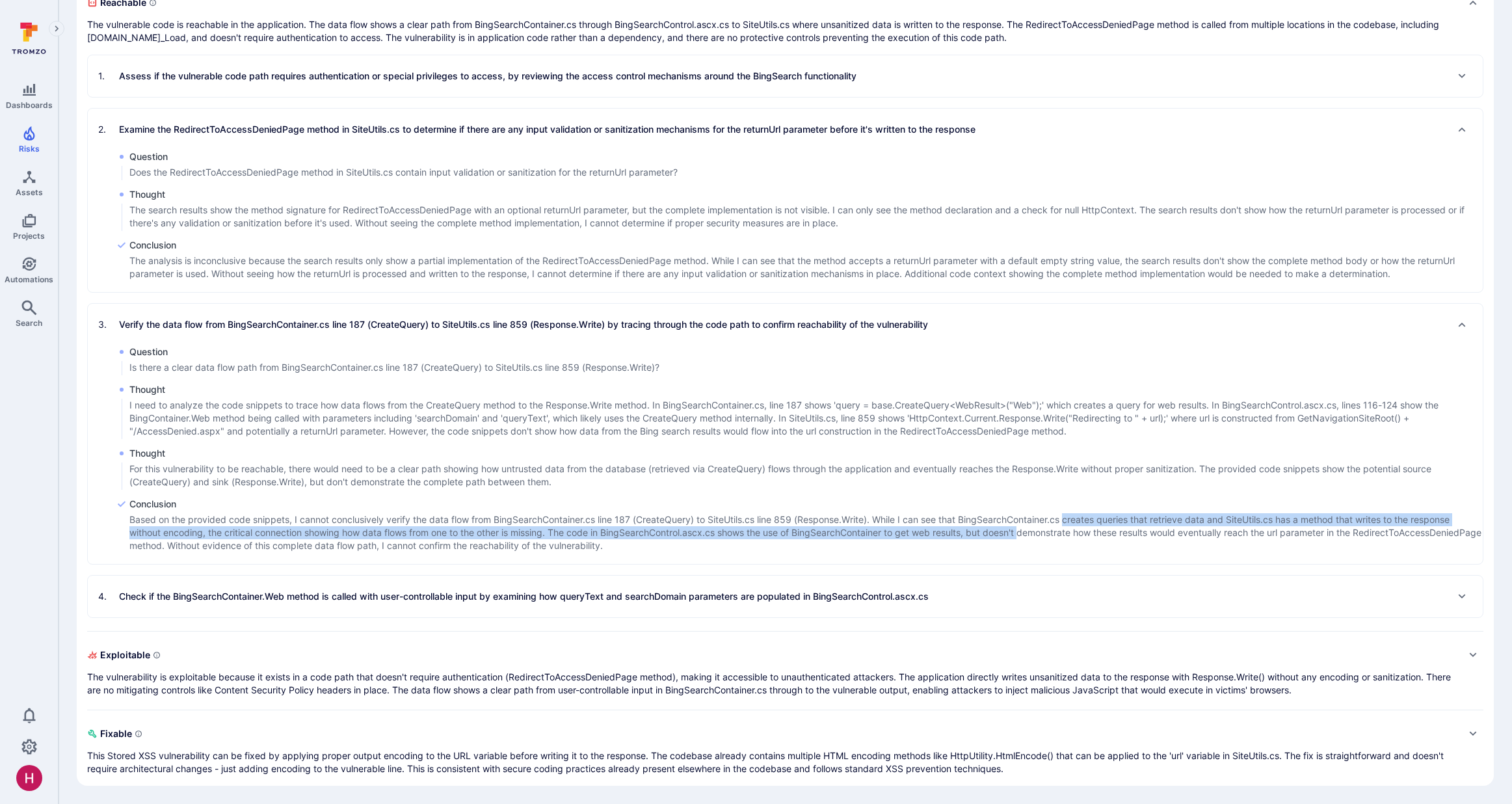 drag, startPoint x: 1028, startPoint y: 536, endPoint x: 1069, endPoint y: 518, distance: 44.777 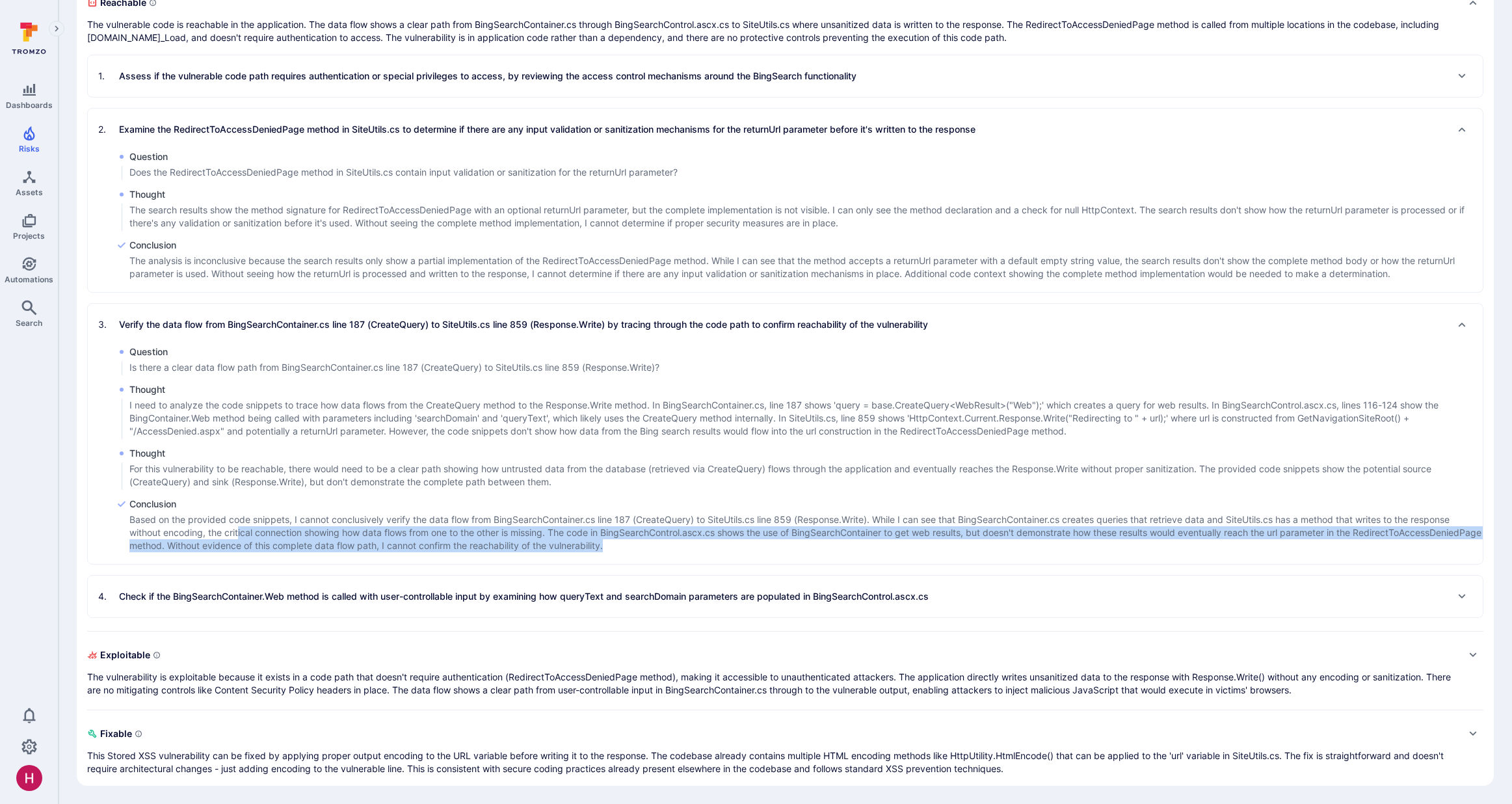 drag, startPoint x: 248, startPoint y: 536, endPoint x: 747, endPoint y: 543, distance: 499.0491 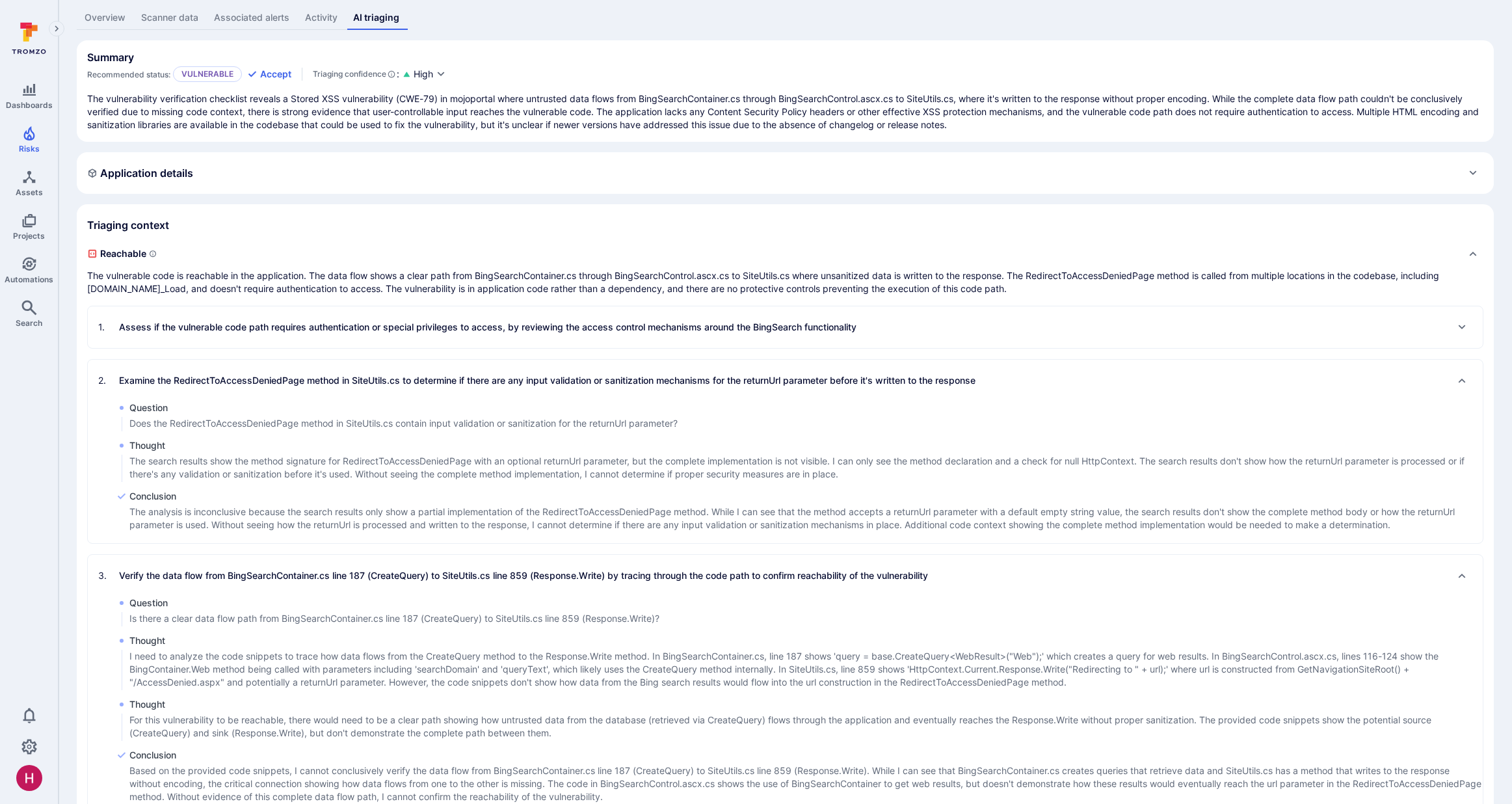 scroll, scrollTop: 0, scrollLeft: 0, axis: both 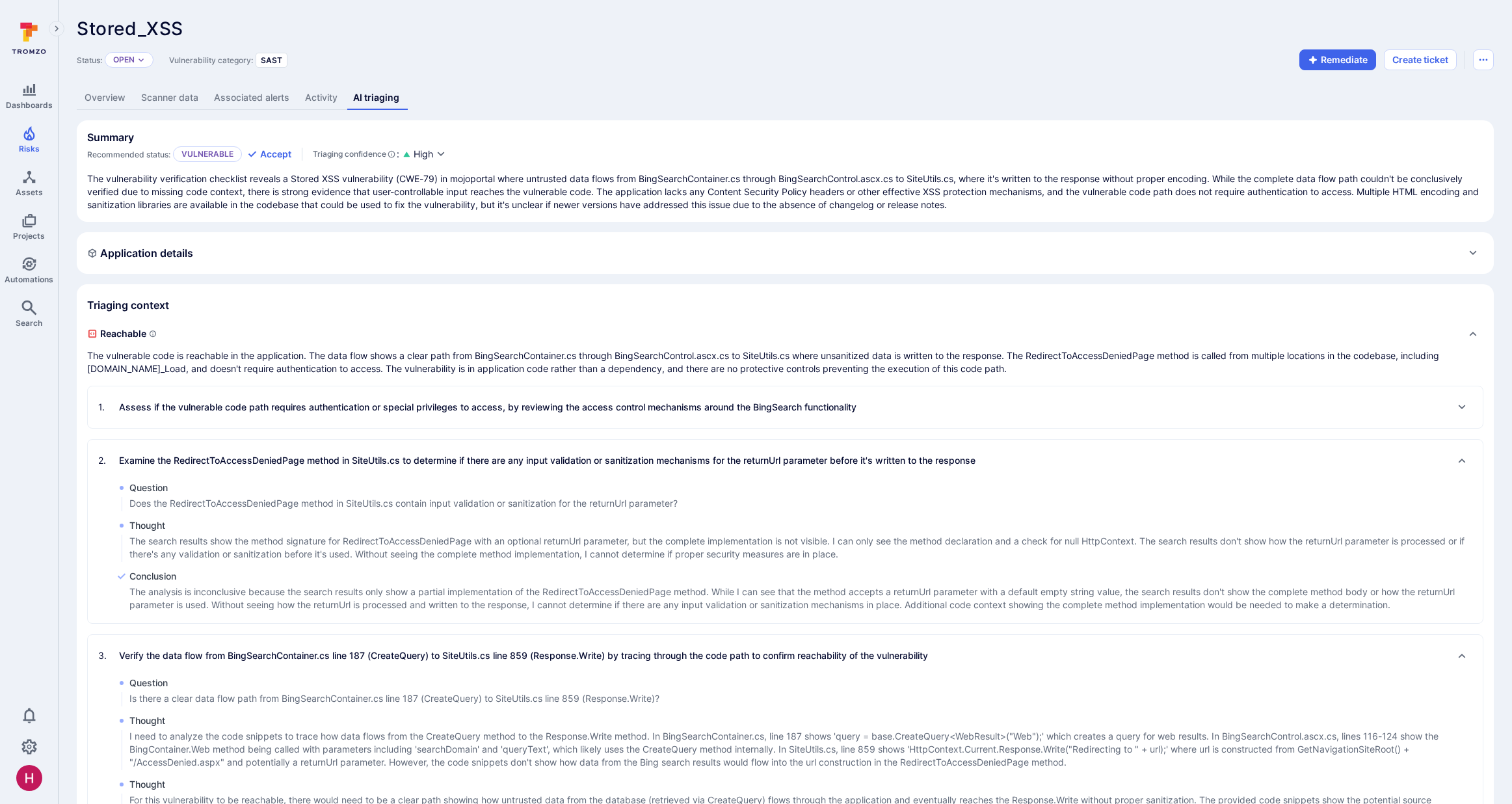 click on "Overview" at bounding box center [105, 98] 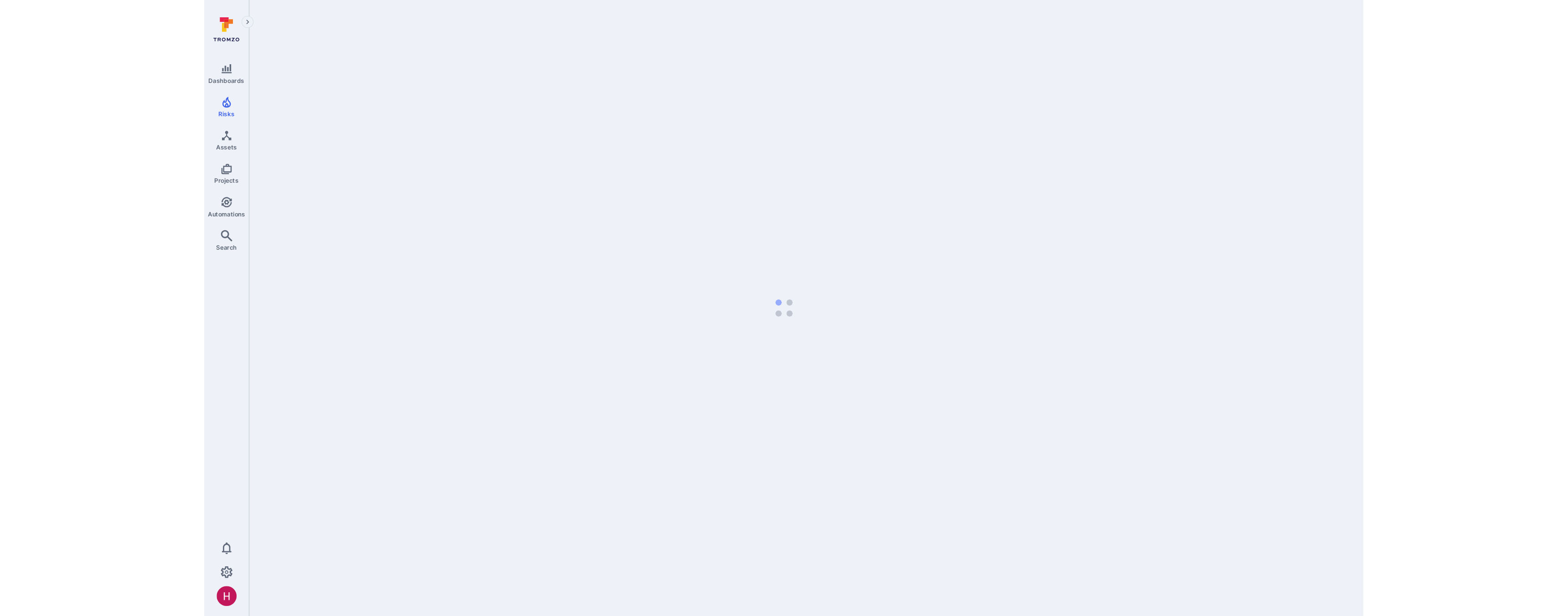 scroll, scrollTop: 0, scrollLeft: 0, axis: both 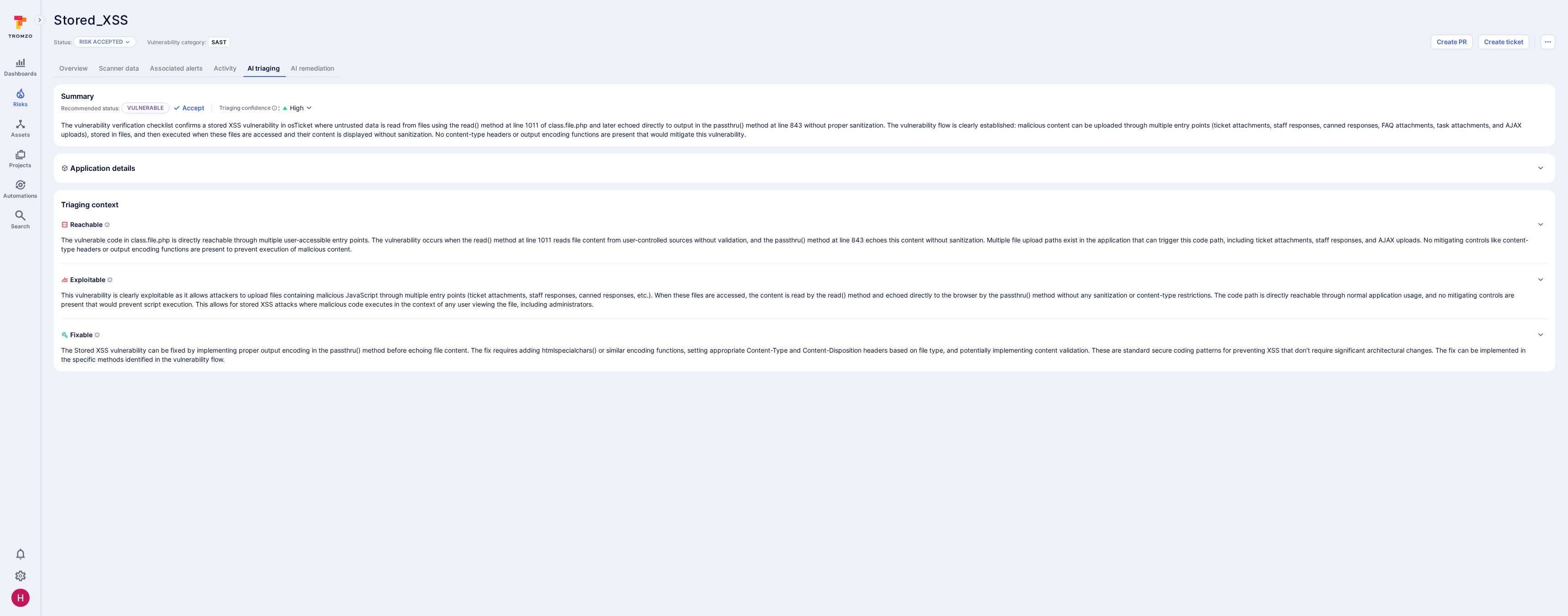 click on "Status: Risk accepted Vulnerability category: SAST Create PR Create ticket" at bounding box center [805, 42] 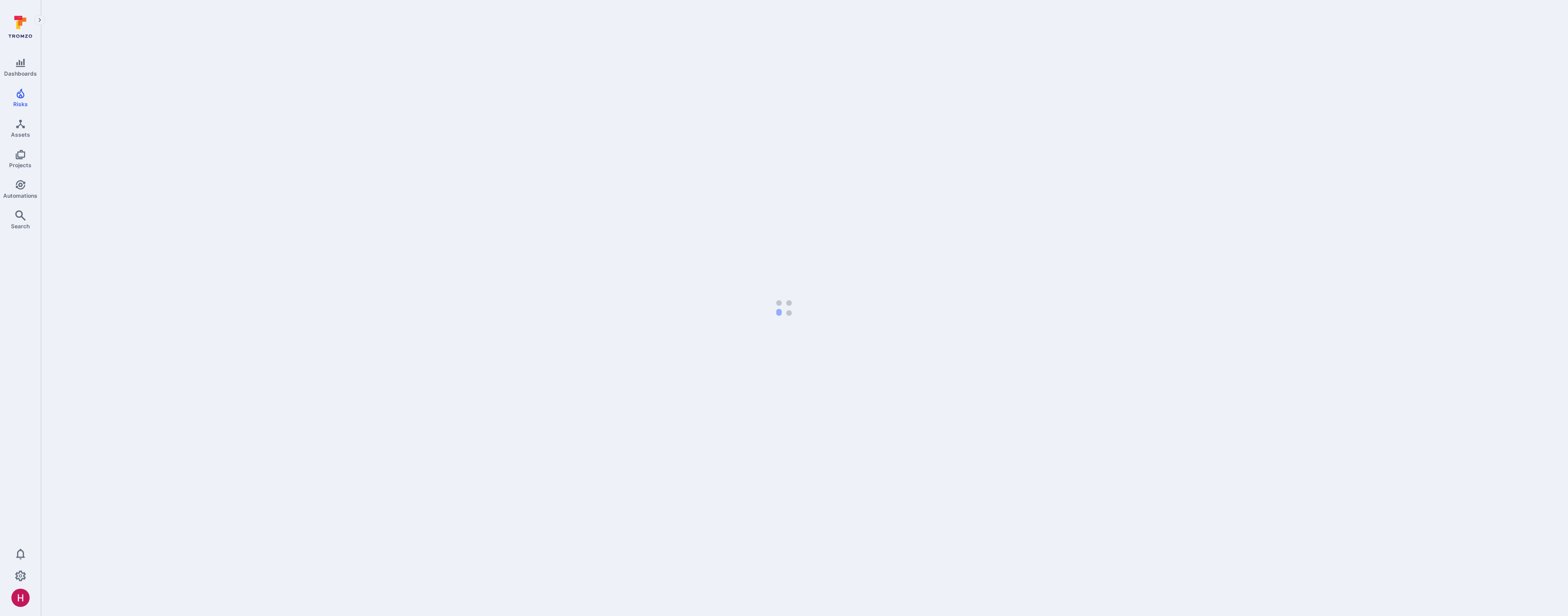 scroll, scrollTop: 0, scrollLeft: 0, axis: both 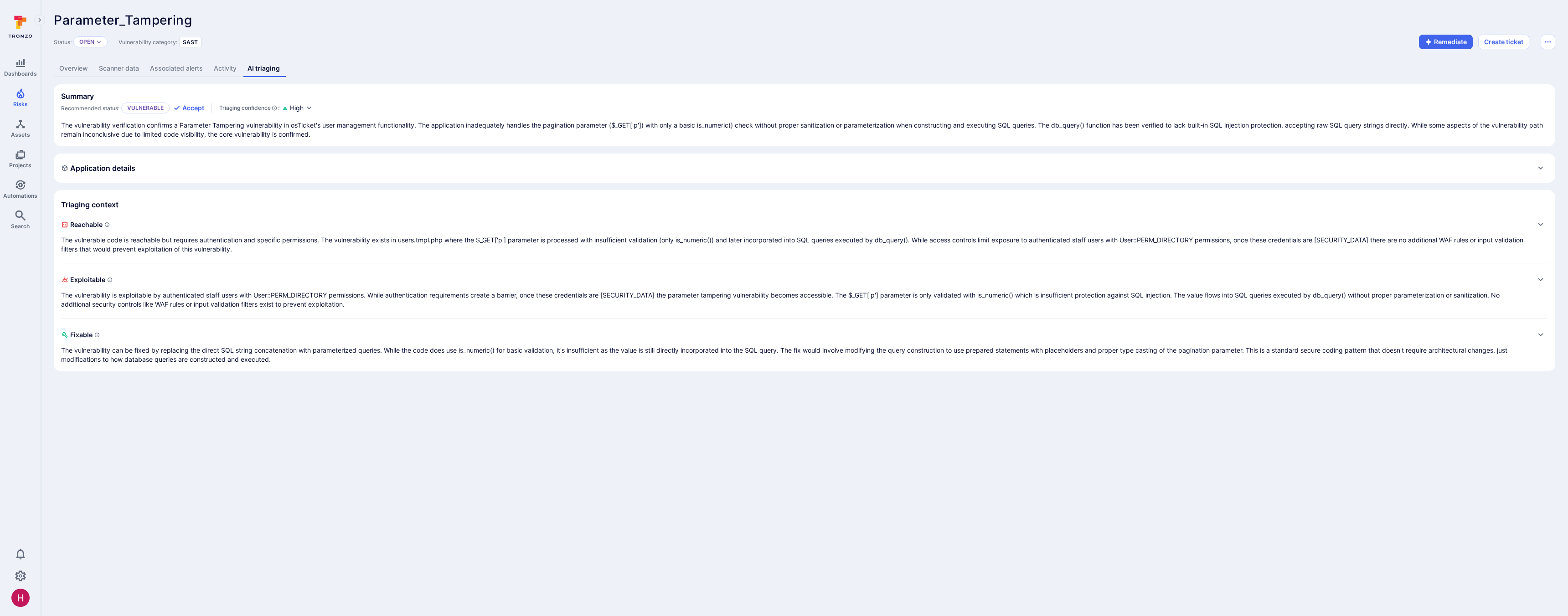 click on "The vulnerable code is reachable but requires authentication and specific permissions. The vulnerability exists in users.tmpl.php where the $_GET['p'] parameter is processed with insufficient validation (only is_numeric()) and later incorporated into SQL queries executed by db_query(). While access controls limit exposure to authenticated staff users with User::PERM_DIRECTORY permissions, once these credentials are [SECURITY_DATA] there are no additional WAF rules or input validation filters that would prevent exploitation of this vulnerability." at bounding box center (795, 245) 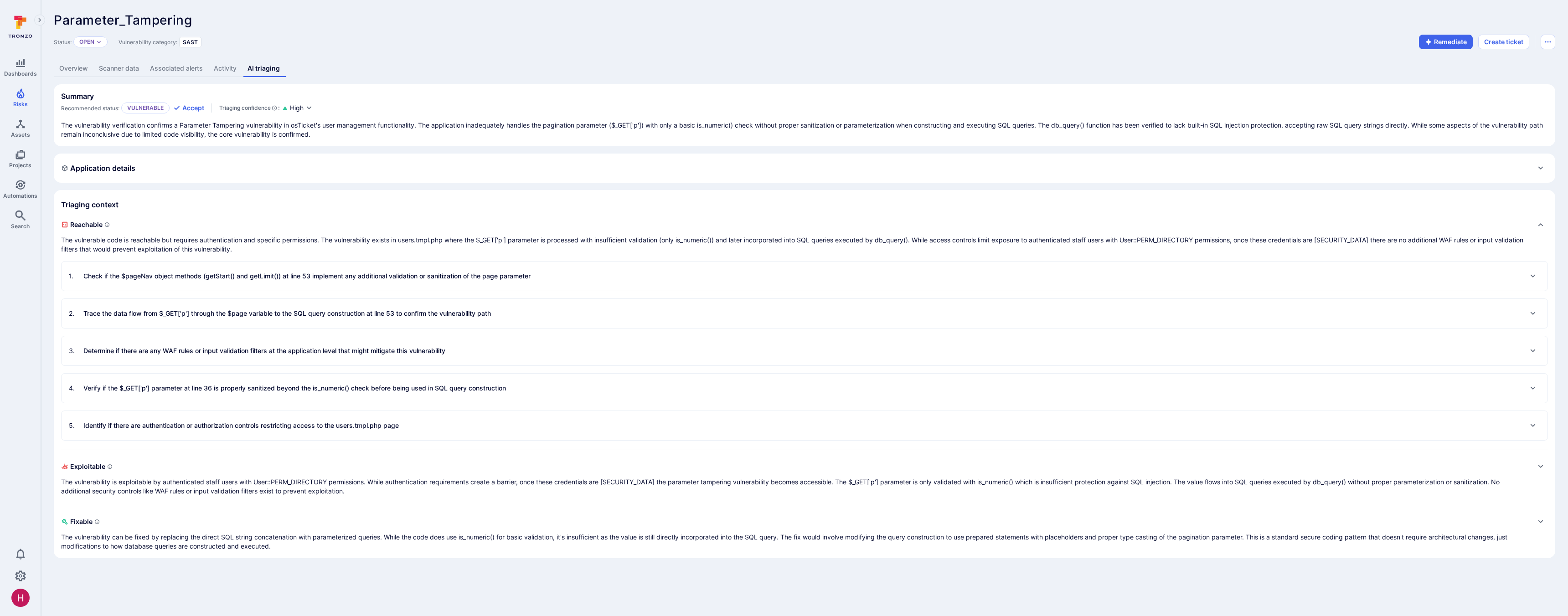 click on "Check if the $pageNav object methods (getStart() and getLimit()) at line 53 implement any additional validation or sanitization of the page parameter" at bounding box center (307, 276) 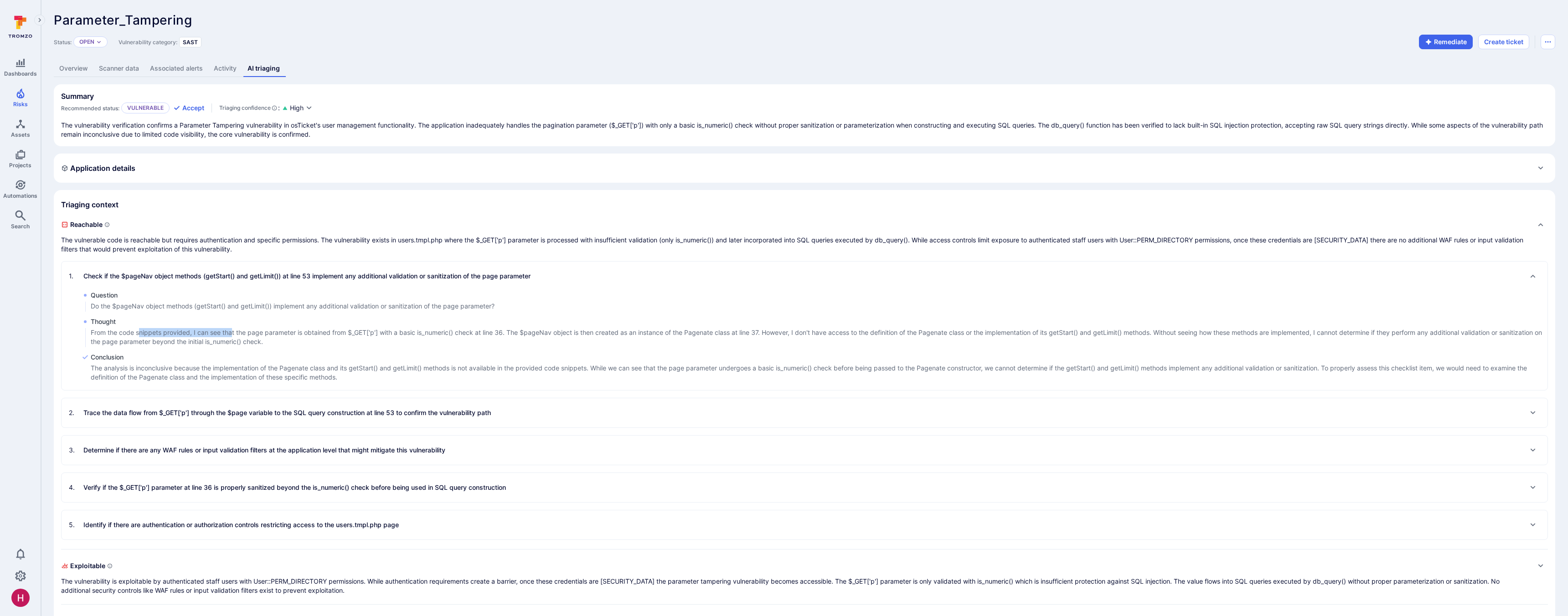 drag, startPoint x: 161, startPoint y: 336, endPoint x: 232, endPoint y: 335, distance: 71.007 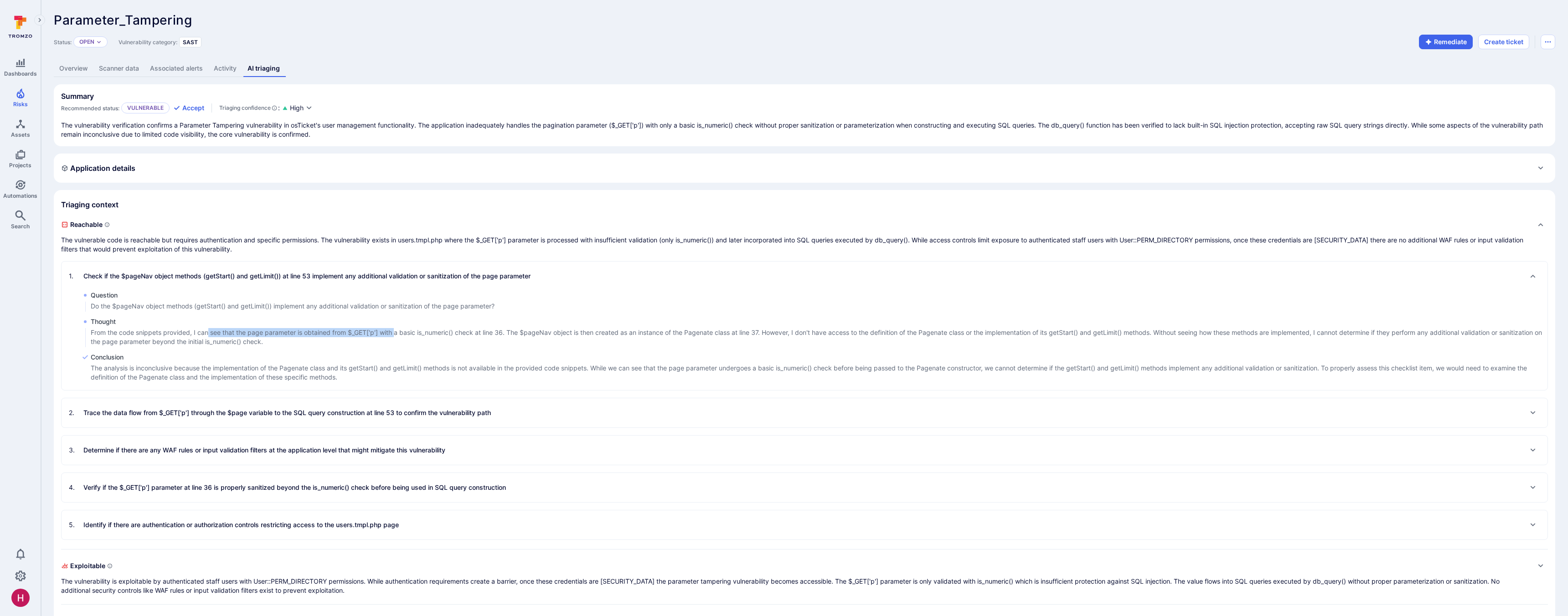 drag, startPoint x: 209, startPoint y: 333, endPoint x: 397, endPoint y: 330, distance: 188.02393 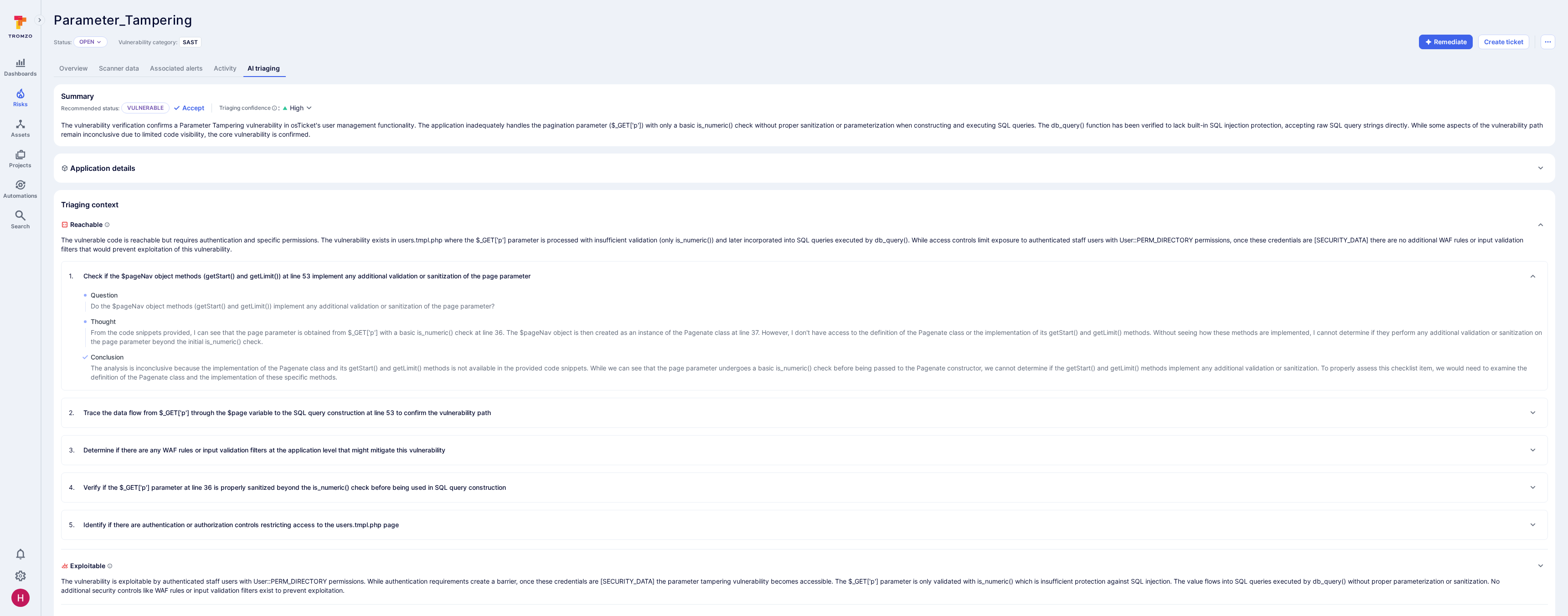 click on "From the code snippets provided, I can see that the page parameter is obtained from $_GET['p'] with a basic is_numeric() check at line 36. The $pageNav object is then created as an instance of the Pagenate class at line 37. However, I don't have access to the definition of the Pagenate class or the implementation of its getStart() and getLimit() methods. Without seeing how these methods are implemented, I cannot determine if they perform any additional validation or sanitization on the page parameter beyond the initial is_numeric() check." at bounding box center [819, 337] 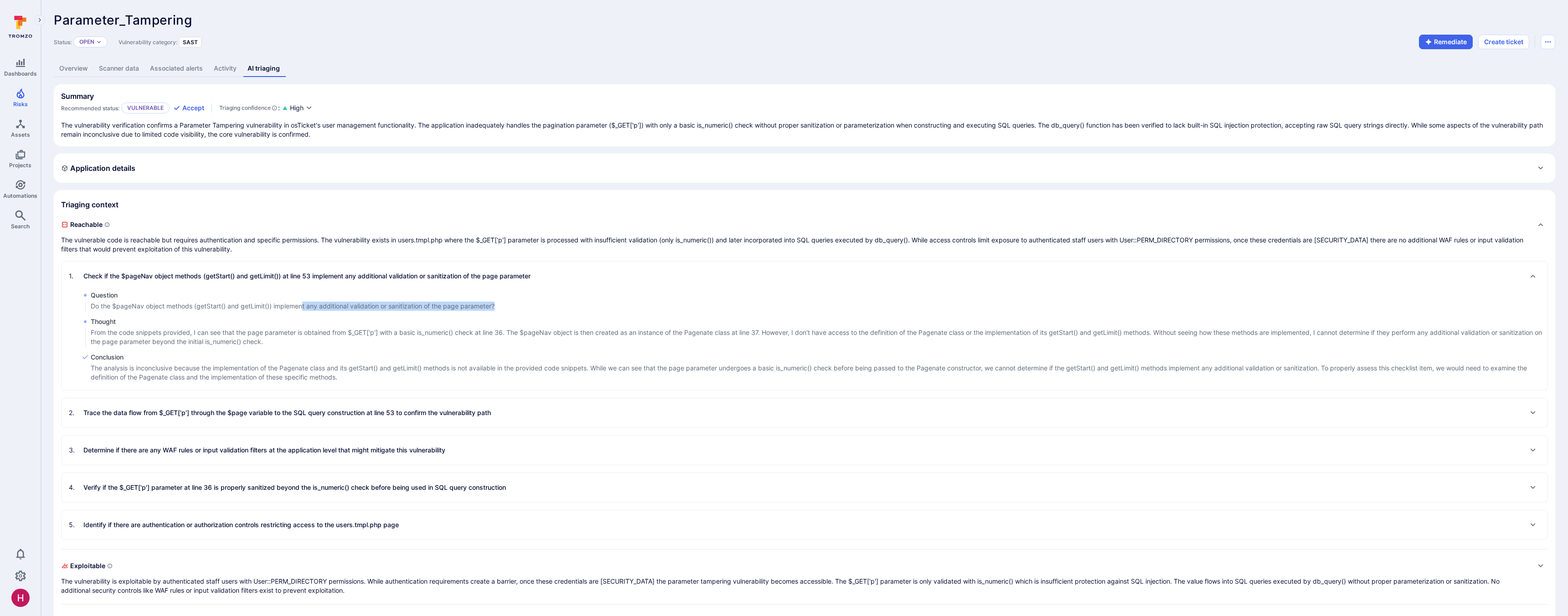 drag, startPoint x: 146, startPoint y: 312, endPoint x: 303, endPoint y: 308, distance: 157.05095 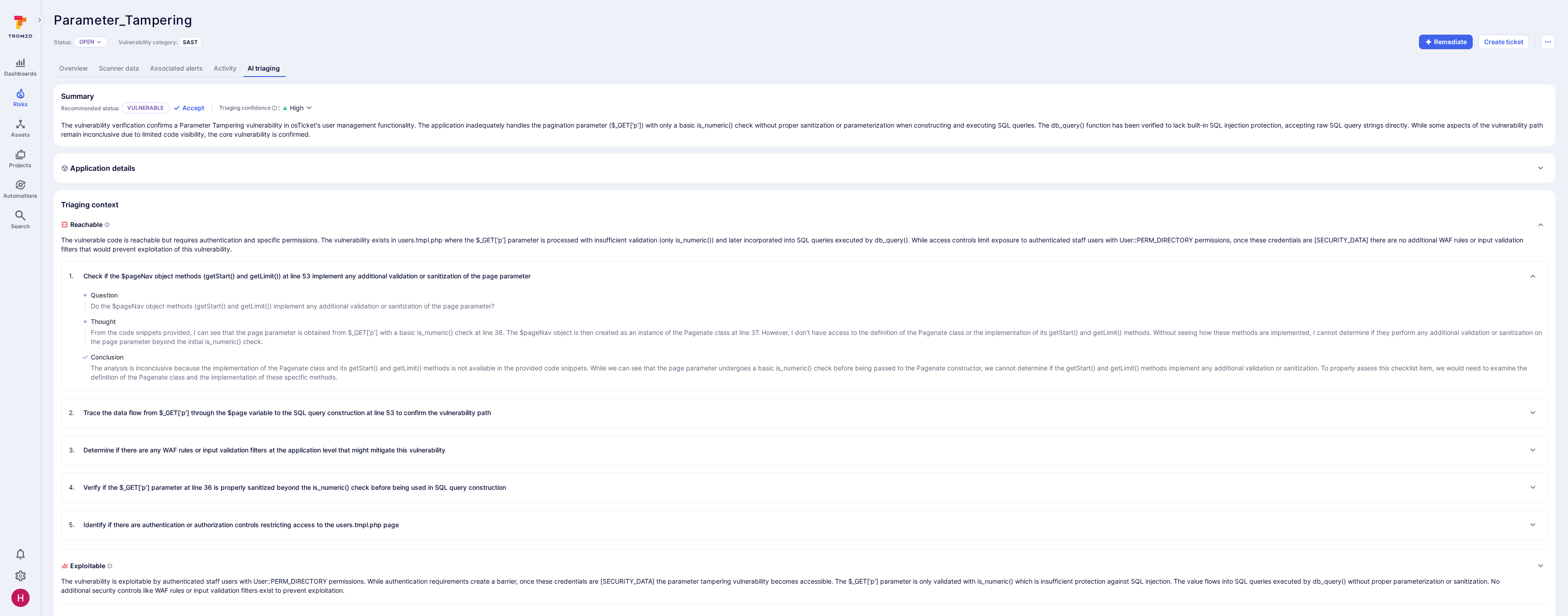 click on "Do the $pageNav object methods (getStart() and getLimit()) implement any additional validation or sanitization of the page parameter?" at bounding box center (293, 306) 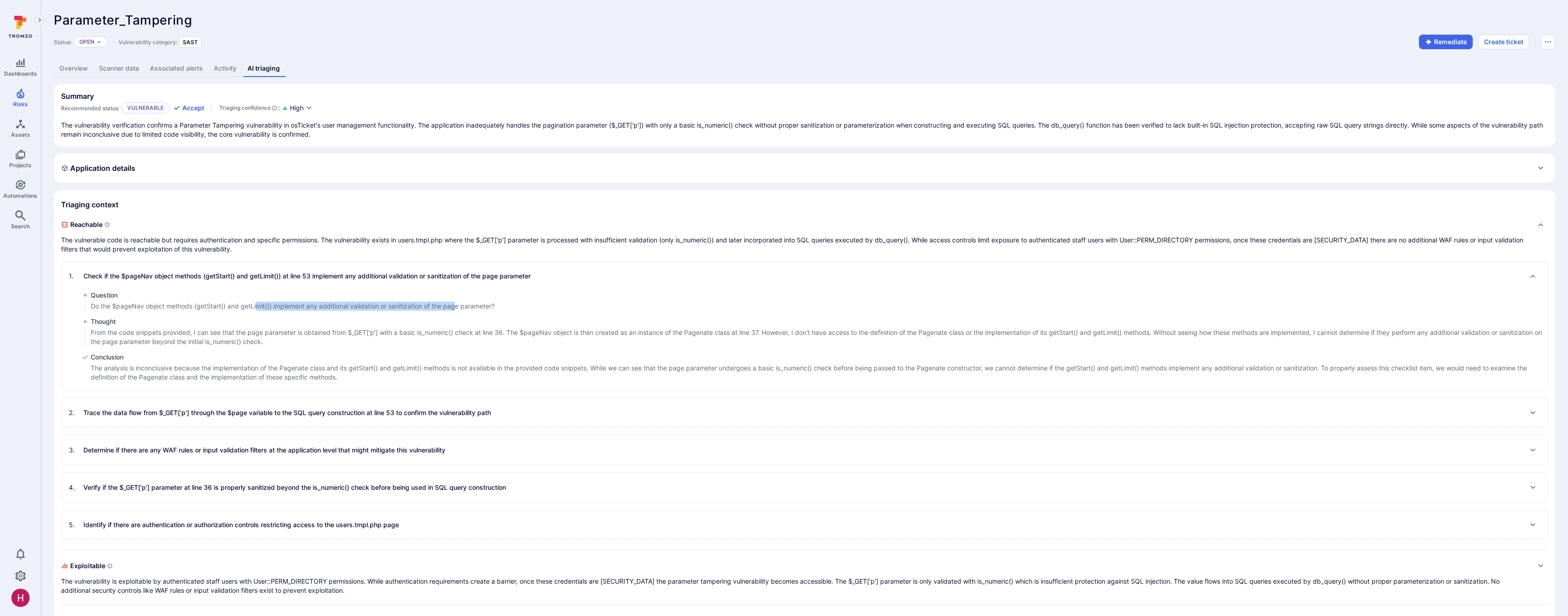 drag, startPoint x: 264, startPoint y: 304, endPoint x: 456, endPoint y: 304, distance: 192 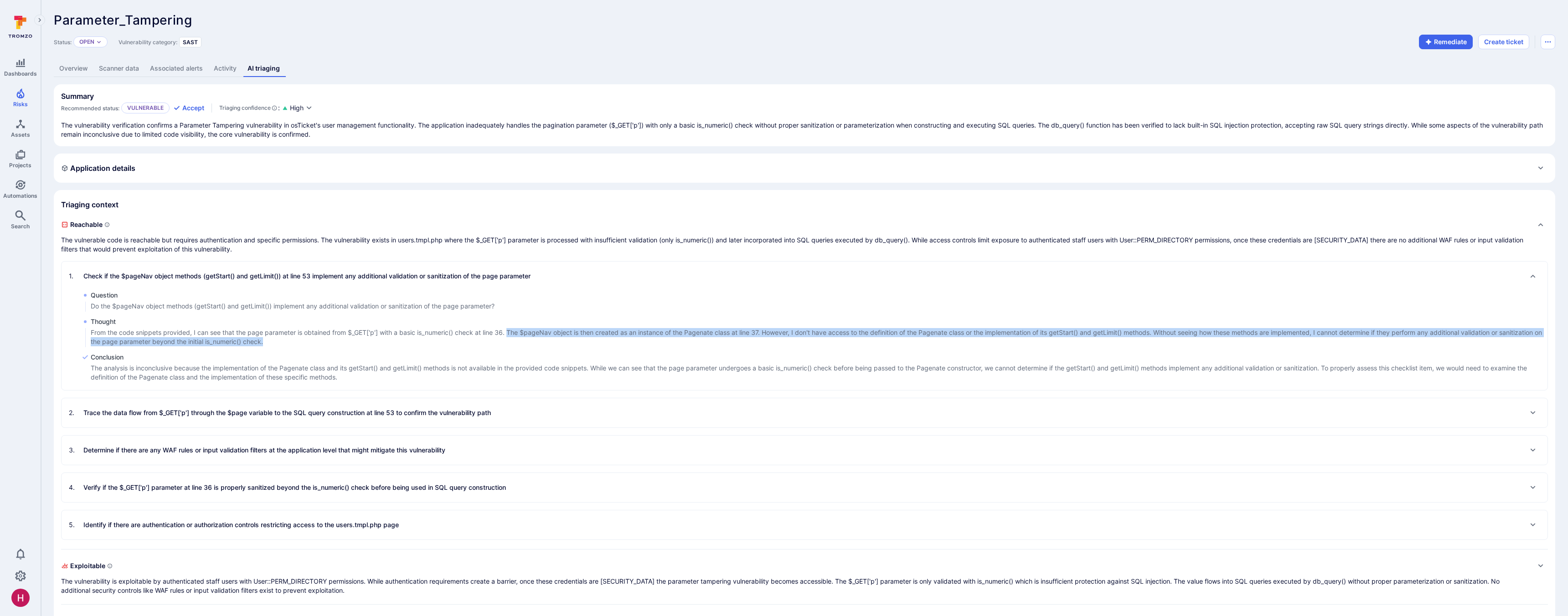 drag, startPoint x: 511, startPoint y: 334, endPoint x: 605, endPoint y: 338, distance: 94.08507 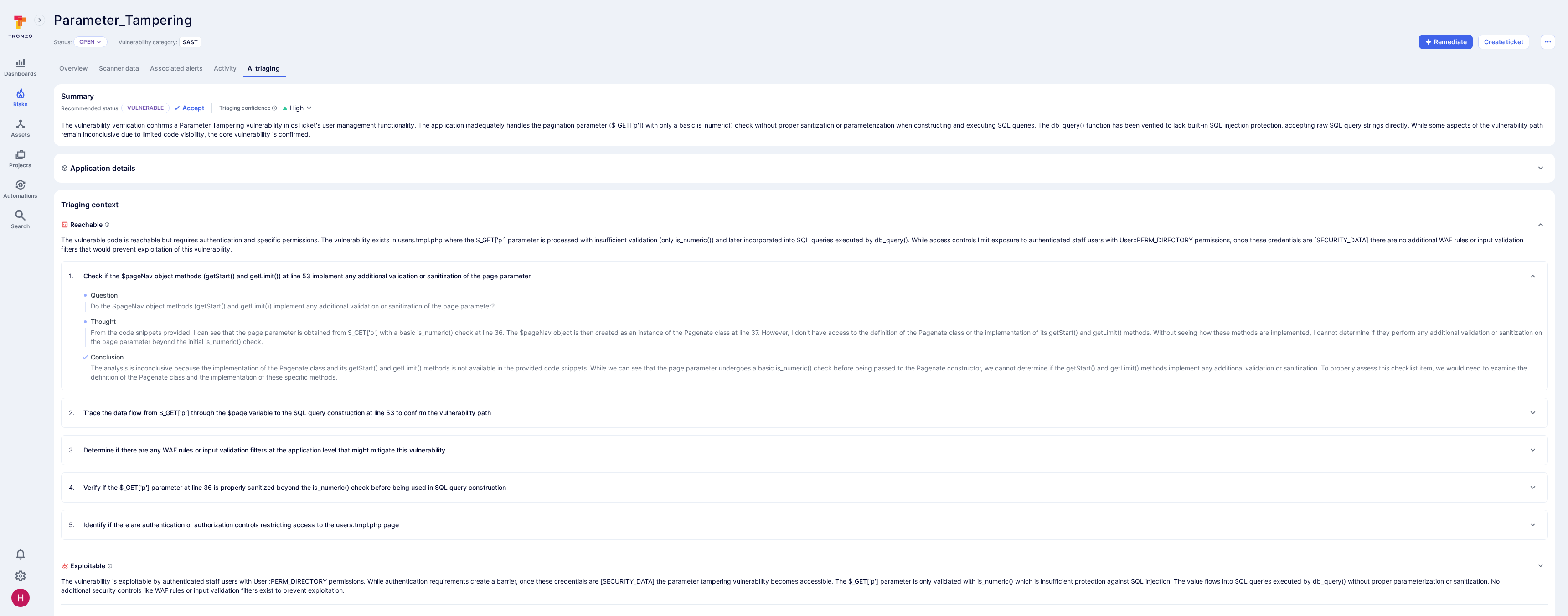 drag, startPoint x: 765, startPoint y: 336, endPoint x: 770, endPoint y: 334, distance: 5.385165 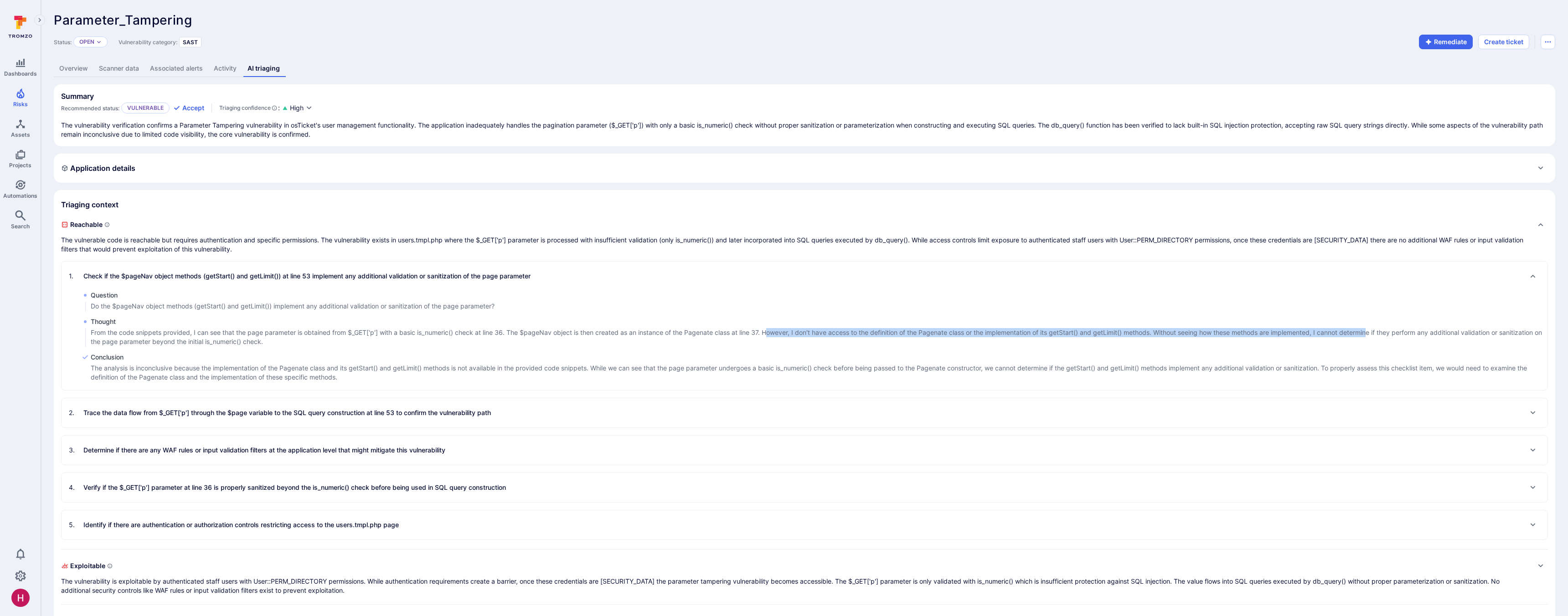 drag, startPoint x: 771, startPoint y: 334, endPoint x: 1375, endPoint y: 332, distance: 604.003 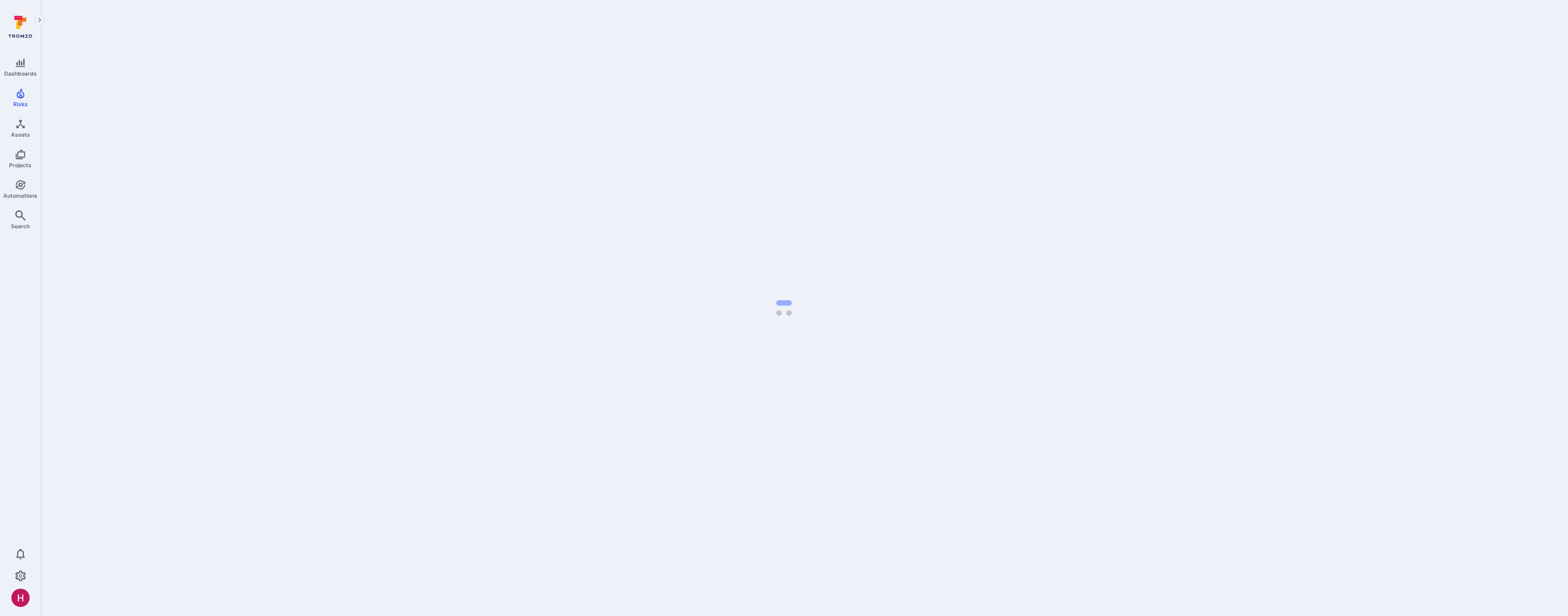 scroll, scrollTop: 0, scrollLeft: 0, axis: both 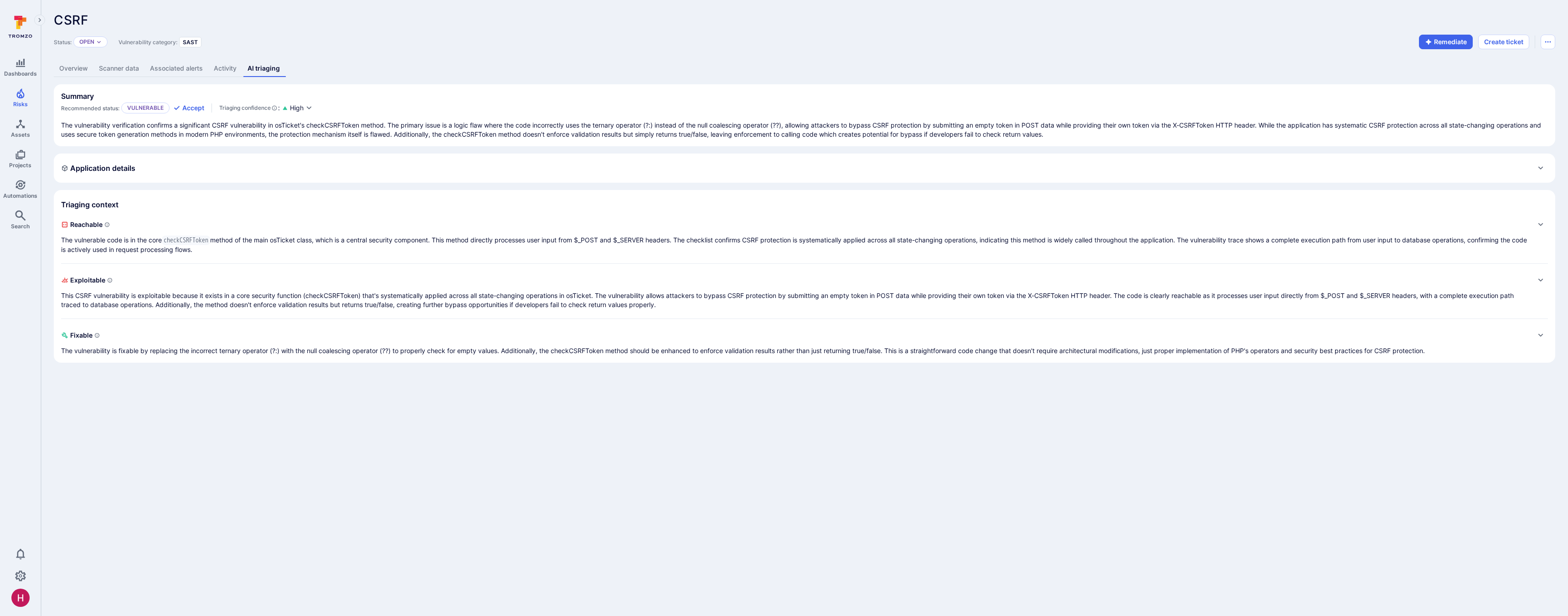 click on "Application details" at bounding box center (805, 168) 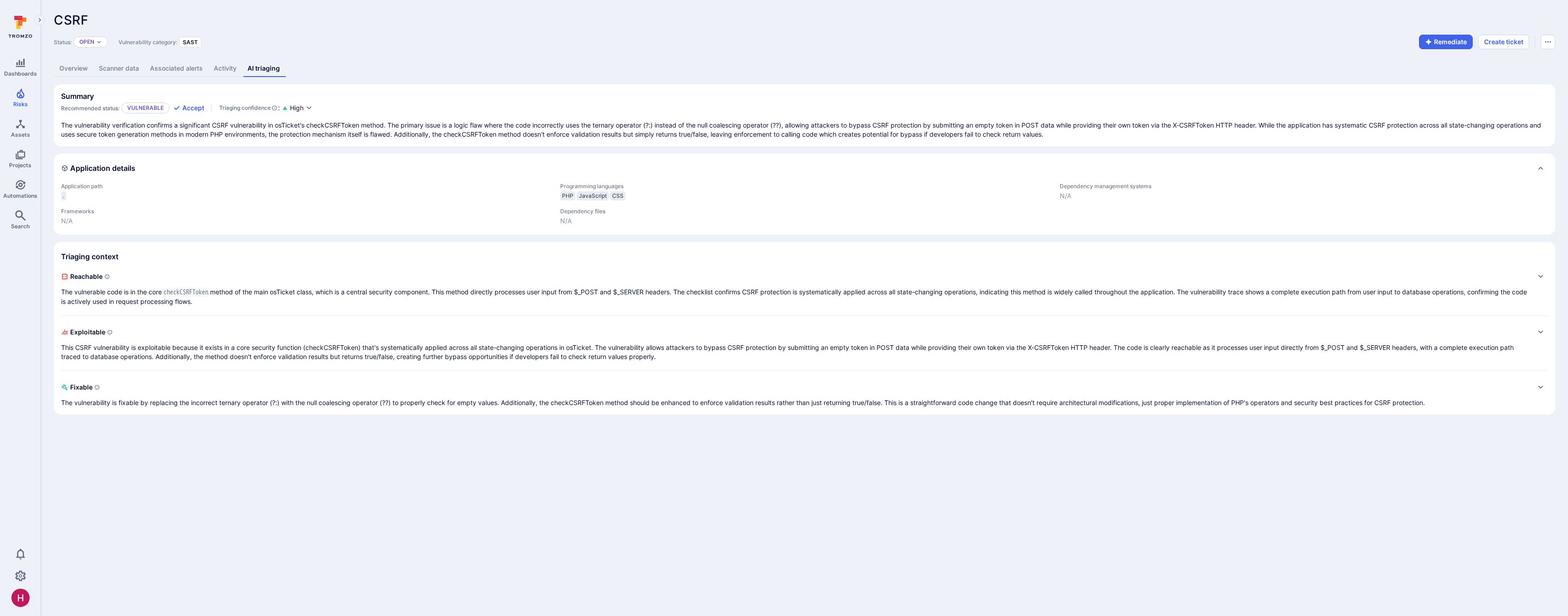 click on "Reachable" at bounding box center [795, 277] 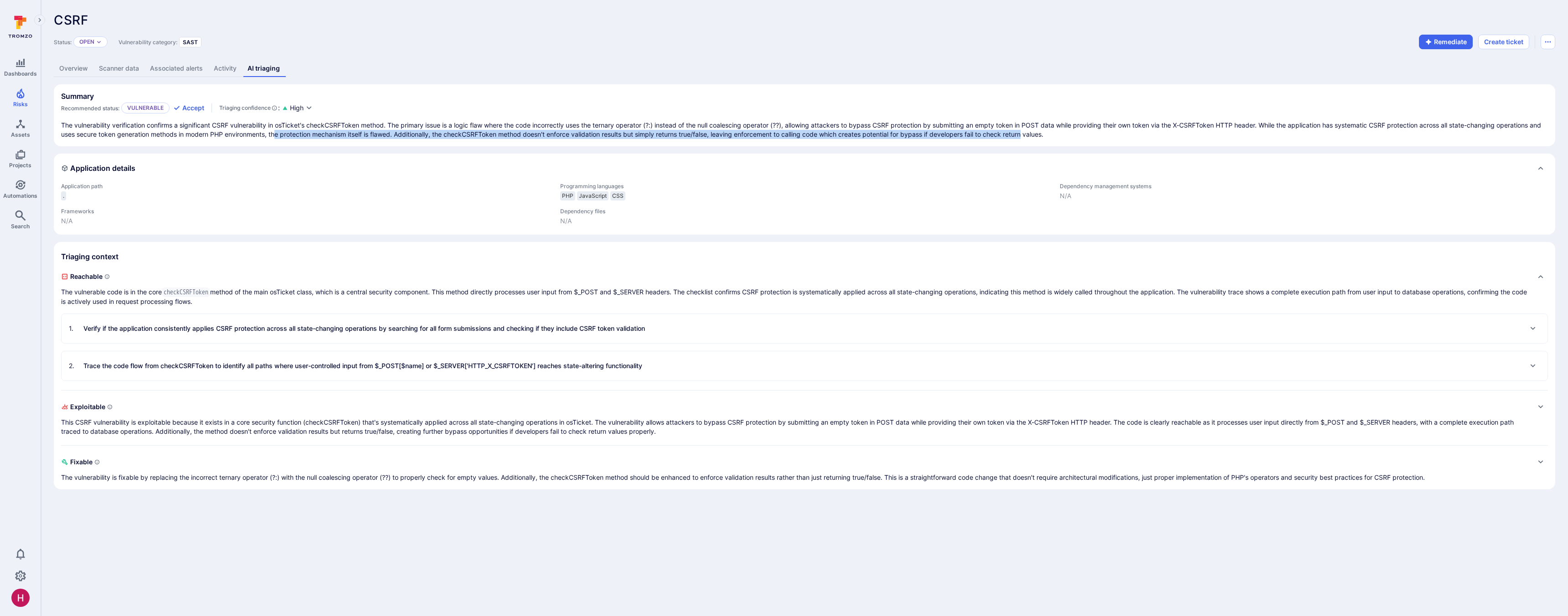 drag, startPoint x: 294, startPoint y: 133, endPoint x: 1043, endPoint y: 133, distance: 749 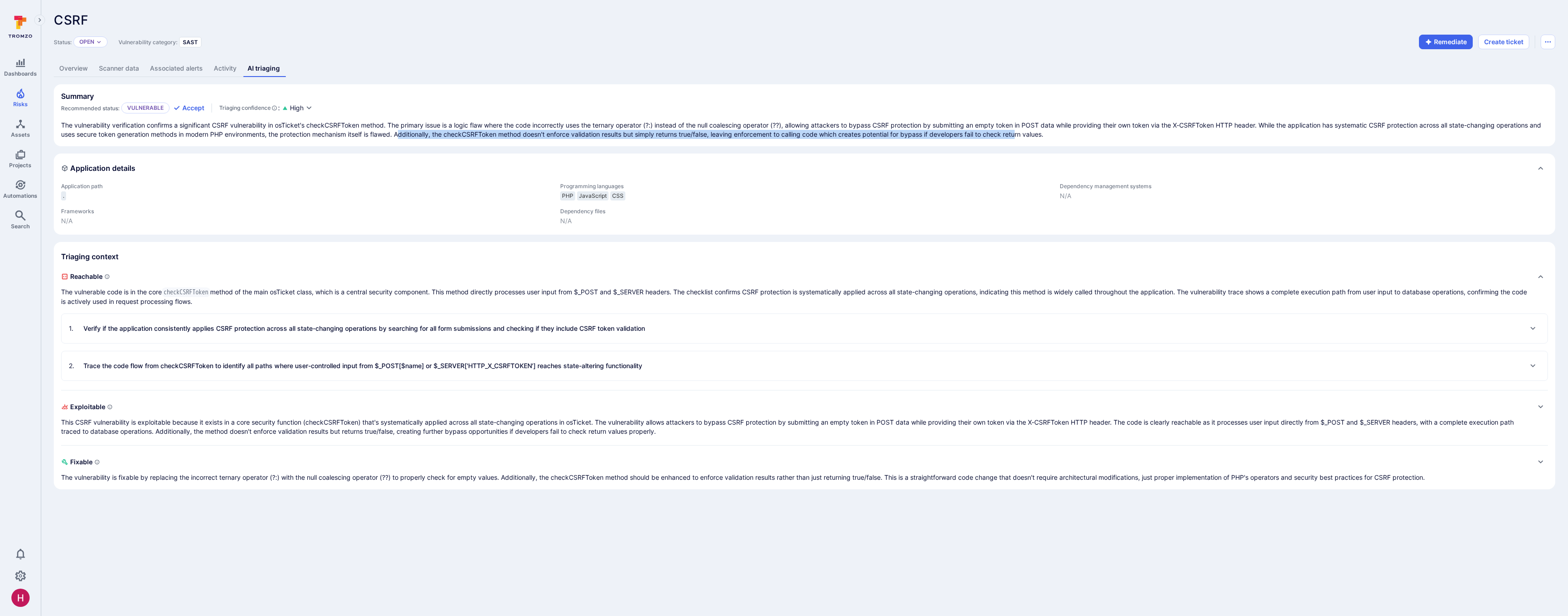 drag, startPoint x: 464, startPoint y: 133, endPoint x: 1038, endPoint y: 133, distance: 574 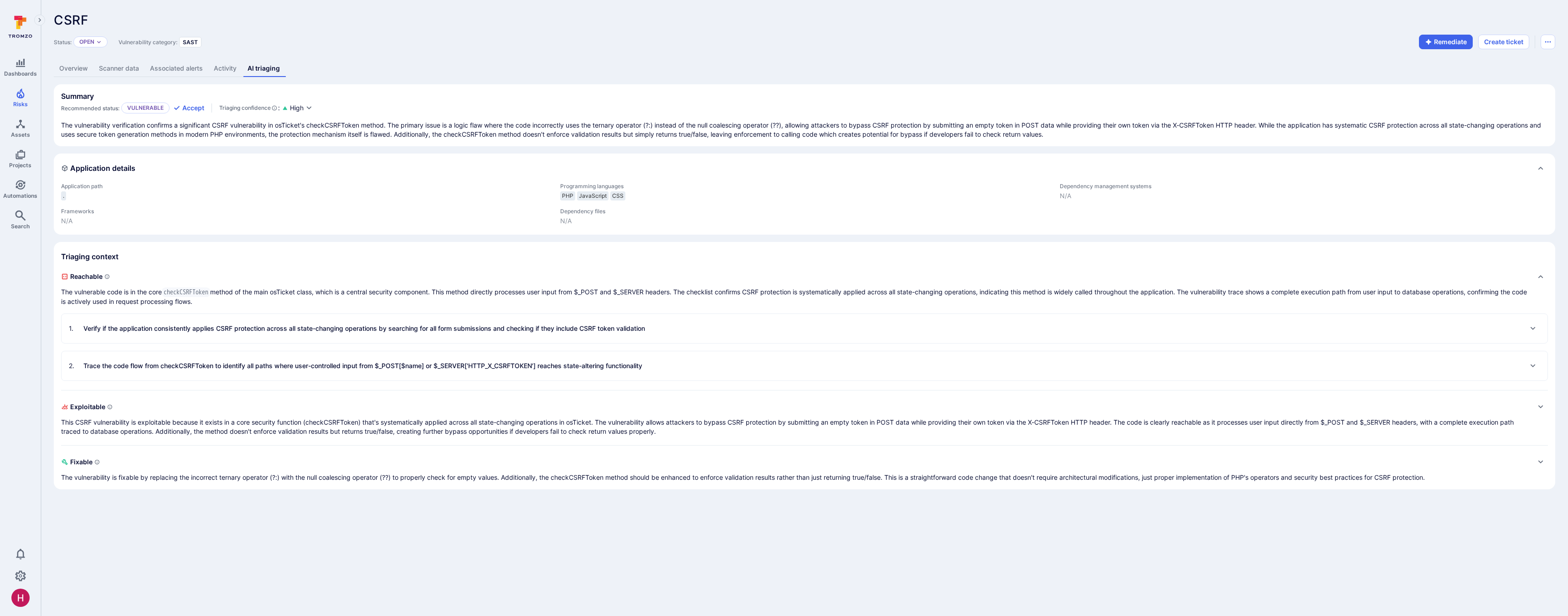 click on "The vulnerability verification confirms a significant CSRF vulnerability in osTicket's checkCSRFToken method. The primary issue is a logic flaw where the code incorrectly uses the ternary operator (?:) instead of the null coalescing operator (??), allowing attackers to bypass CSRF protection by submitting an empty token in POST data while providing their own token via the X-CSRFToken HTTP header. While the application has systematic CSRF protection across all state-changing operations and uses secure token generation methods in modern PHP environments, the protection mechanism itself is flawed. Additionally, the checkCSRFToken method doesn't enforce validation results but simply returns true/false, leaving enforcement to calling code which creates potential for bypass if developers fail to check return values." at bounding box center [805, 130] 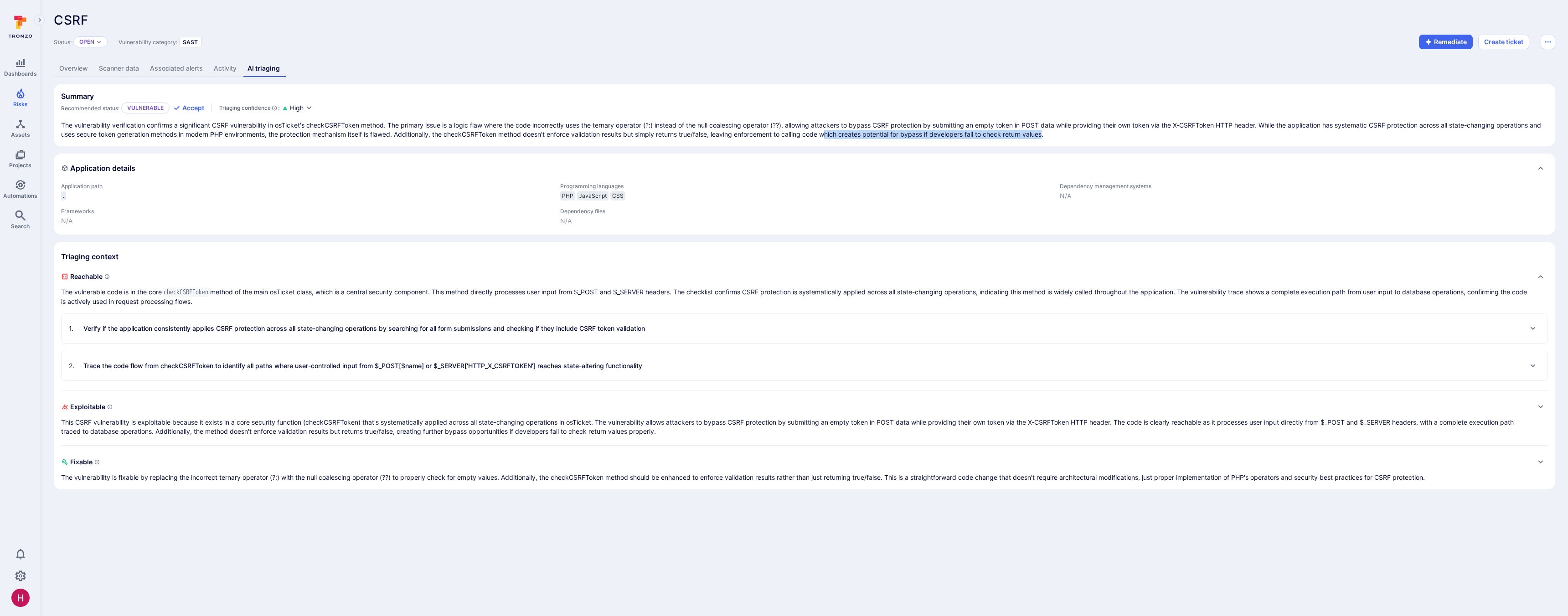 drag, startPoint x: 959, startPoint y: 133, endPoint x: 1065, endPoint y: 133, distance: 106 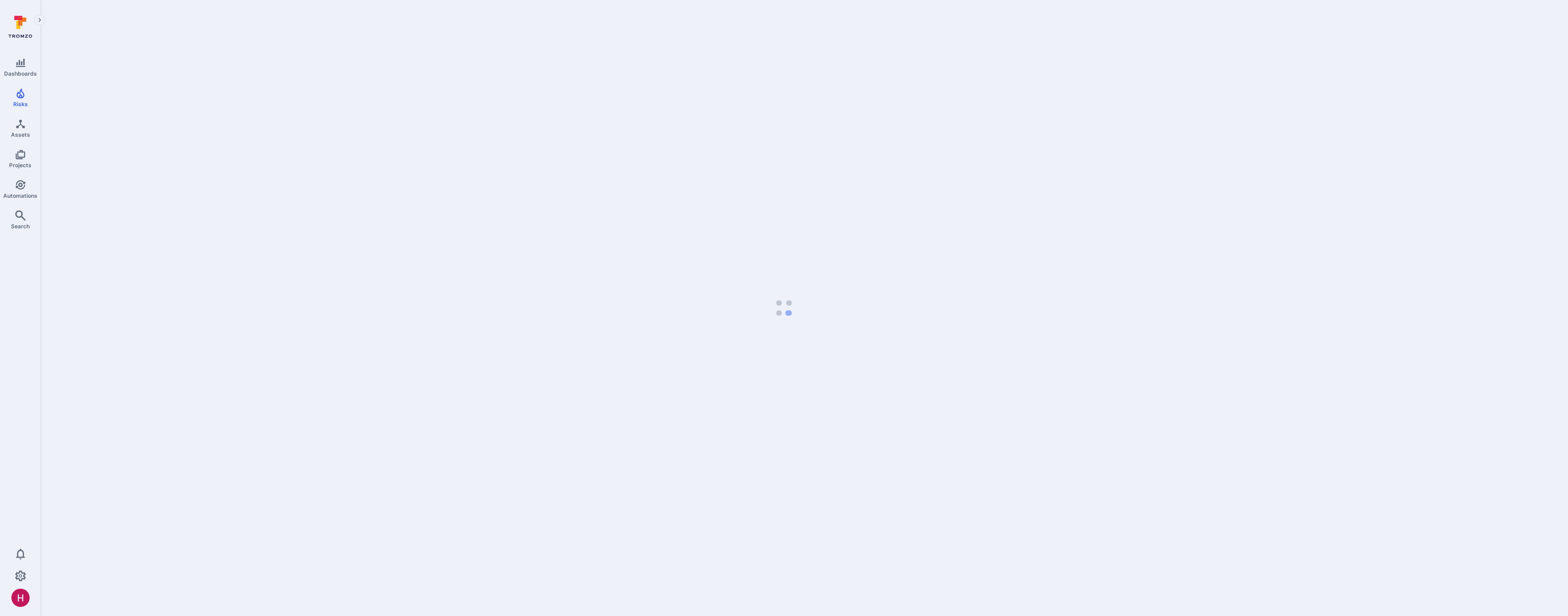 scroll, scrollTop: 0, scrollLeft: 0, axis: both 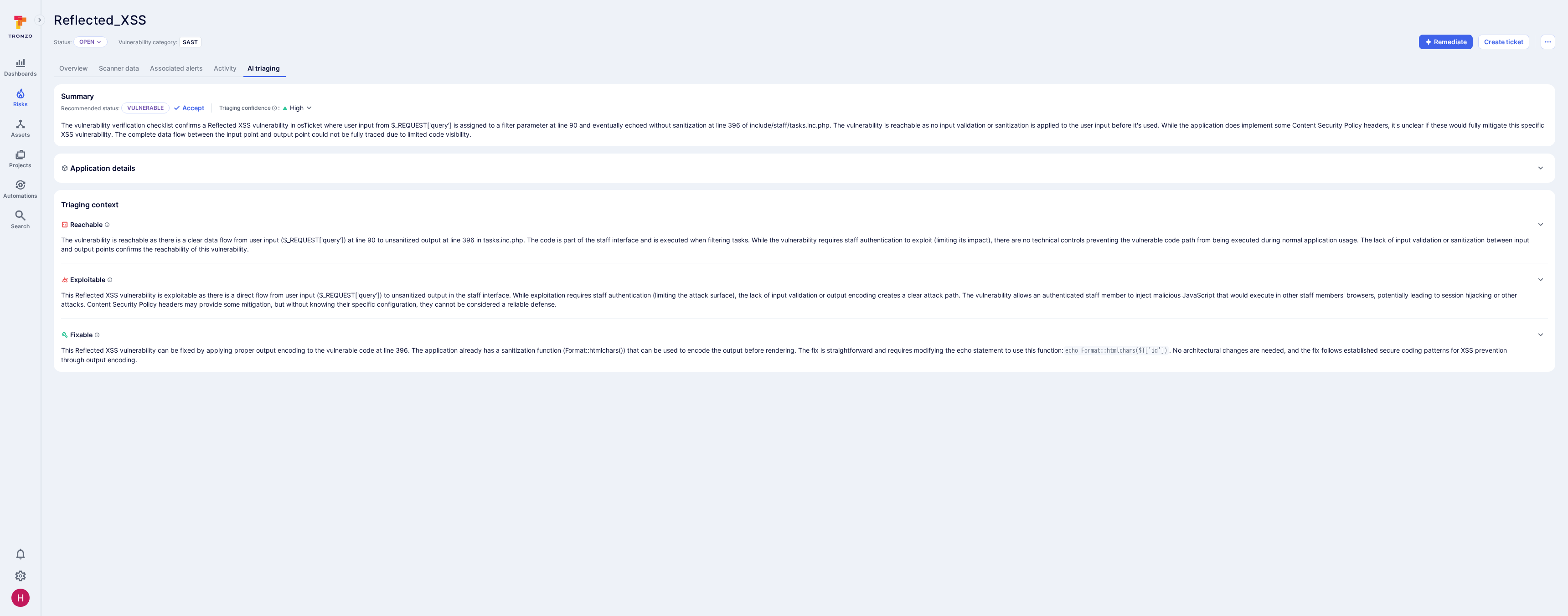 click on "The vulnerability is reachable as there is a clear data flow from user input ($_REQUEST['query']) at line 90 to unsanitized output at line 396 in tasks.inc.php. The code is part of the staff interface and is executed when filtering tasks. While the vulnerability requires staff authentication to exploit (limiting its impact), there are no technical controls preventing the vulnerable code path from being executed during normal application usage. The lack of input validation or sanitization between input and output points confirms the reachability of this vulnerability." at bounding box center (795, 245) 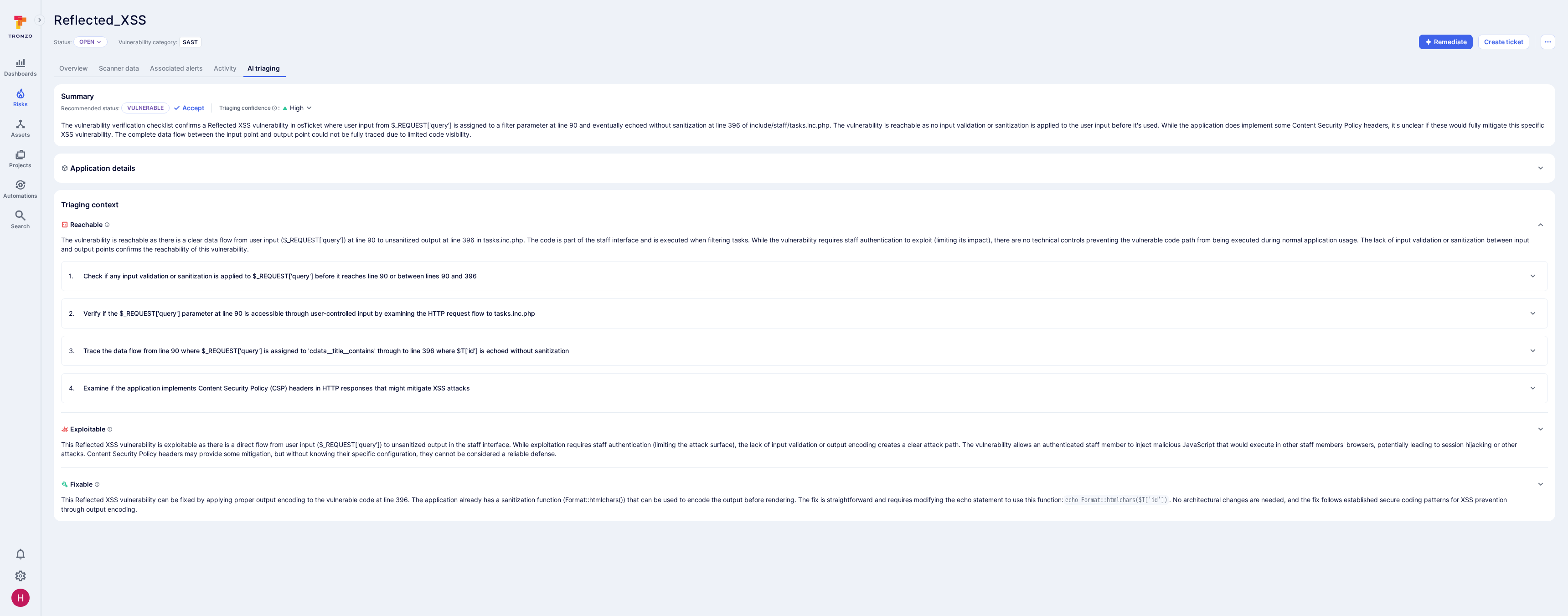 click on "3 . Trace the data flow from line 90 where $_REQUEST['query'] is assigned to 'cdata__title__contains' through to line 396 where $T['id'] is echoed without sanitization" at bounding box center [319, 351] 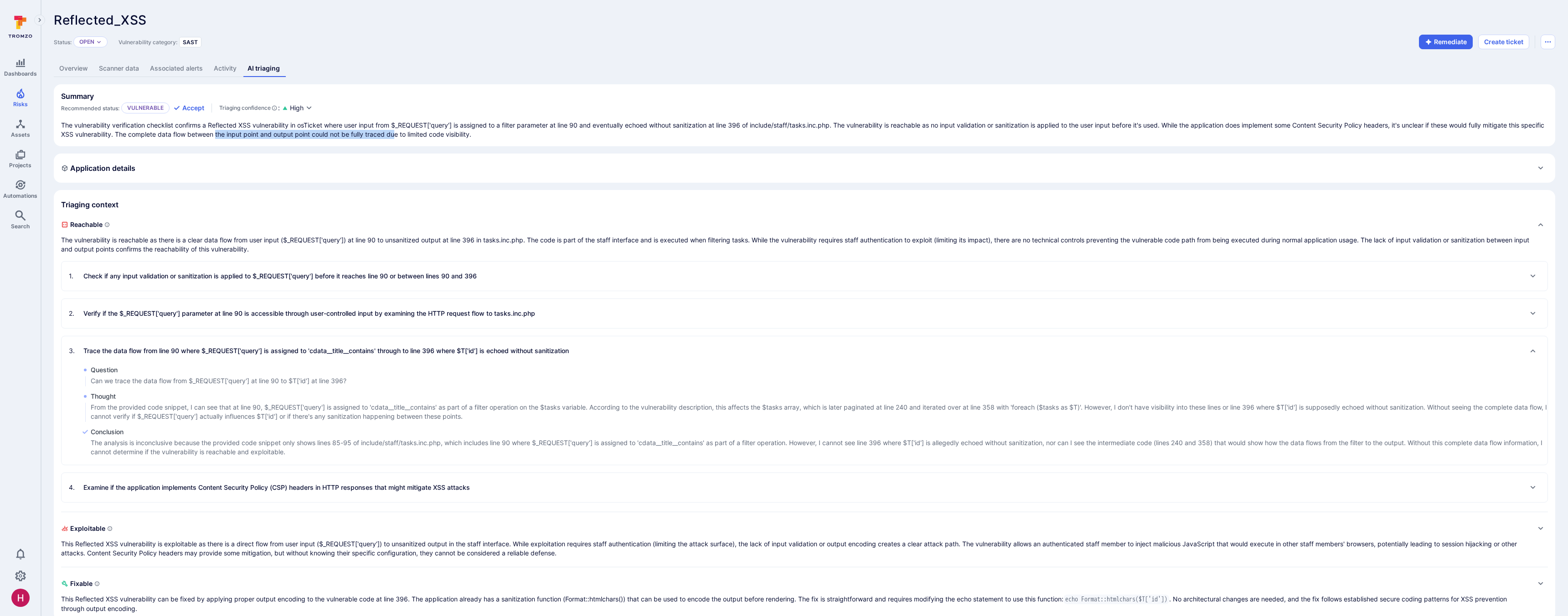drag, startPoint x: 304, startPoint y: 129, endPoint x: 423, endPoint y: 133, distance: 119.06721 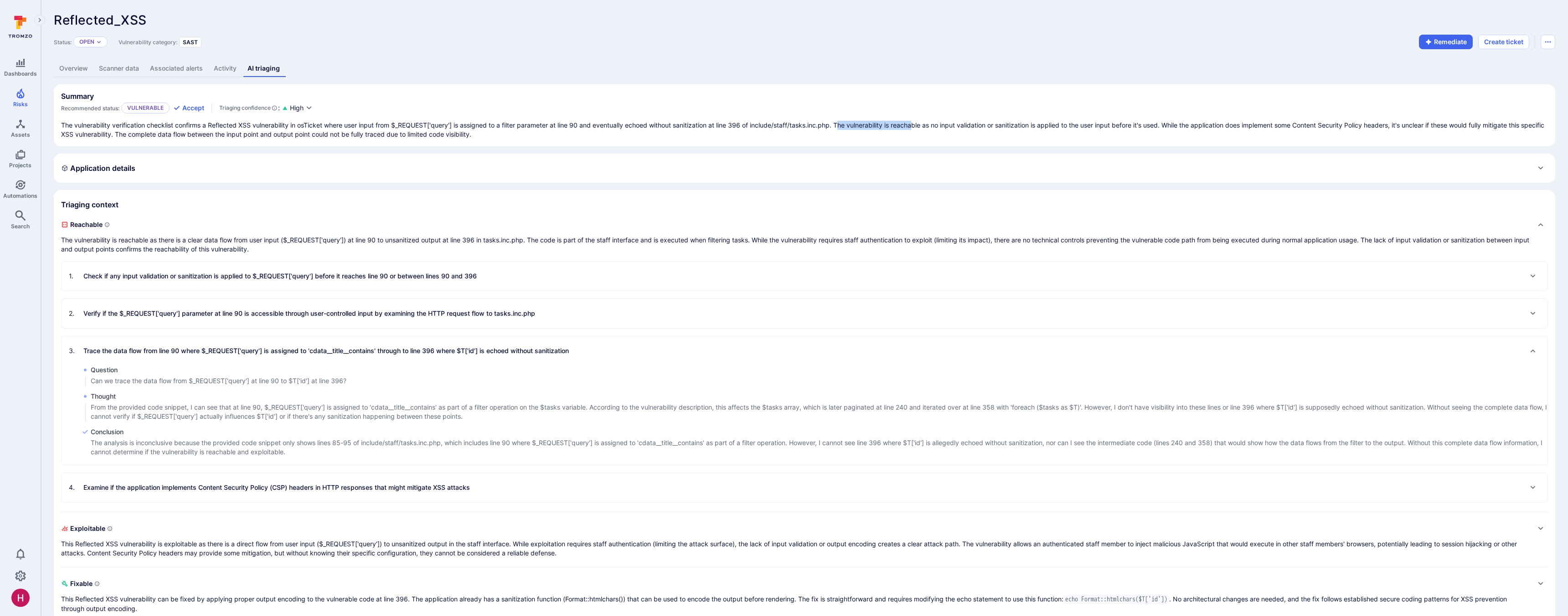 drag, startPoint x: 849, startPoint y: 123, endPoint x: 919, endPoint y: 125, distance: 70.02857 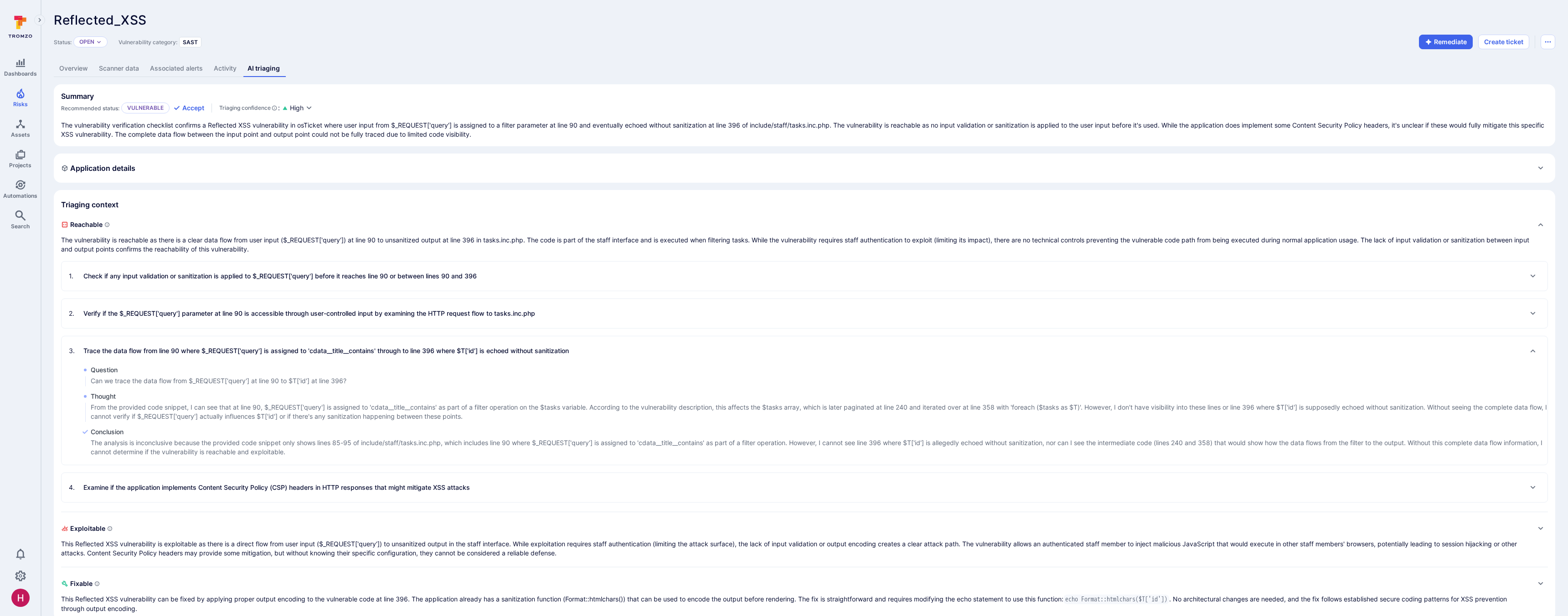 click on "Status: Open Vulnerability category: SAST Remediate Create ticket" at bounding box center (805, 42) 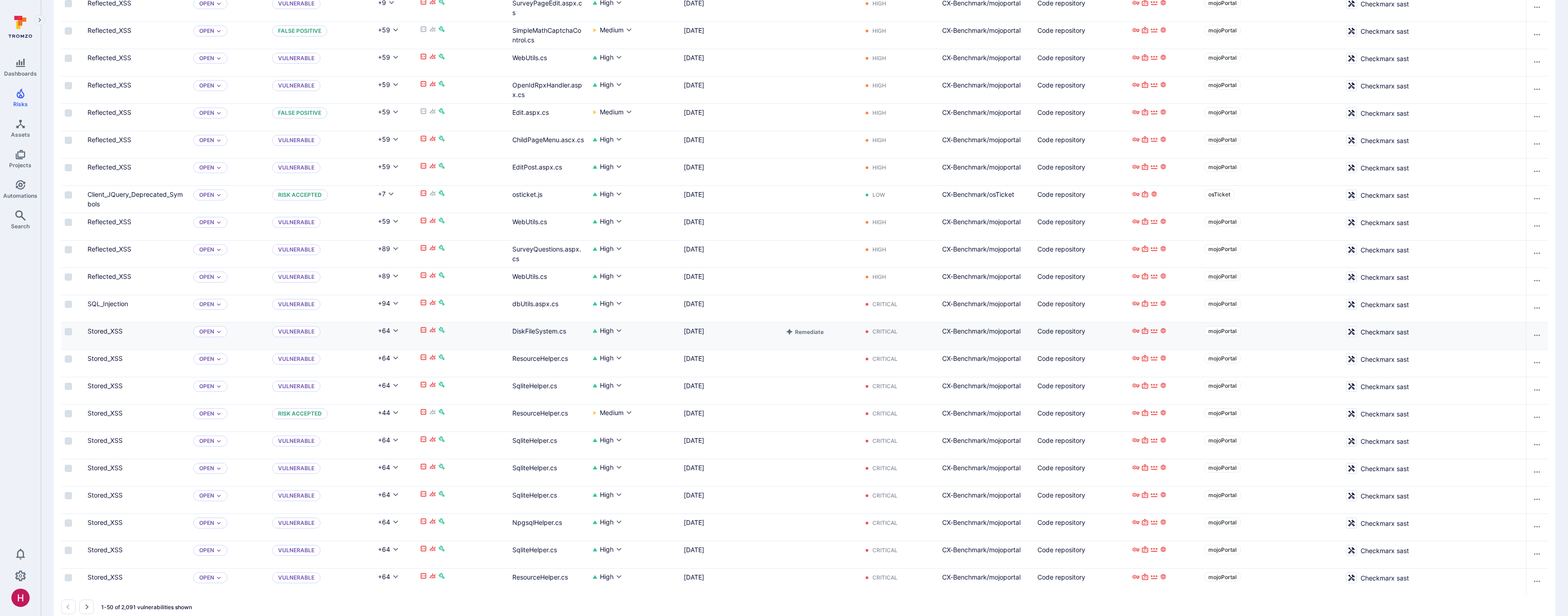 scroll, scrollTop: 1055, scrollLeft: 0, axis: vertical 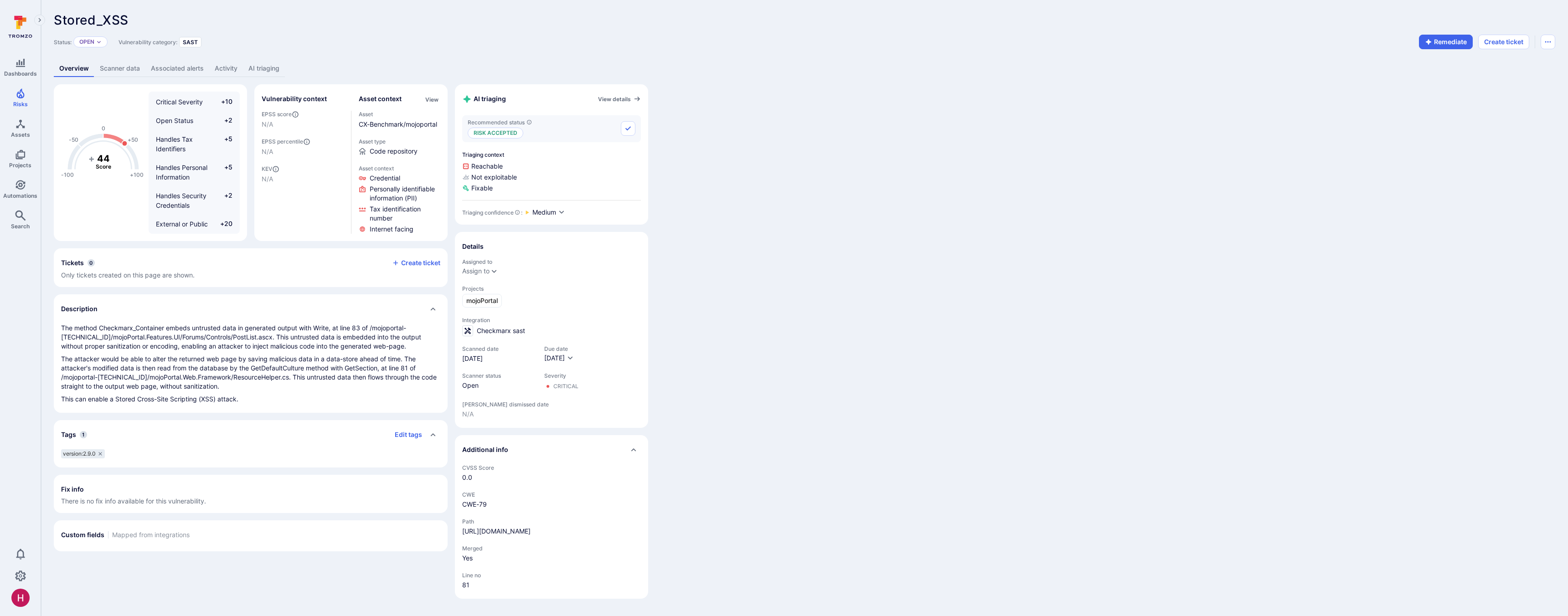 click on "AI triaging" at bounding box center [264, 68] 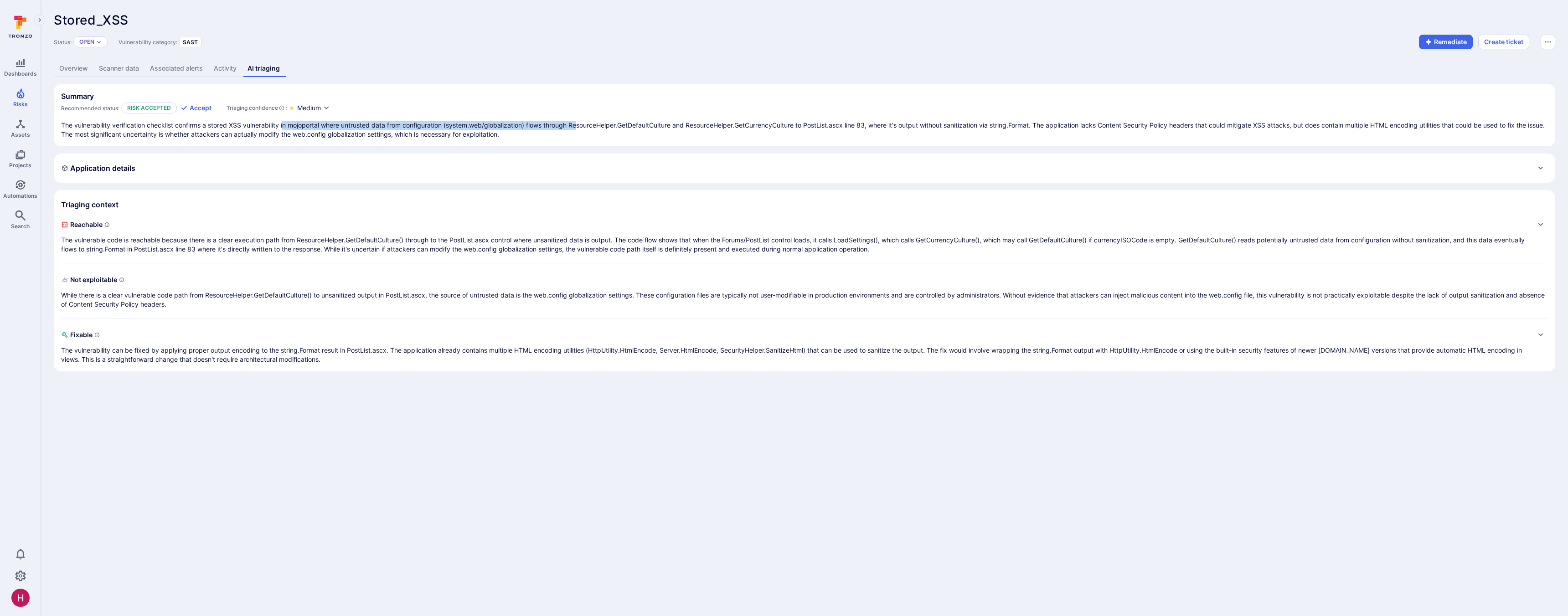 drag, startPoint x: 288, startPoint y: 126, endPoint x: 587, endPoint y: 123, distance: 299.015 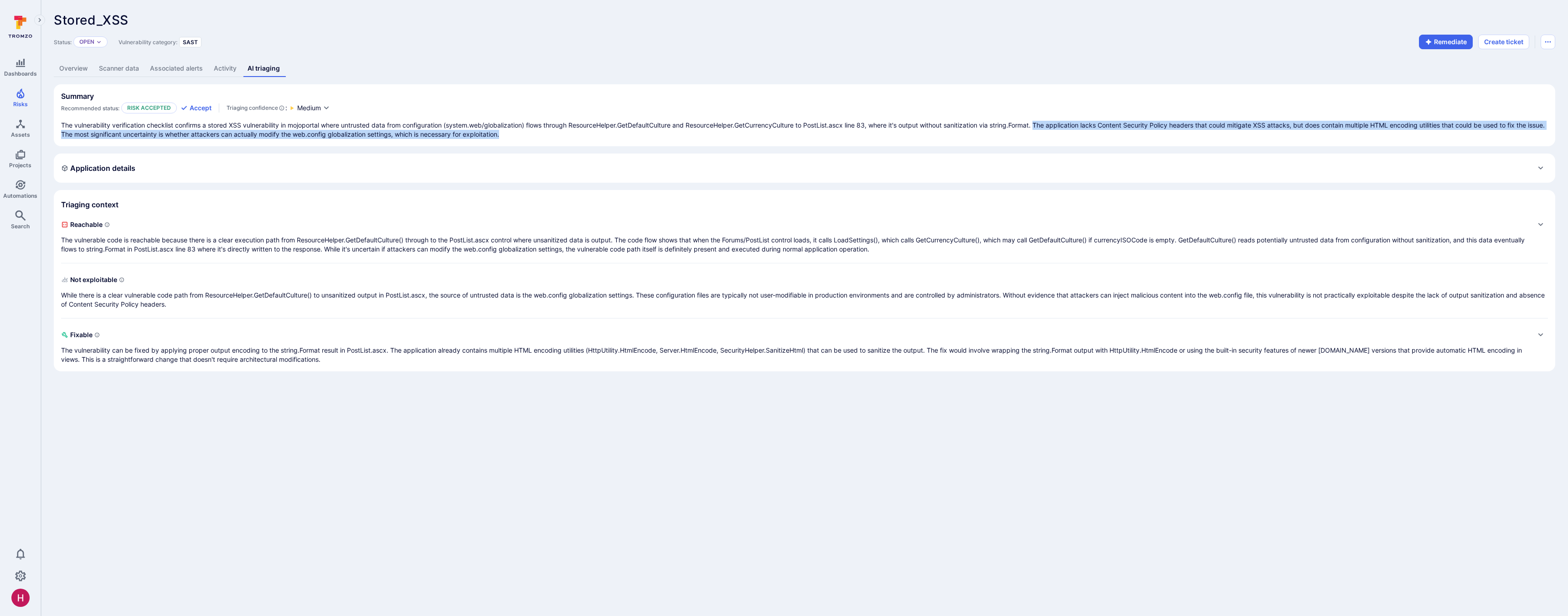 drag, startPoint x: 1047, startPoint y: 126, endPoint x: 1362, endPoint y: 131, distance: 315.0397 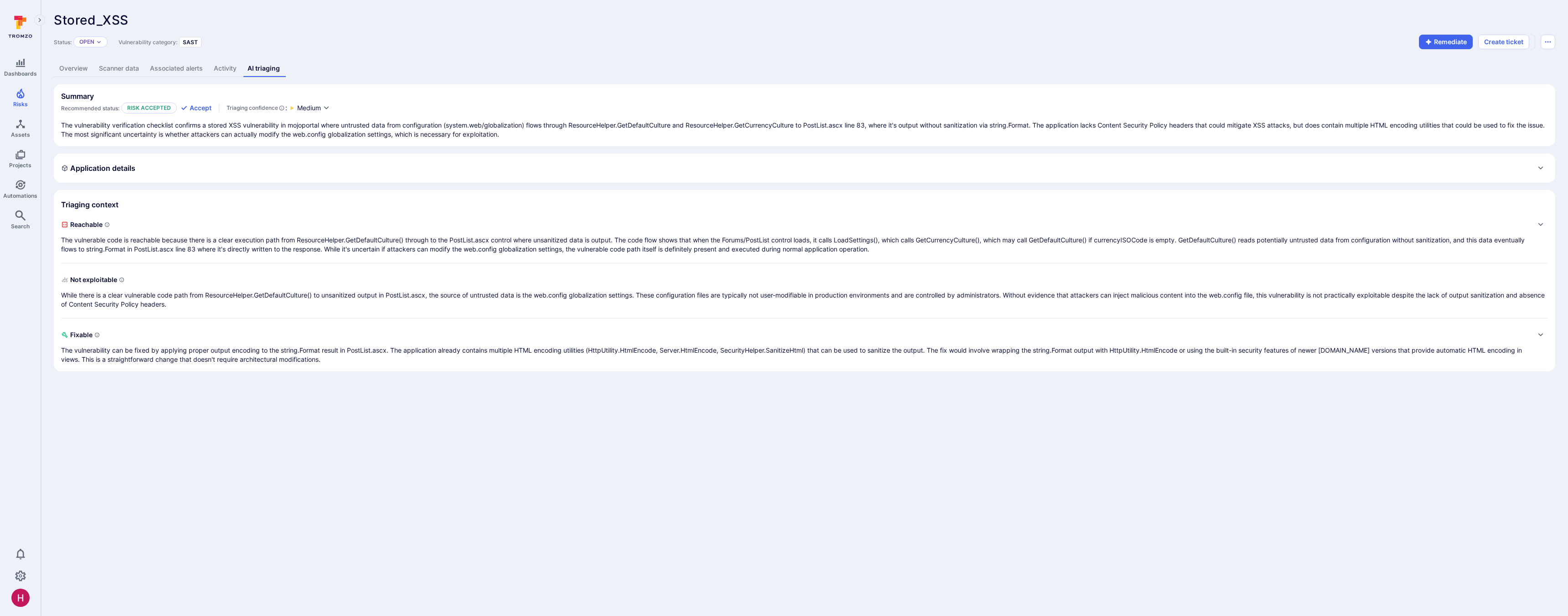 click on "The vulnerability verification checklist confirms a stored XSS vulnerability in mojoportal where untrusted data from configuration (system.web/globalization) flows through ResourceHelper.GetDefaultCulture and ResourceHelper.GetCurrencyCulture to PostList.ascx line 83, where it's output without sanitization via string.Format. The application lacks Content Security Policy headers that could mitigate XSS attacks, but does contain multiple HTML encoding utilities that could be used to fix the issue. The most significant uncertainty is whether attackers can actually modify the web.config globalization settings, which is necessary for exploitation." at bounding box center (805, 130) 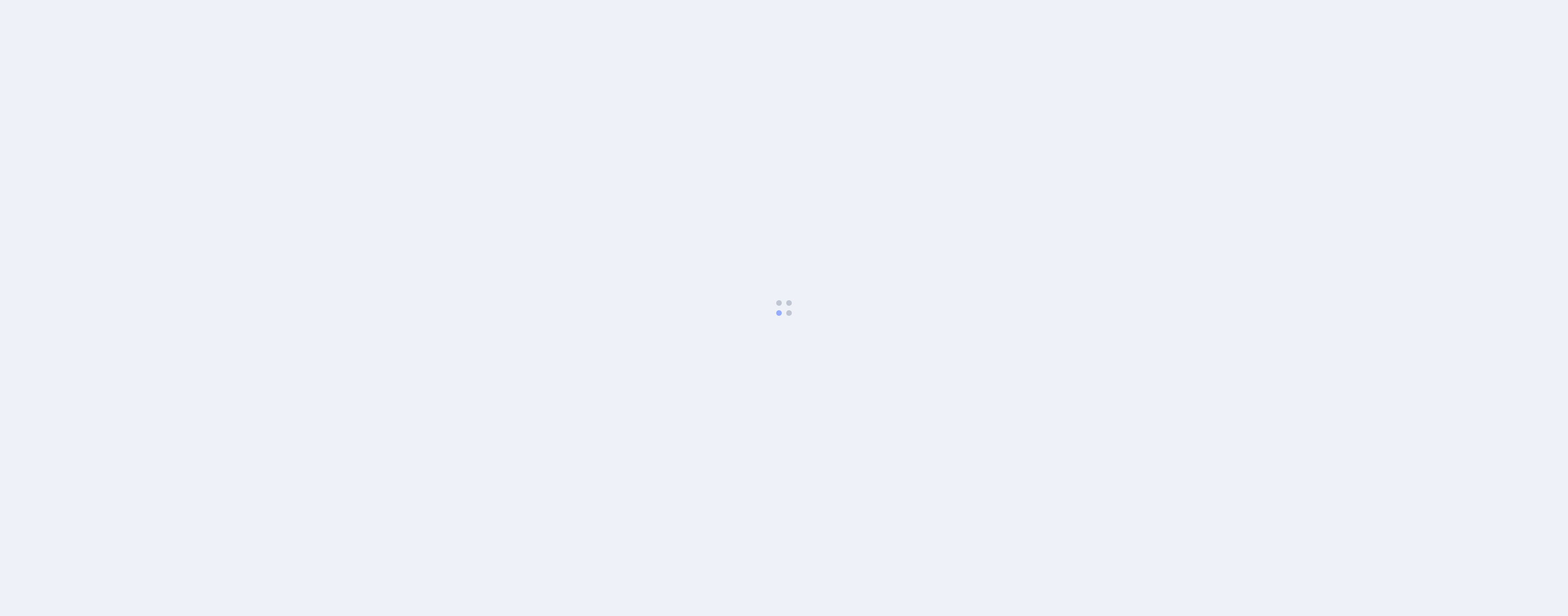 scroll, scrollTop: 0, scrollLeft: 0, axis: both 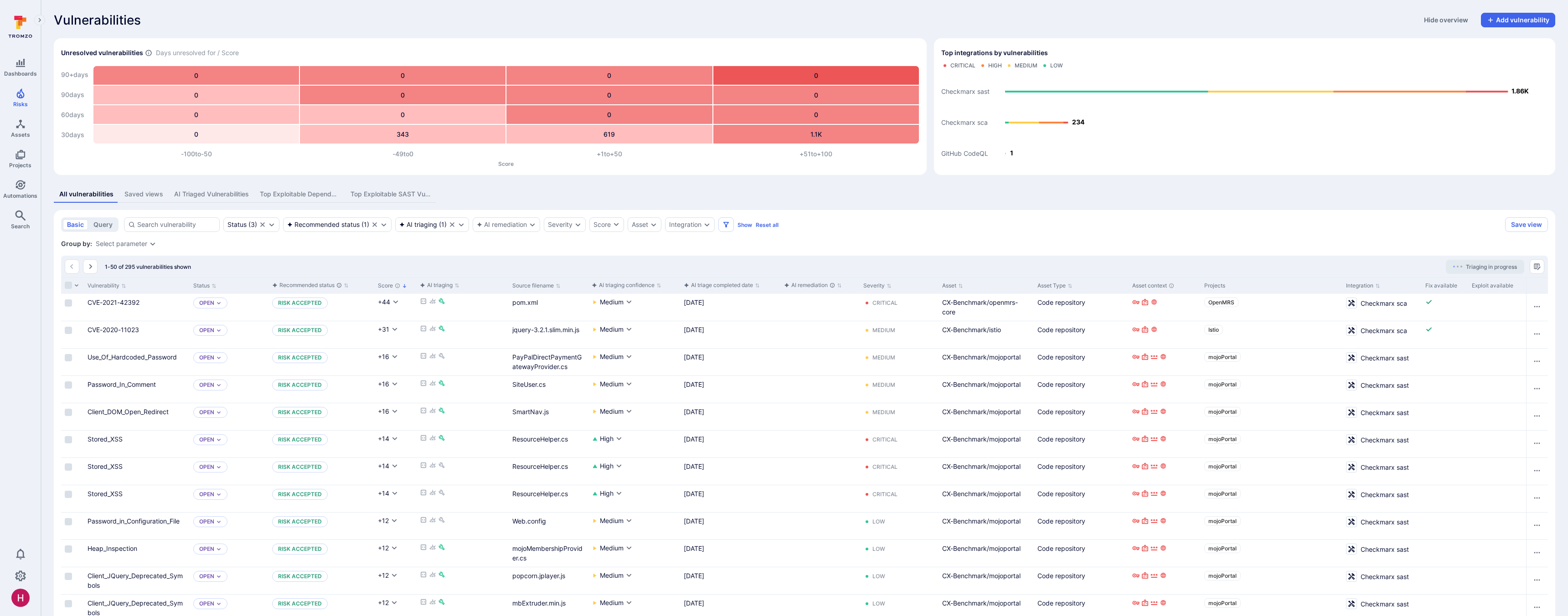 click on "Status  ( 3 ) Recommended status  ( 1 ) AI triaging  ( 1 ) AI remediation Severity Score Asset Integration Show Reset all" at bounding box center [451, 225] 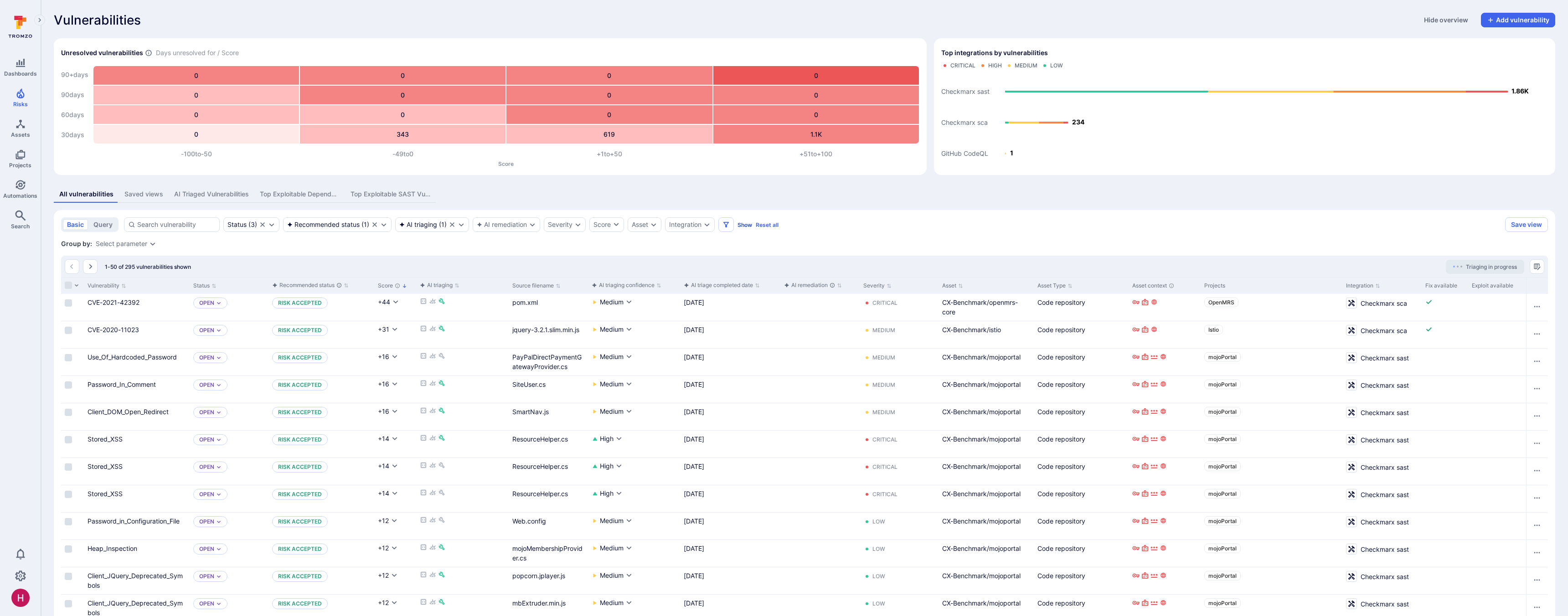 click on "Show" at bounding box center [745, 225] 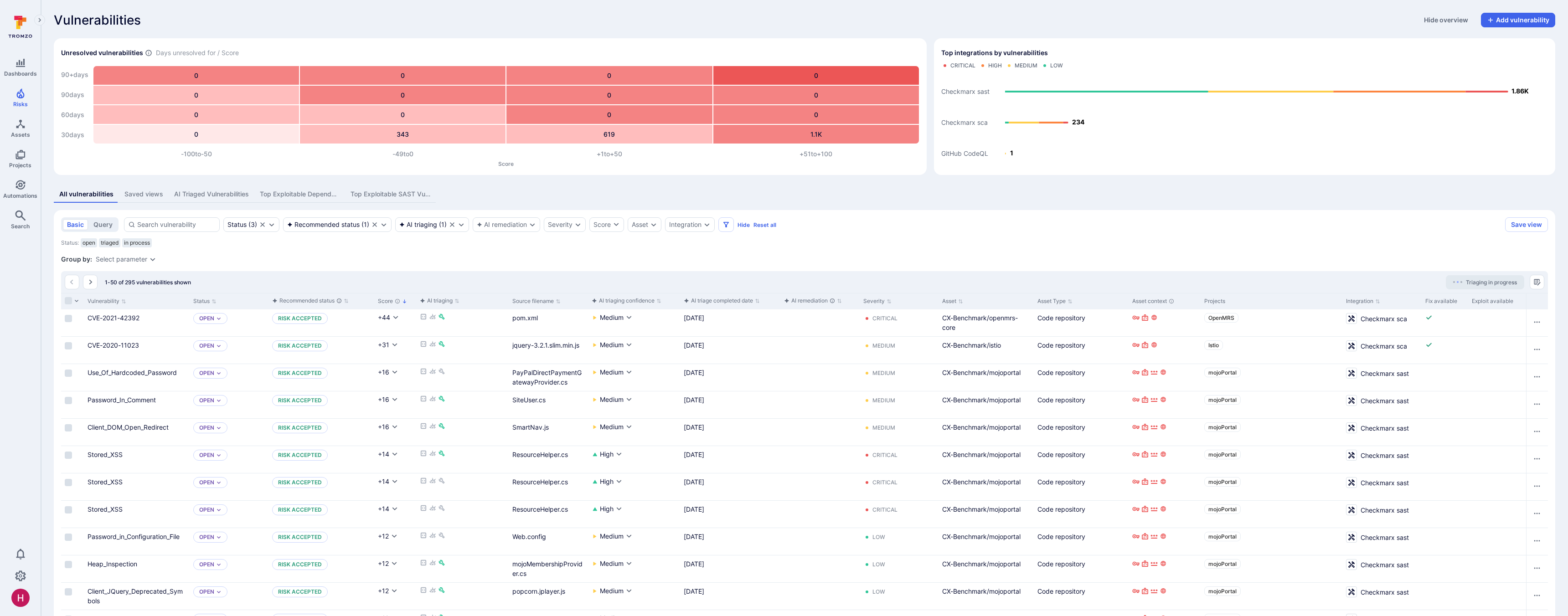 type 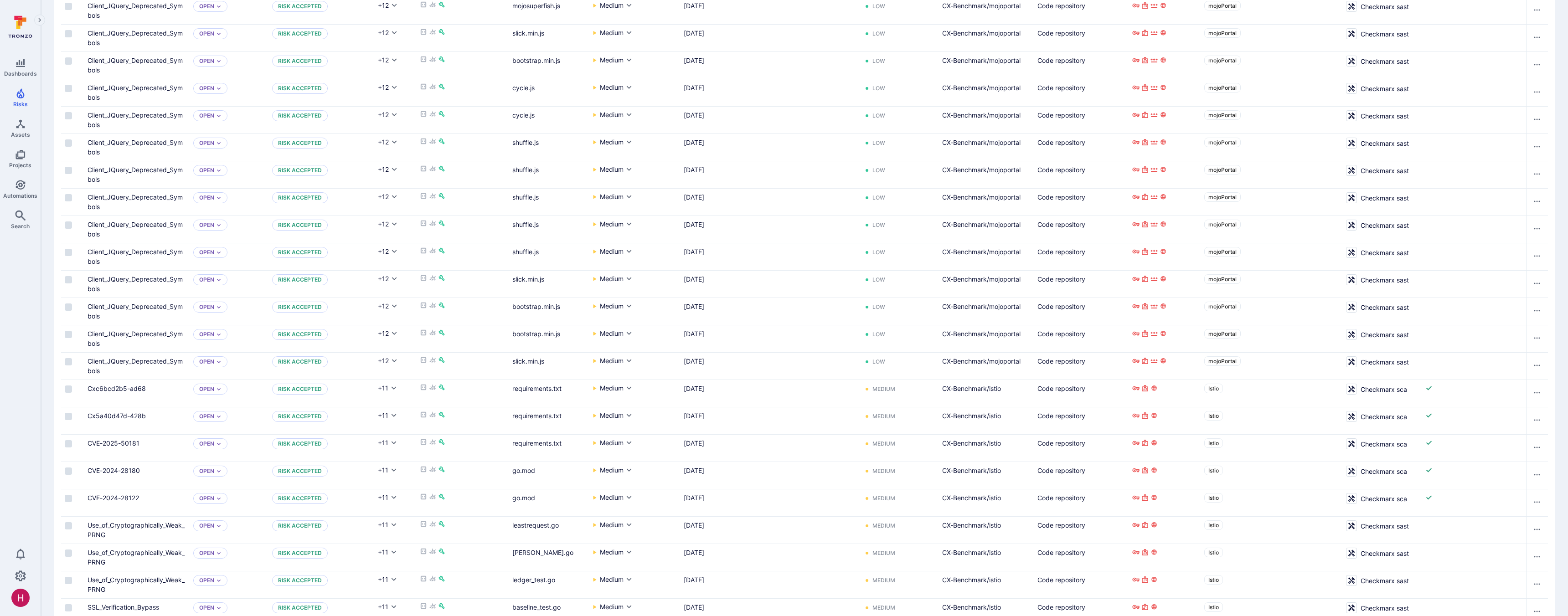scroll, scrollTop: 675, scrollLeft: 0, axis: vertical 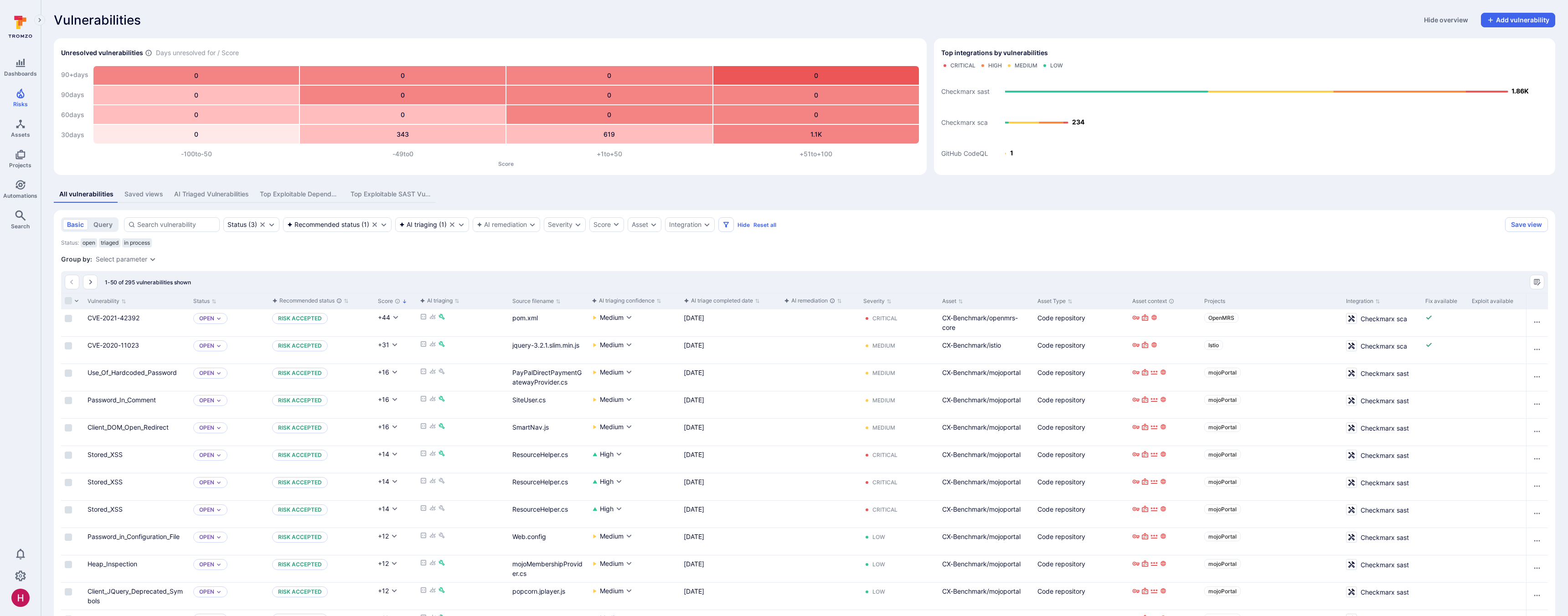 click on "Status  ( 3 ) Recommended status  ( 1 ) AI triaging  ( 1 ) AI remediation Severity Score Asset Integration Hide Reset all" at bounding box center [450, 225] 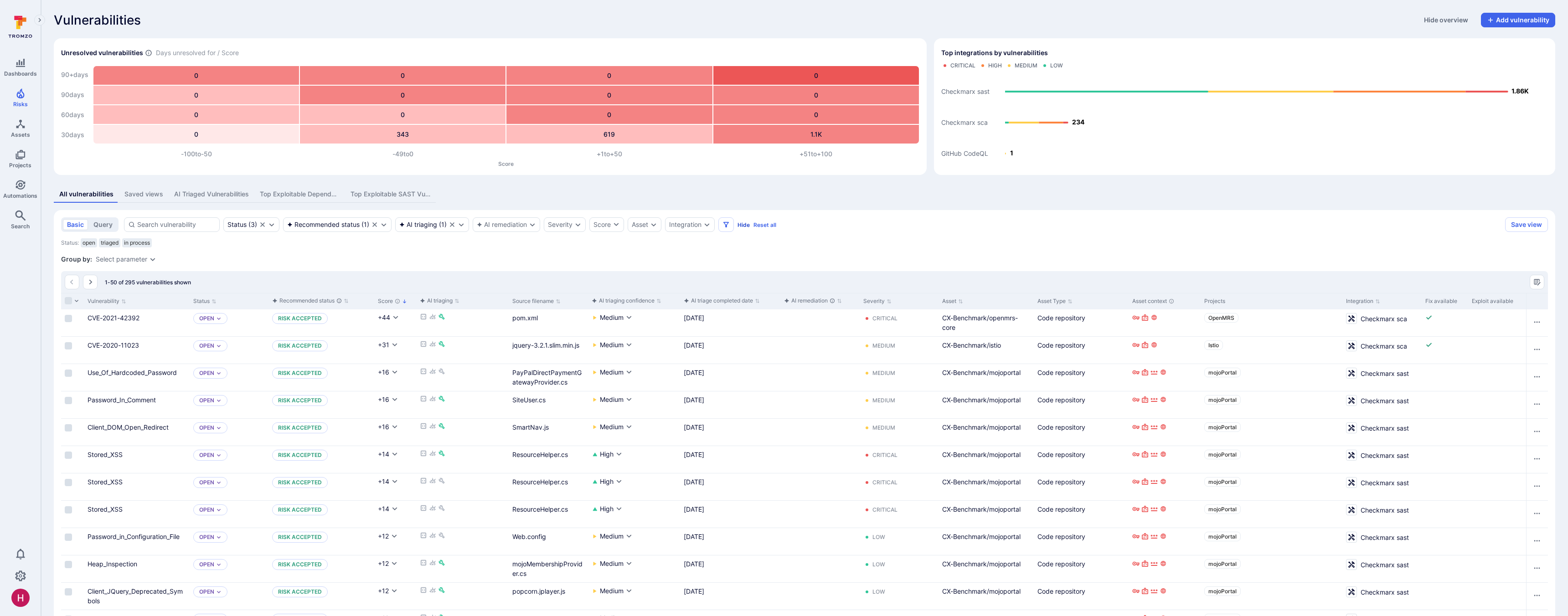 click on "Hide" at bounding box center (743, 225) 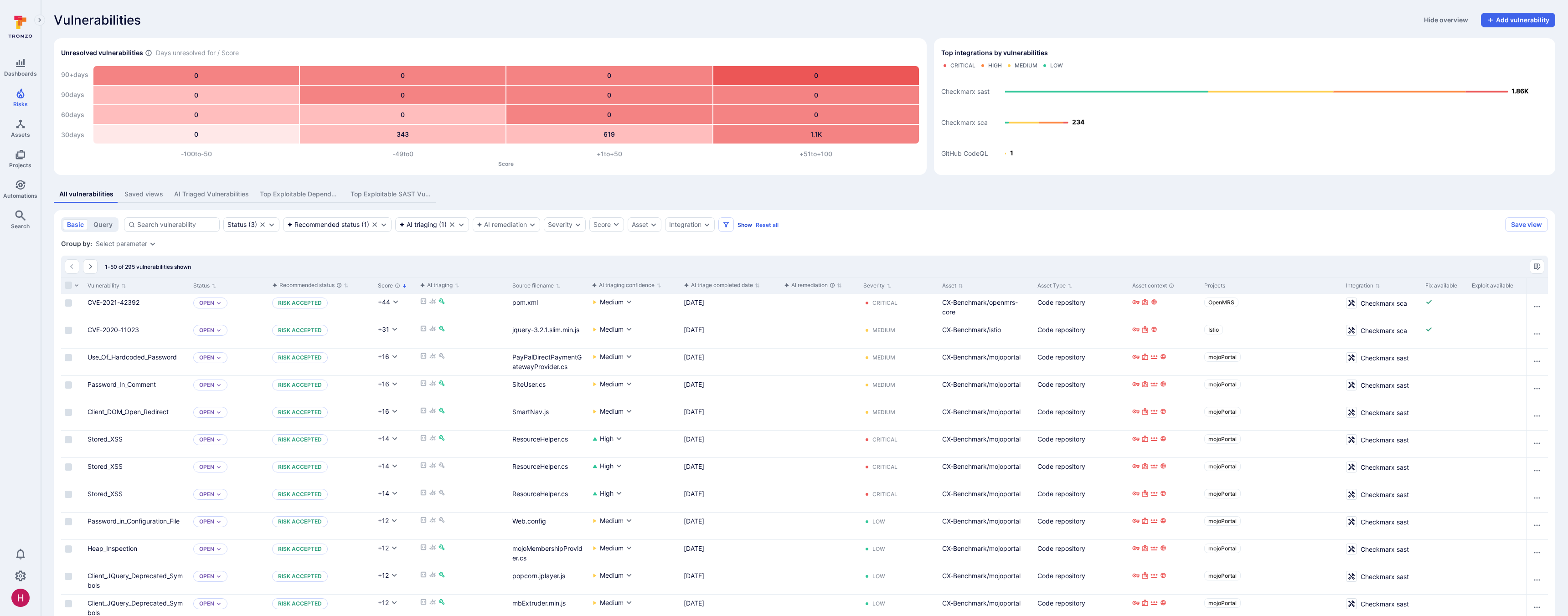 click on "Show" at bounding box center (745, 225) 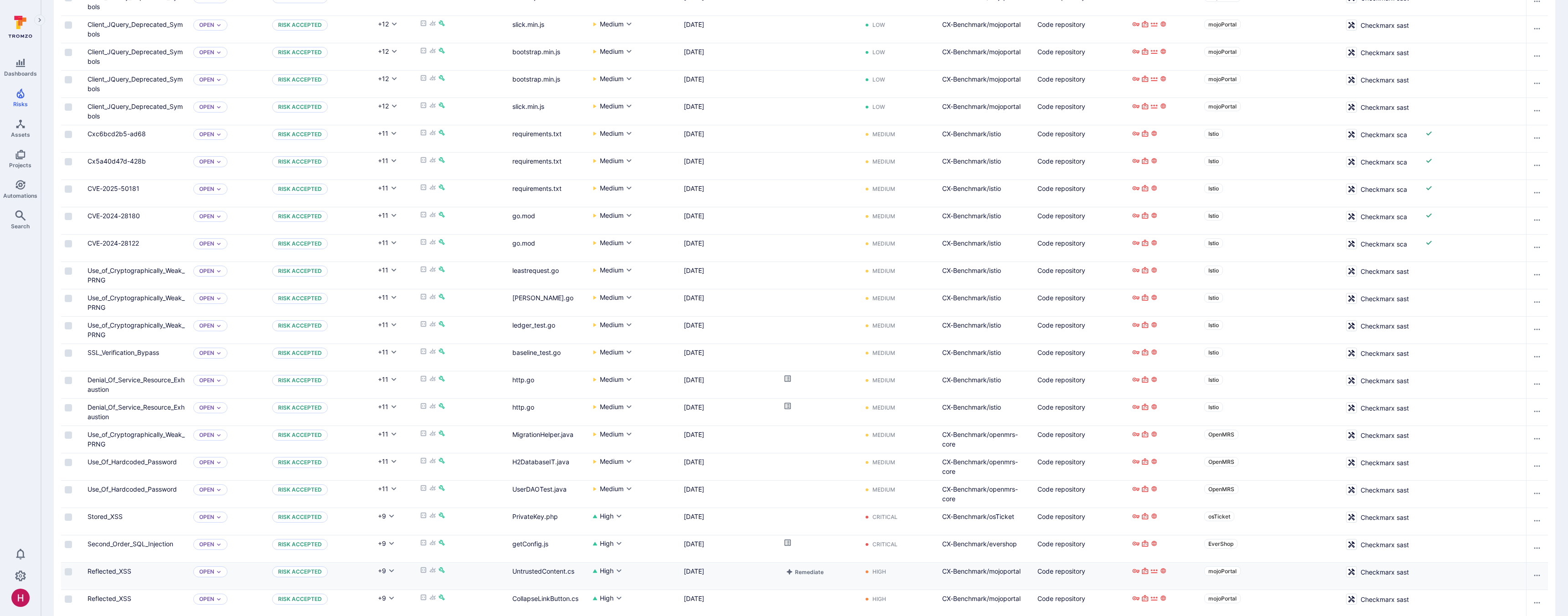 scroll, scrollTop: 1099, scrollLeft: 0, axis: vertical 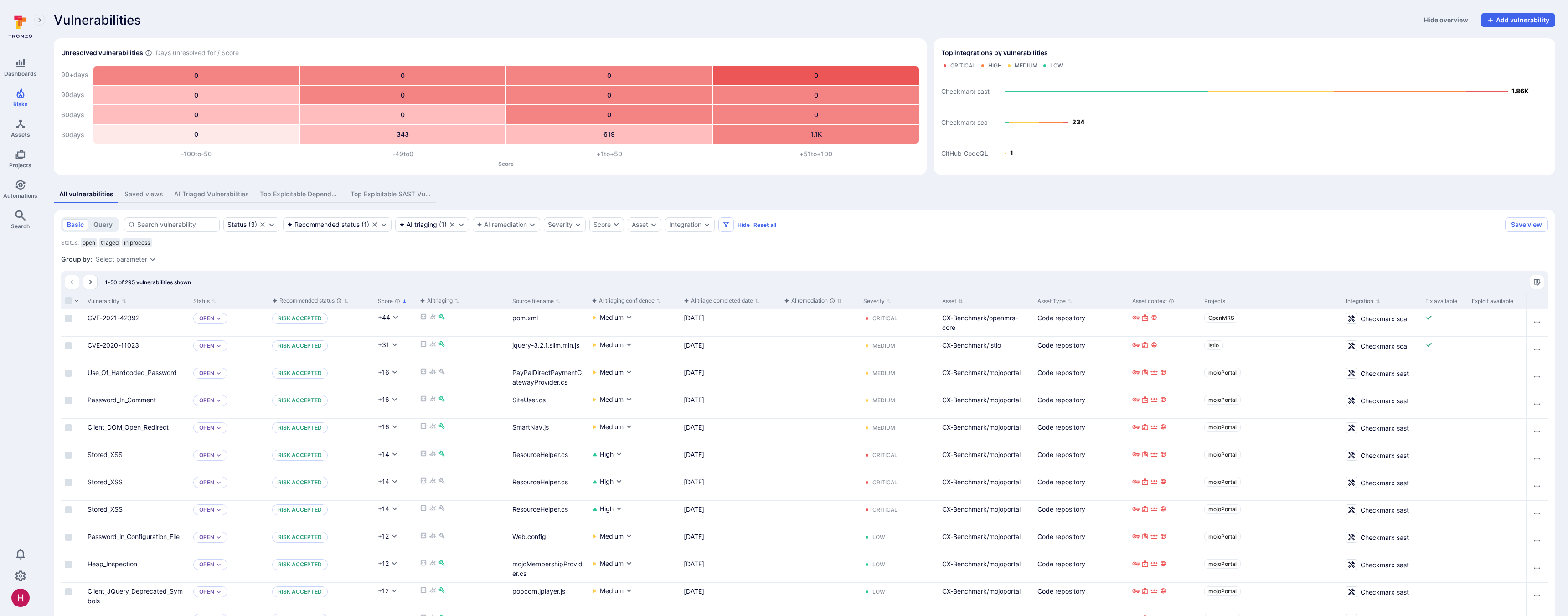 click on "All vulnerabilities" at bounding box center (86, 194) 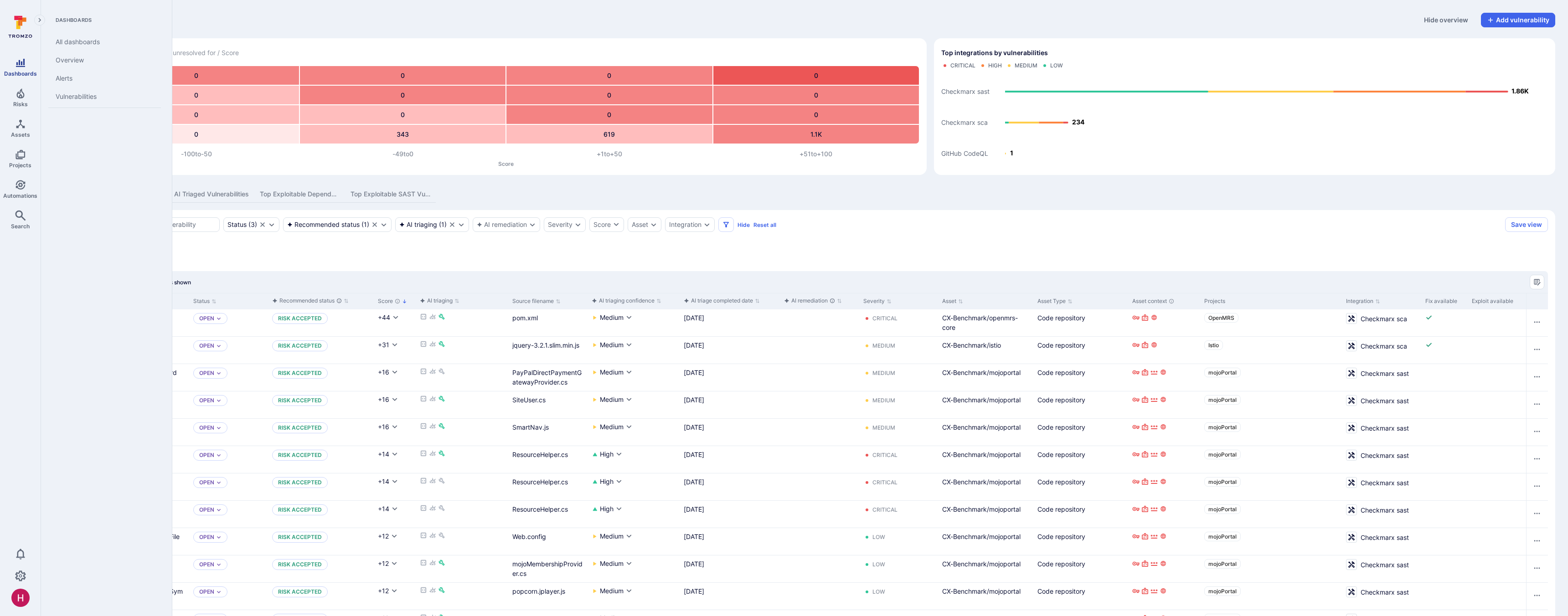 click 